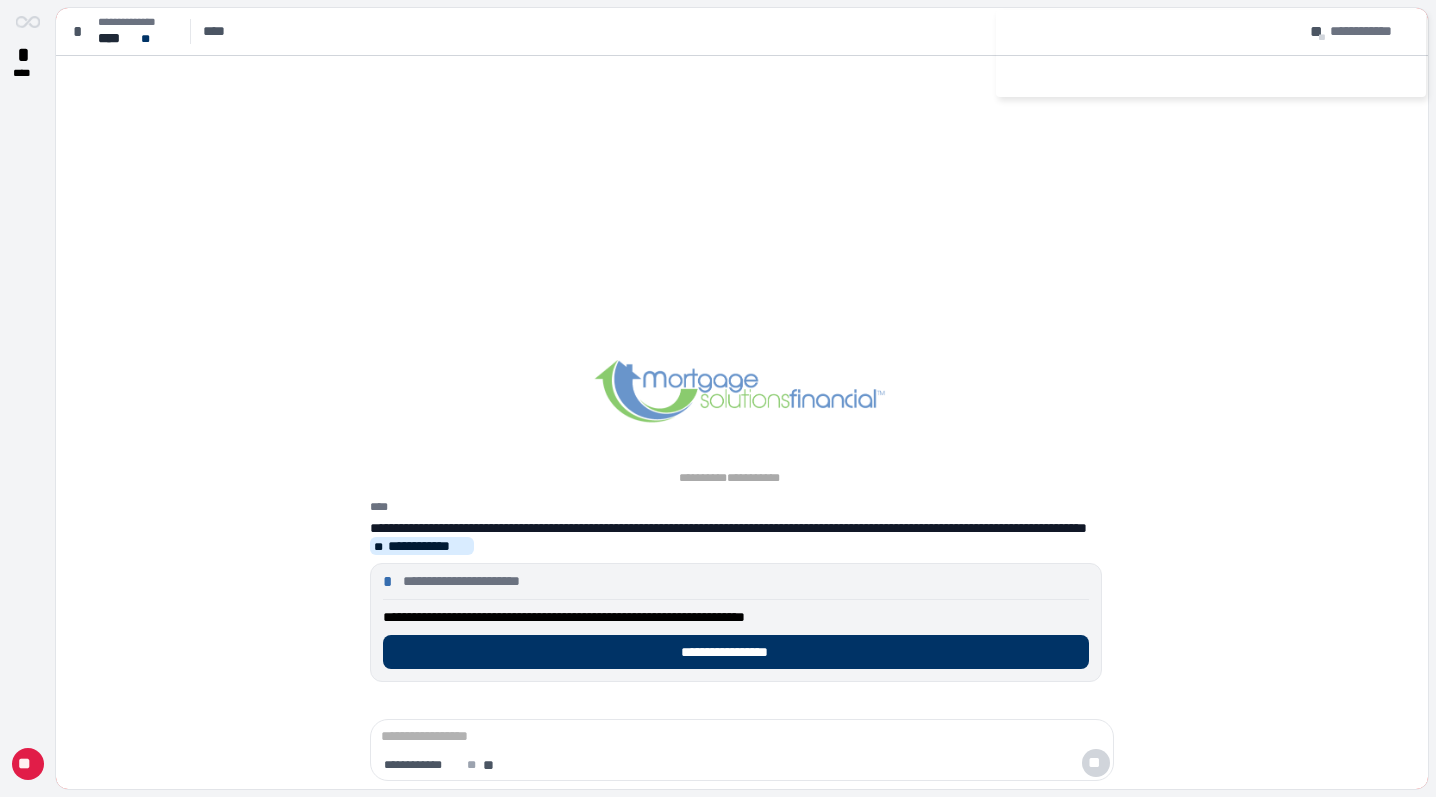 scroll, scrollTop: 0, scrollLeft: 0, axis: both 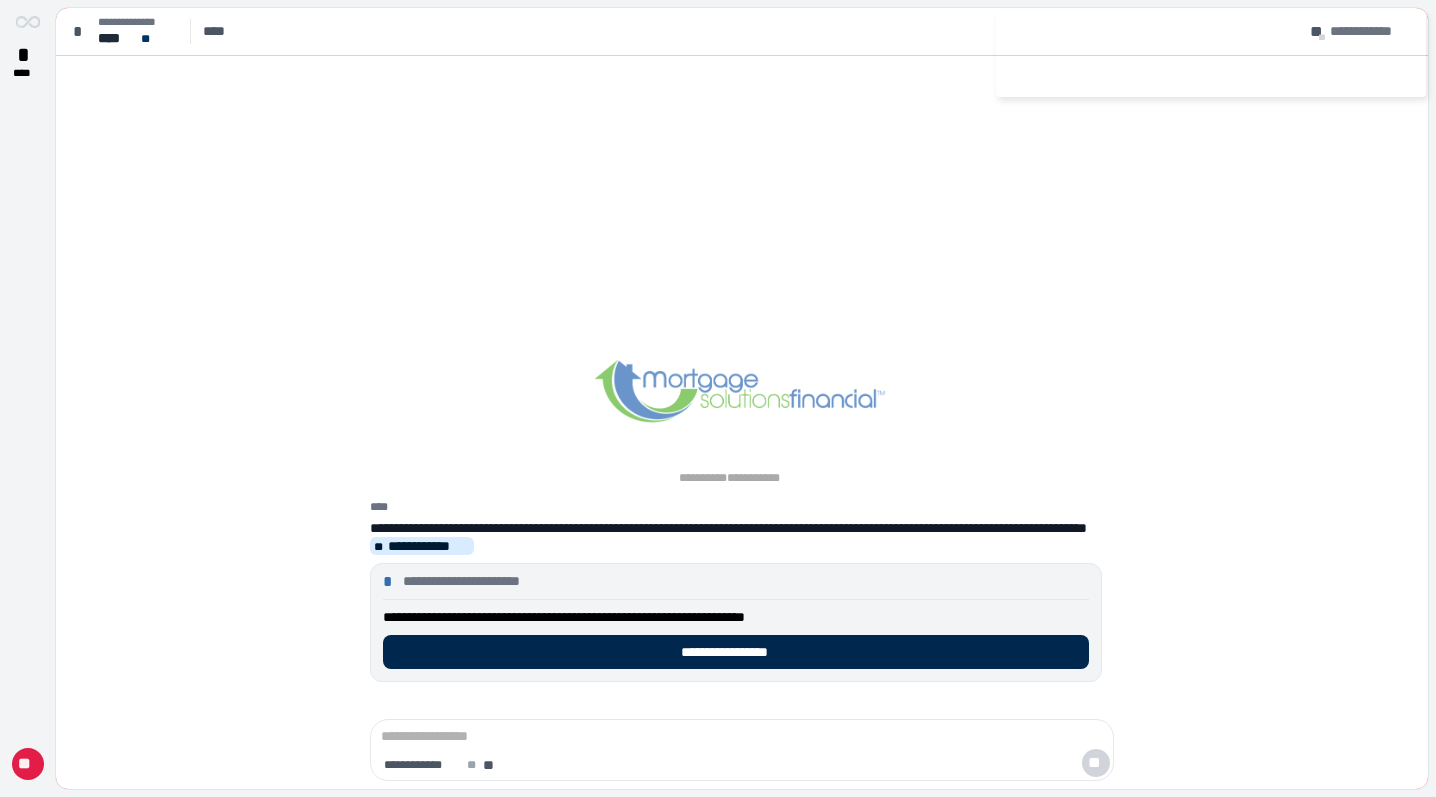 click on "**********" at bounding box center (736, 652) 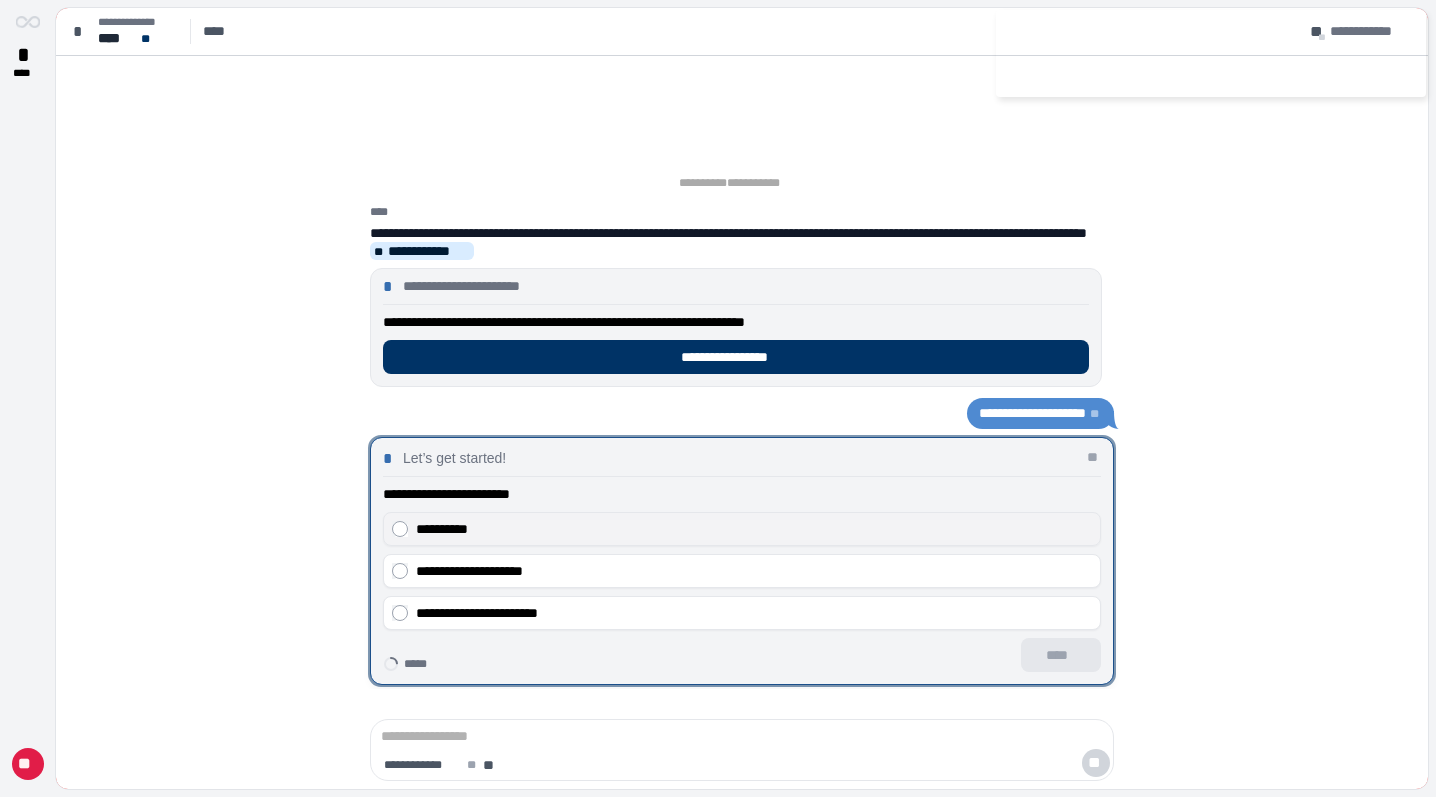 click on "**********" at bounding box center (754, 529) 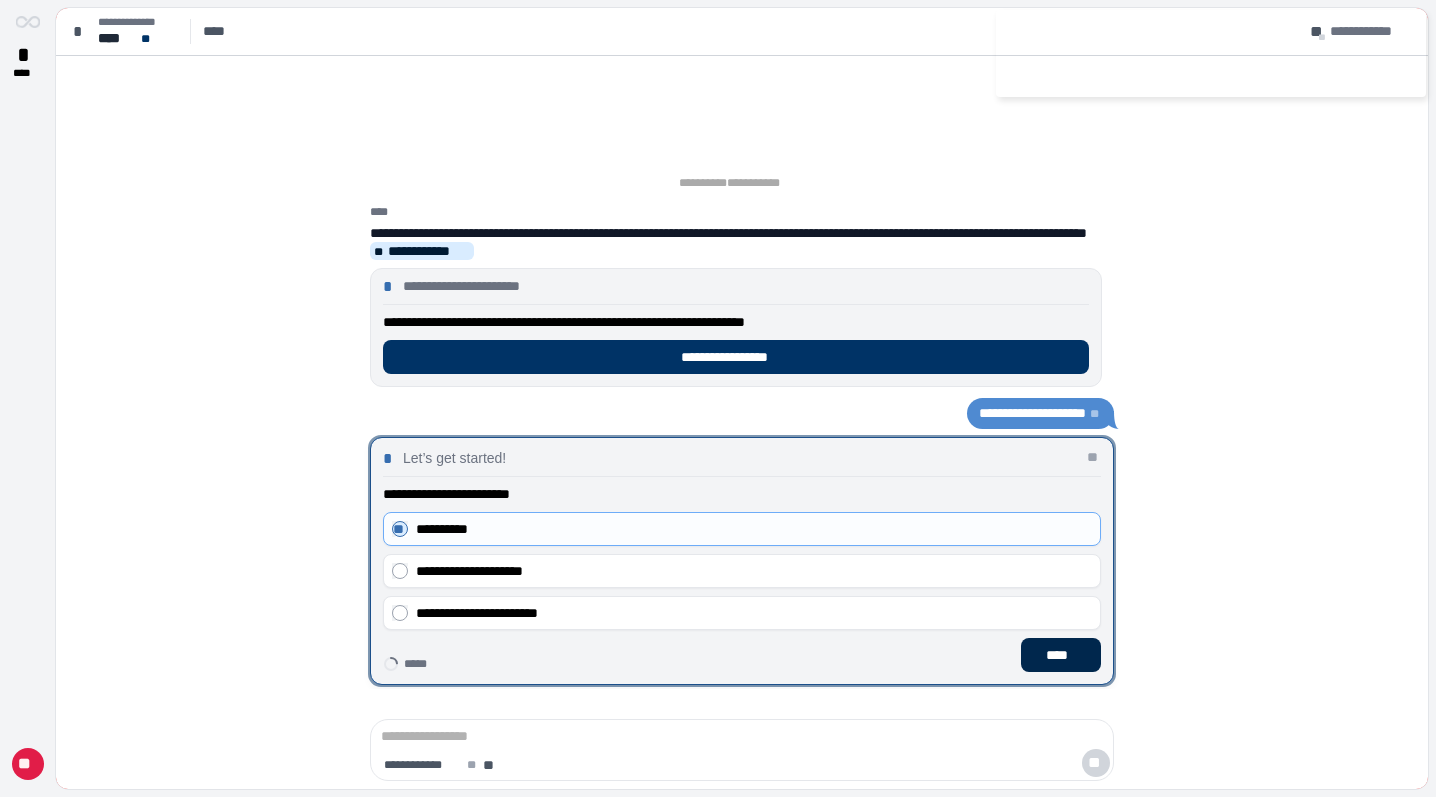 click on "****" at bounding box center (1061, 655) 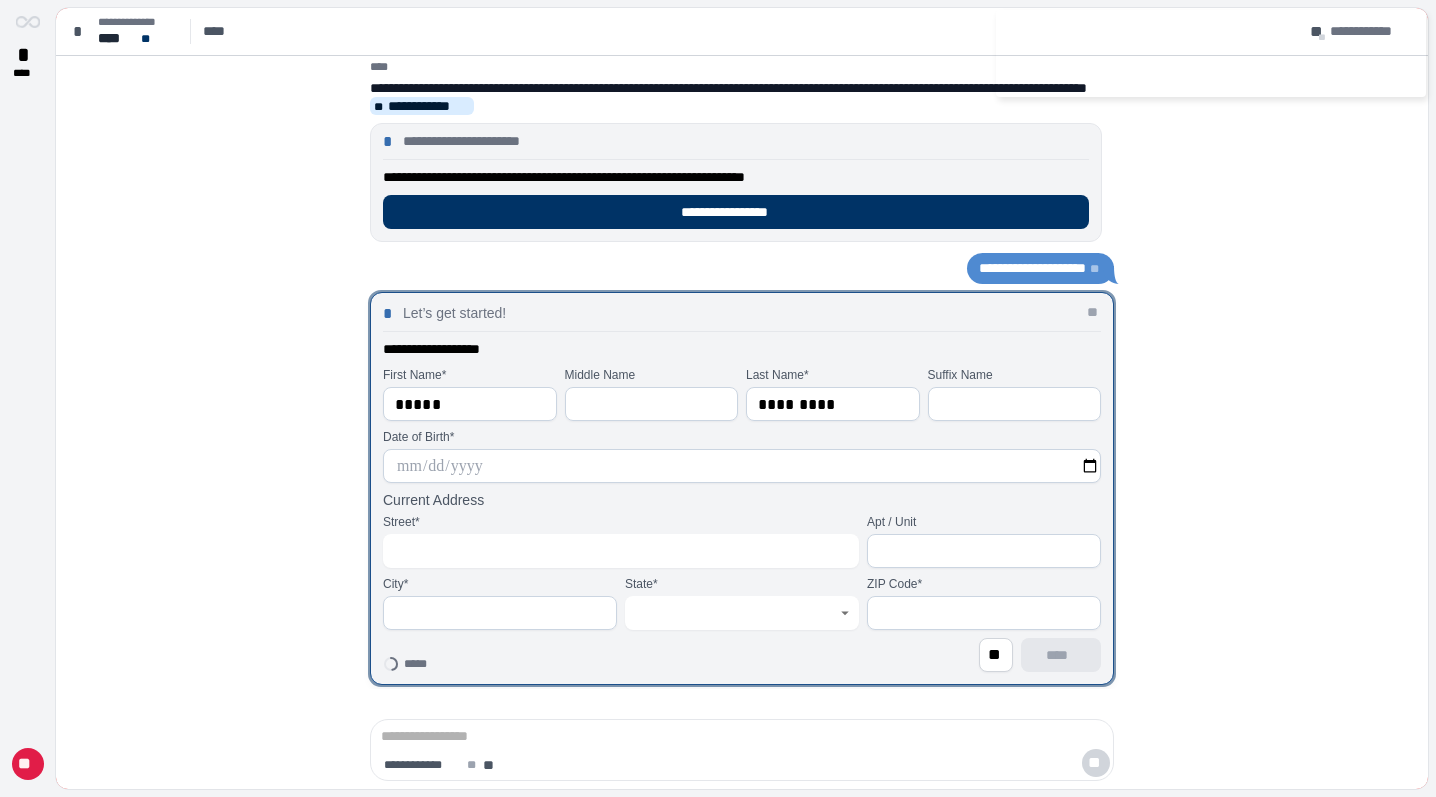 click at bounding box center (742, 466) 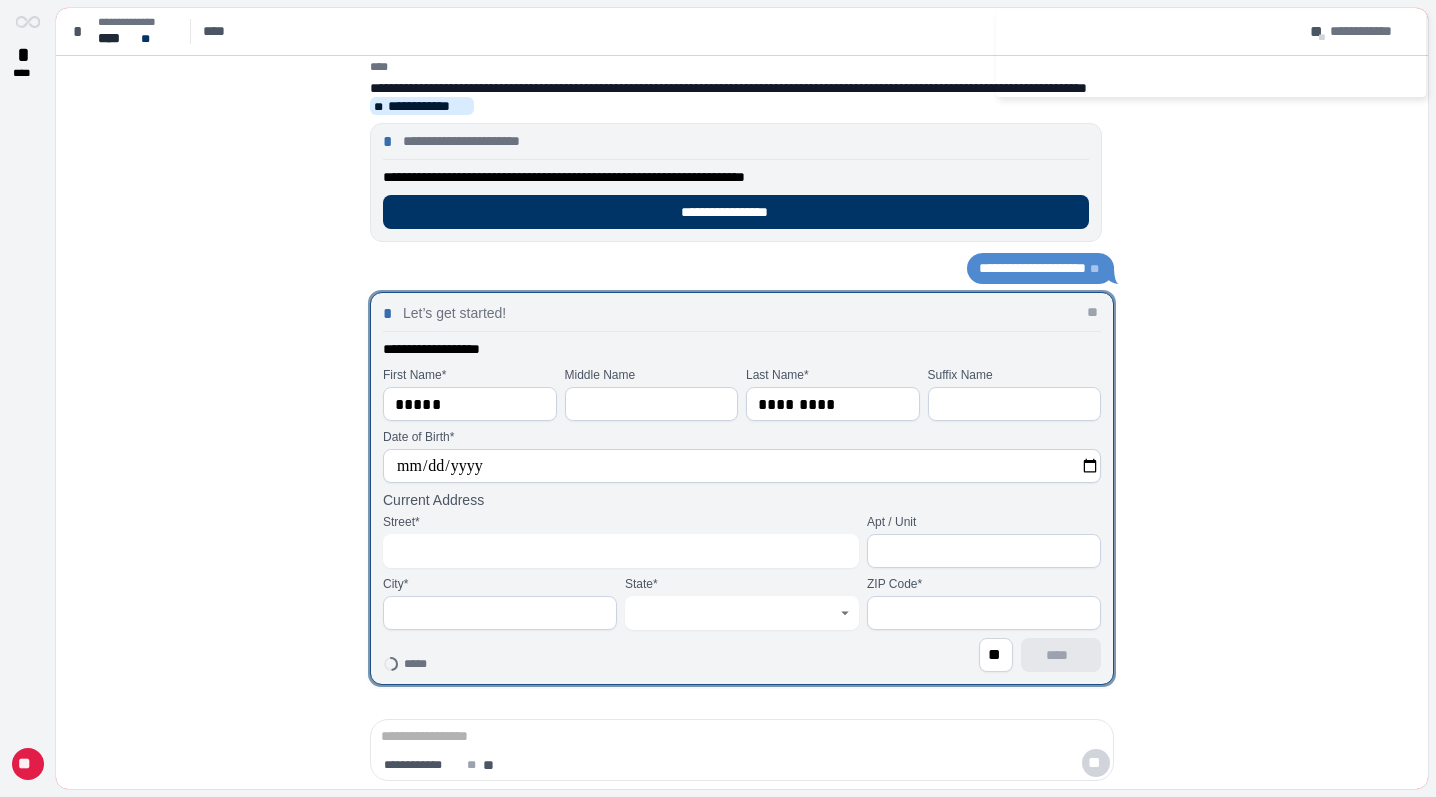 type on "**********" 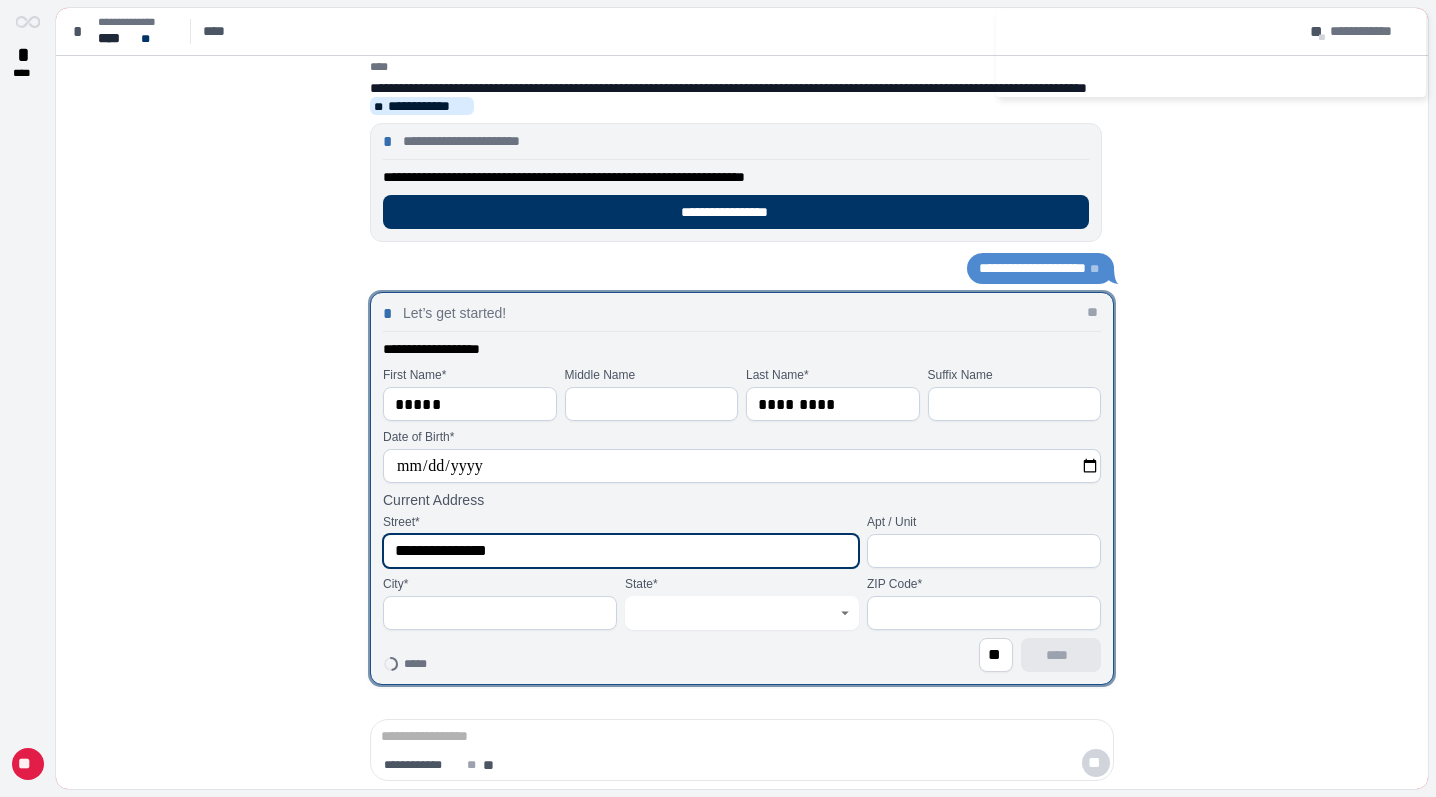 type on "**********" 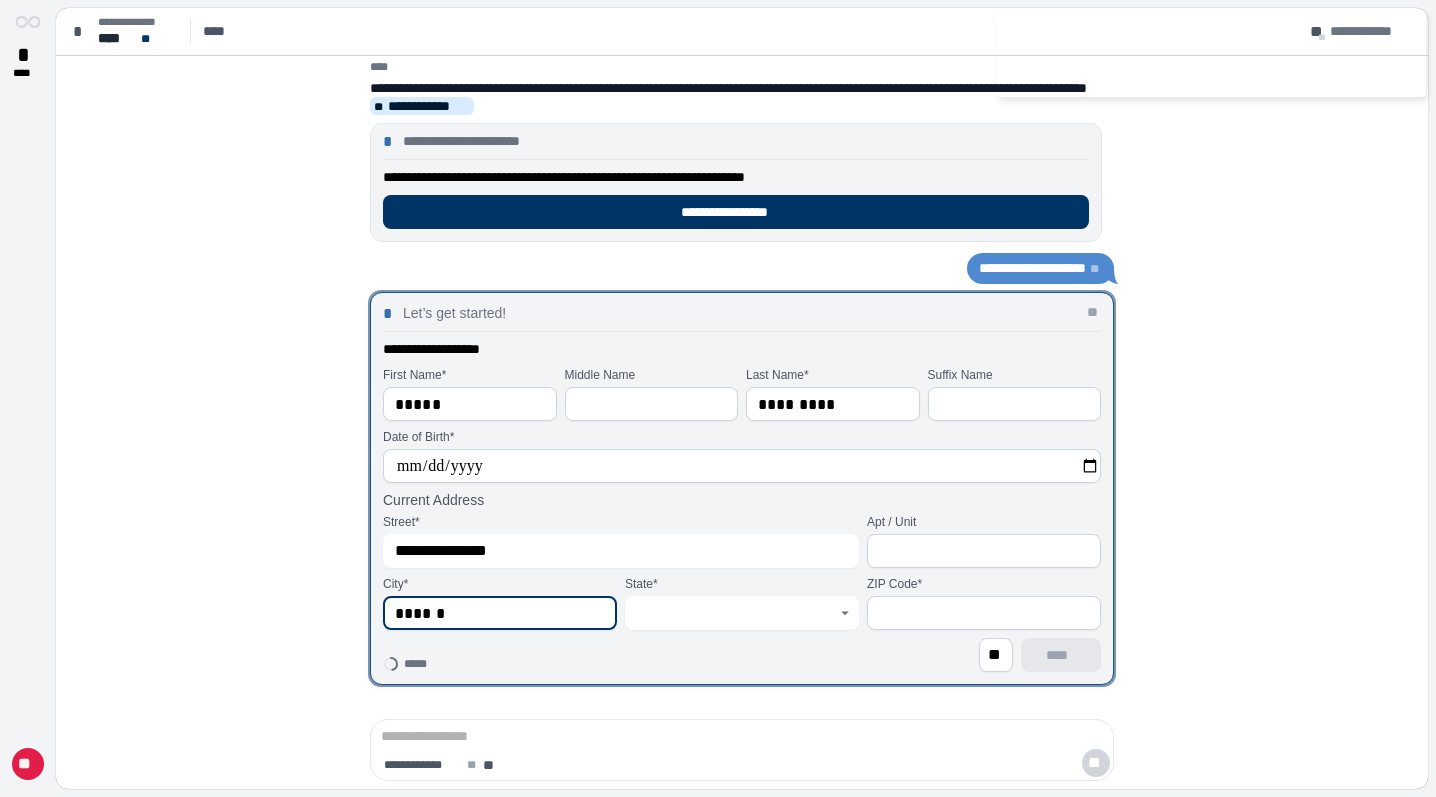 type on "******" 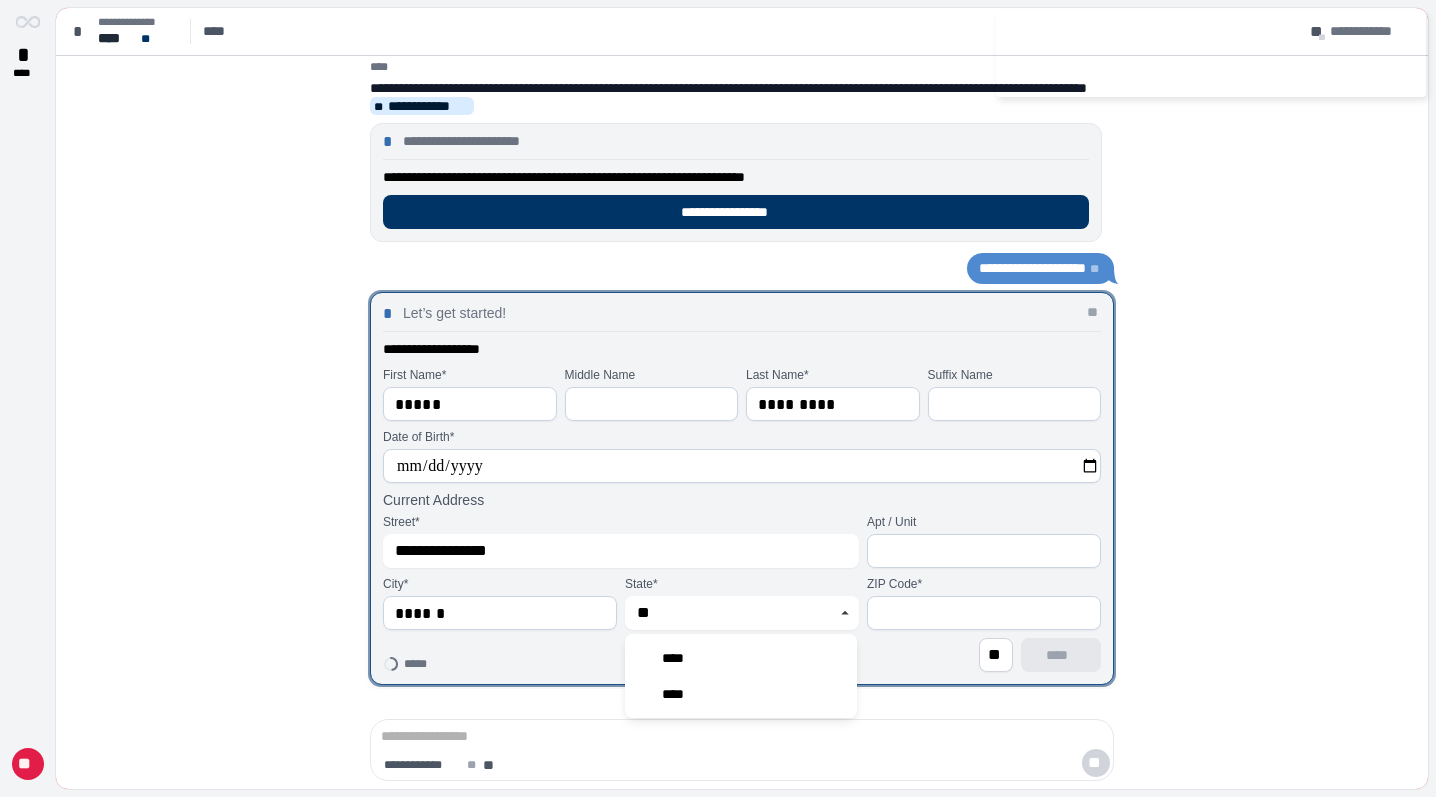 type on "****" 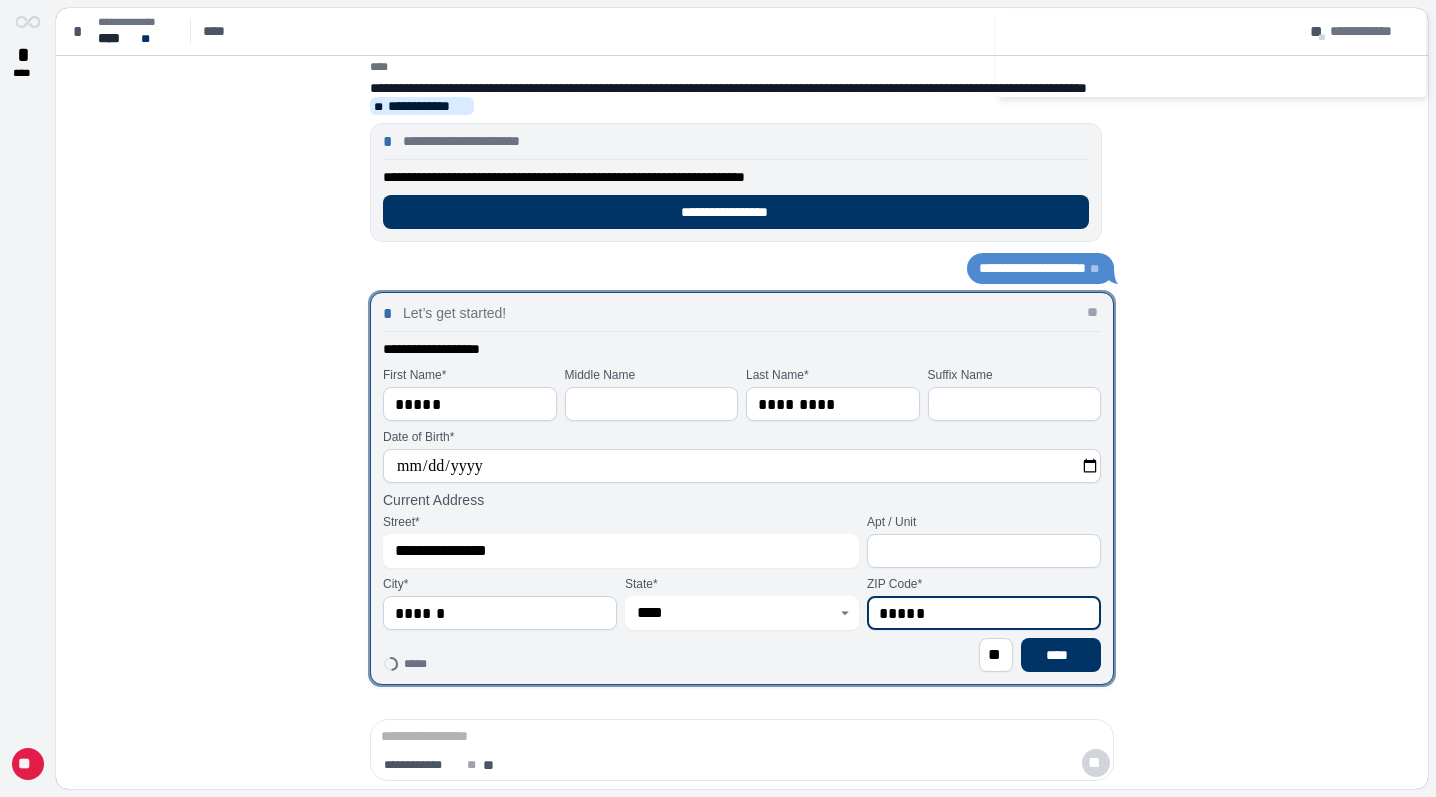 type on "*****" 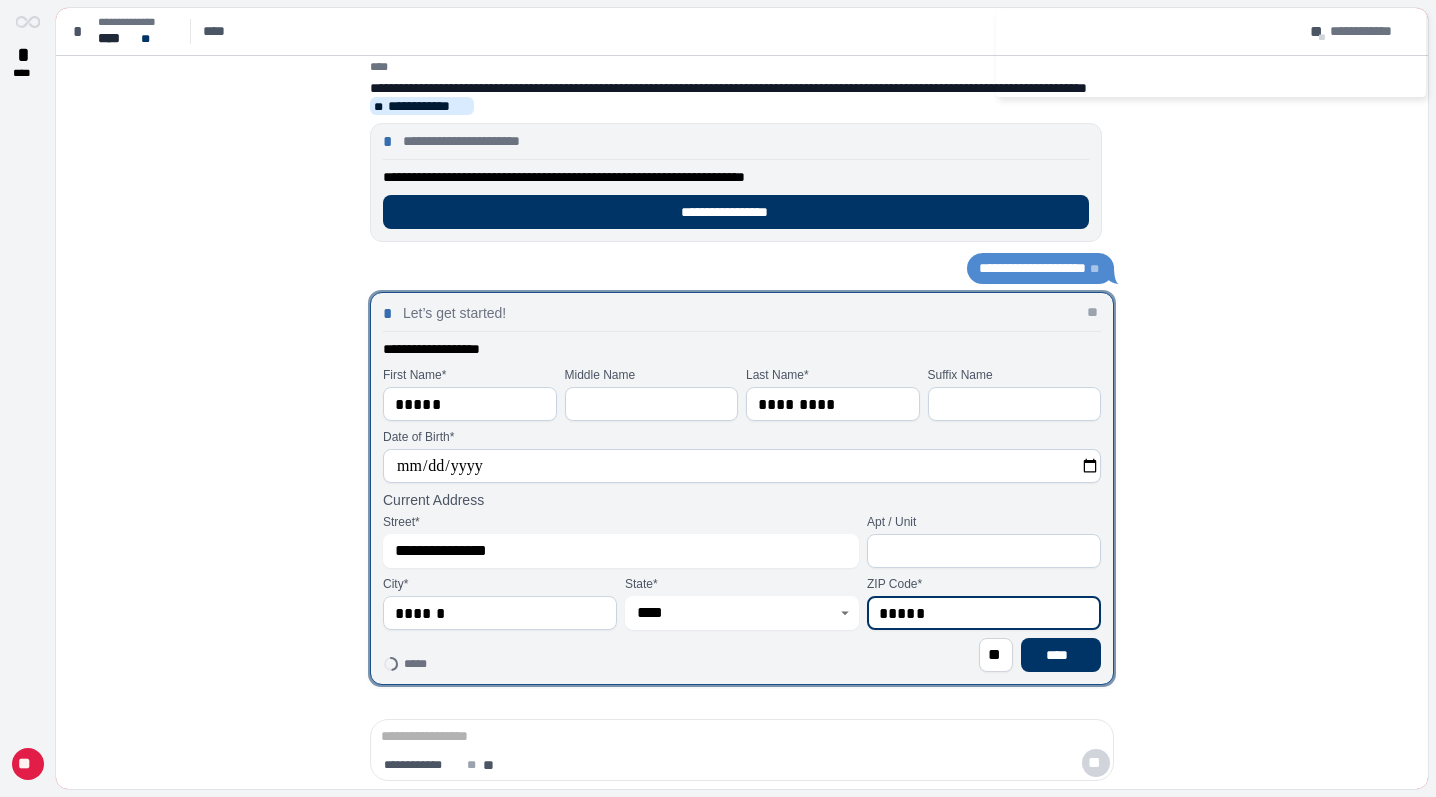 type 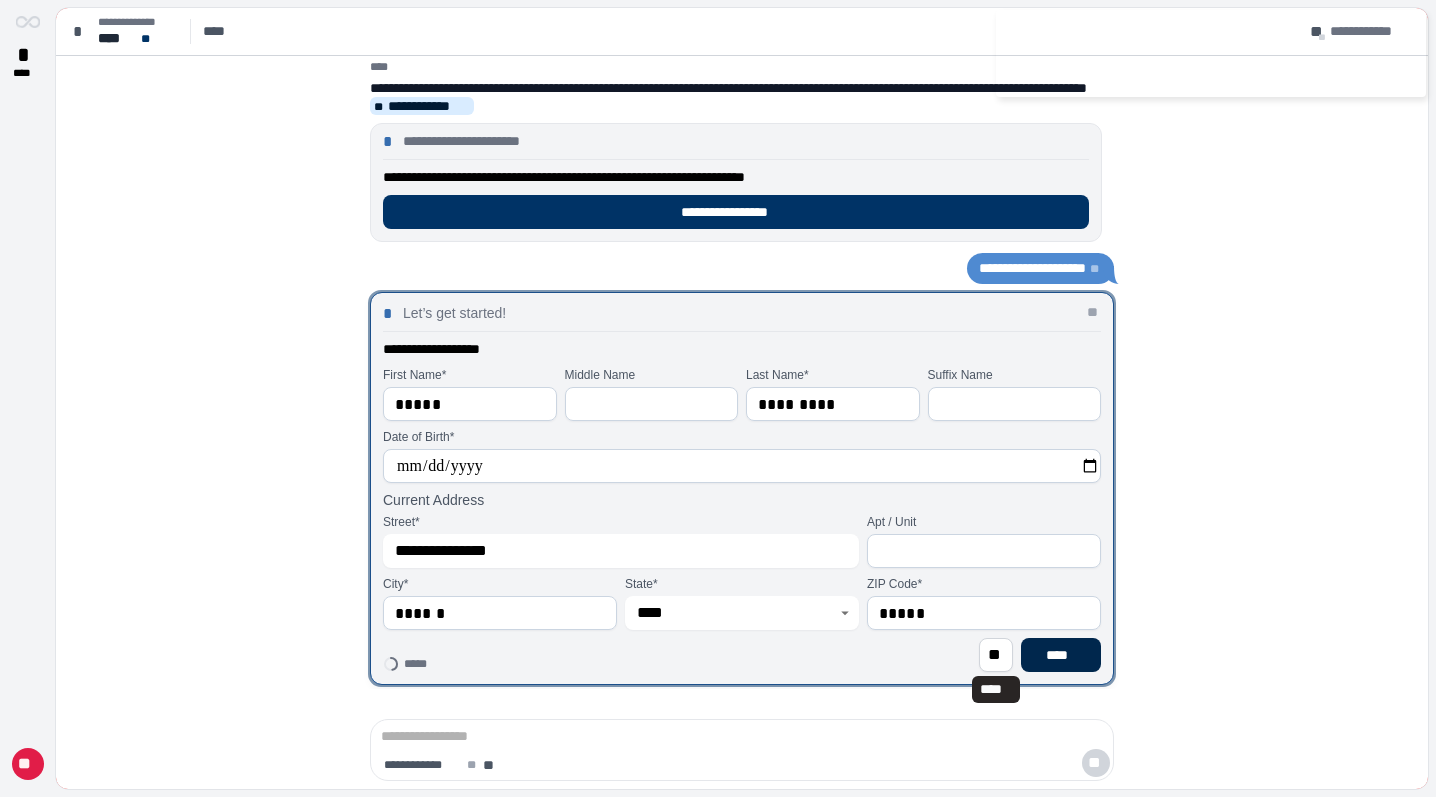 click on "****" at bounding box center [1061, 655] 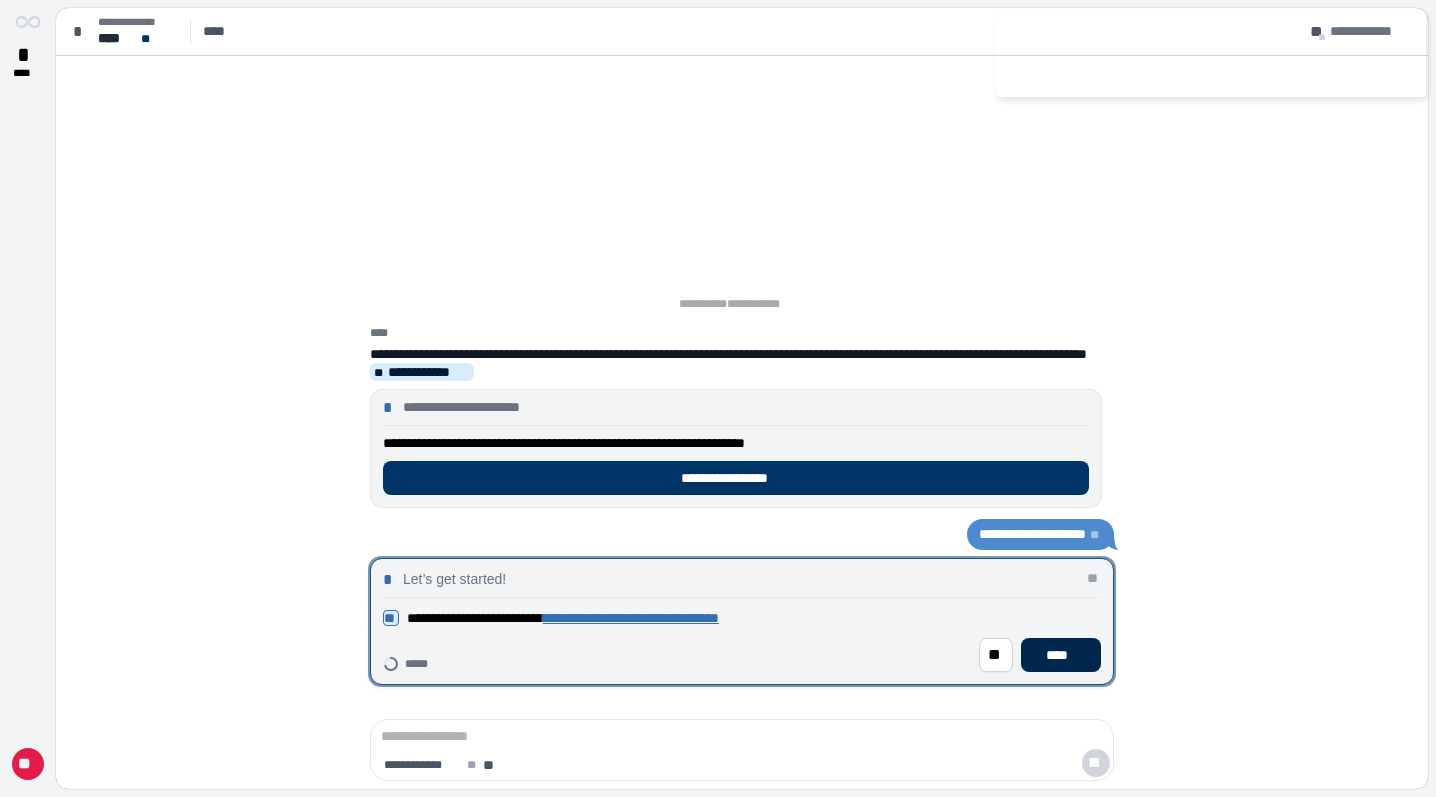 click on "****" at bounding box center [1061, 655] 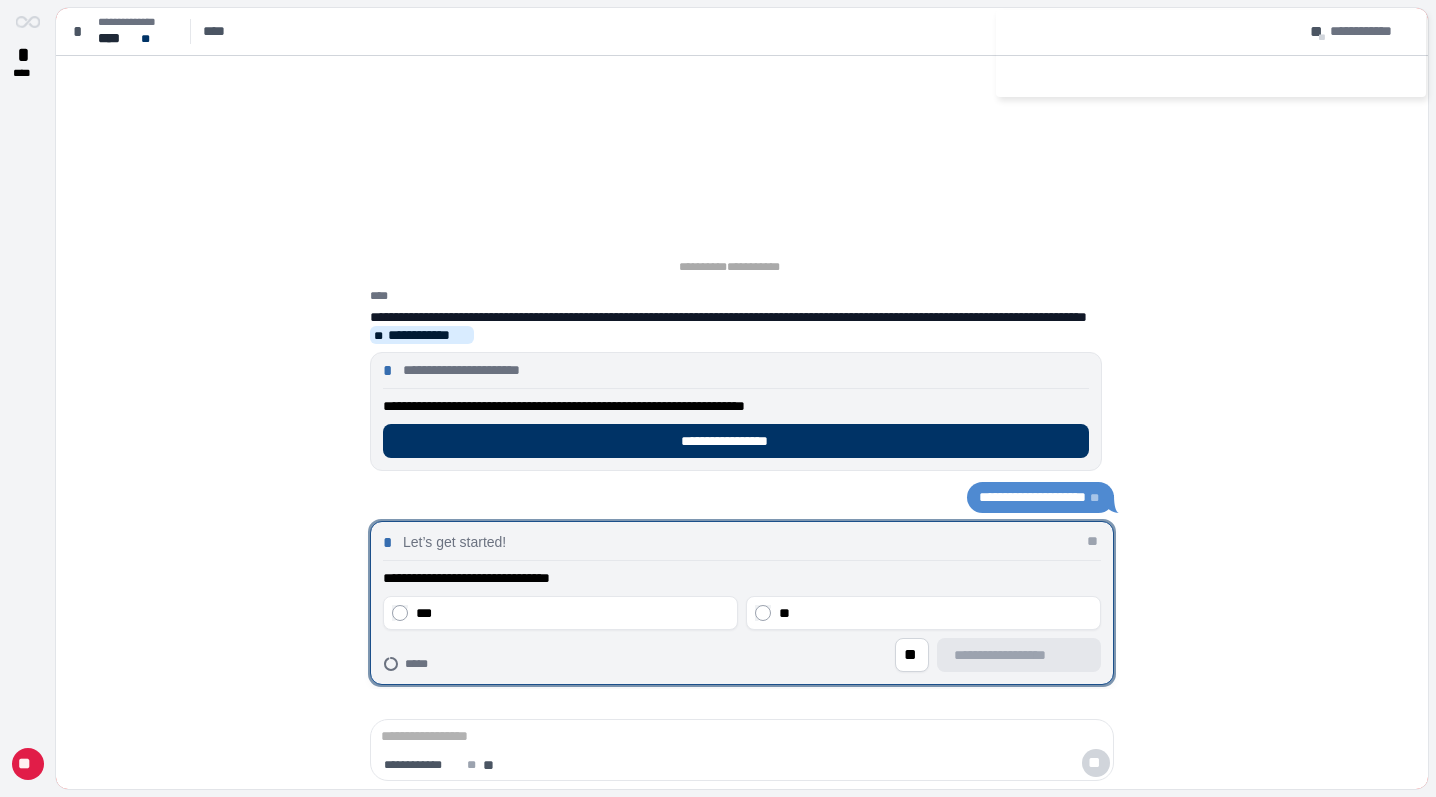 click on "**********" at bounding box center [742, 599] 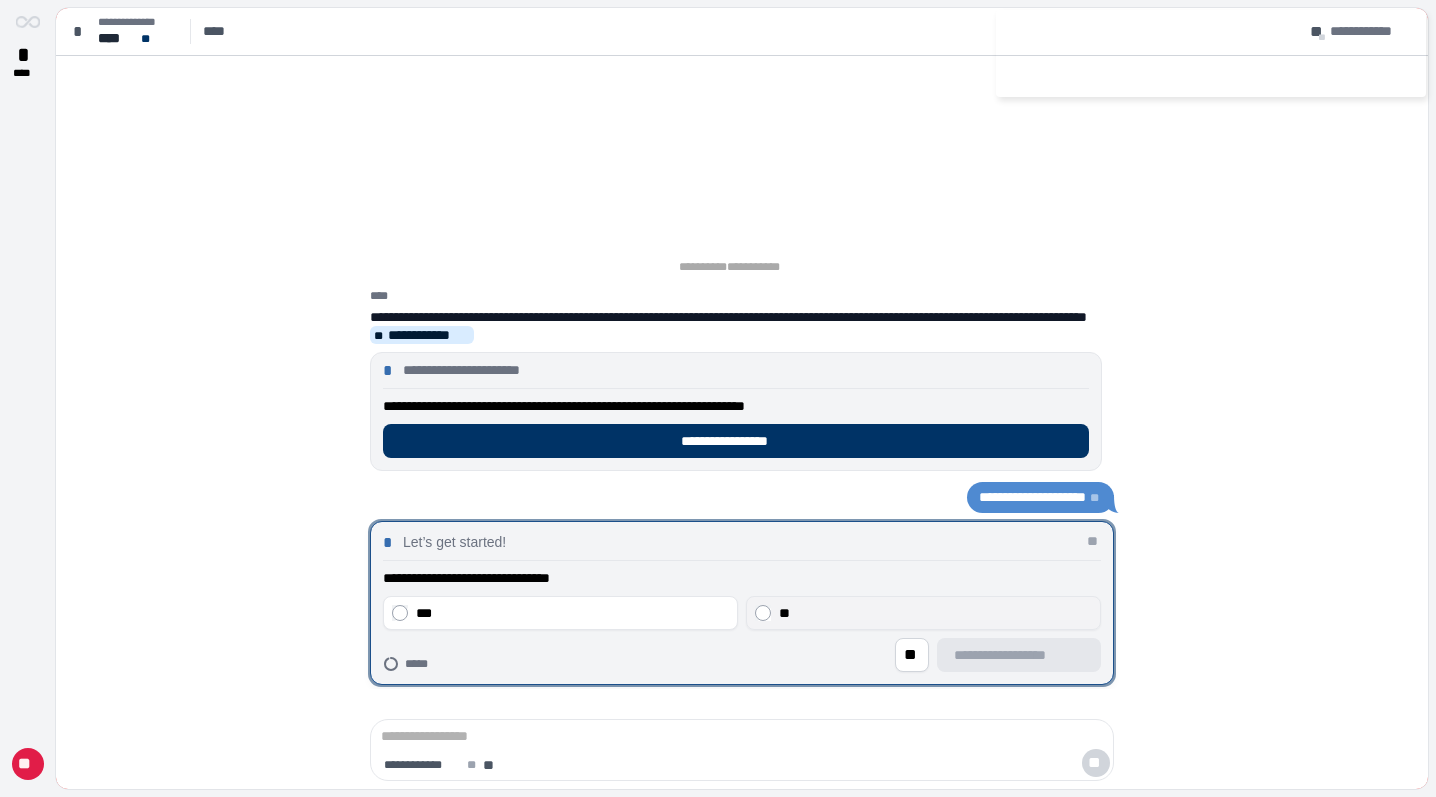 click on "**" at bounding box center (935, 613) 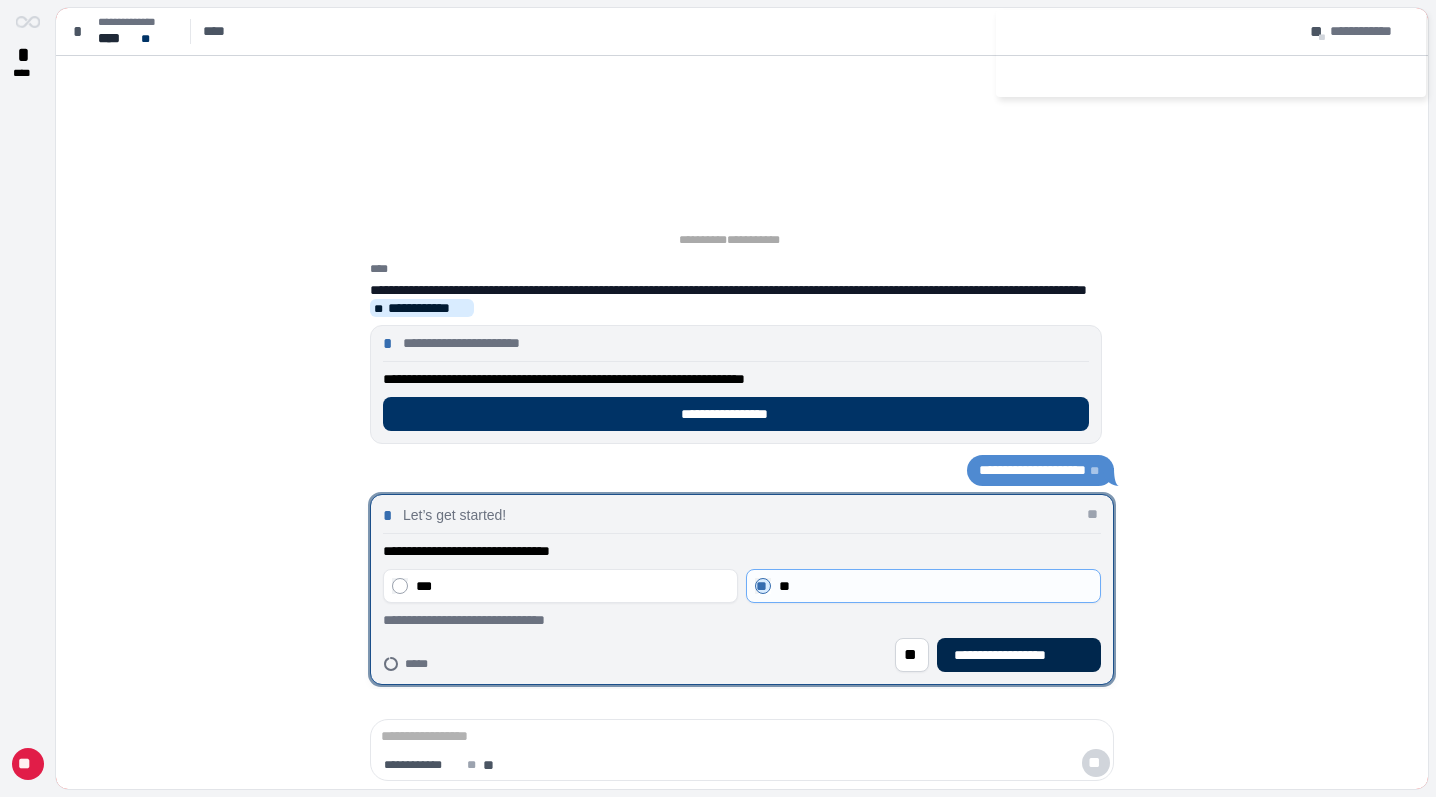 click on "**********" at bounding box center (1019, 655) 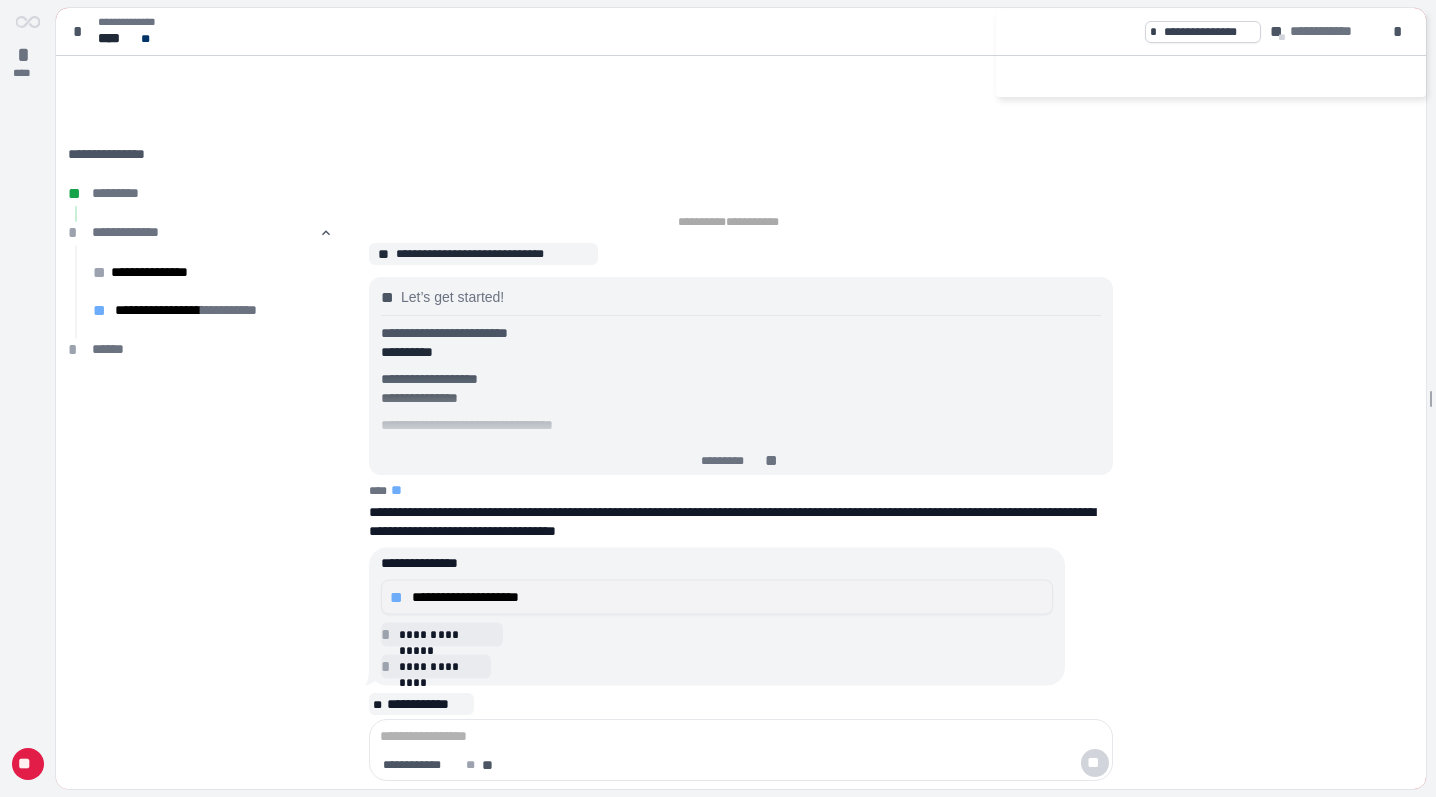 click on "**********" at bounding box center [728, 597] 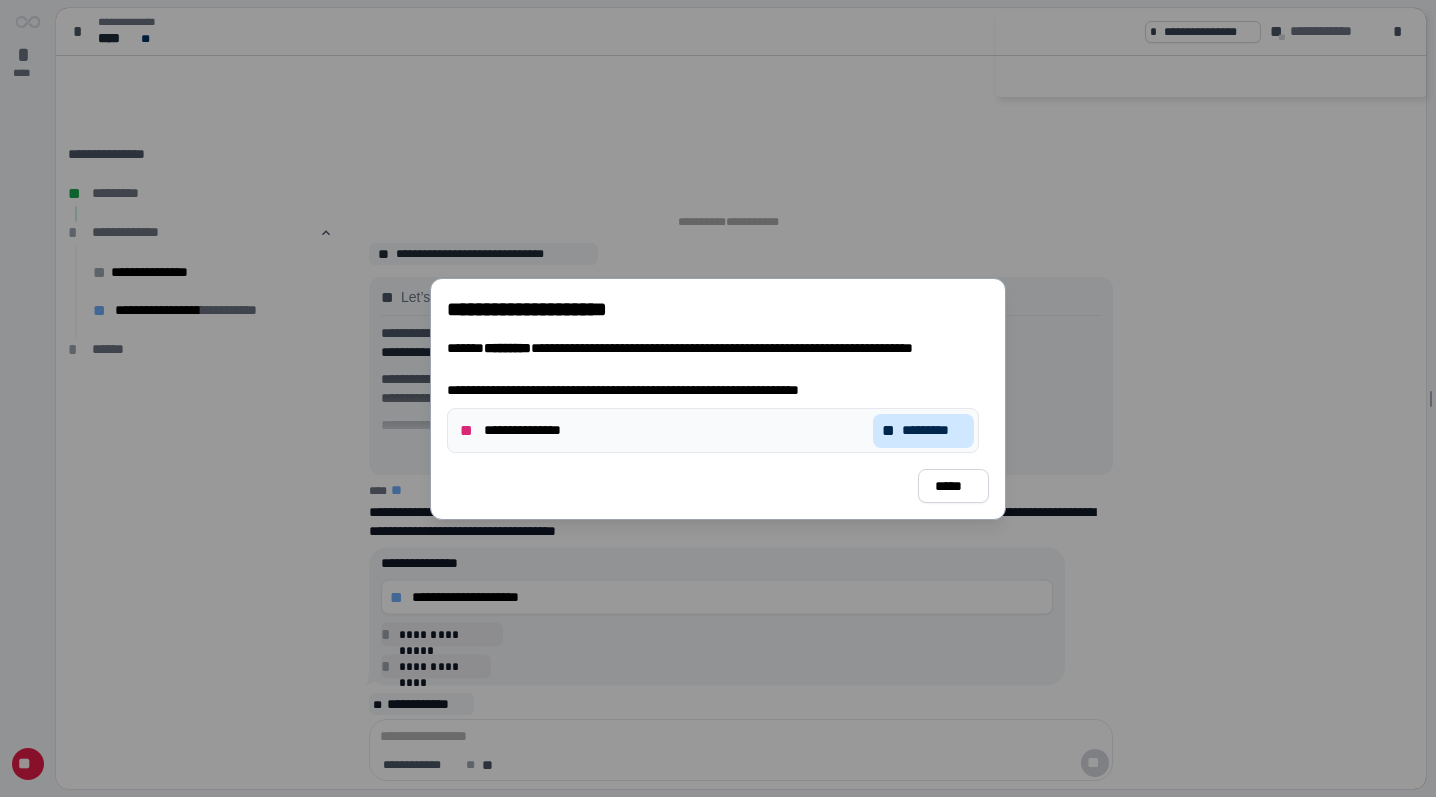 click on "*********" at bounding box center [933, 430] 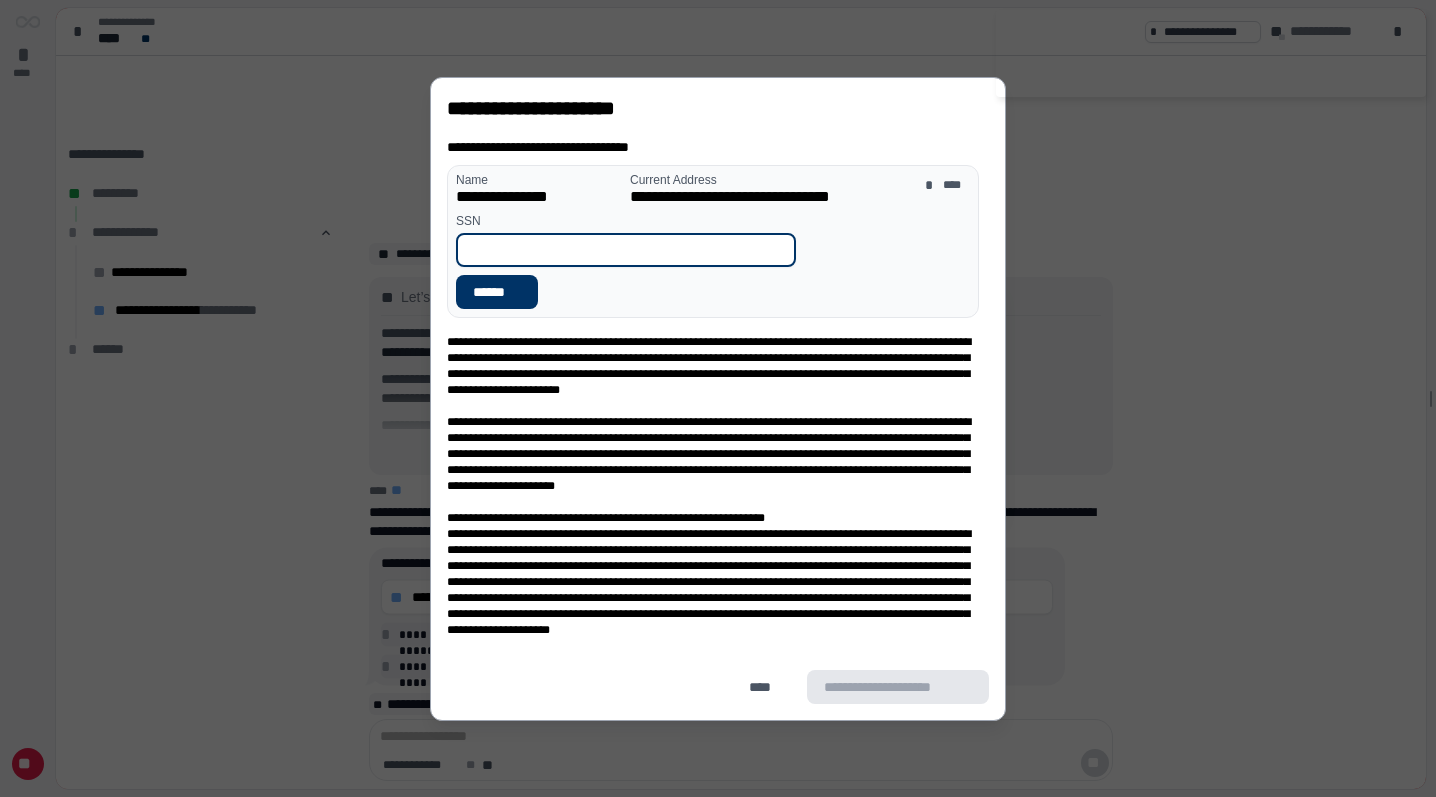 click at bounding box center [626, 250] 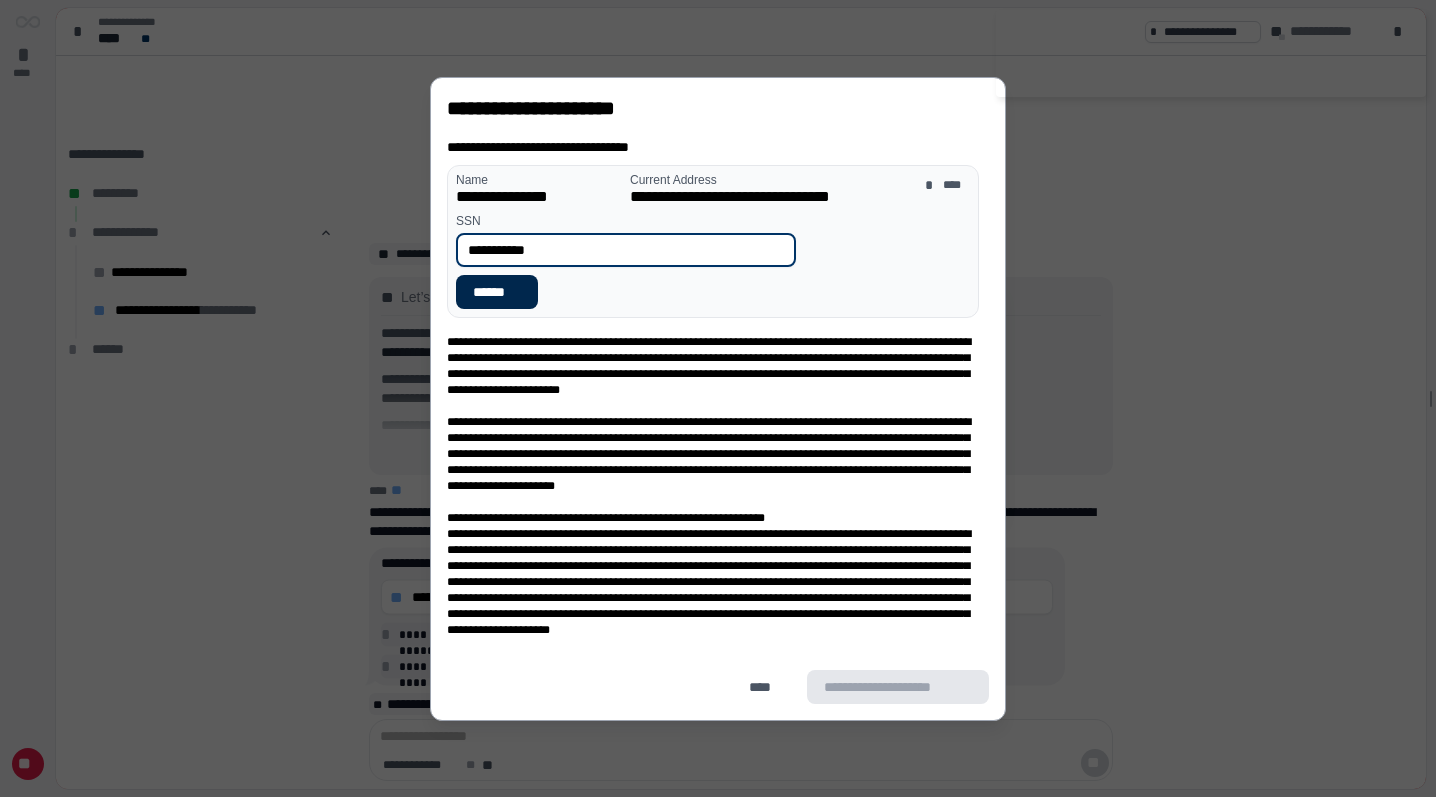 type on "**********" 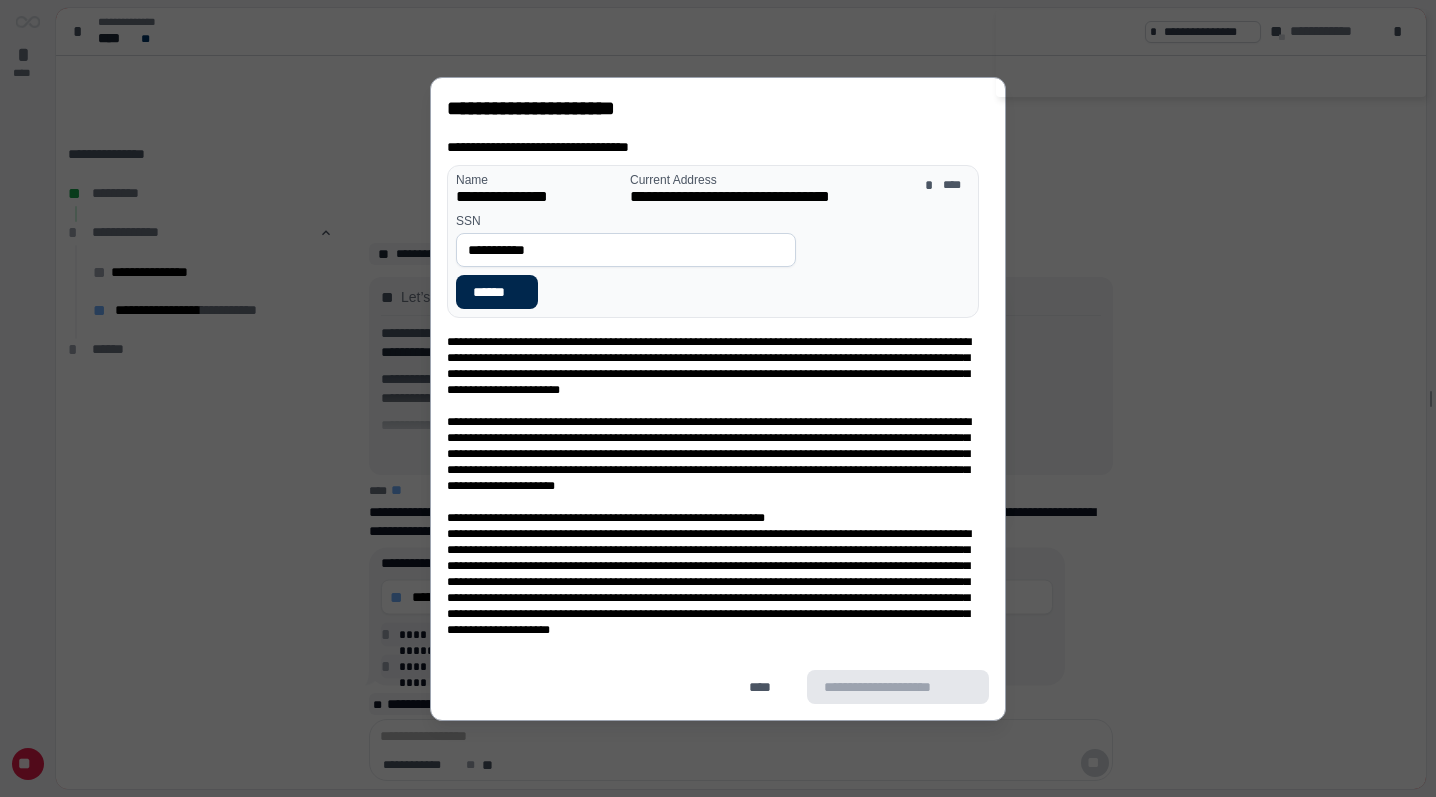 click on "******" at bounding box center (497, 291) 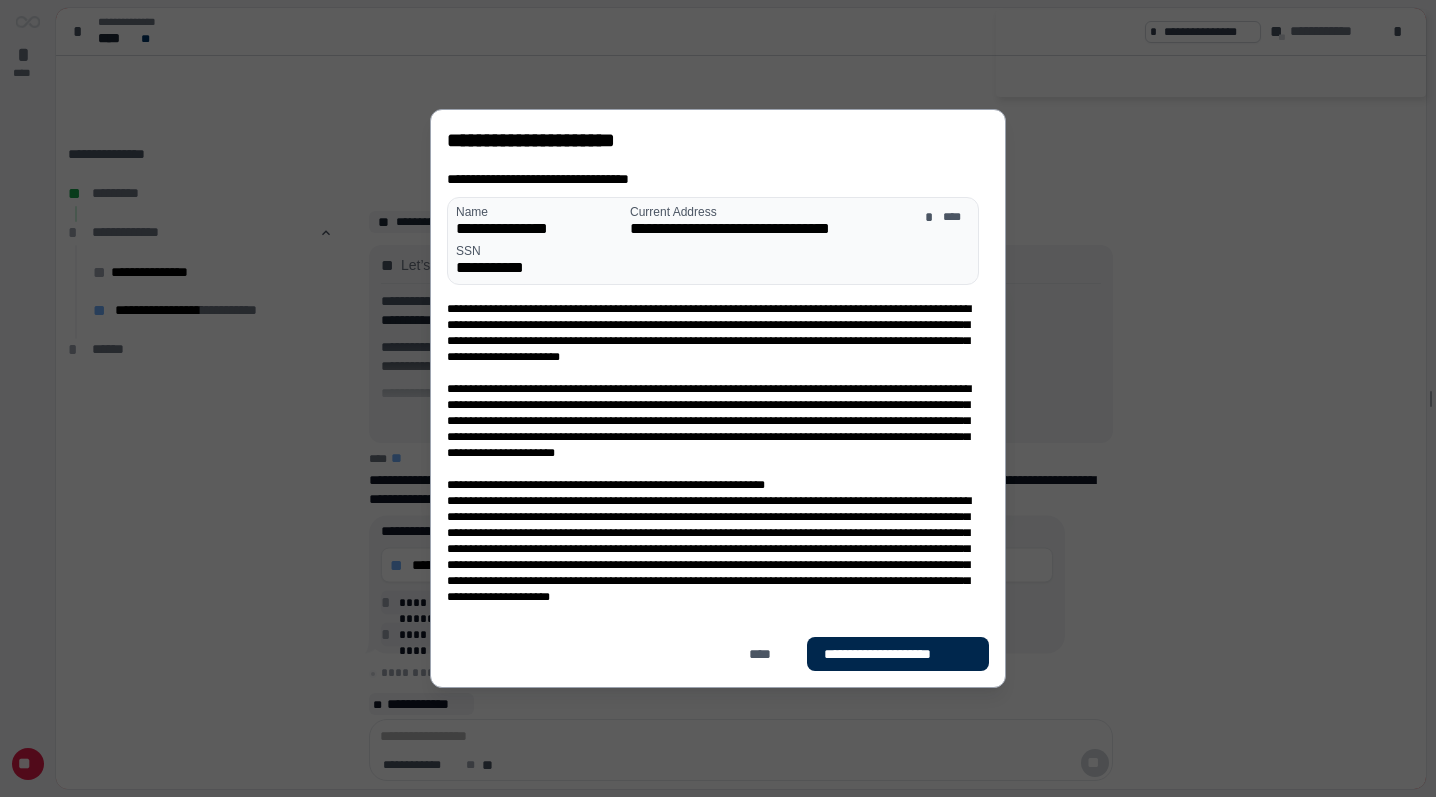 click on "**********" at bounding box center (898, 654) 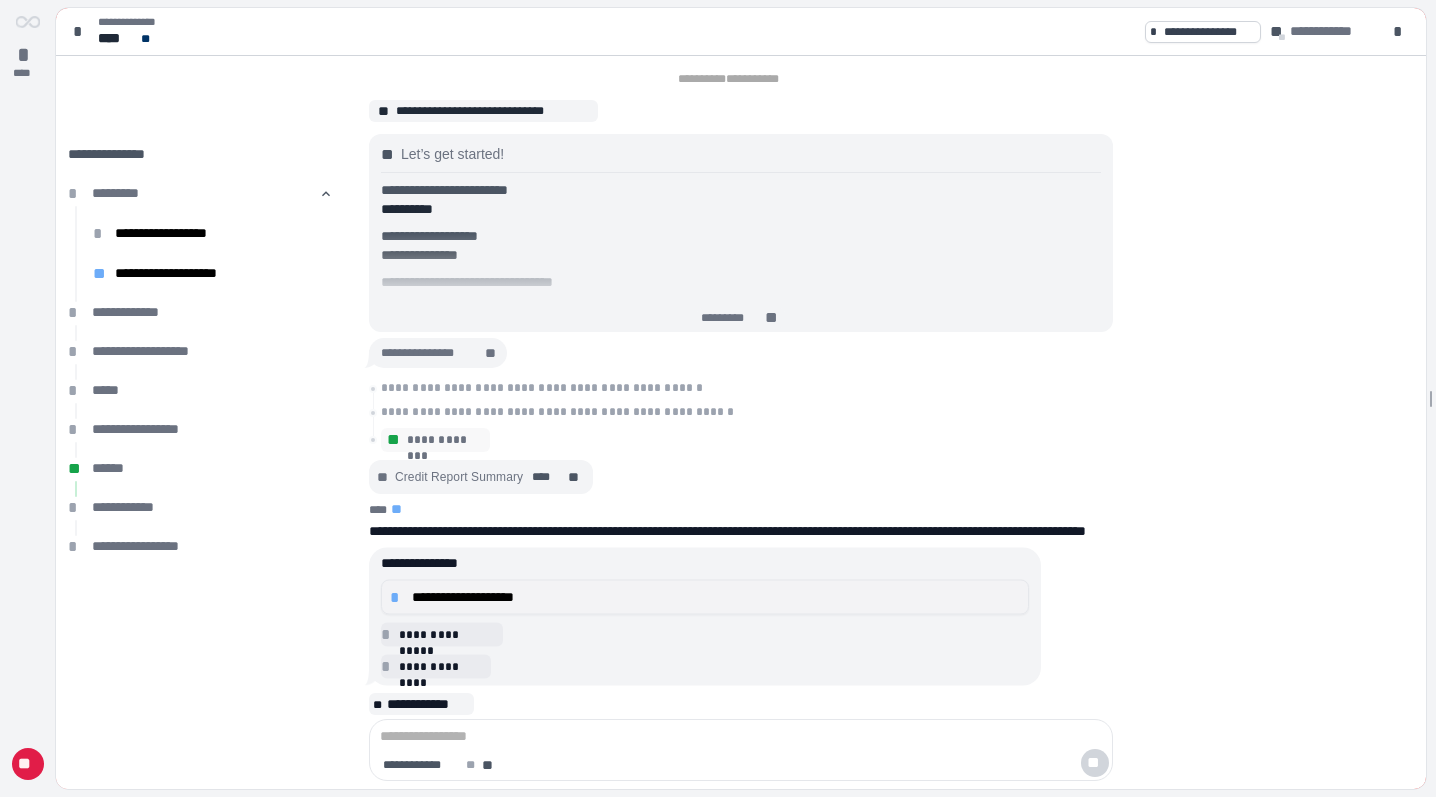 click on "**********" at bounding box center (705, 597) 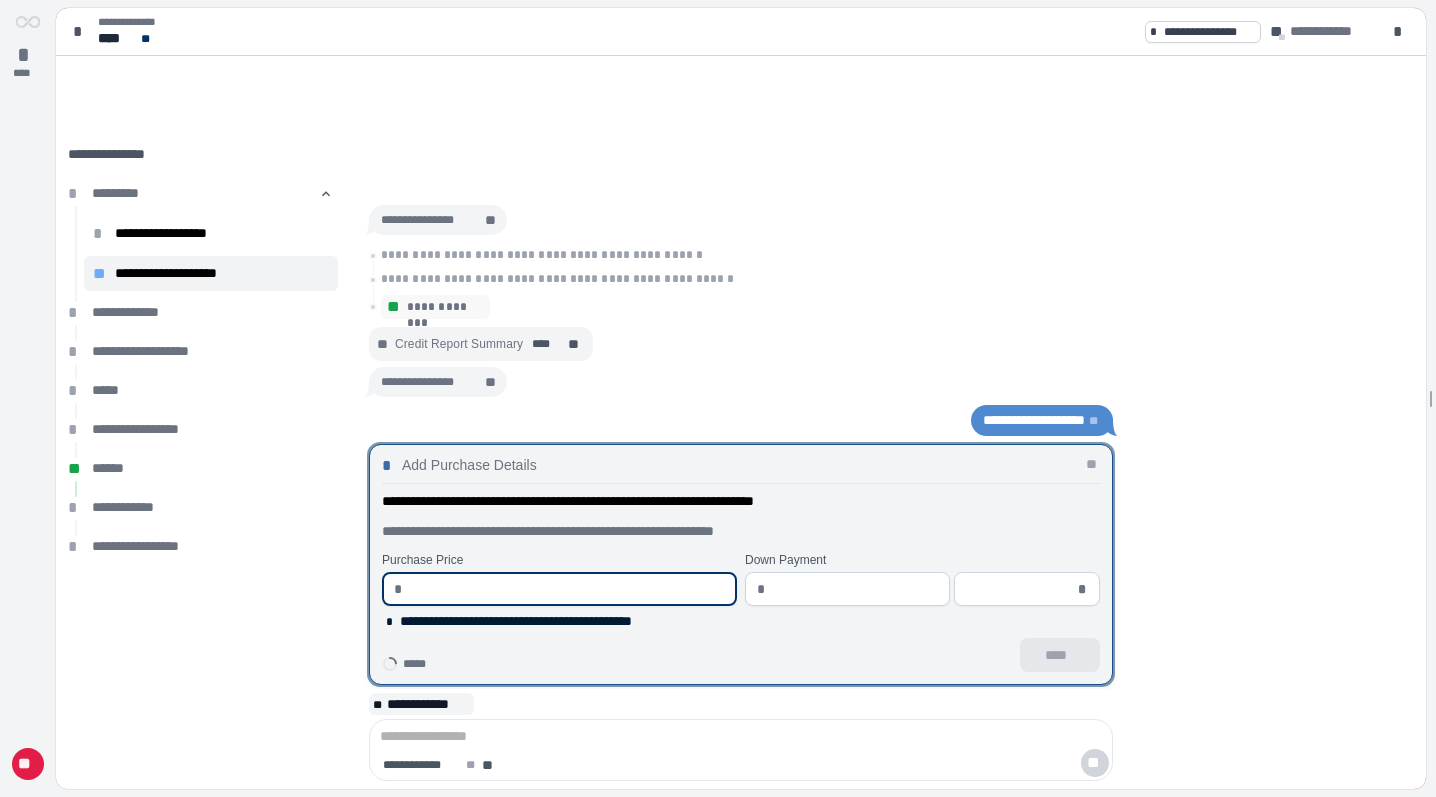 click at bounding box center [568, 589] 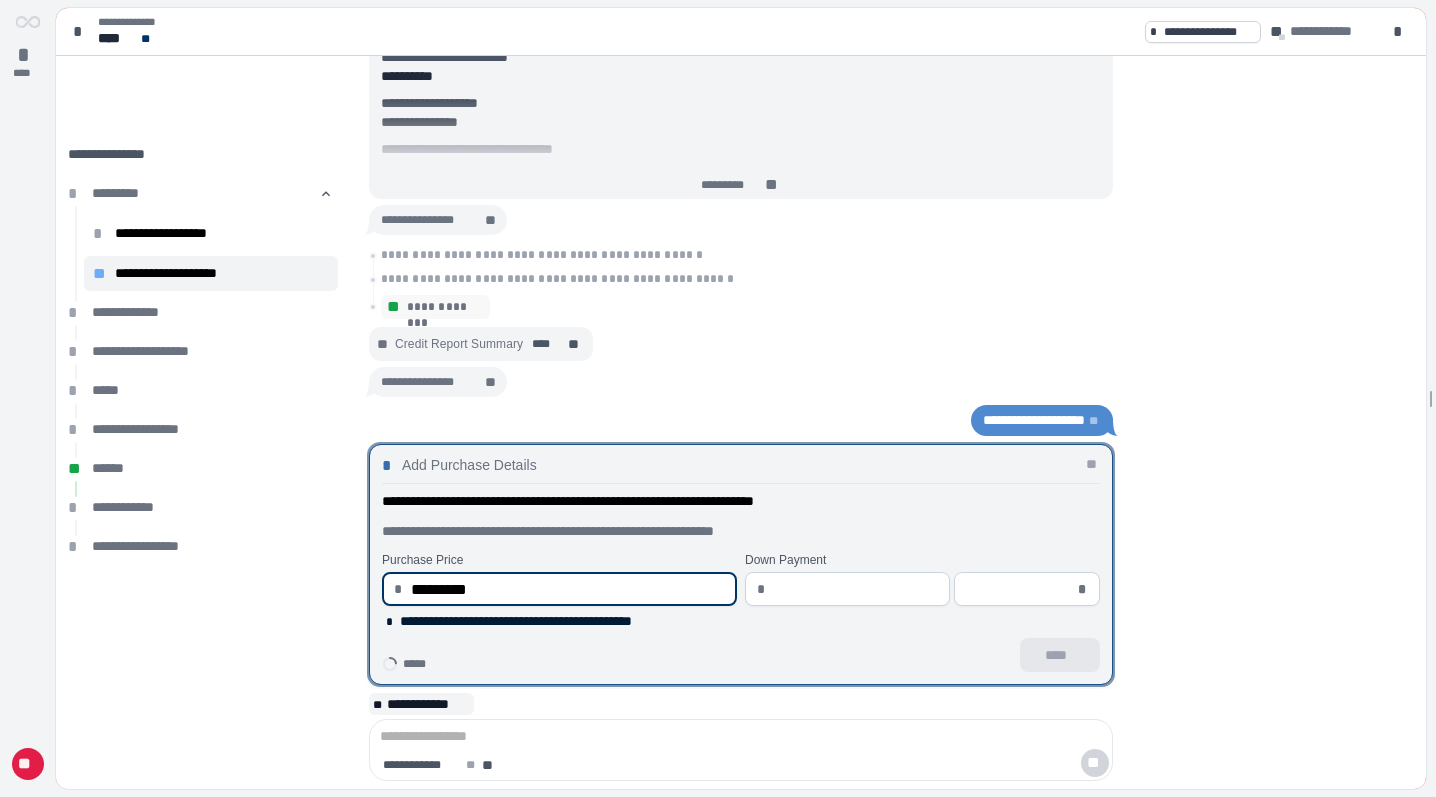 type on "*" 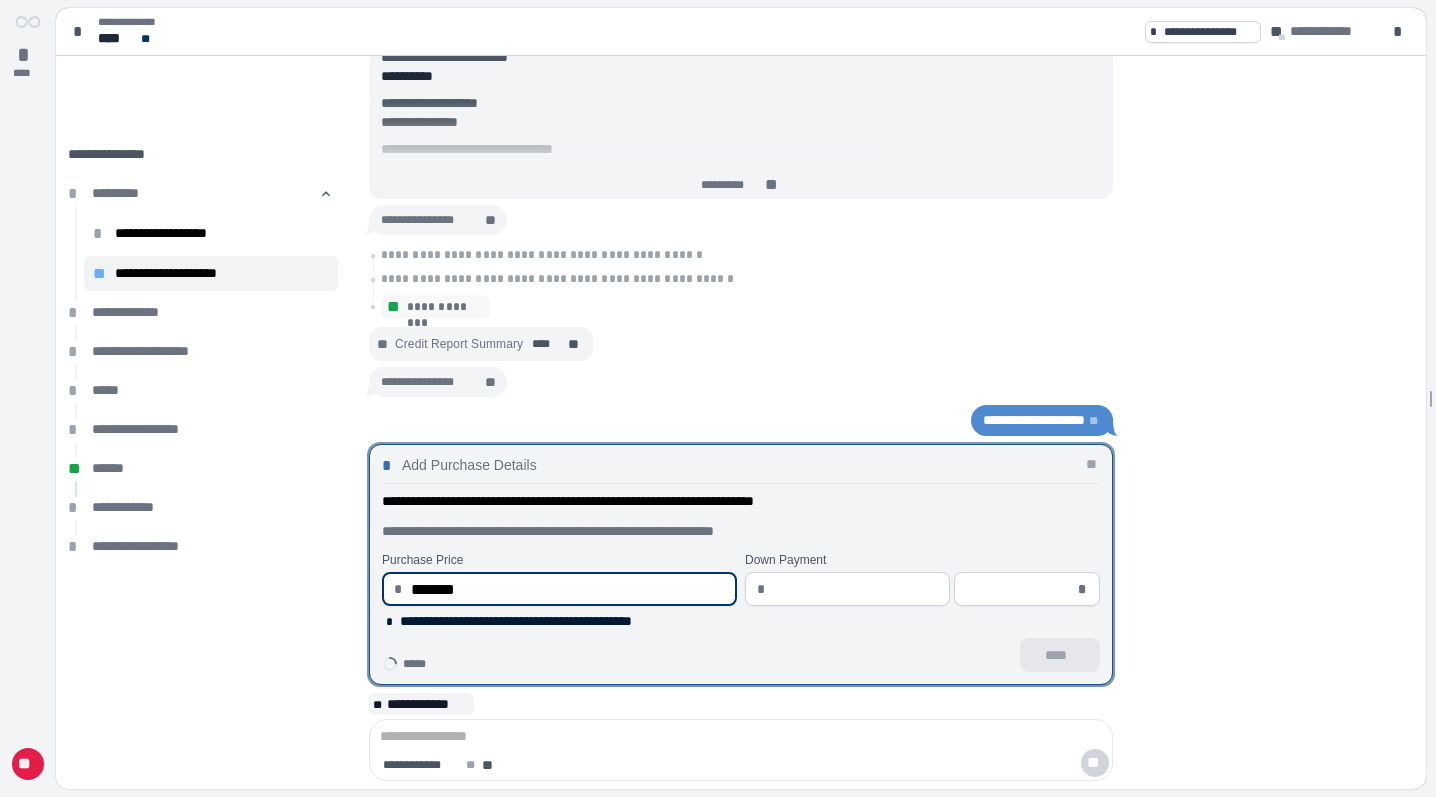type on "**********" 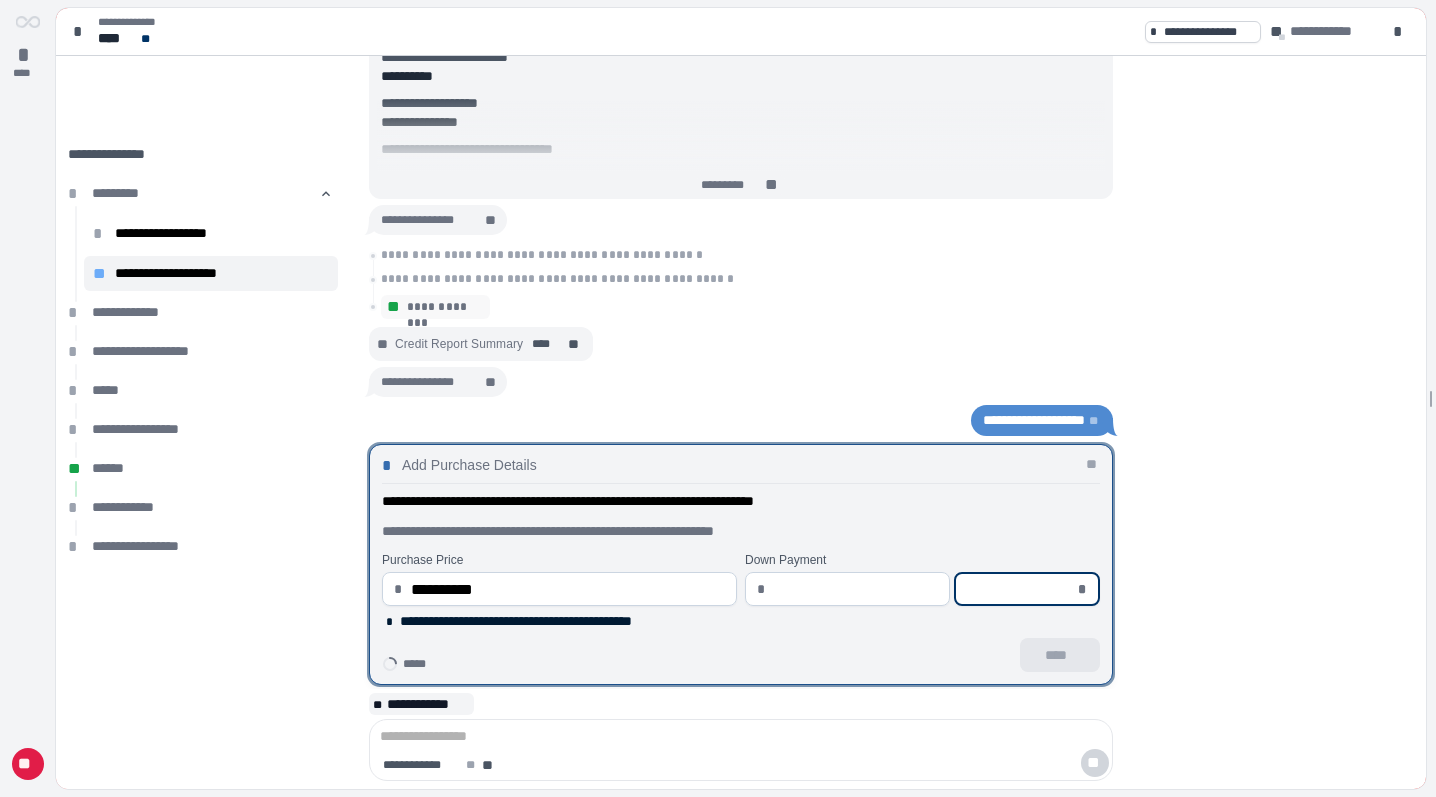 type on "********" 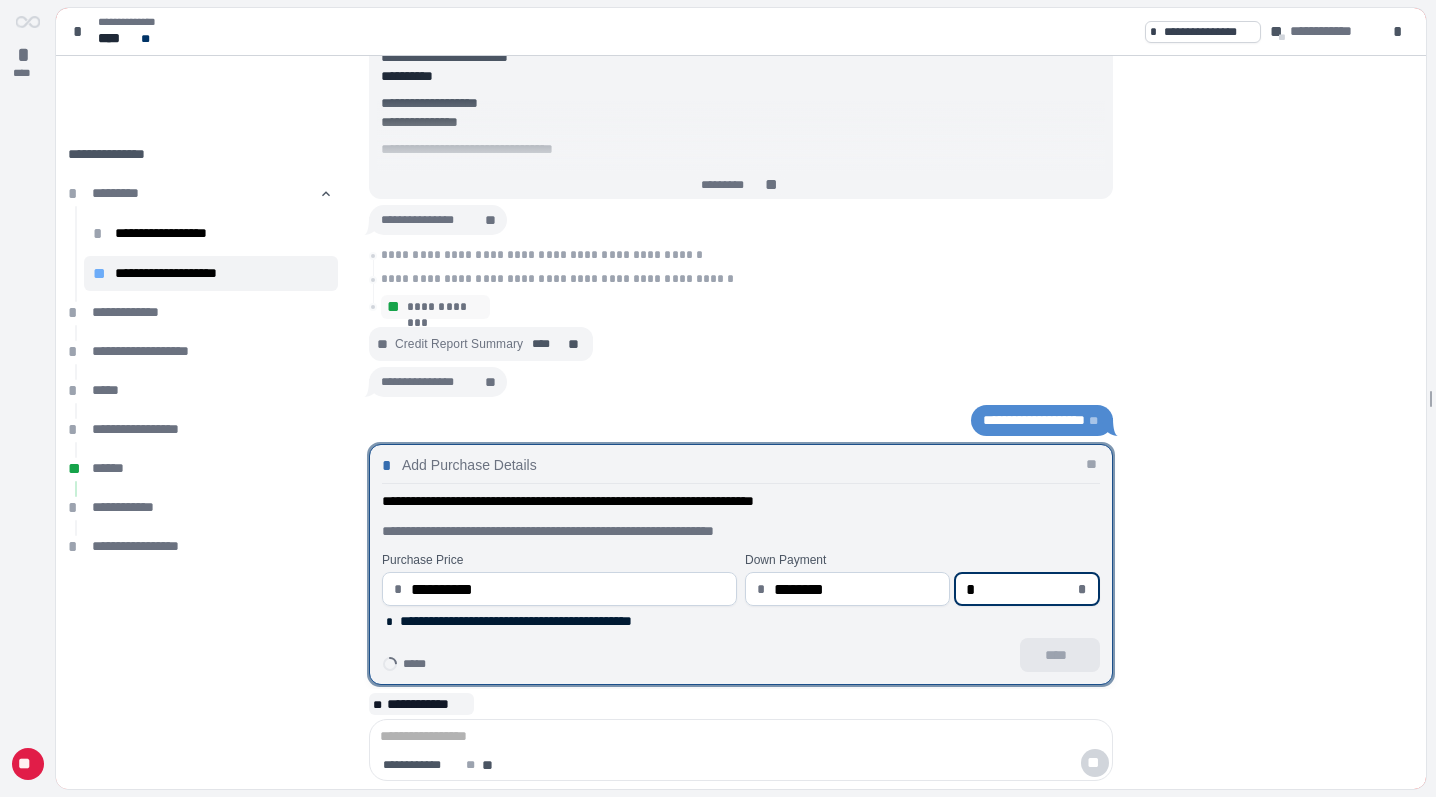 type on "*********" 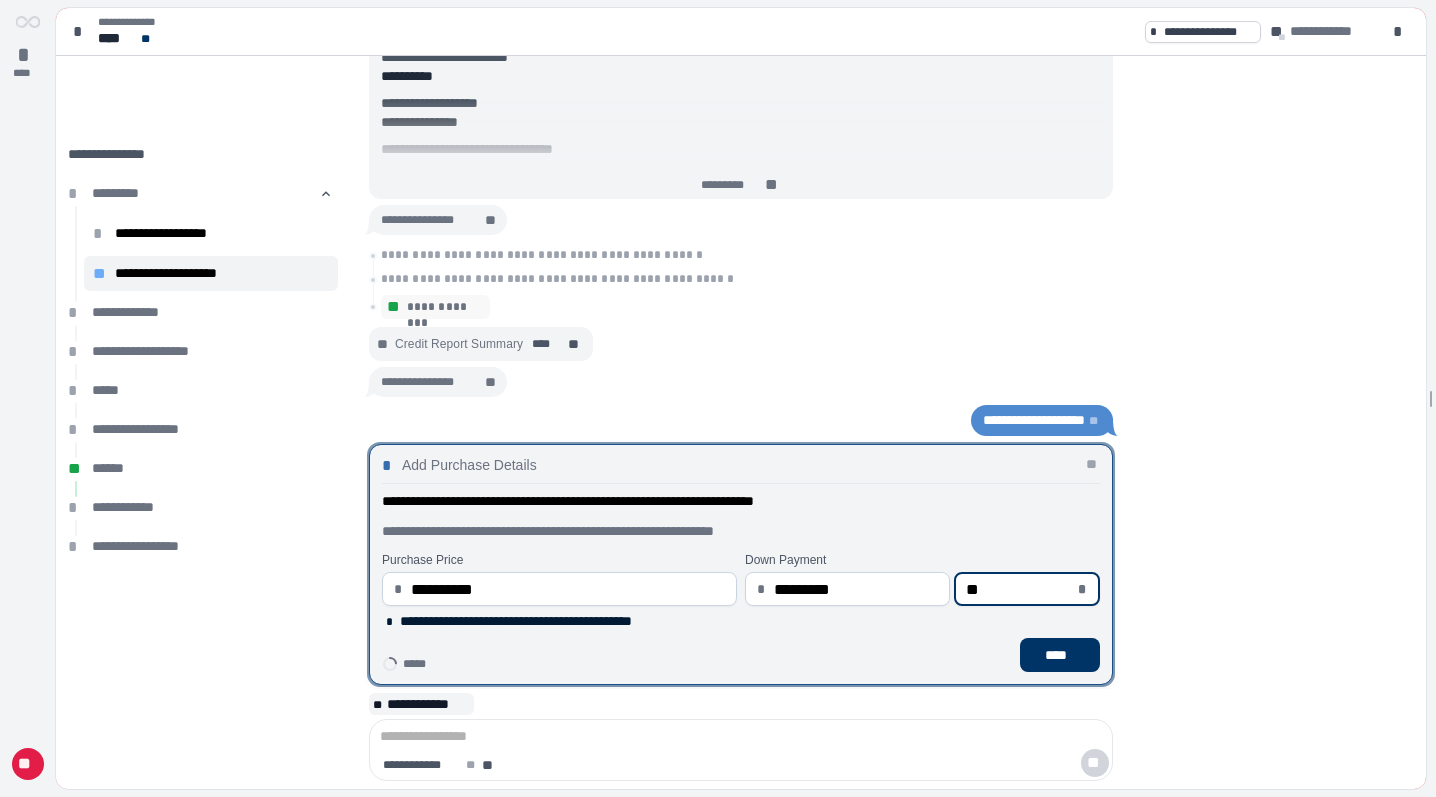 type on "******" 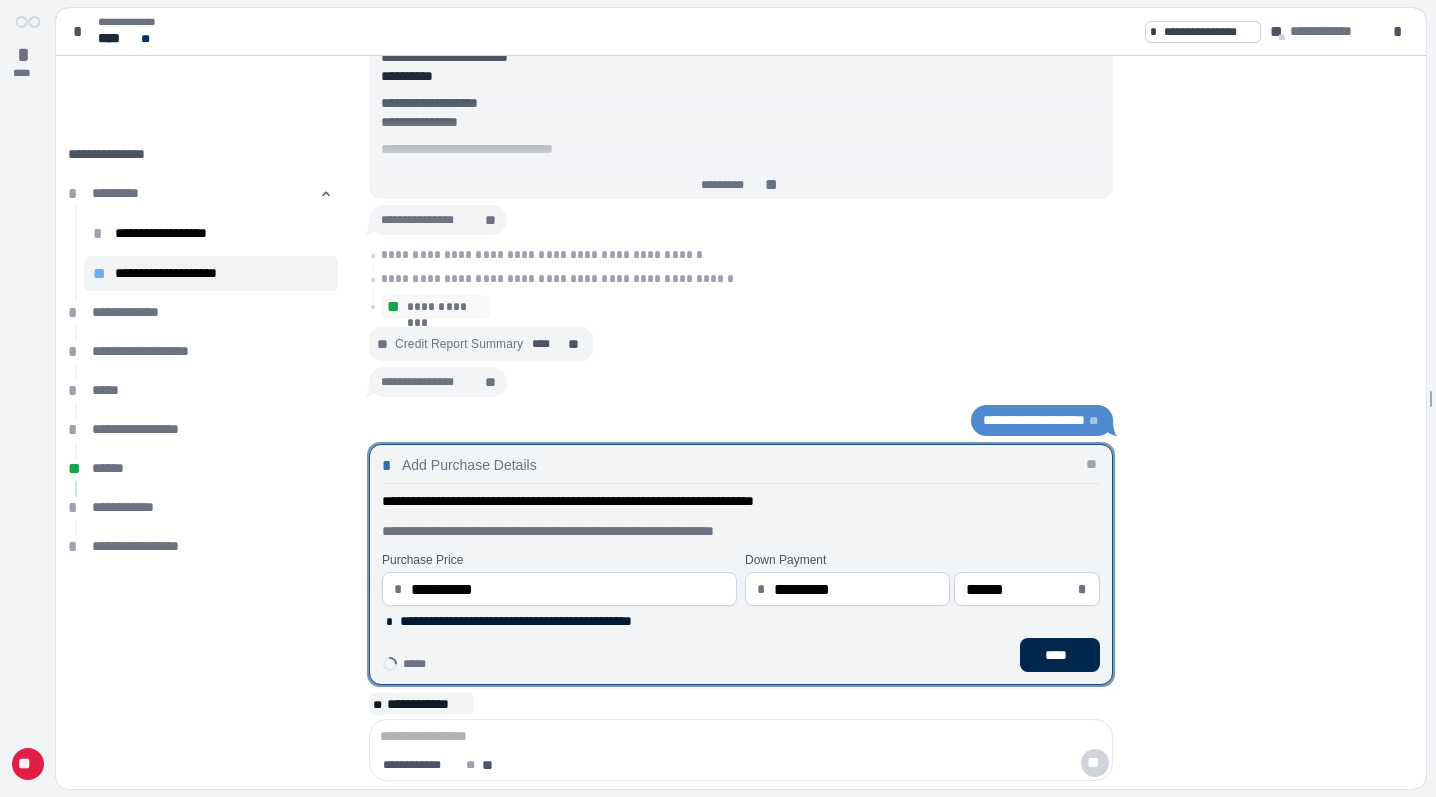 click on "****" at bounding box center (1060, 655) 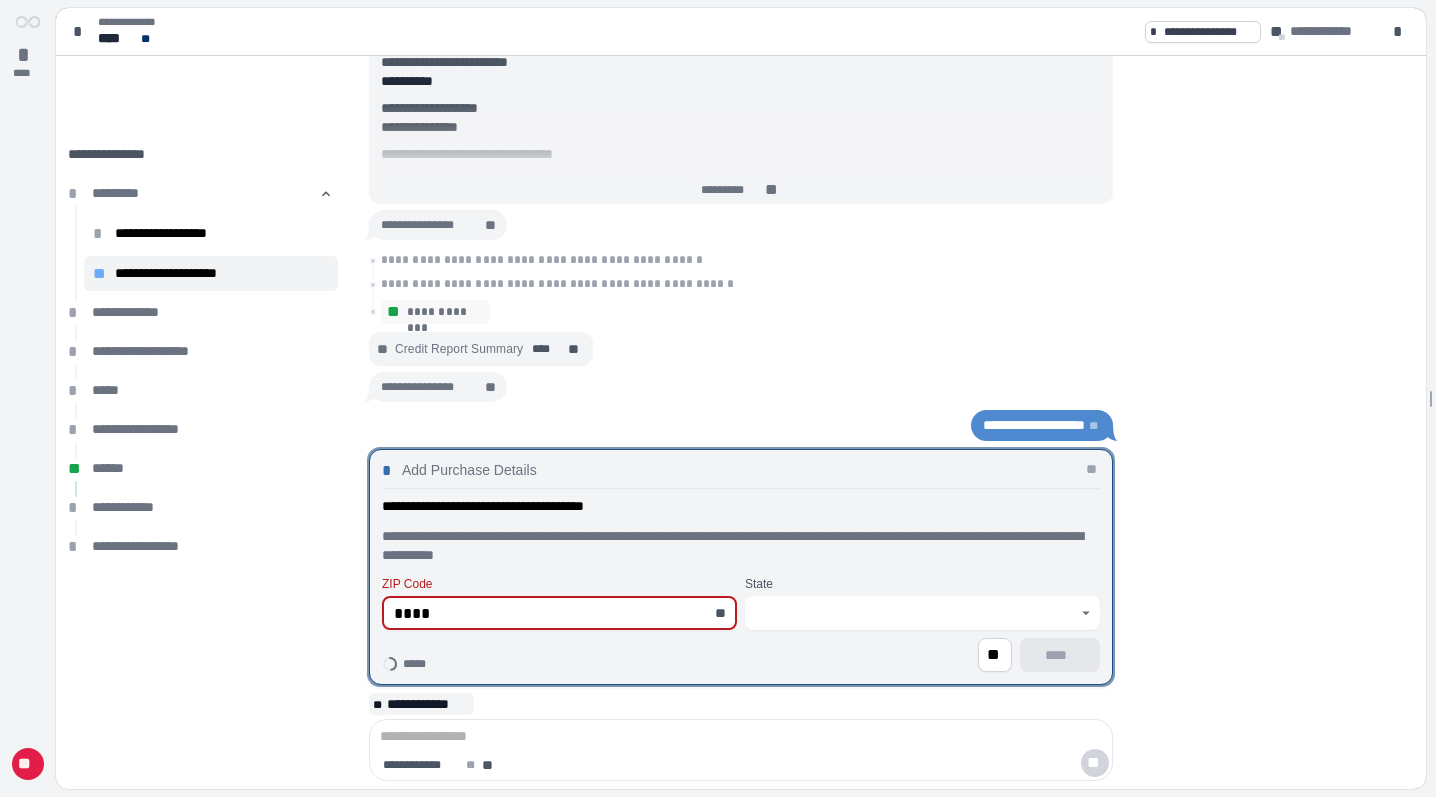 type on "*****" 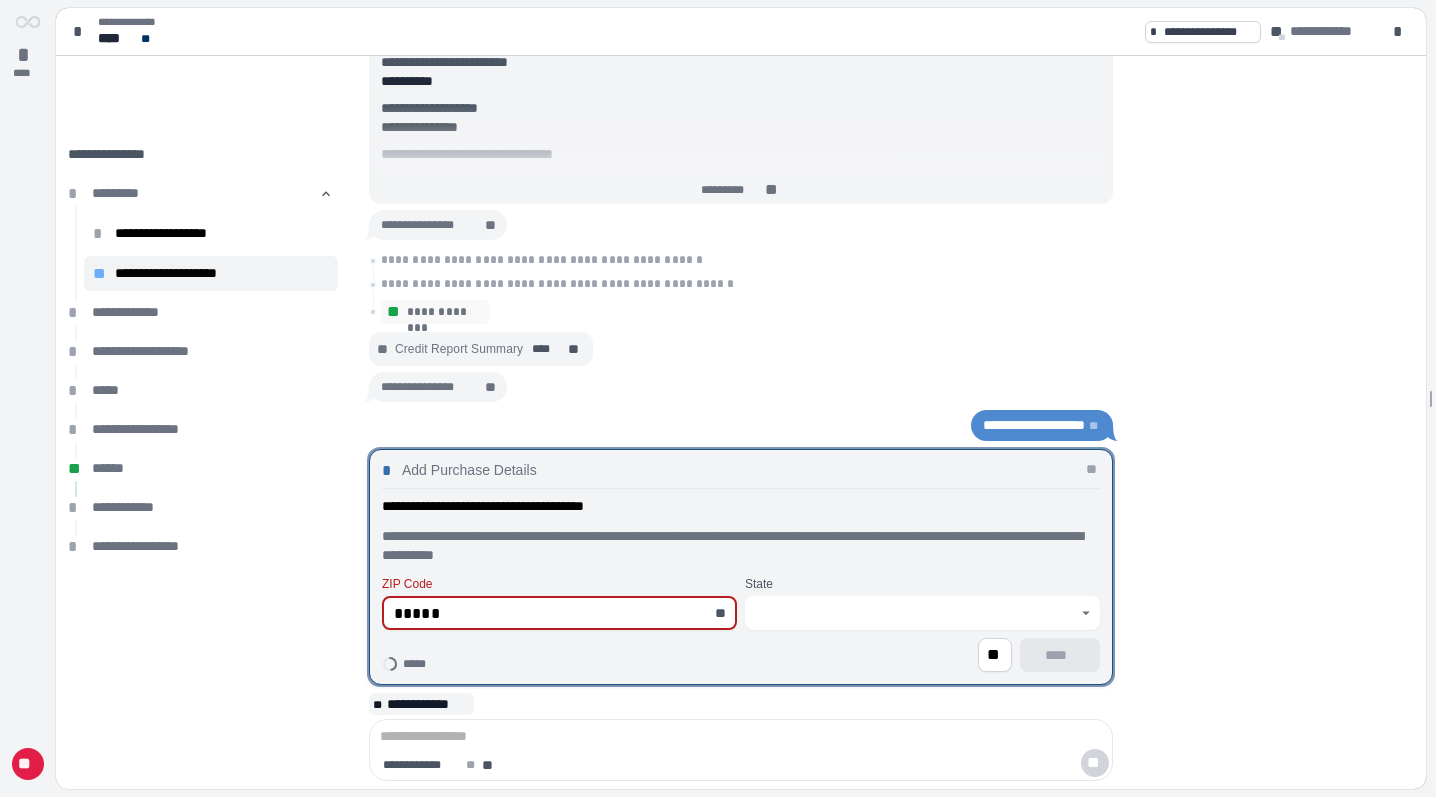 type on "**********" 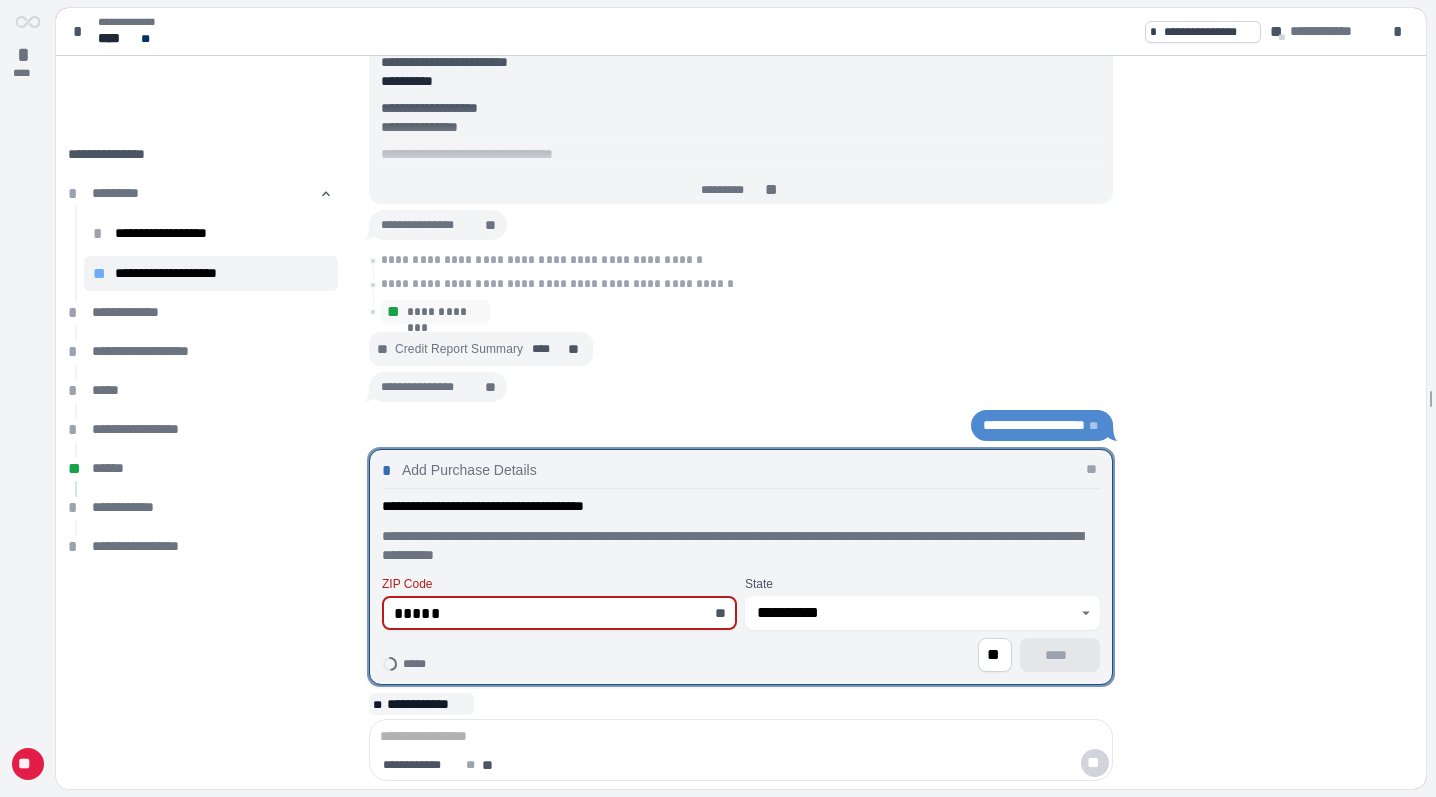 type on "*****" 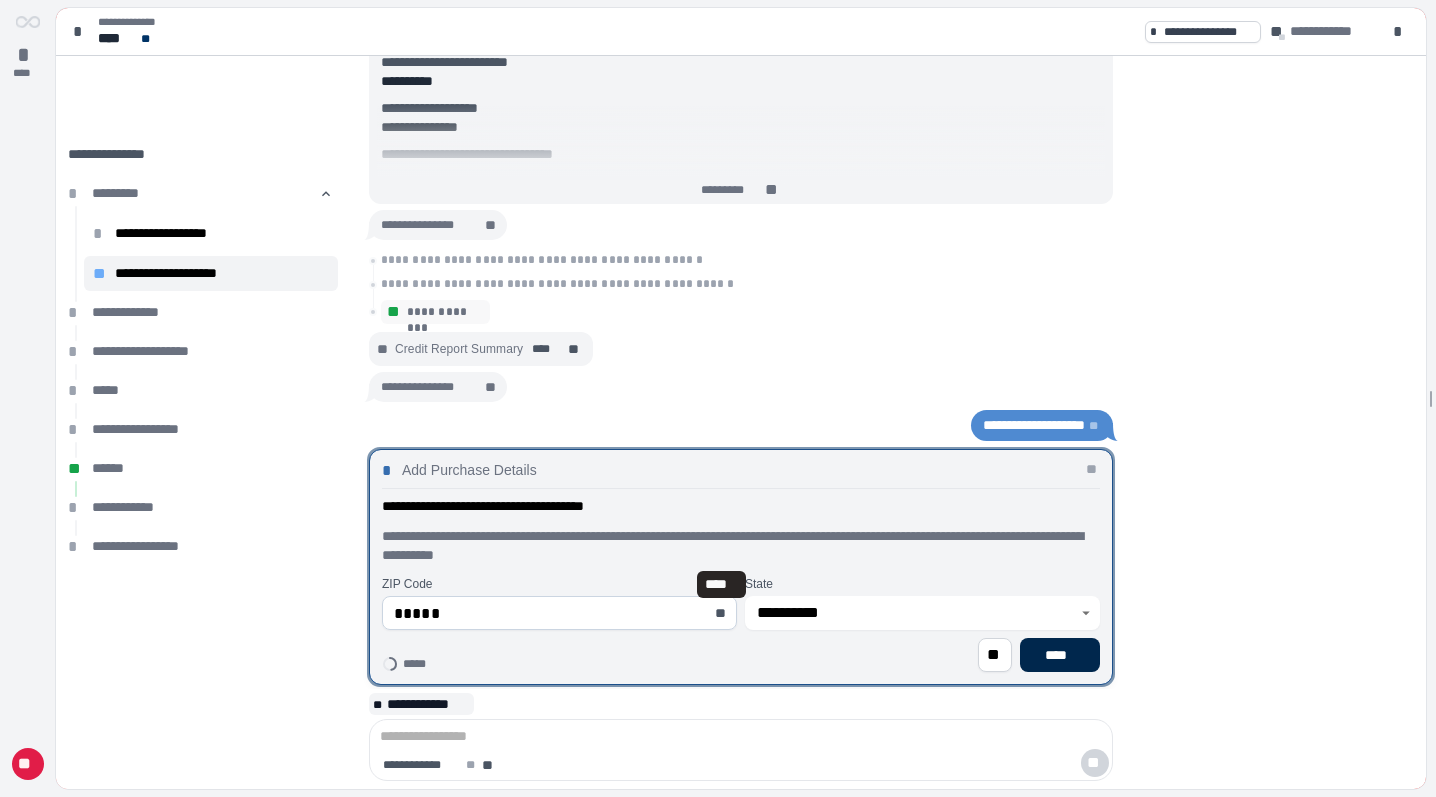 click on "****" at bounding box center (1060, 655) 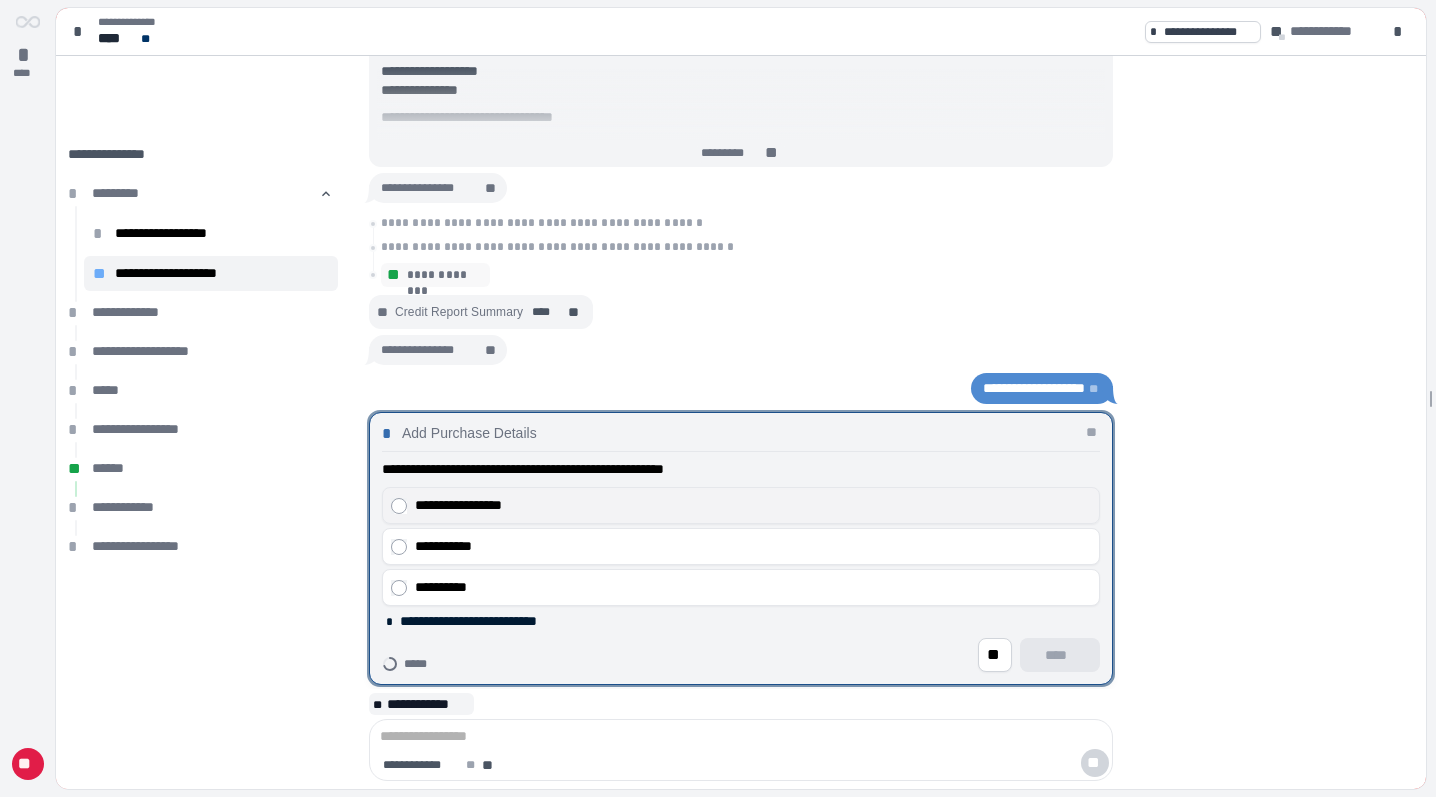 click on "**********" at bounding box center [753, 505] 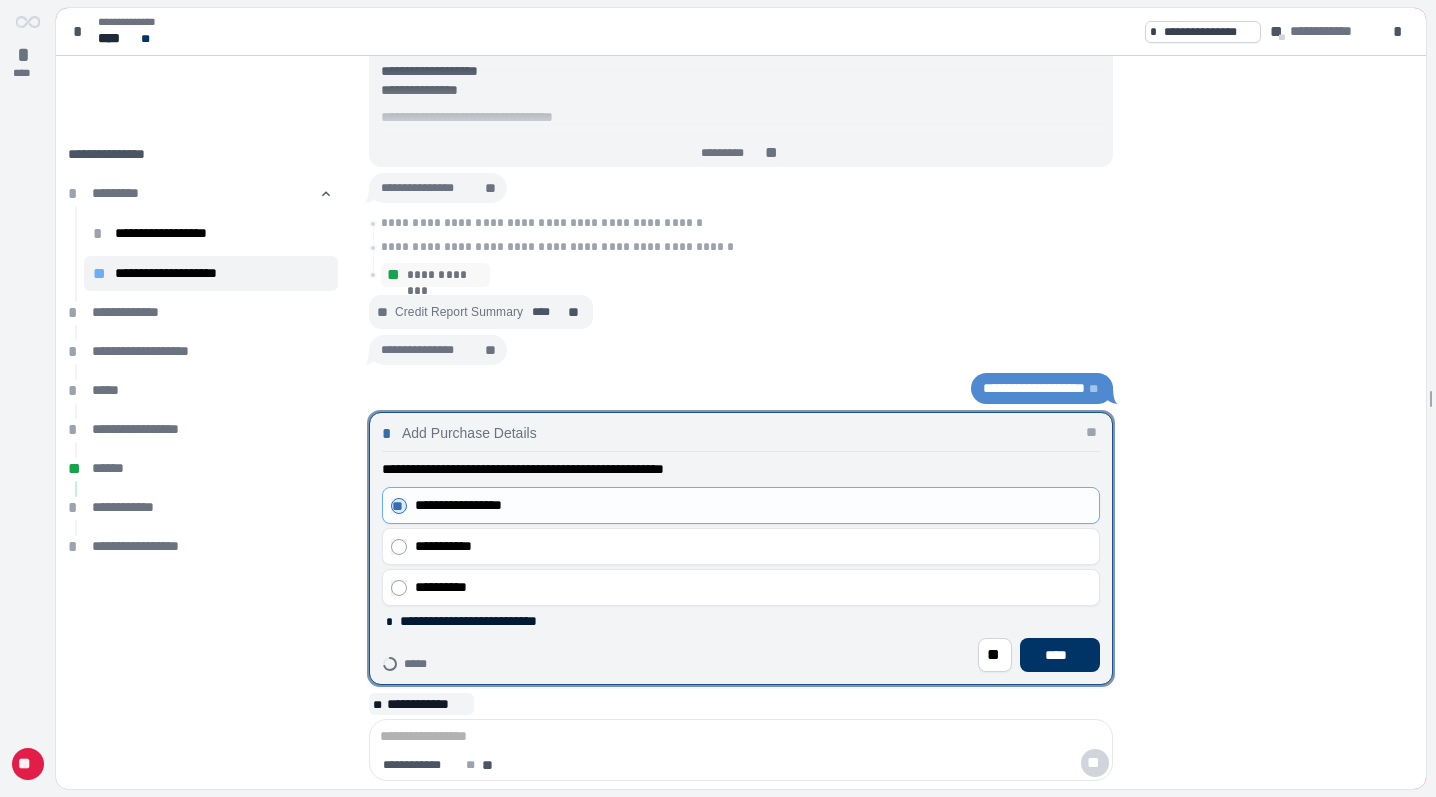 click on "**********" at bounding box center (741, 622) 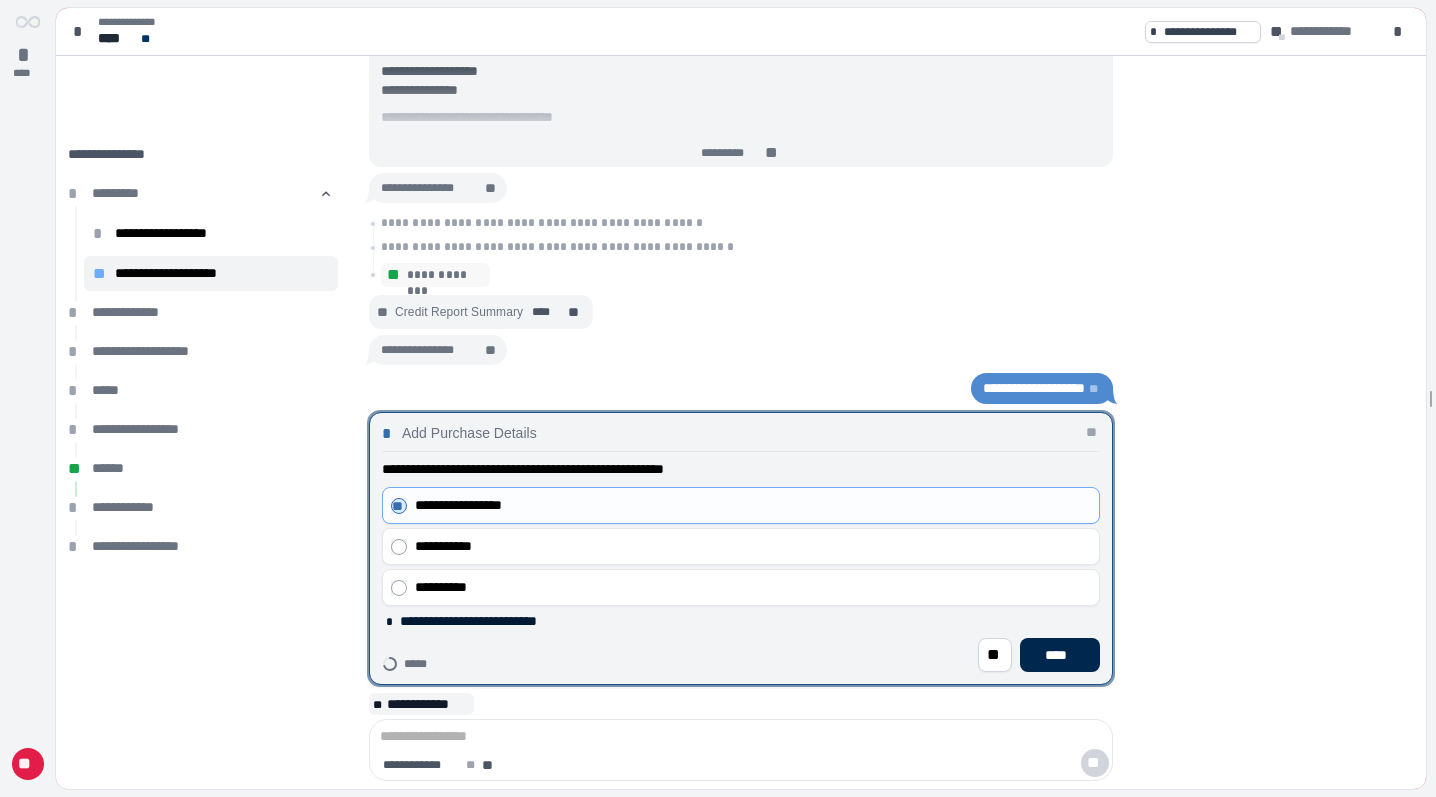 click on "****" at bounding box center (1060, 655) 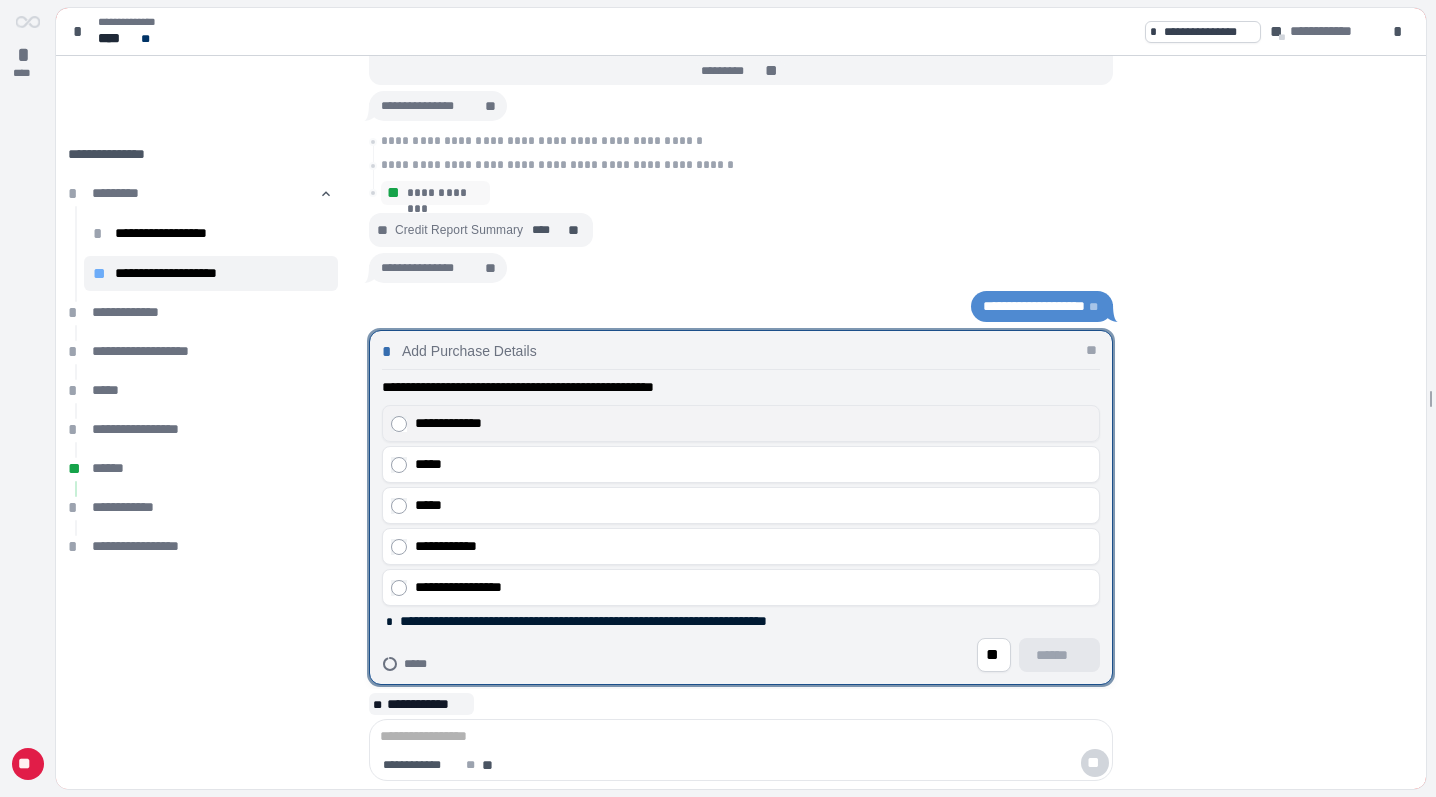 click on "**********" at bounding box center [753, 423] 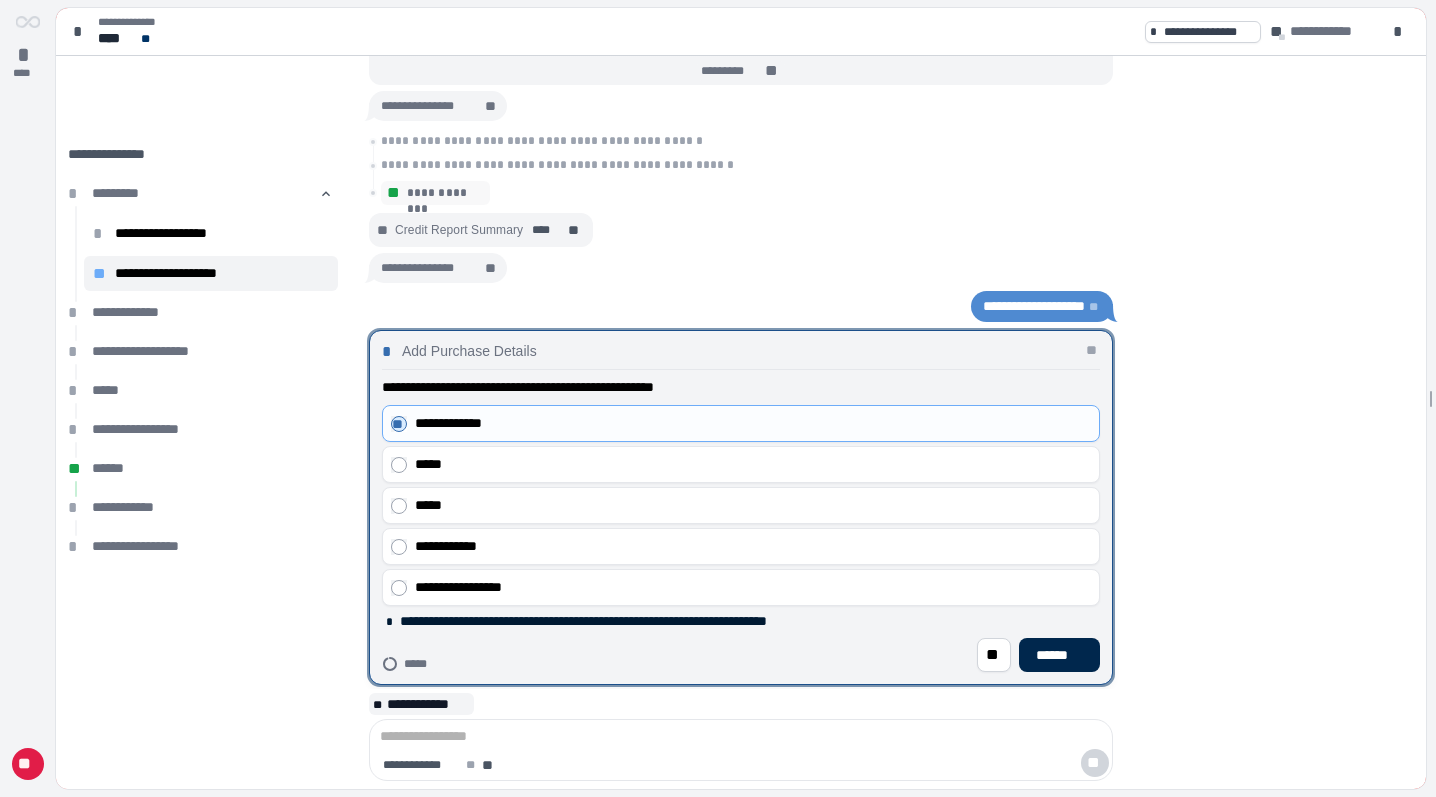 click on "******" at bounding box center [1059, 655] 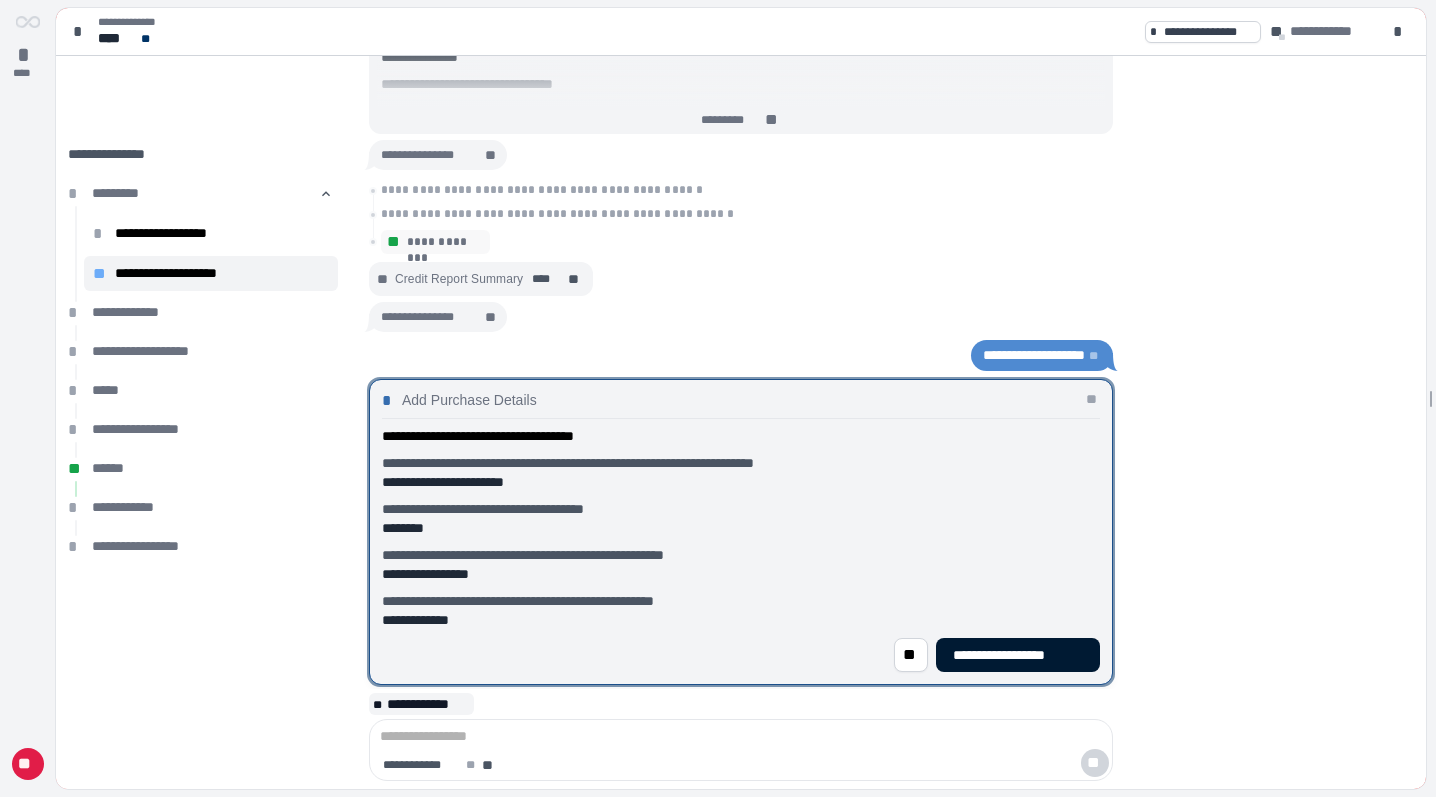click on "**********" at bounding box center (1018, 655) 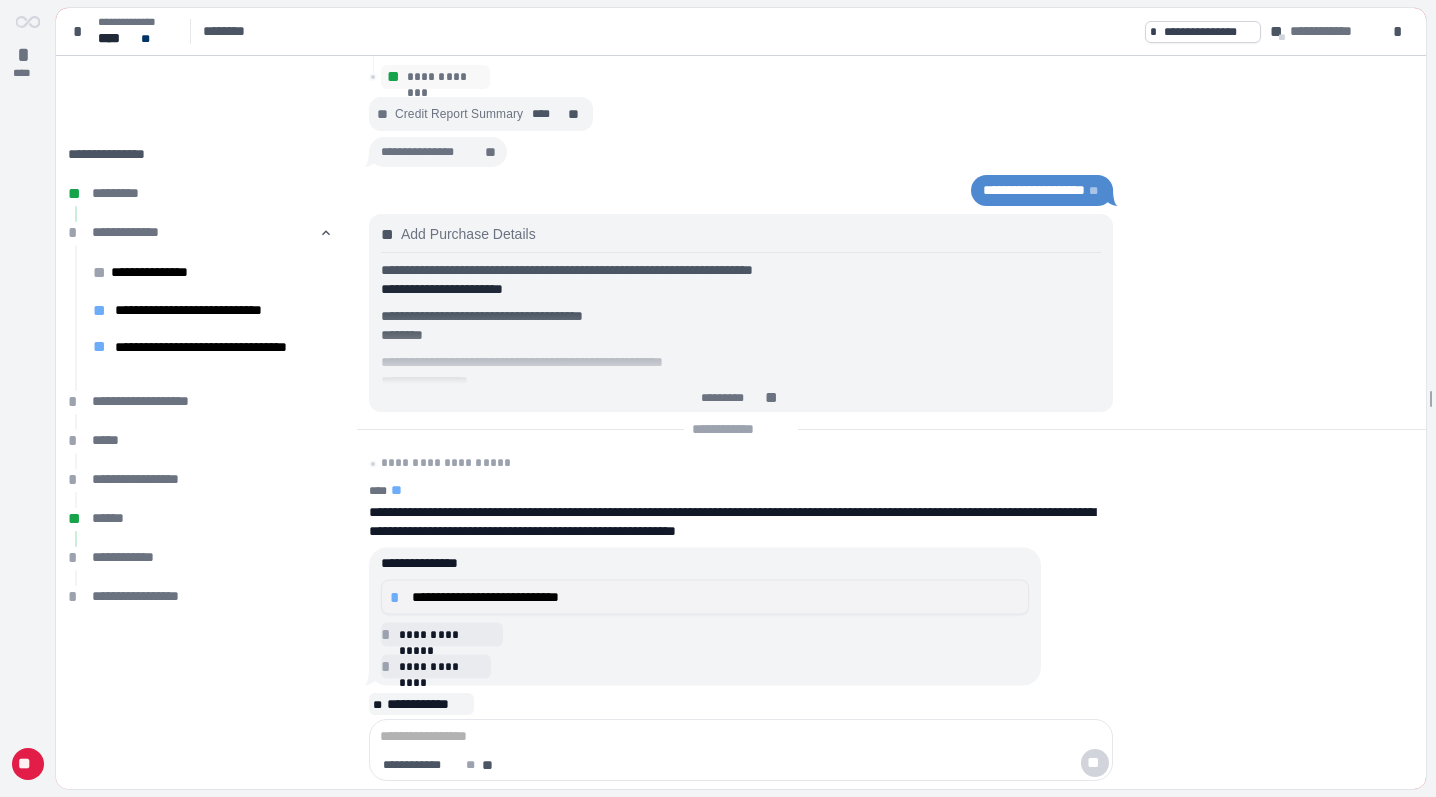 click on "**********" at bounding box center [716, 597] 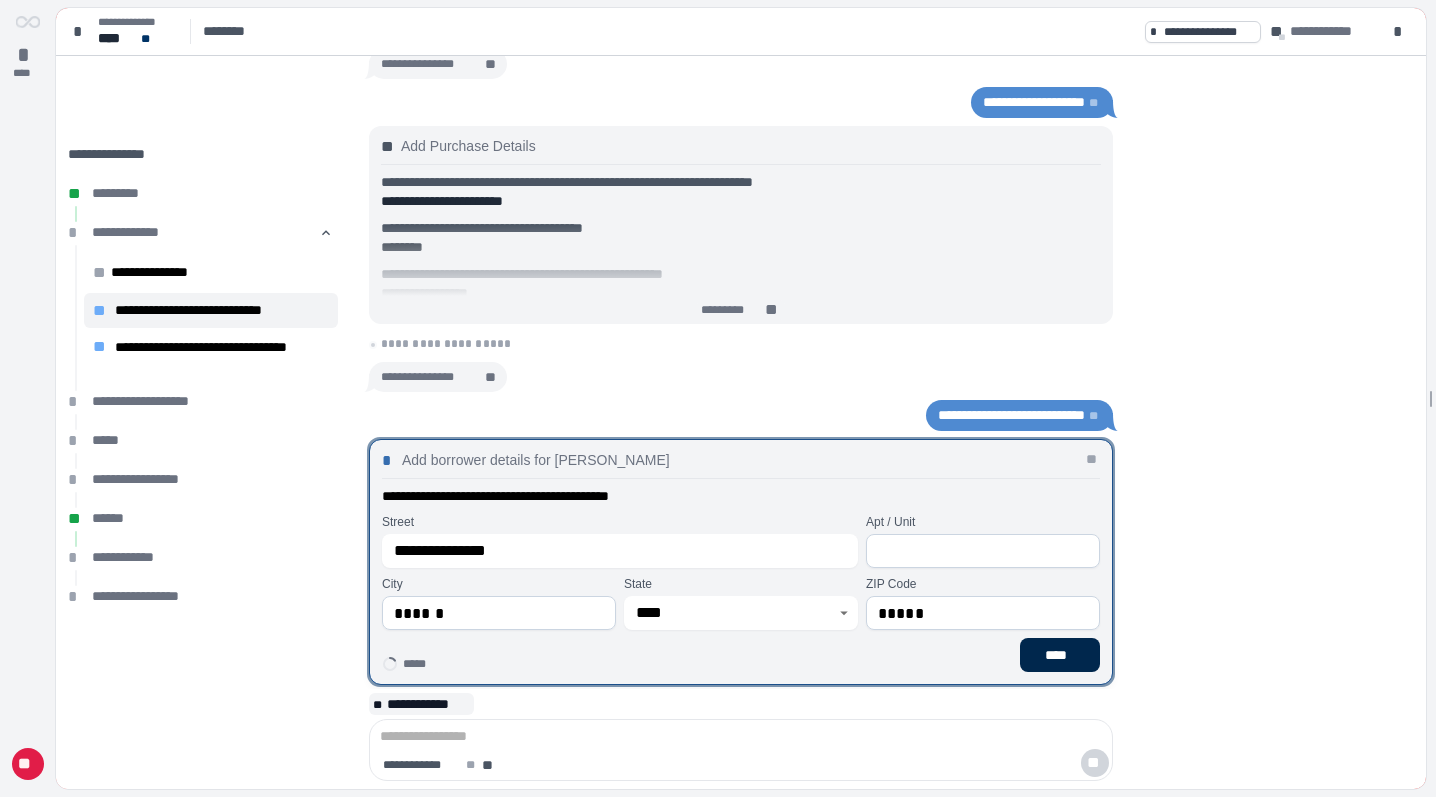 click on "****" at bounding box center (1060, 655) 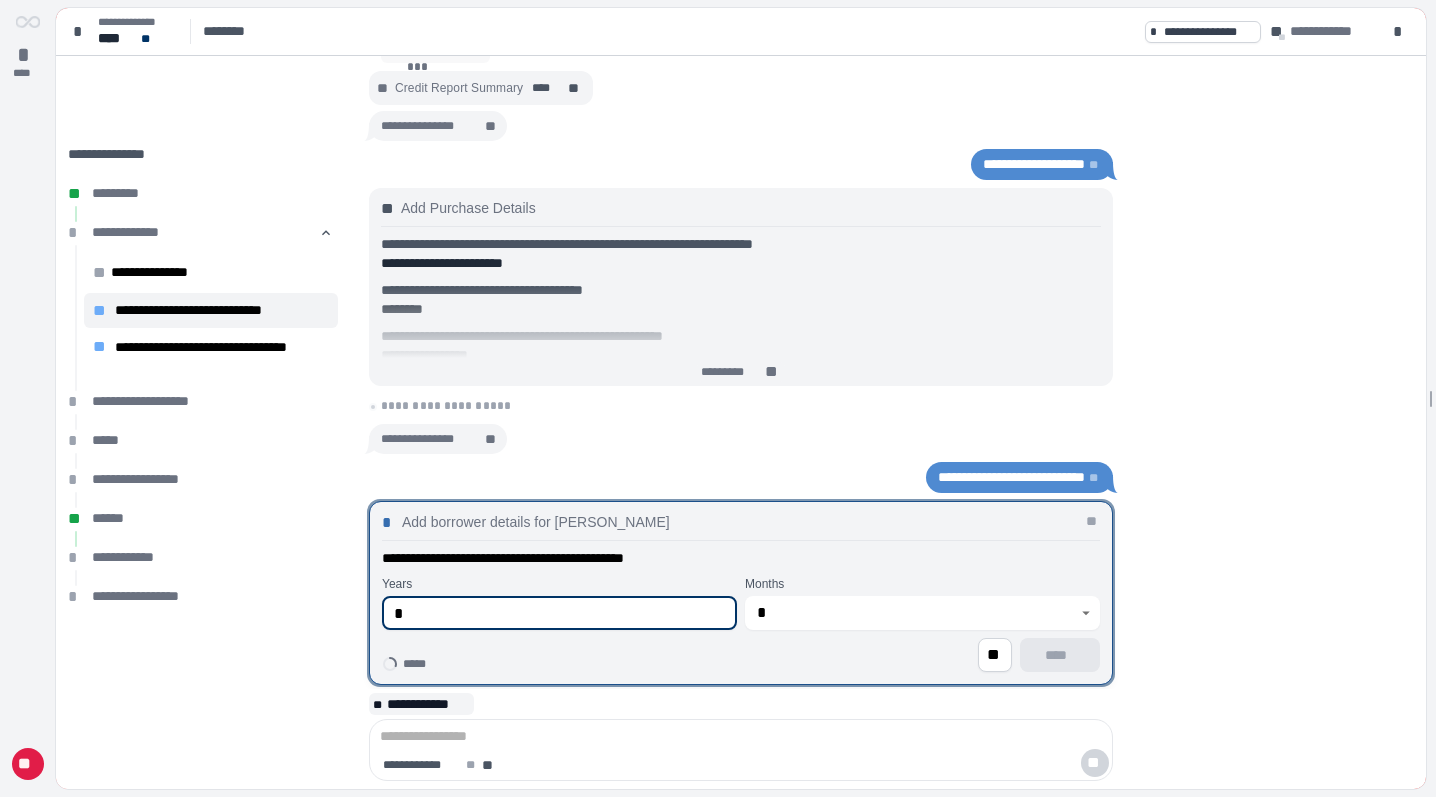 type on "*" 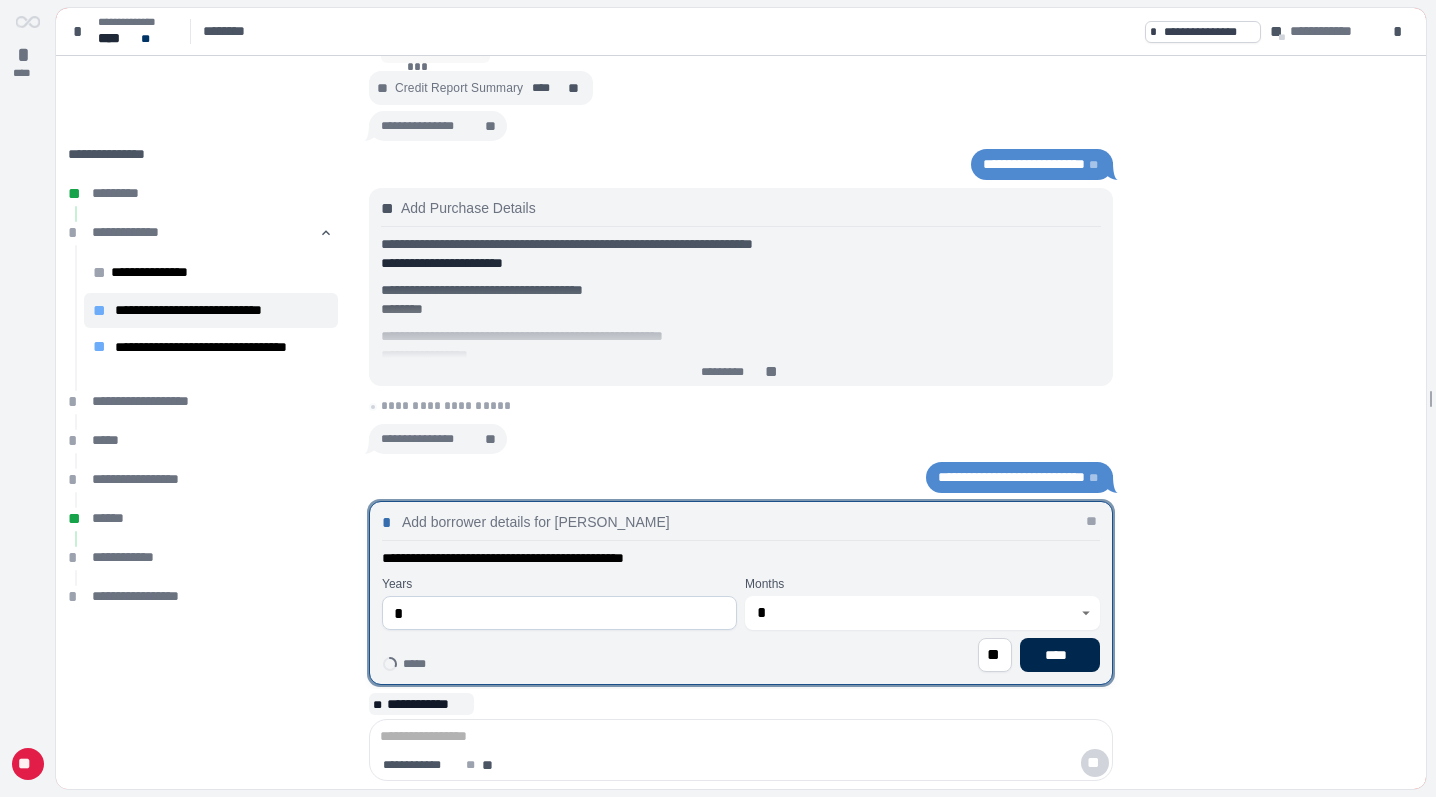 click on "****" at bounding box center [1060, 655] 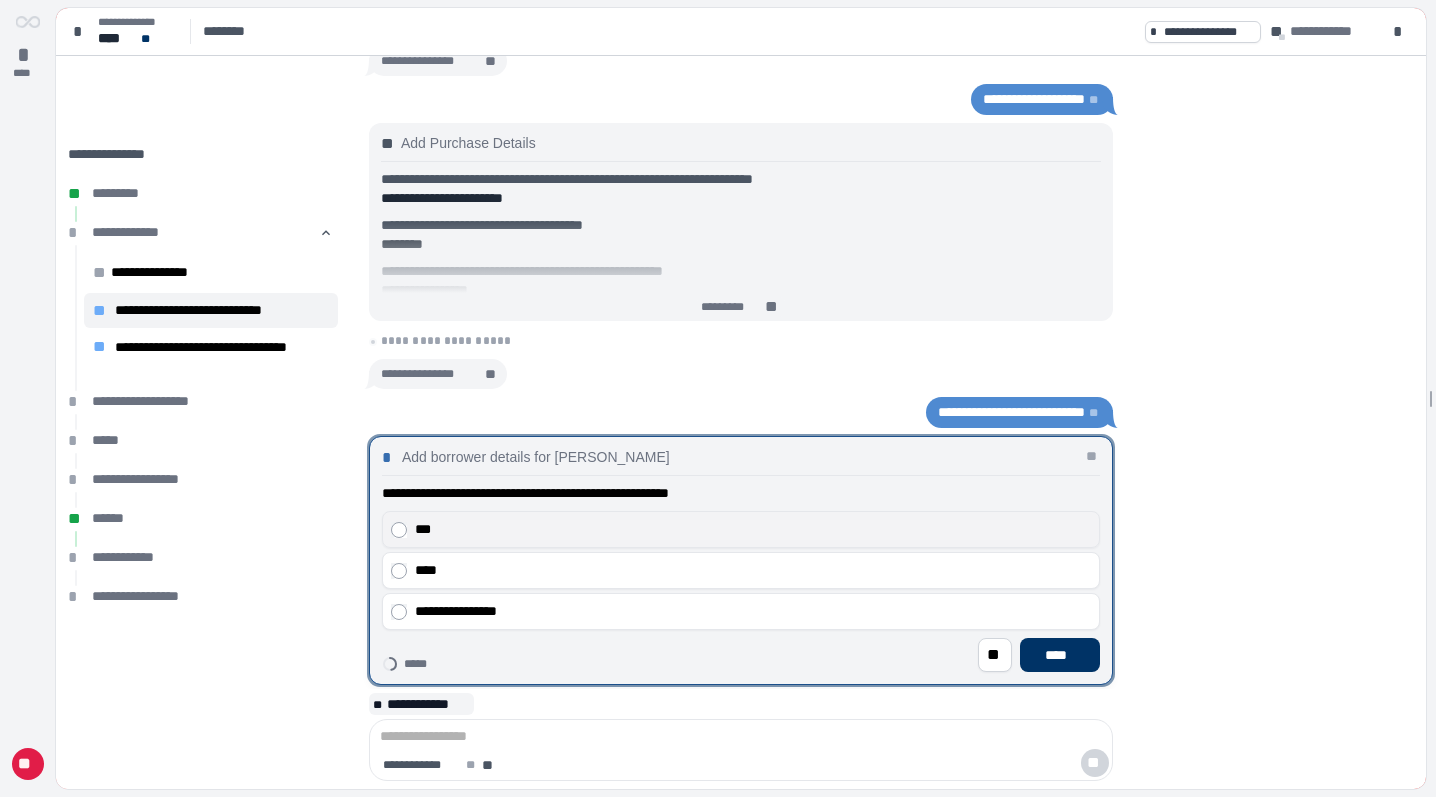 click on "***" at bounding box center [741, 529] 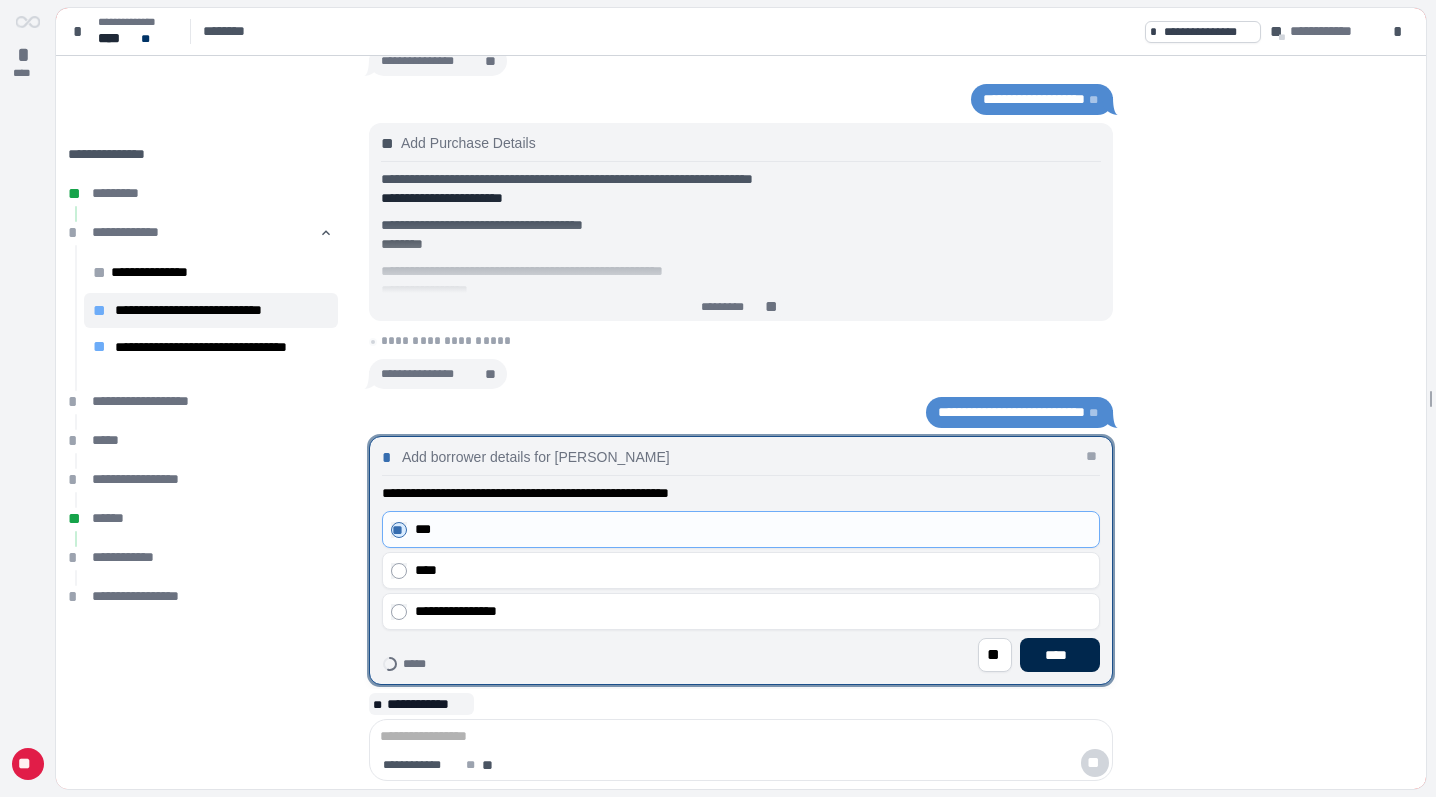 click on "****" at bounding box center (1060, 655) 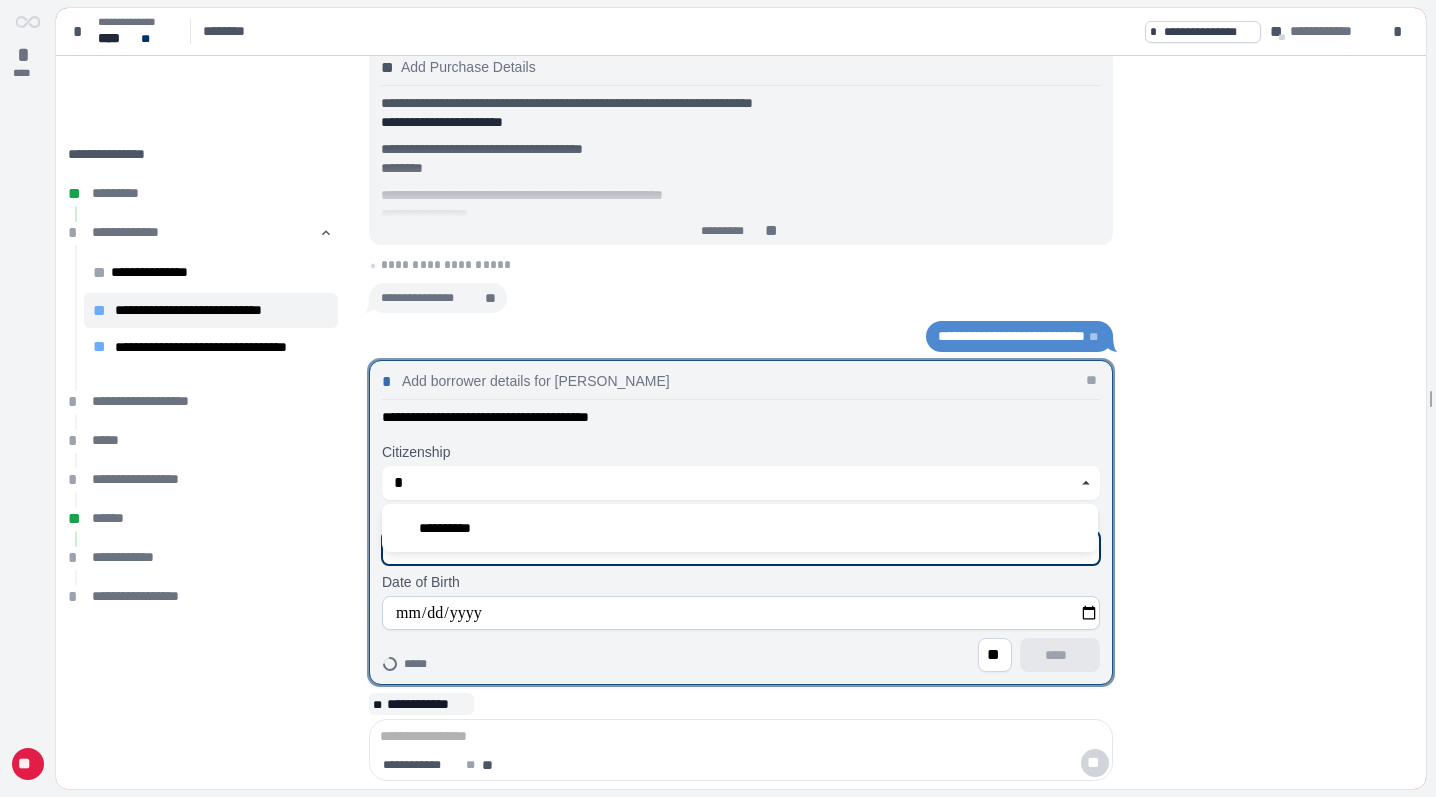 type on "**********" 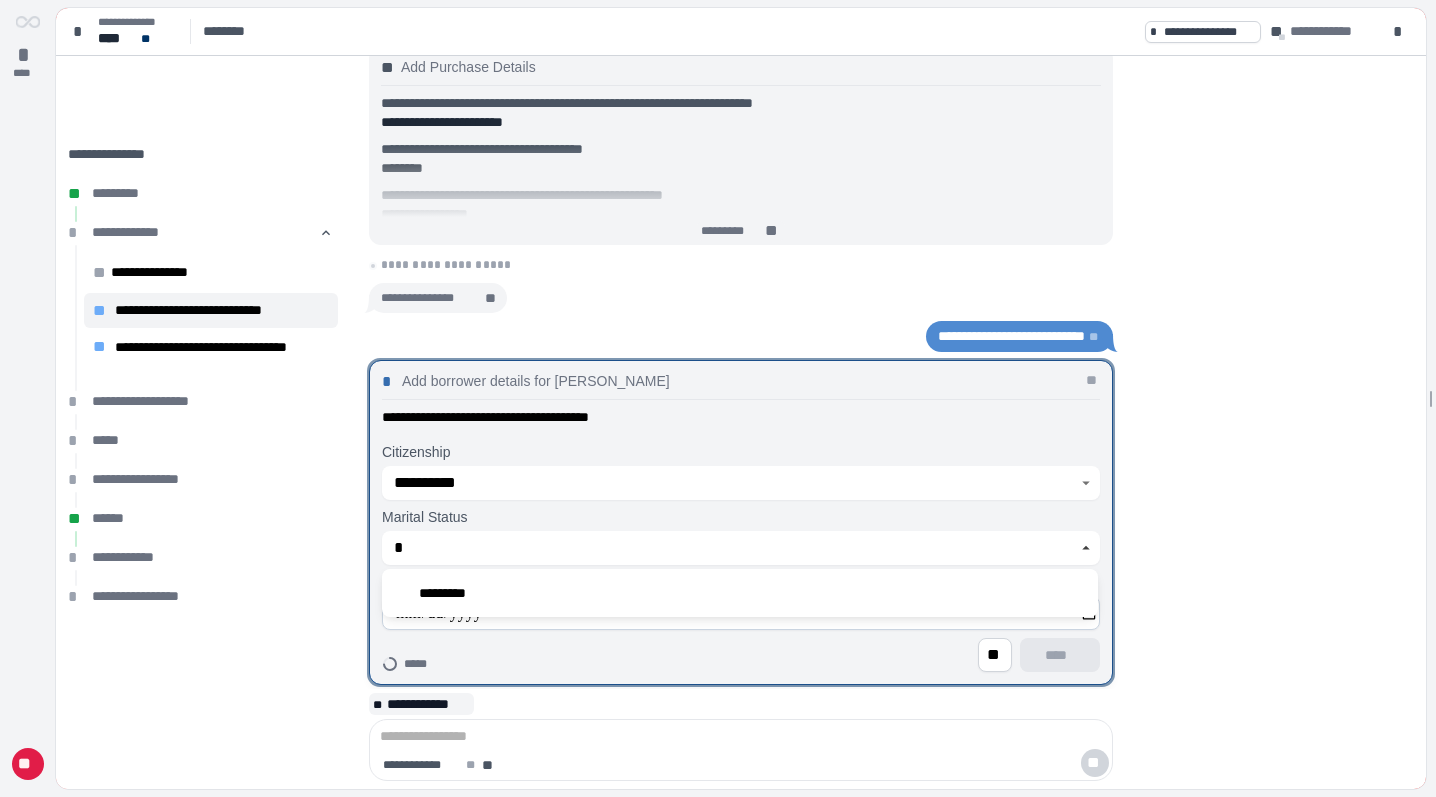 type on "*********" 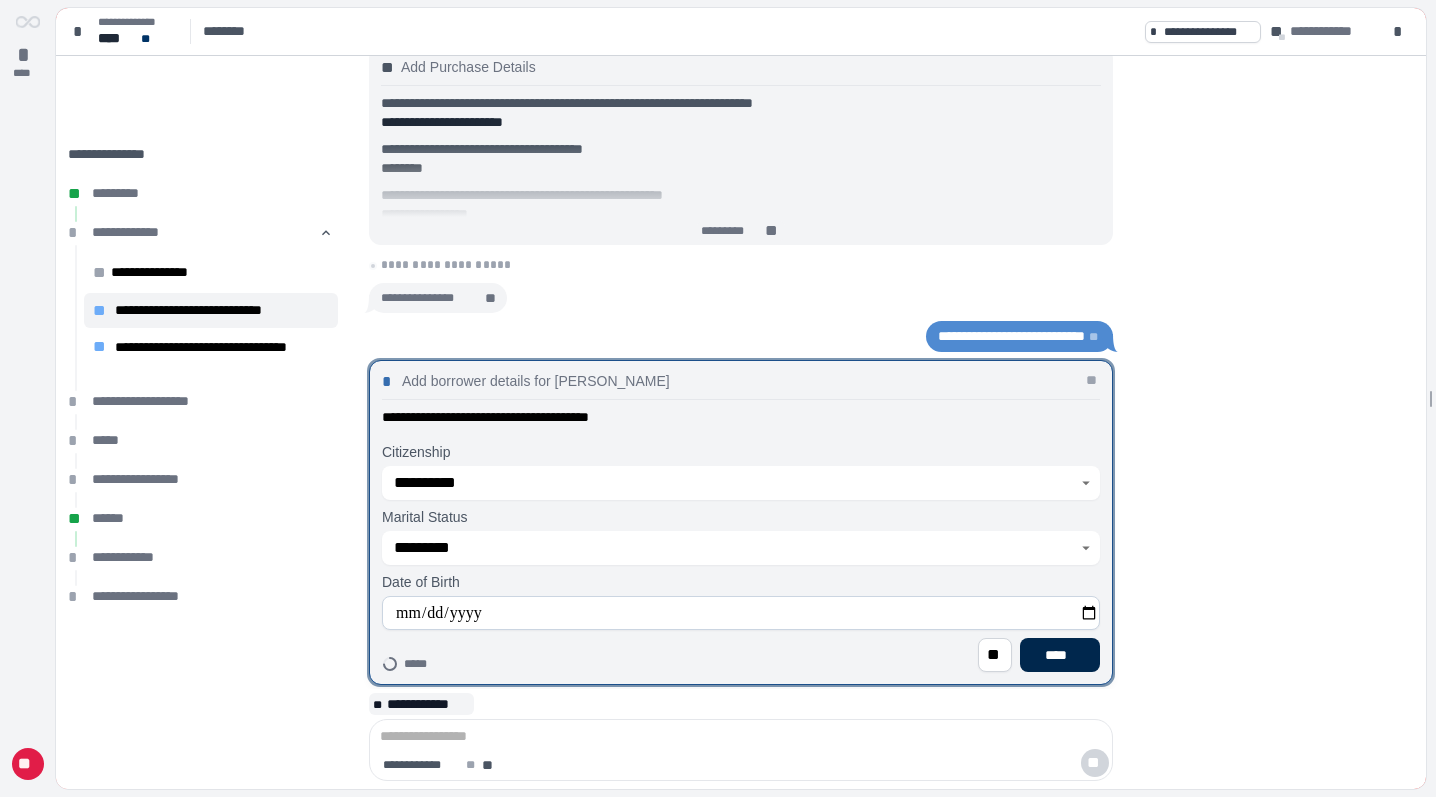 click on "****" at bounding box center (1060, 655) 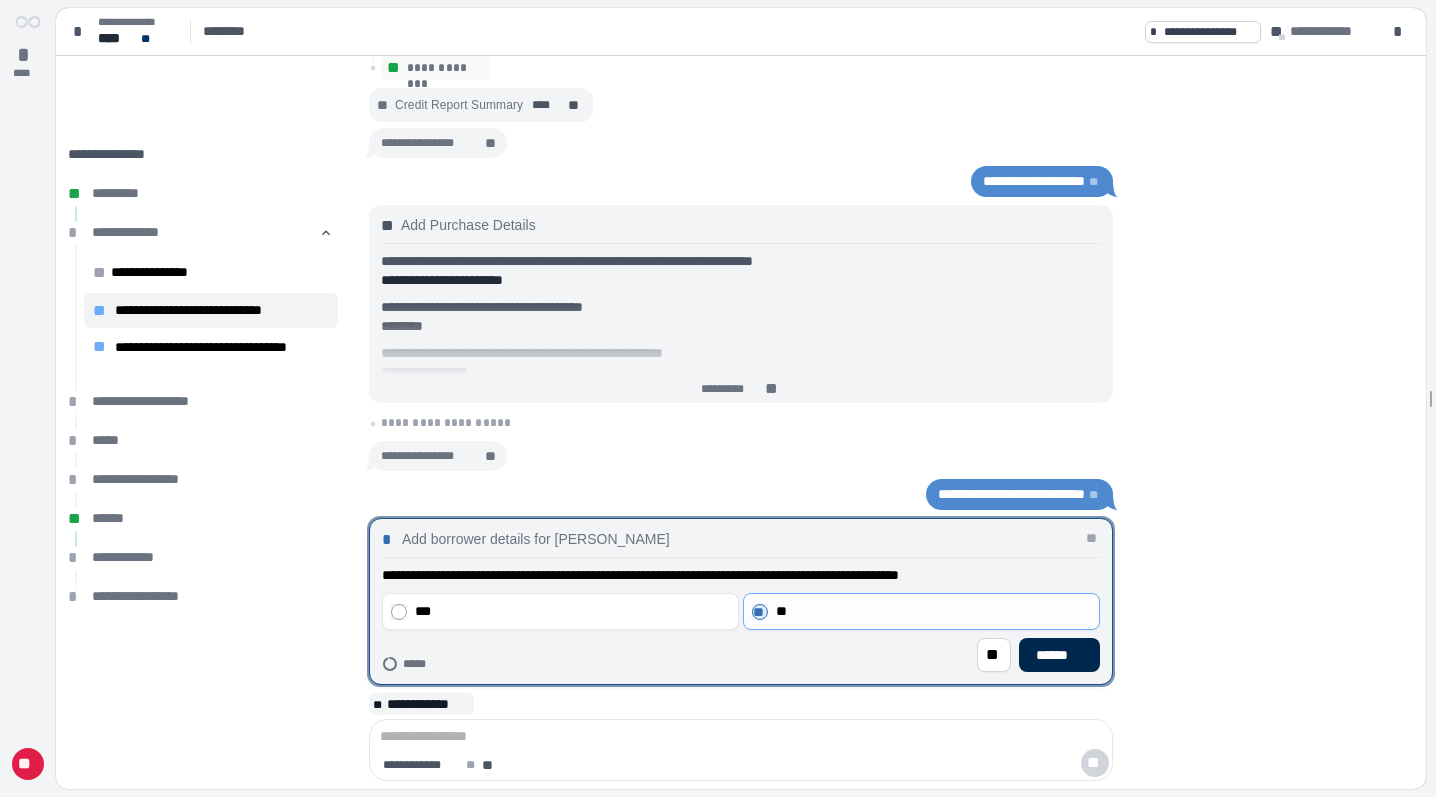 click on "******" at bounding box center (1059, 655) 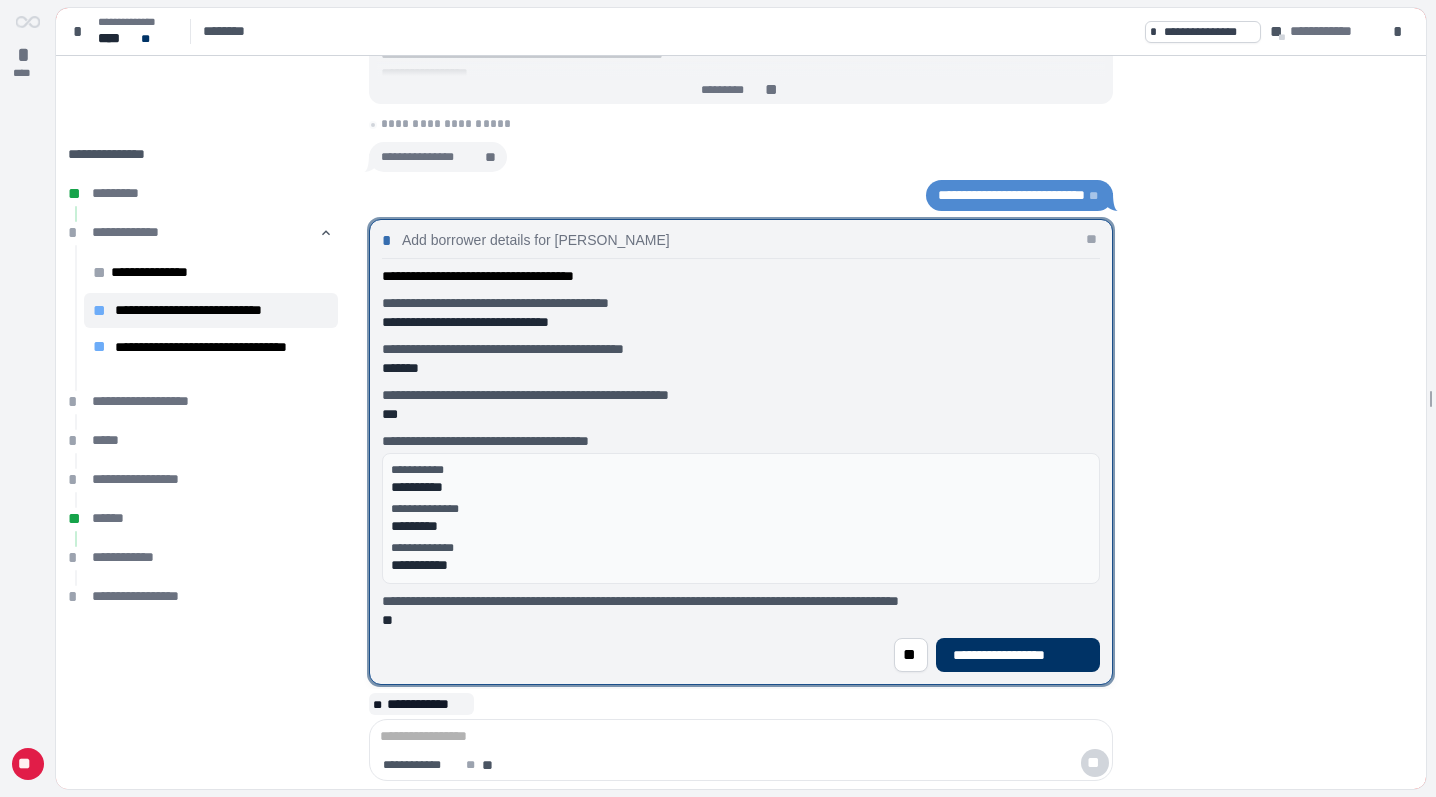 click on "**********" at bounding box center [1018, 655] 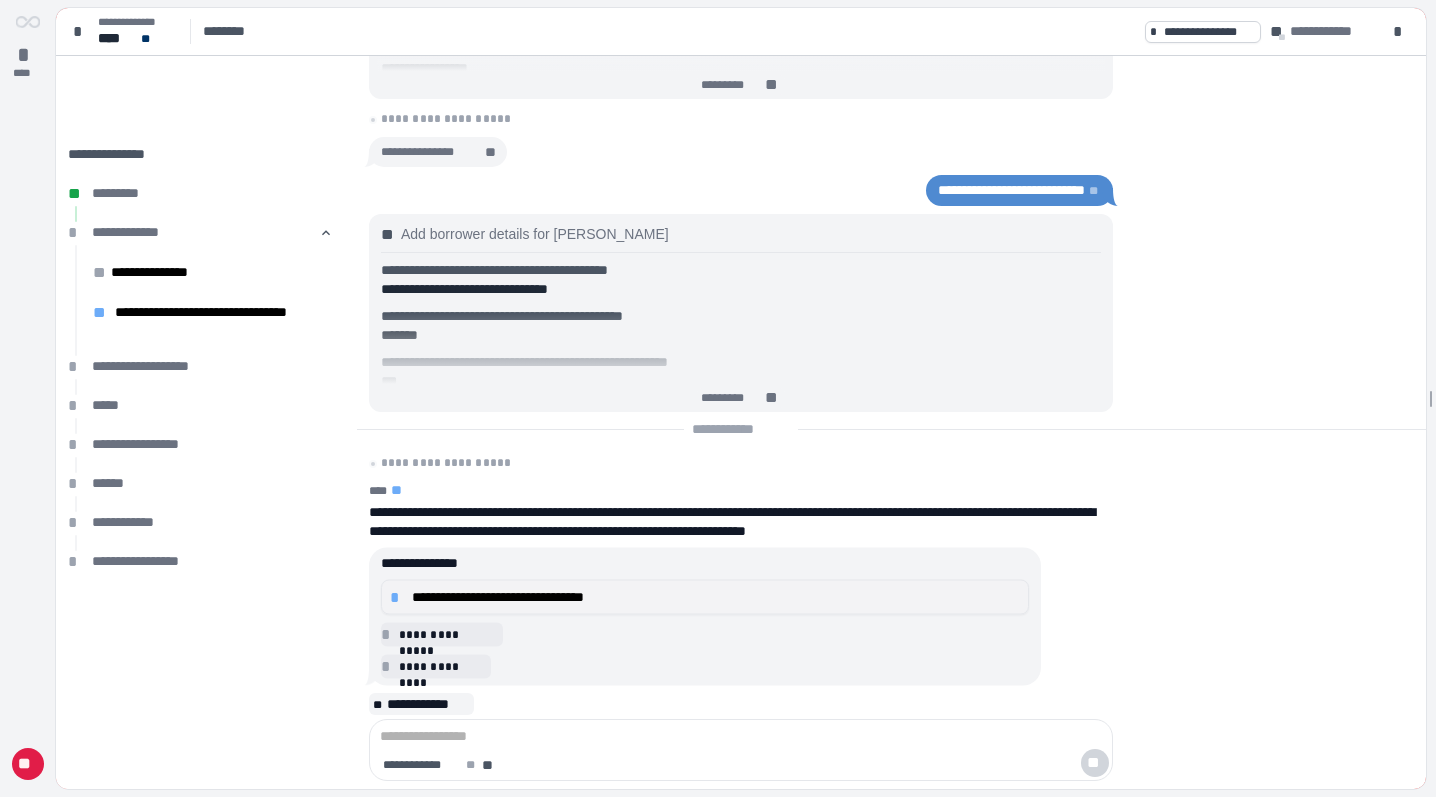 click on "**********" at bounding box center (716, 597) 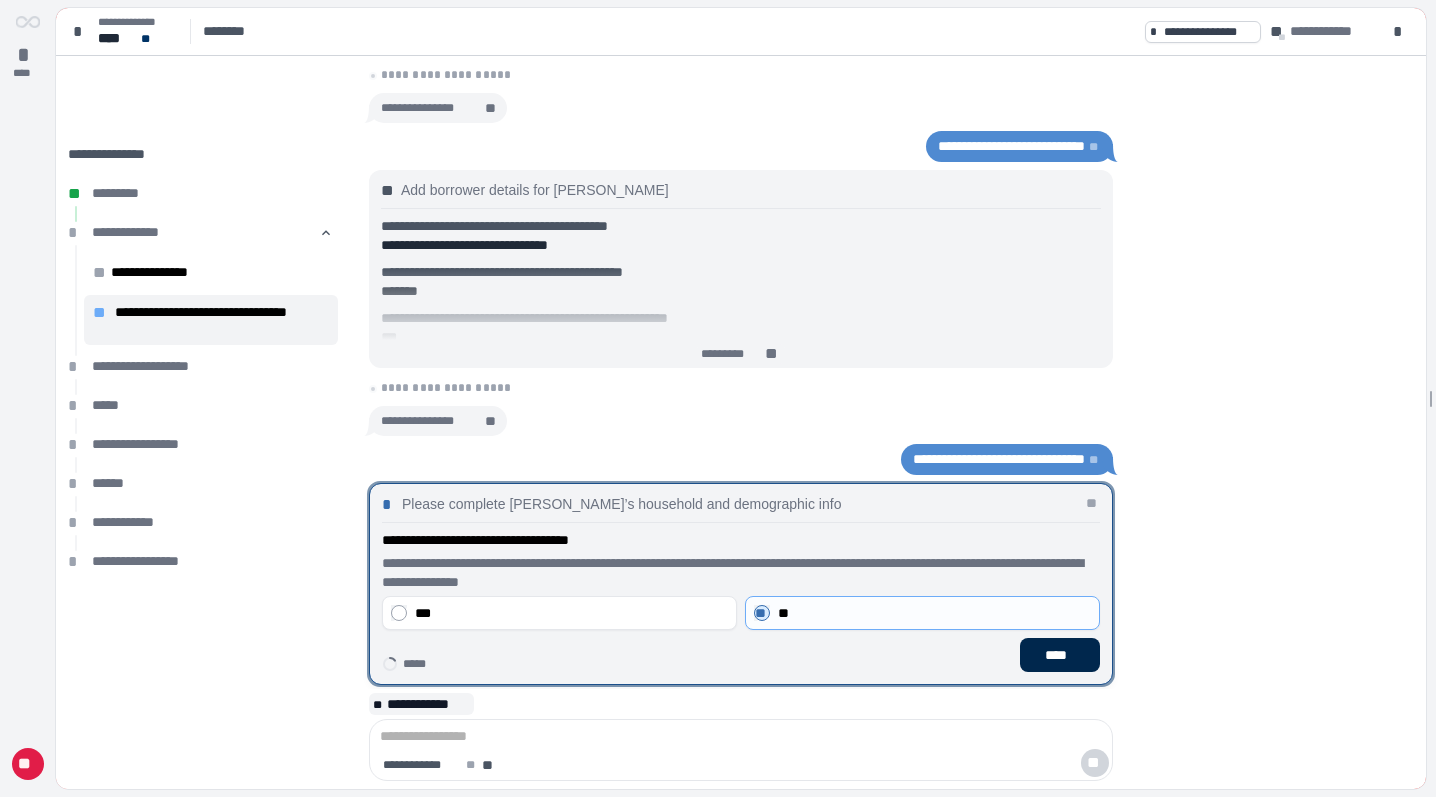 click on "****" at bounding box center (1060, 655) 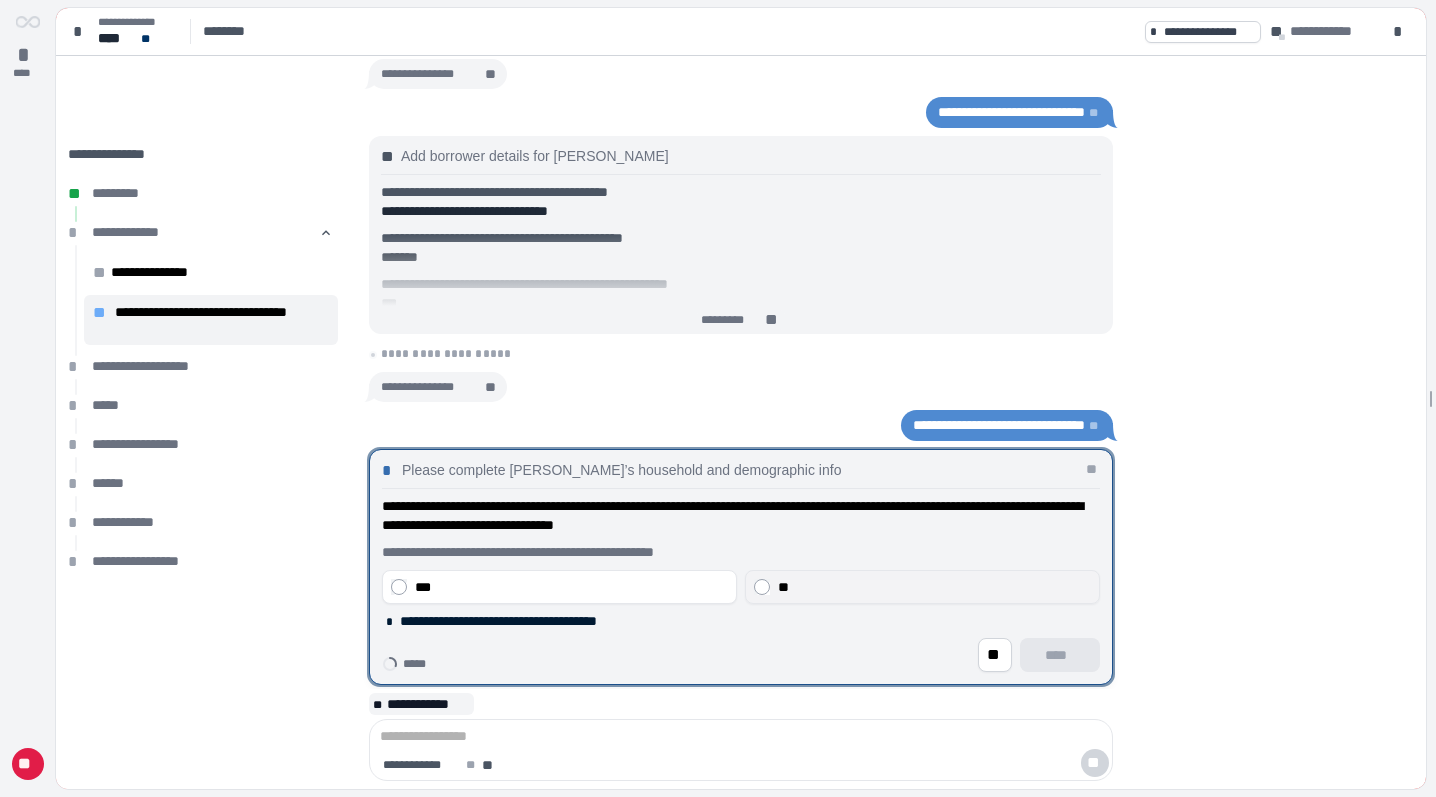 click on "**" at bounding box center (934, 587) 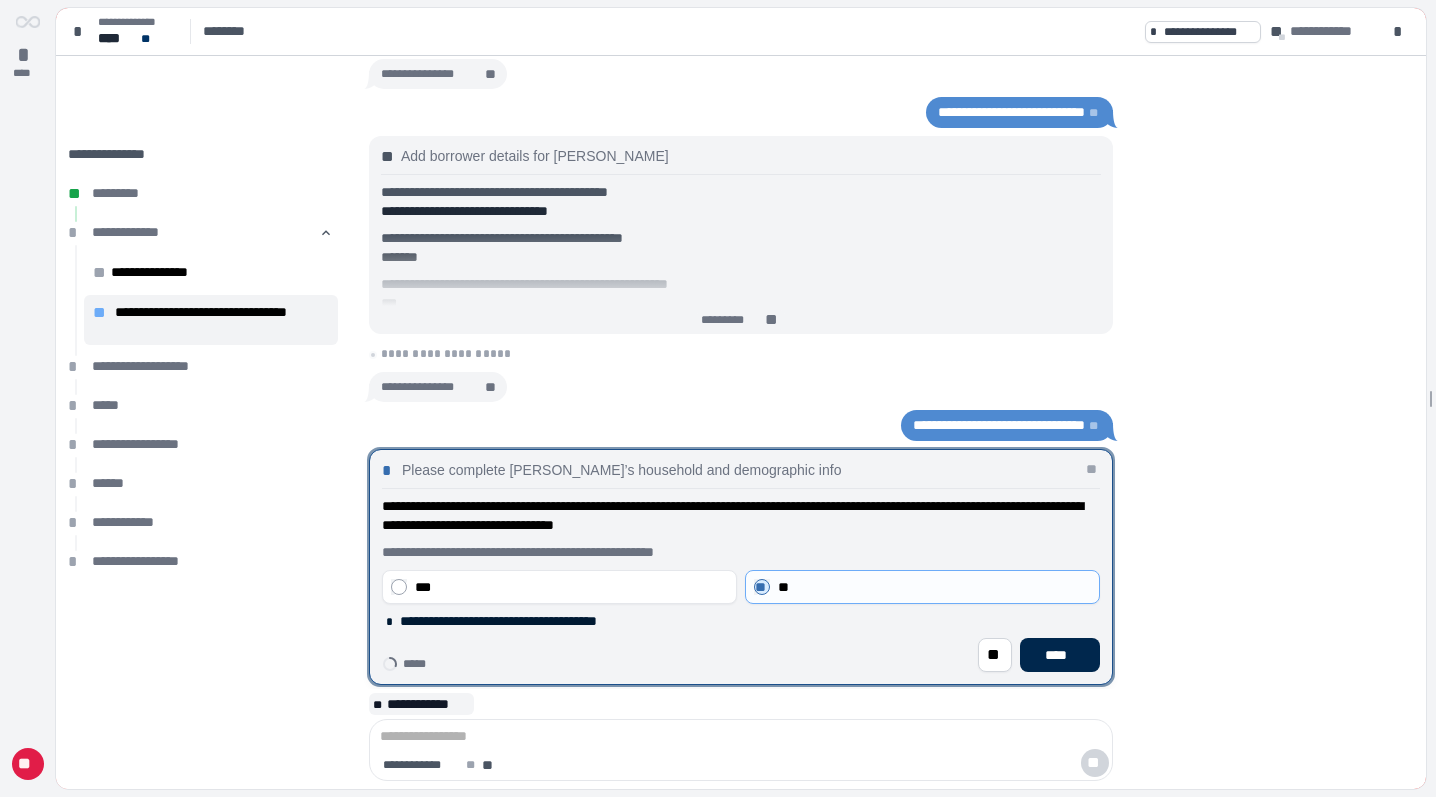 click on "****" at bounding box center [1060, 655] 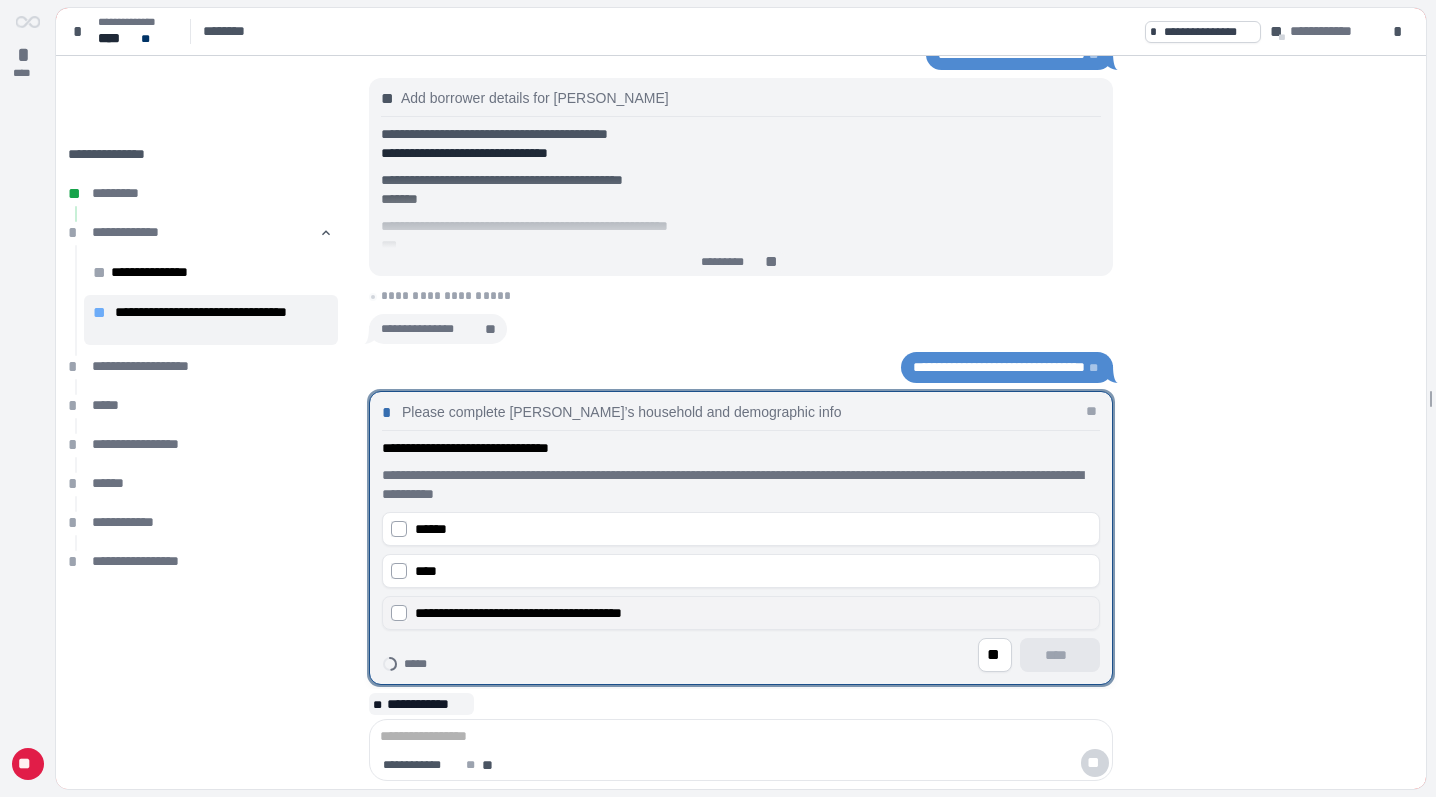 click on "**********" at bounding box center [753, 613] 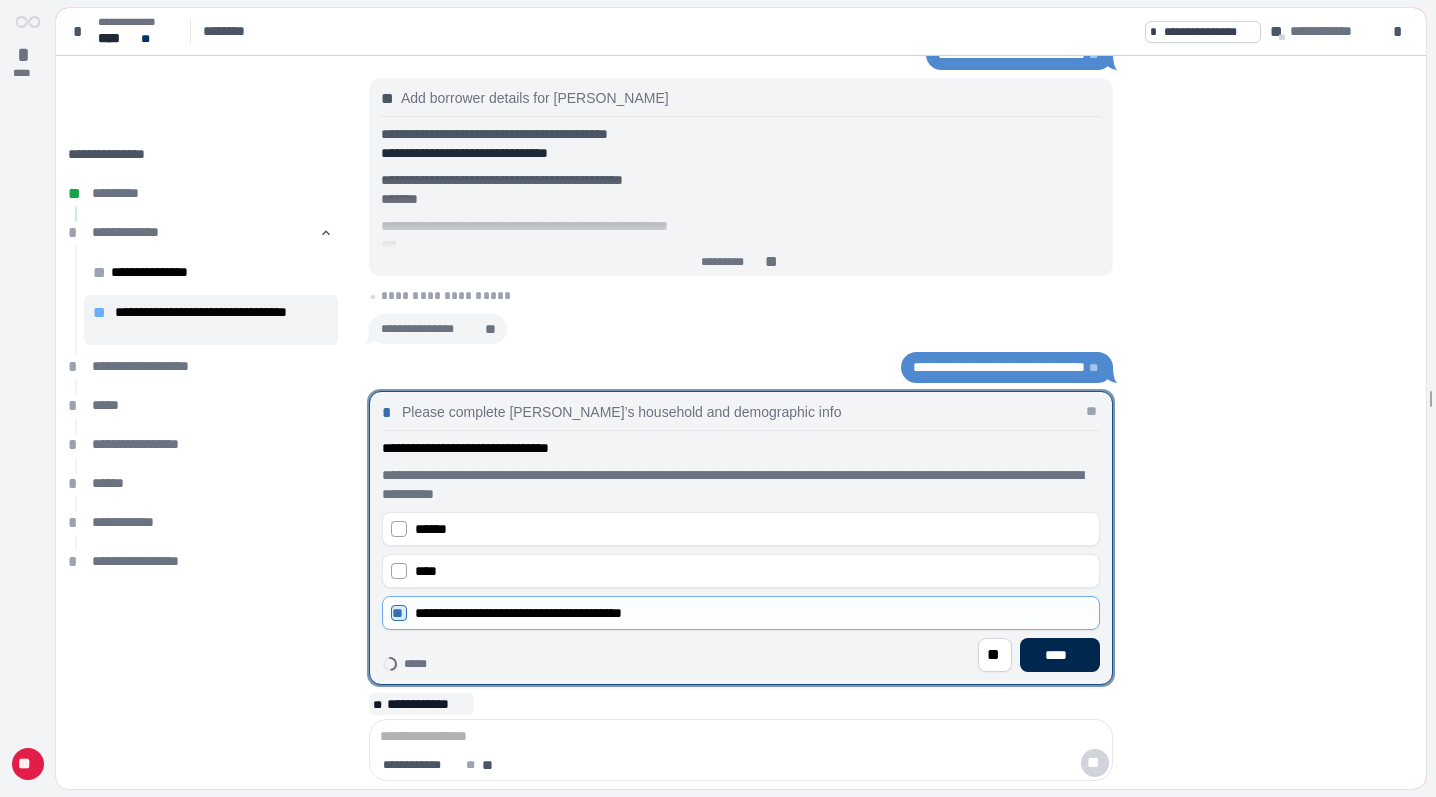 click on "****" at bounding box center (1060, 655) 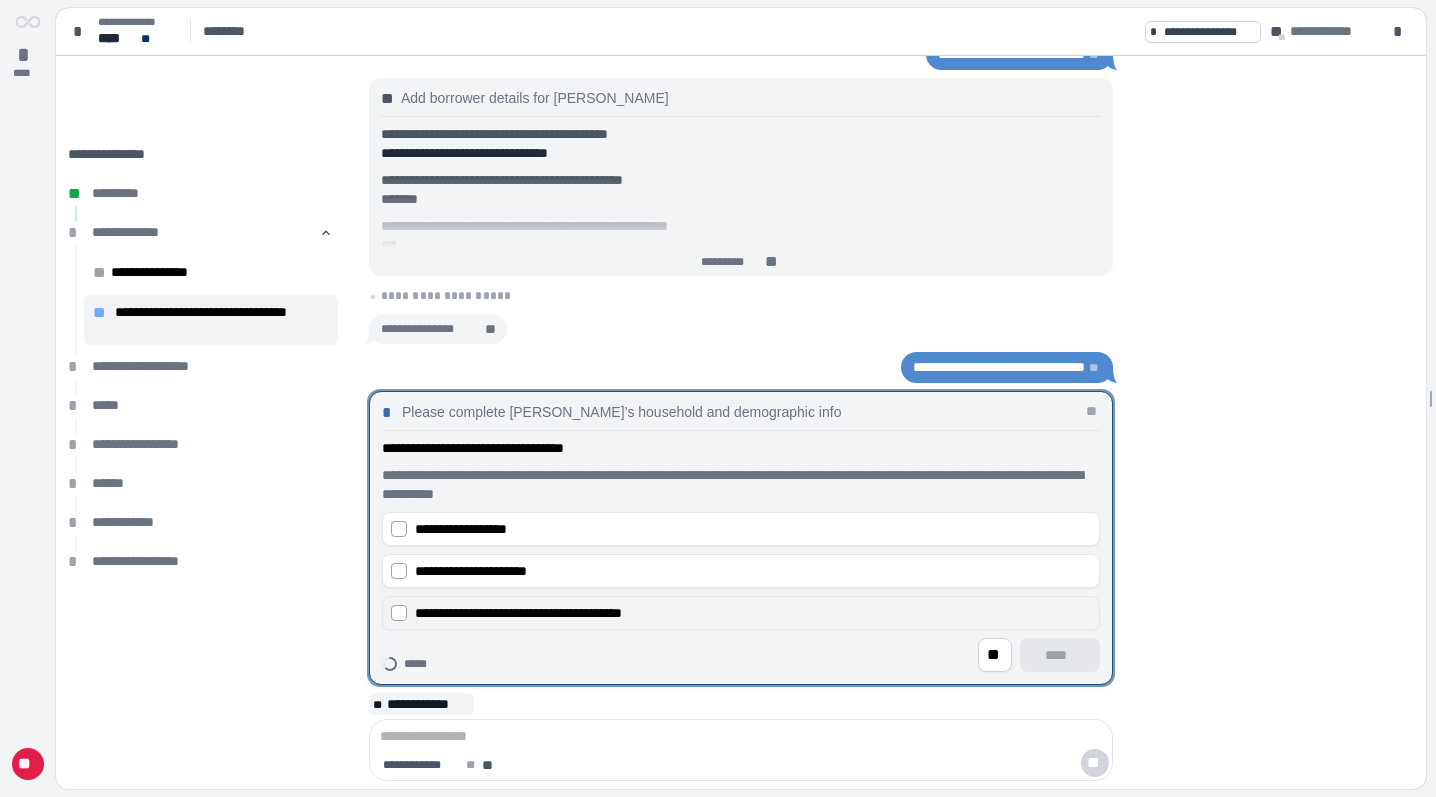 click on "**********" at bounding box center [741, 613] 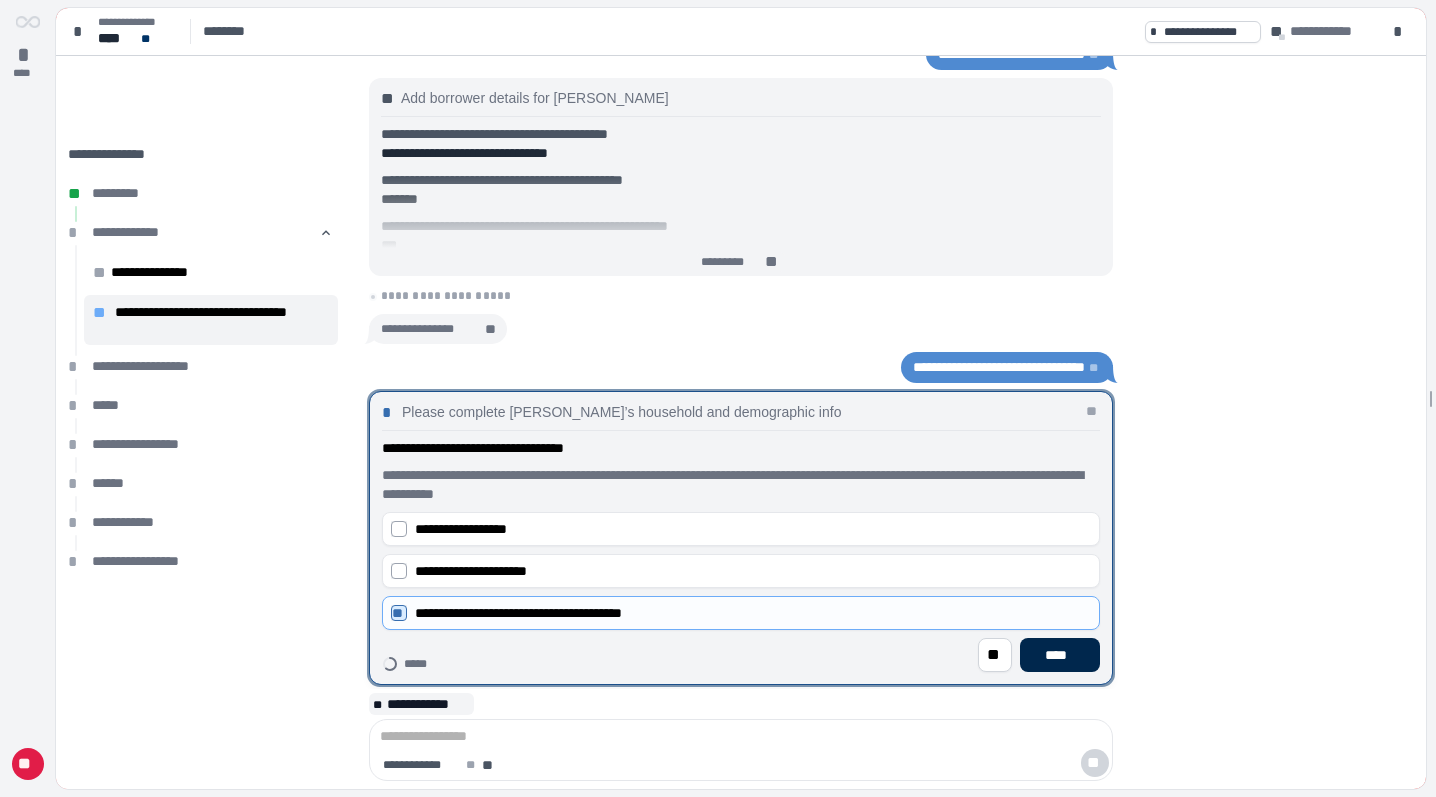 click on "****" at bounding box center (1060, 655) 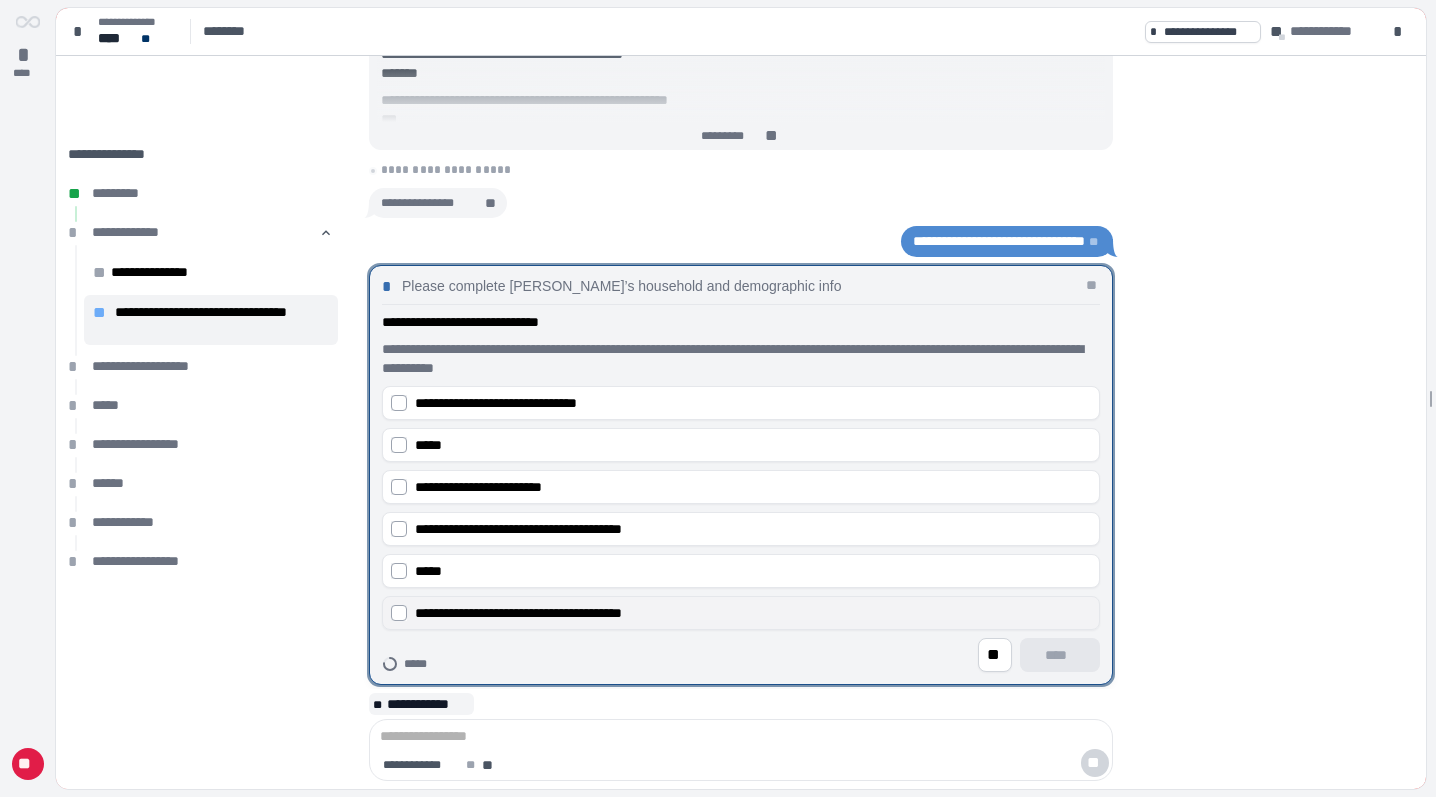 click on "**********" at bounding box center (741, 613) 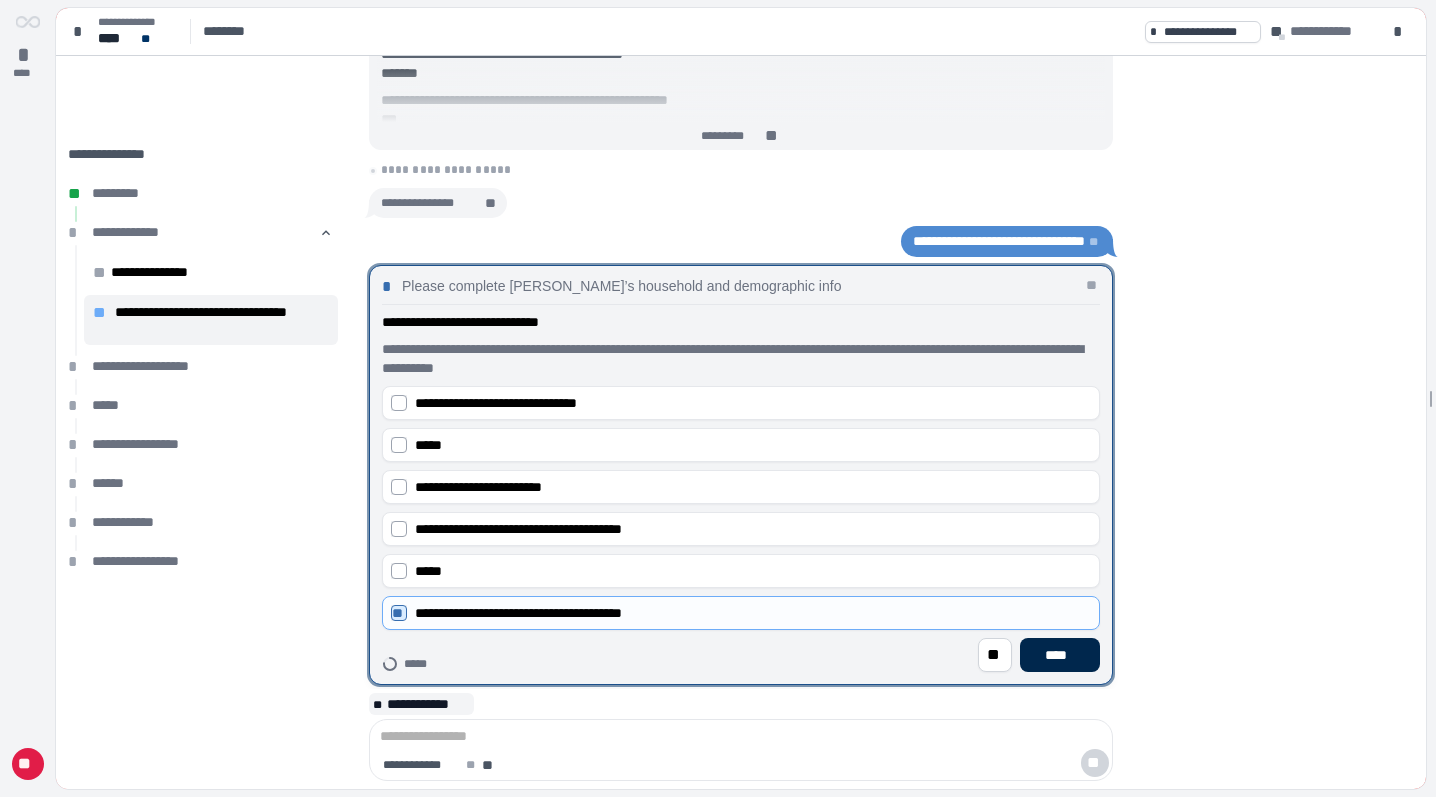 click on "****" at bounding box center [1060, 655] 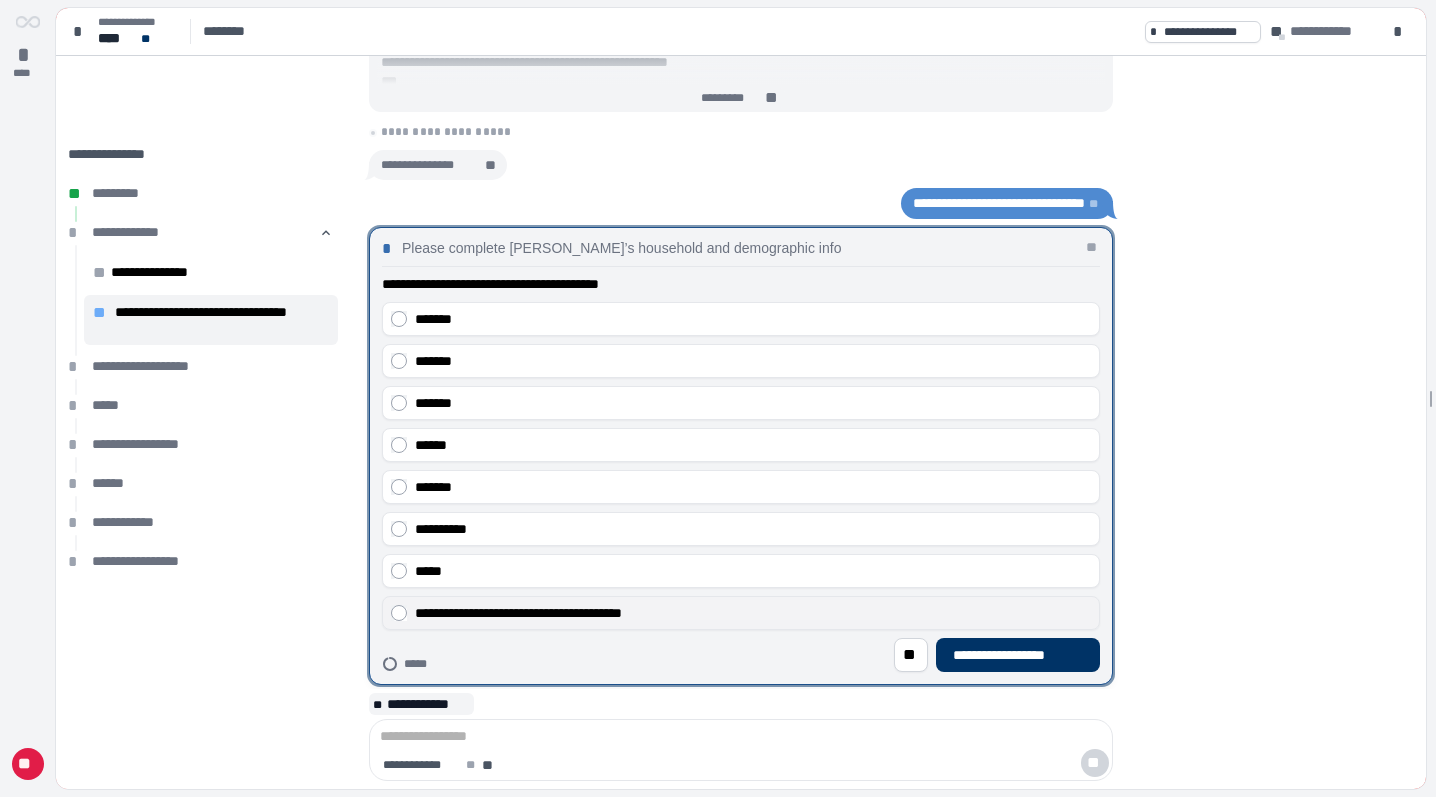 click on "**********" at bounding box center (753, 613) 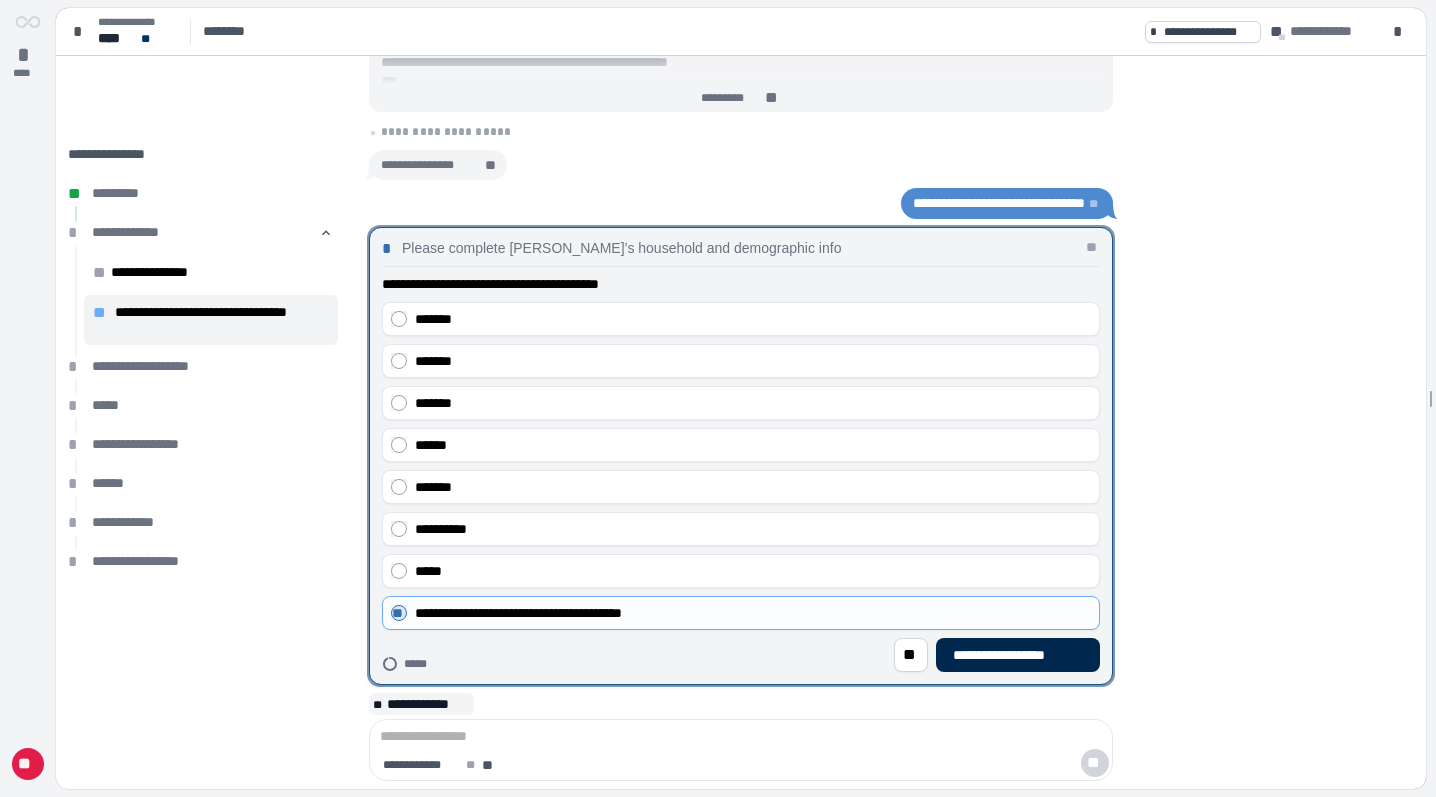 click on "**********" at bounding box center [1018, 655] 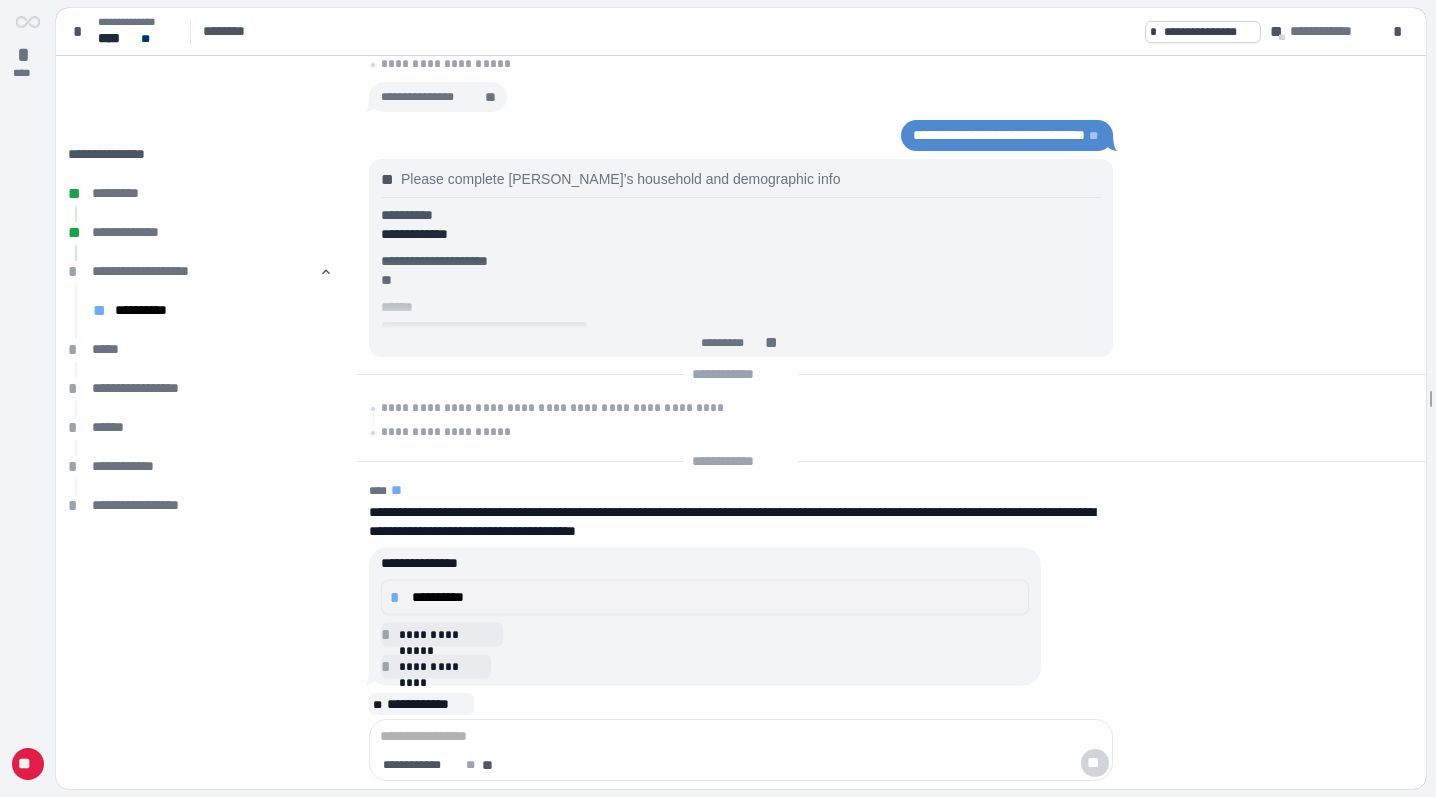 click on "**********" at bounding box center [716, 597] 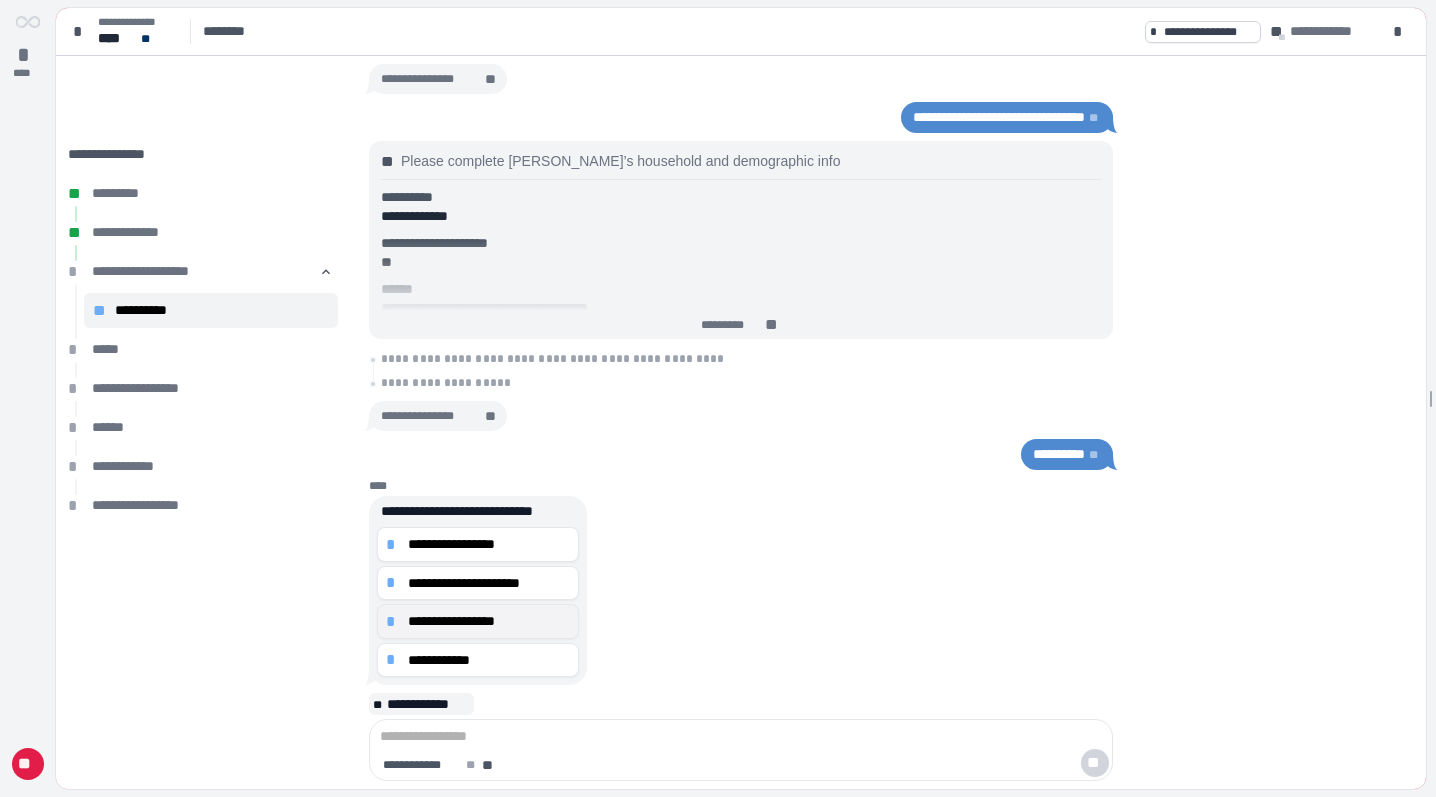 click on "**********" at bounding box center [489, 621] 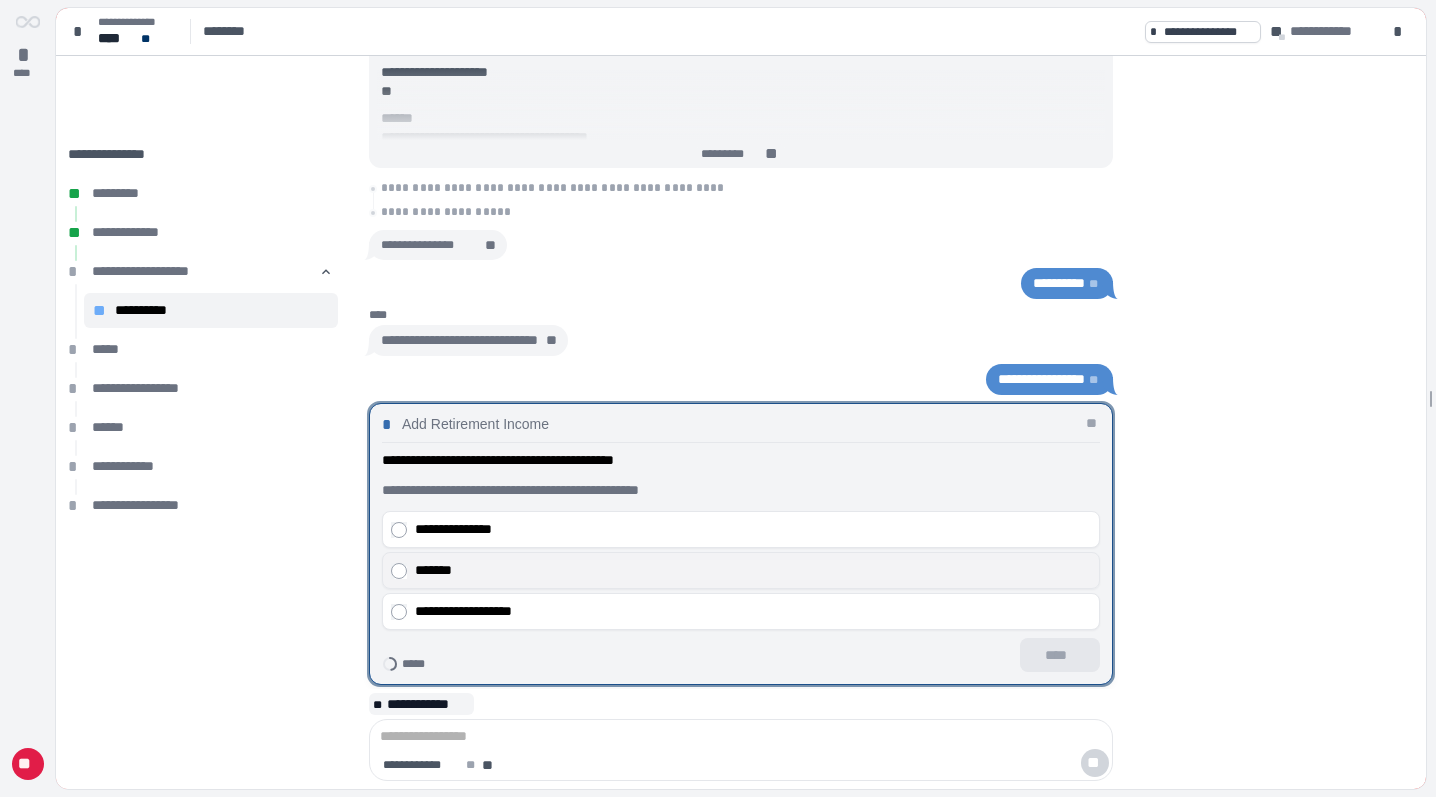 click on "*******" at bounding box center (741, 570) 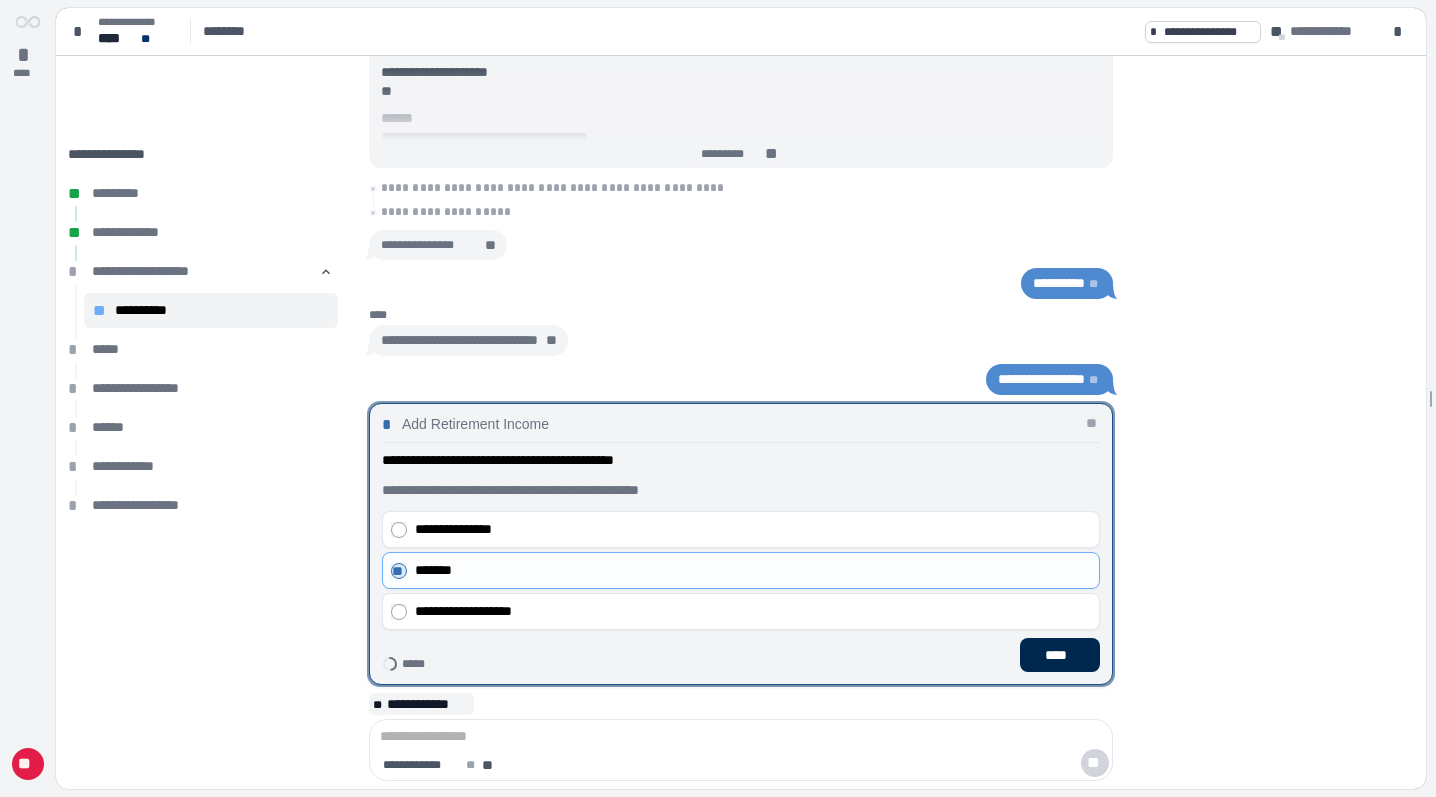 click on "****" at bounding box center (1060, 655) 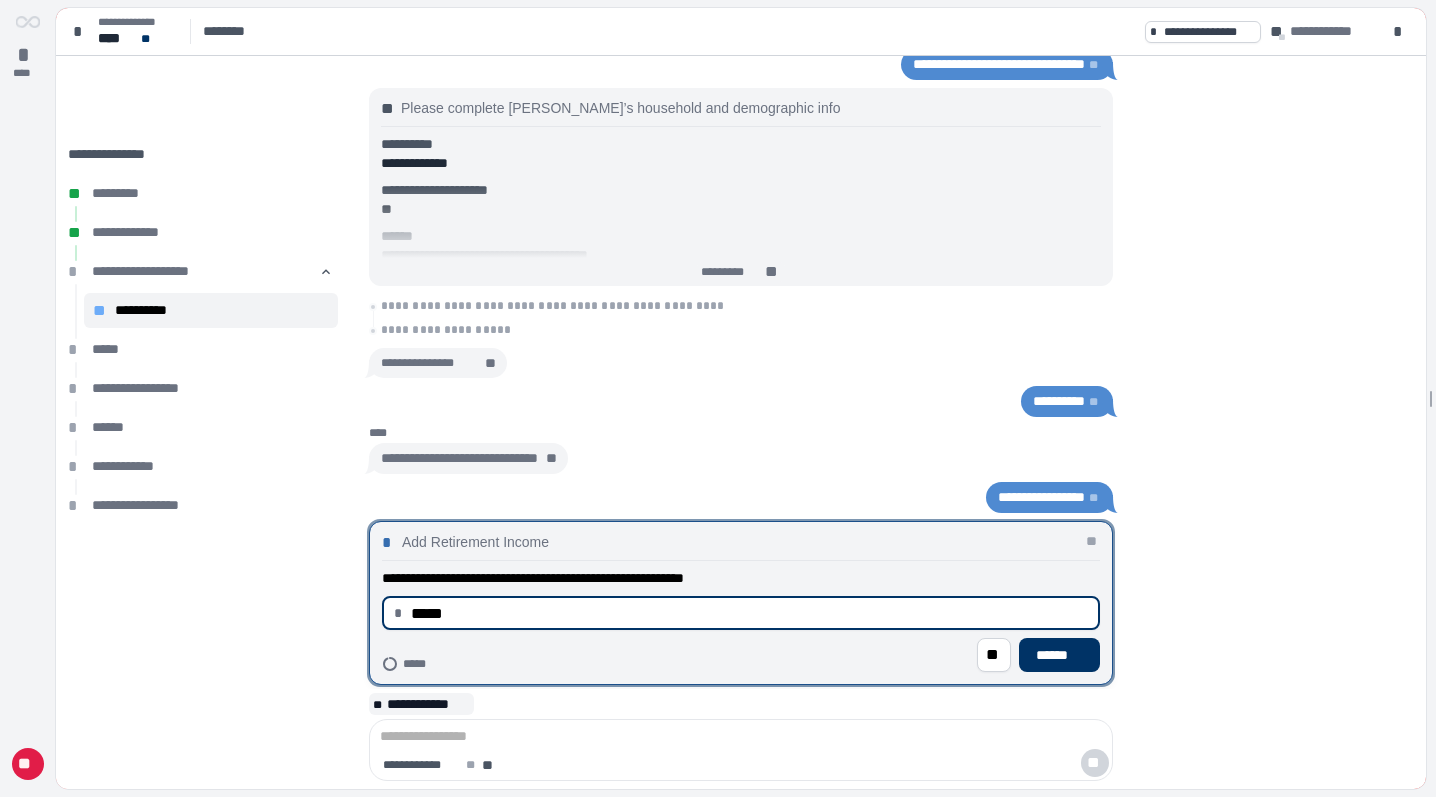 type on "********" 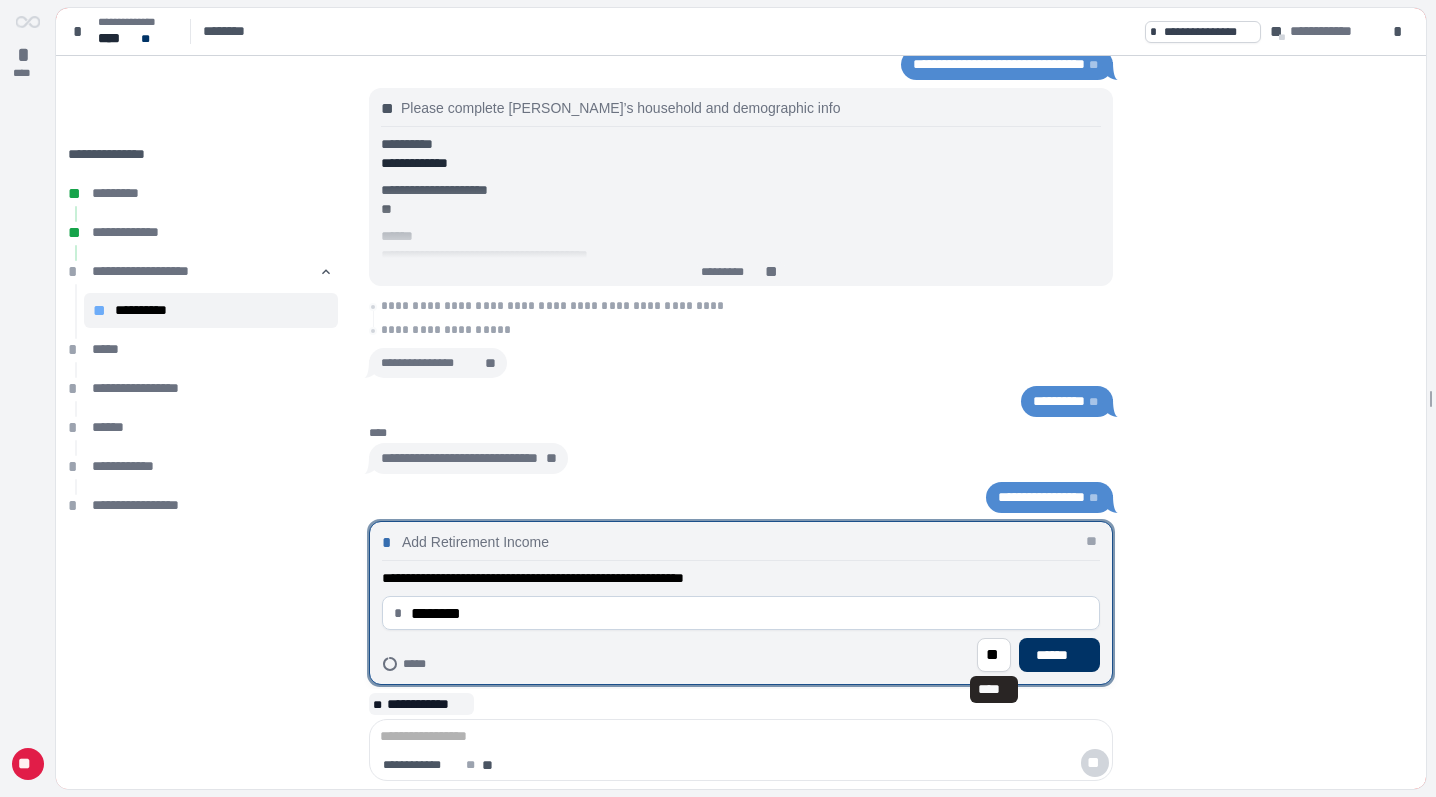 type 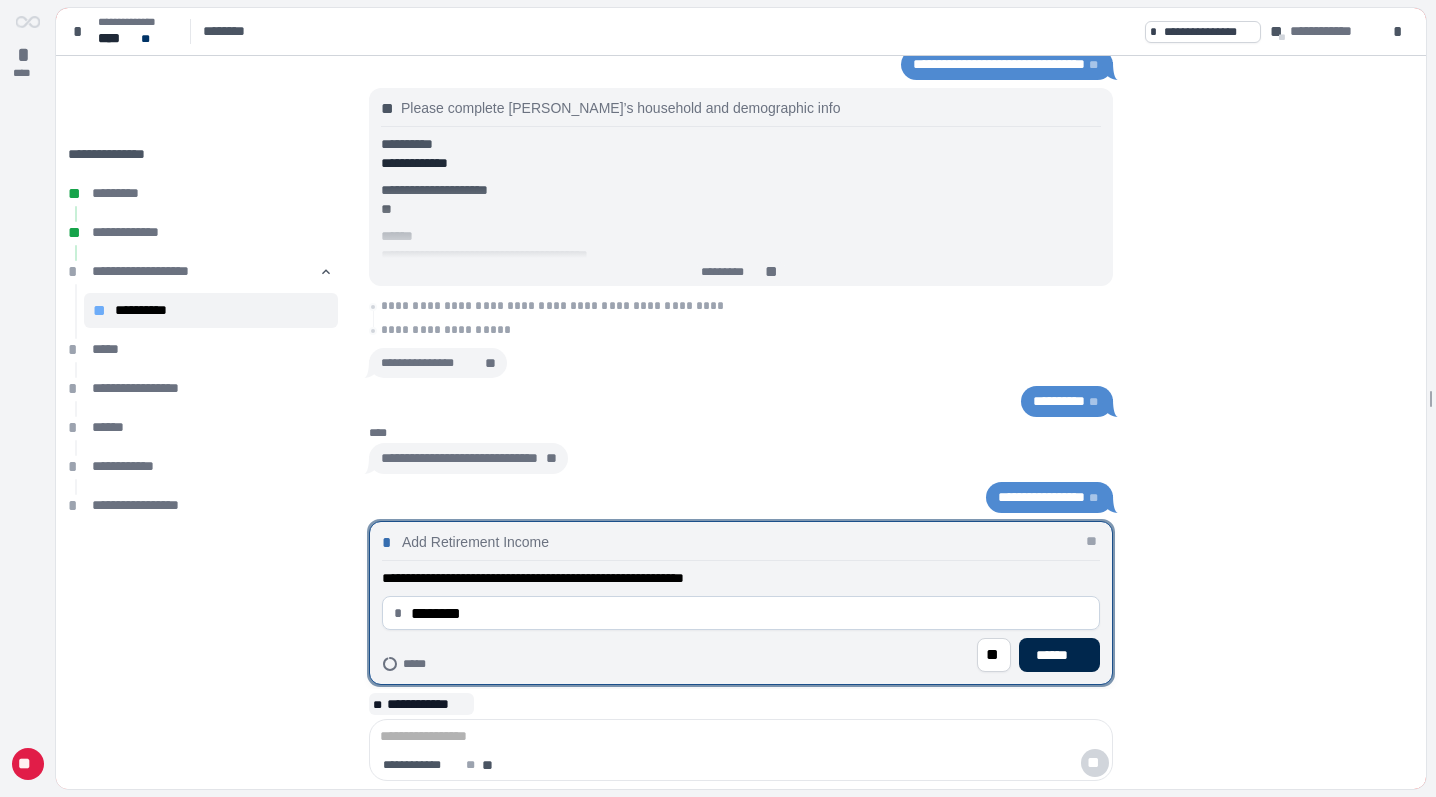 click on "******" at bounding box center [1059, 655] 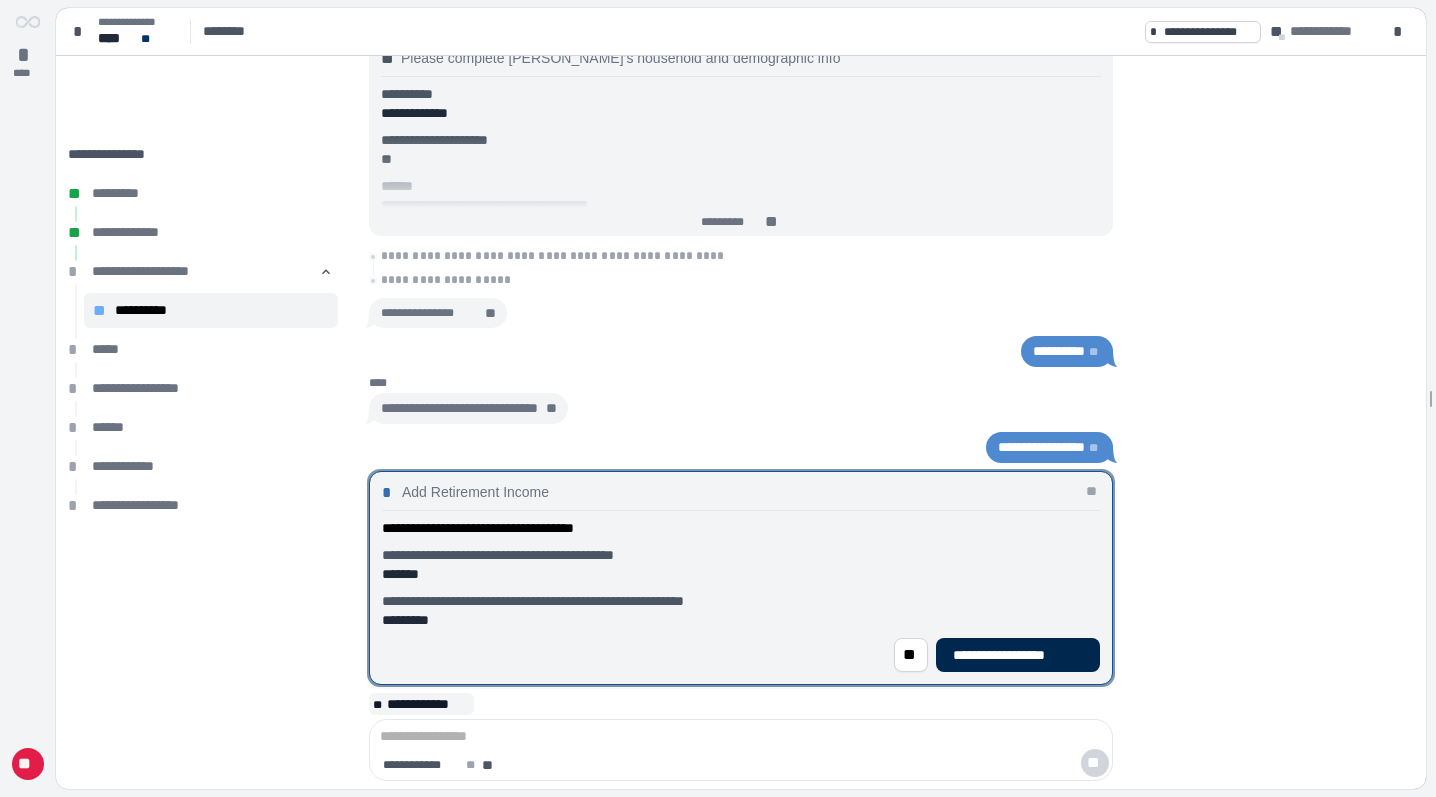 click on "**********" at bounding box center (1018, 655) 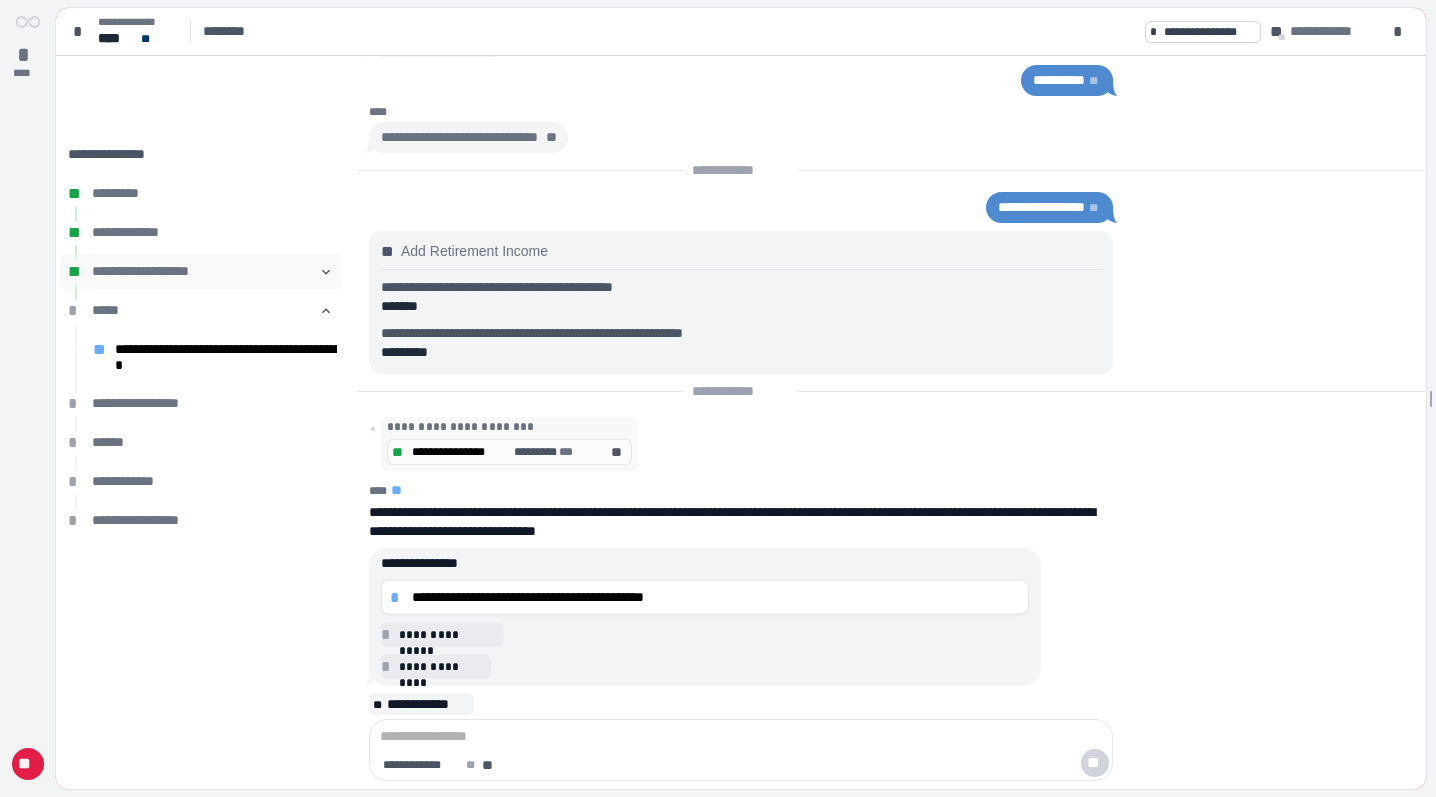 click on "**********" at bounding box center (206, 271) 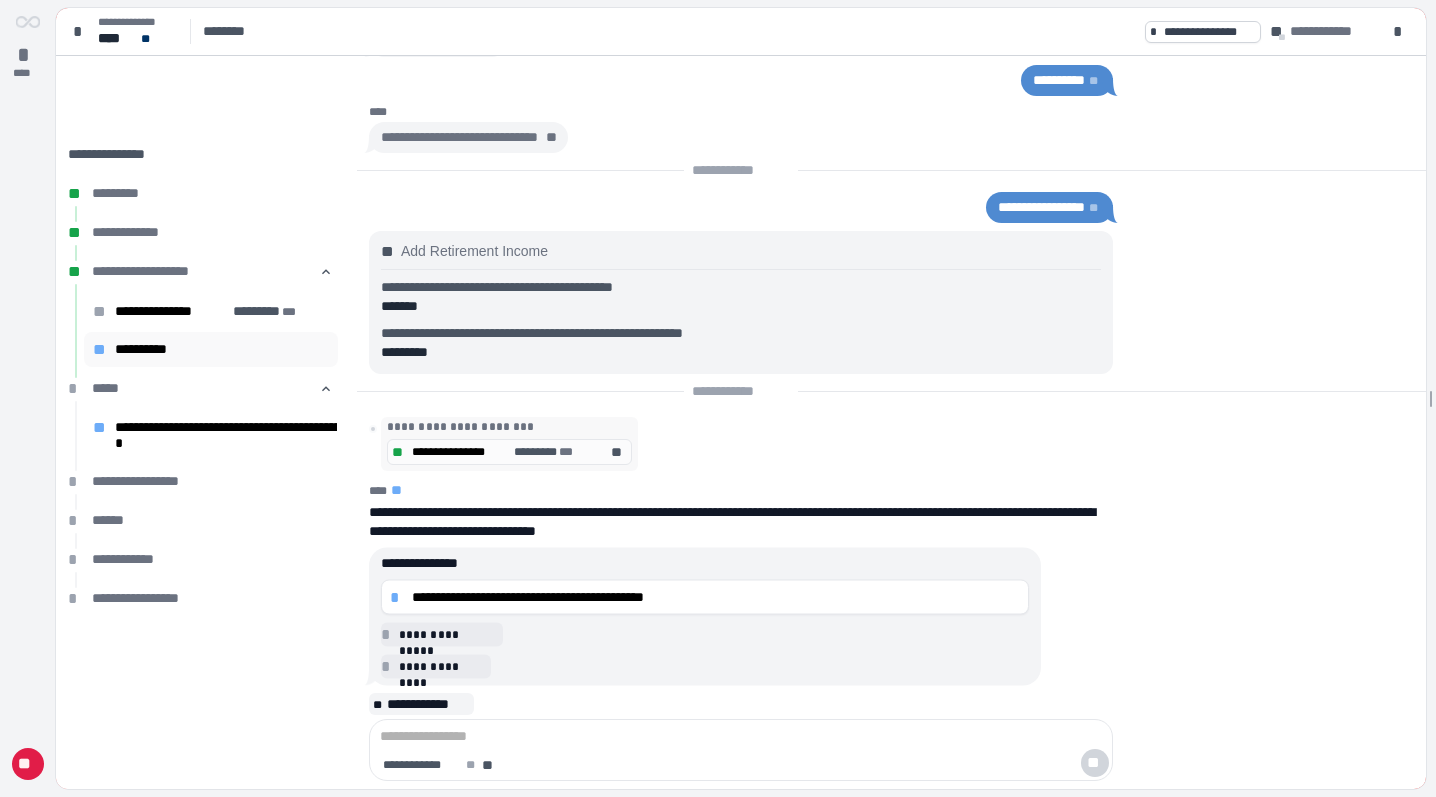 click on "**********" at bounding box center (227, 349) 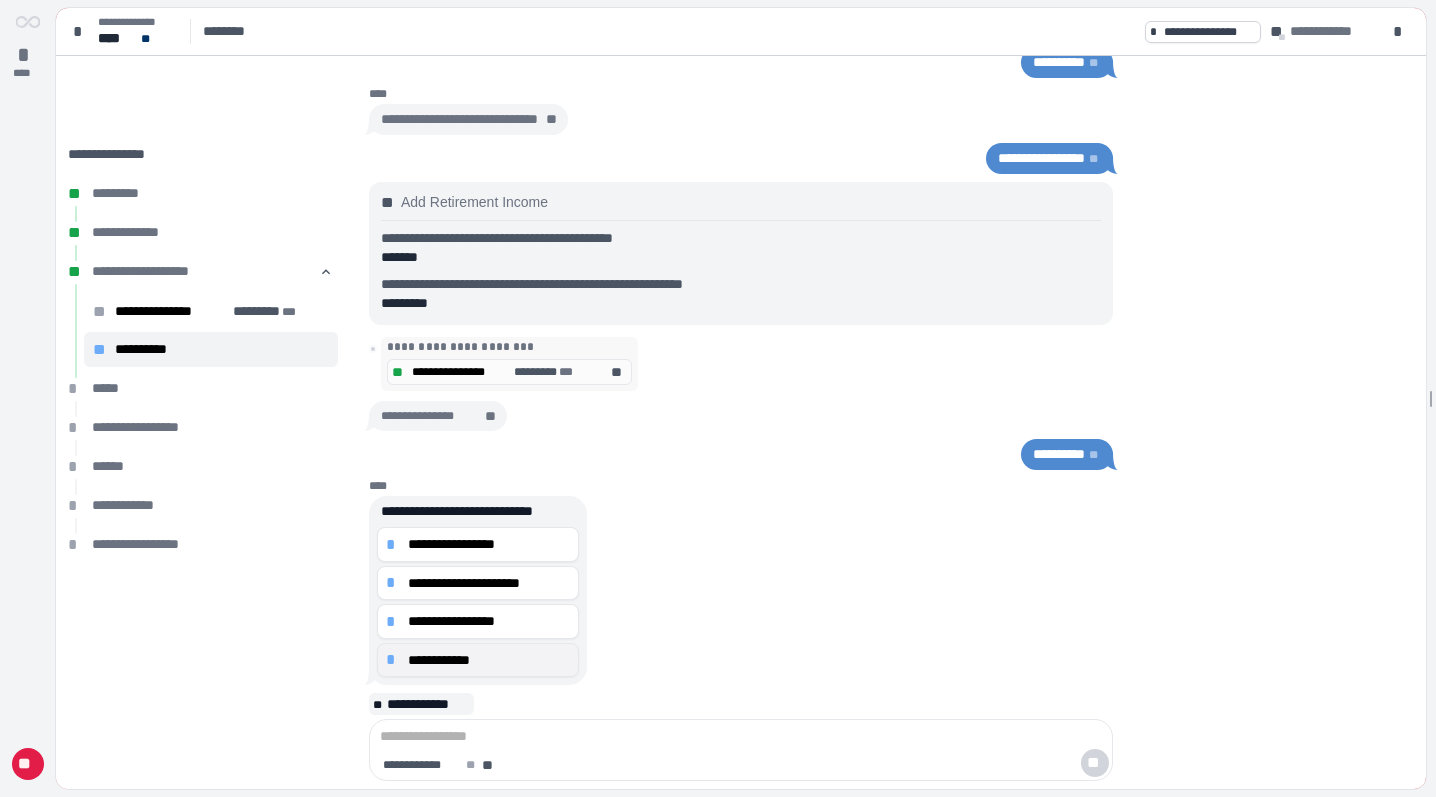 click on "**********" at bounding box center [489, 660] 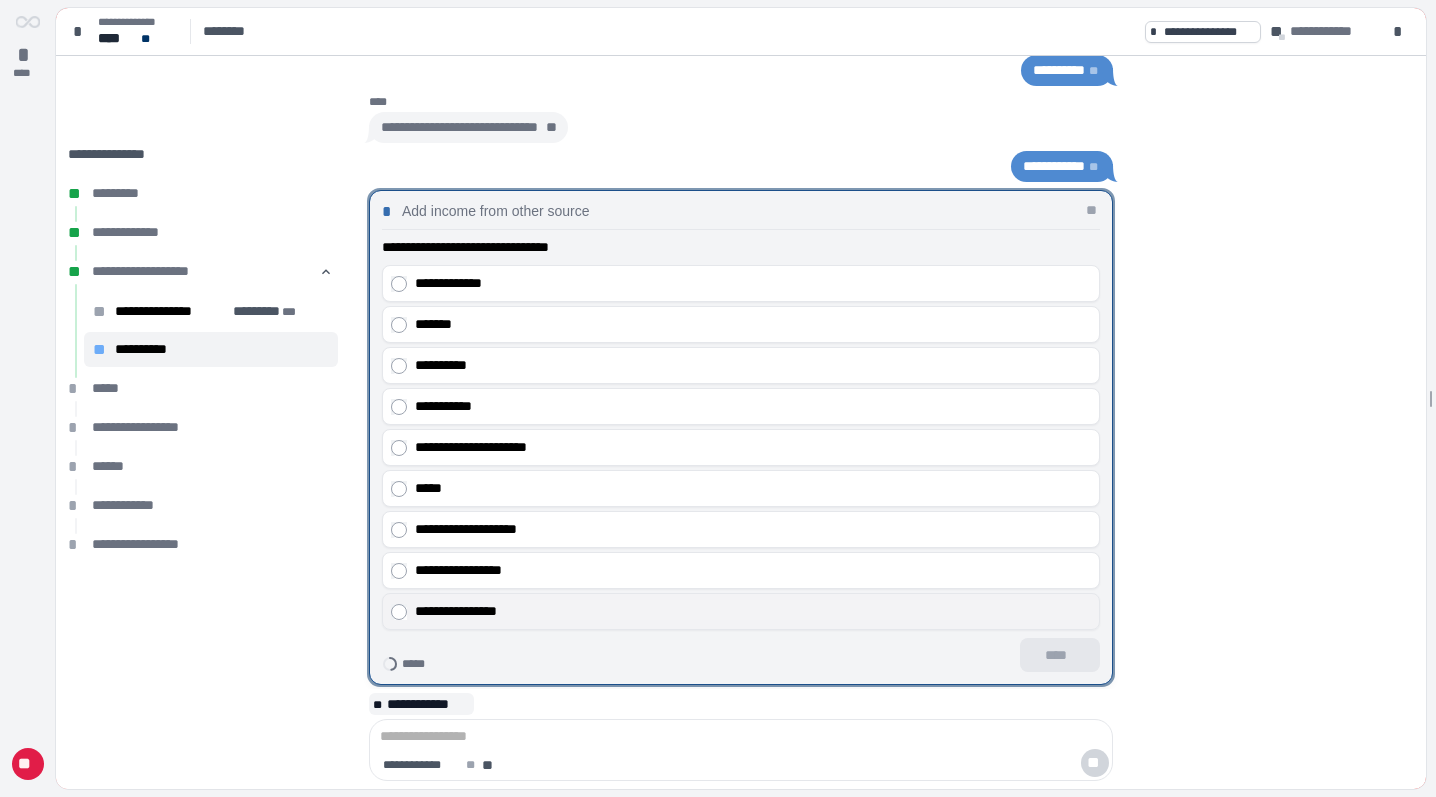click on "**********" at bounding box center [753, 611] 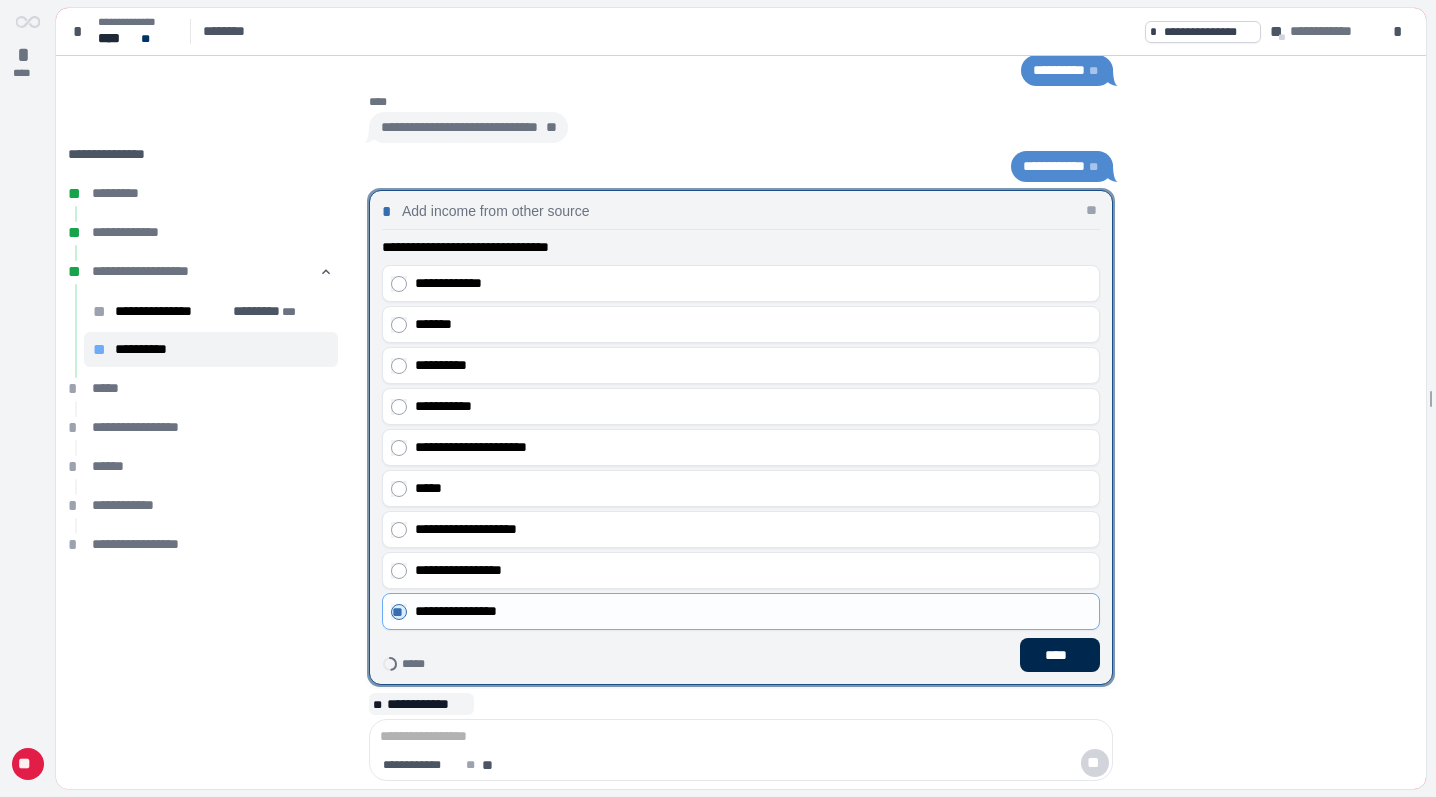 click on "****" at bounding box center (1060, 655) 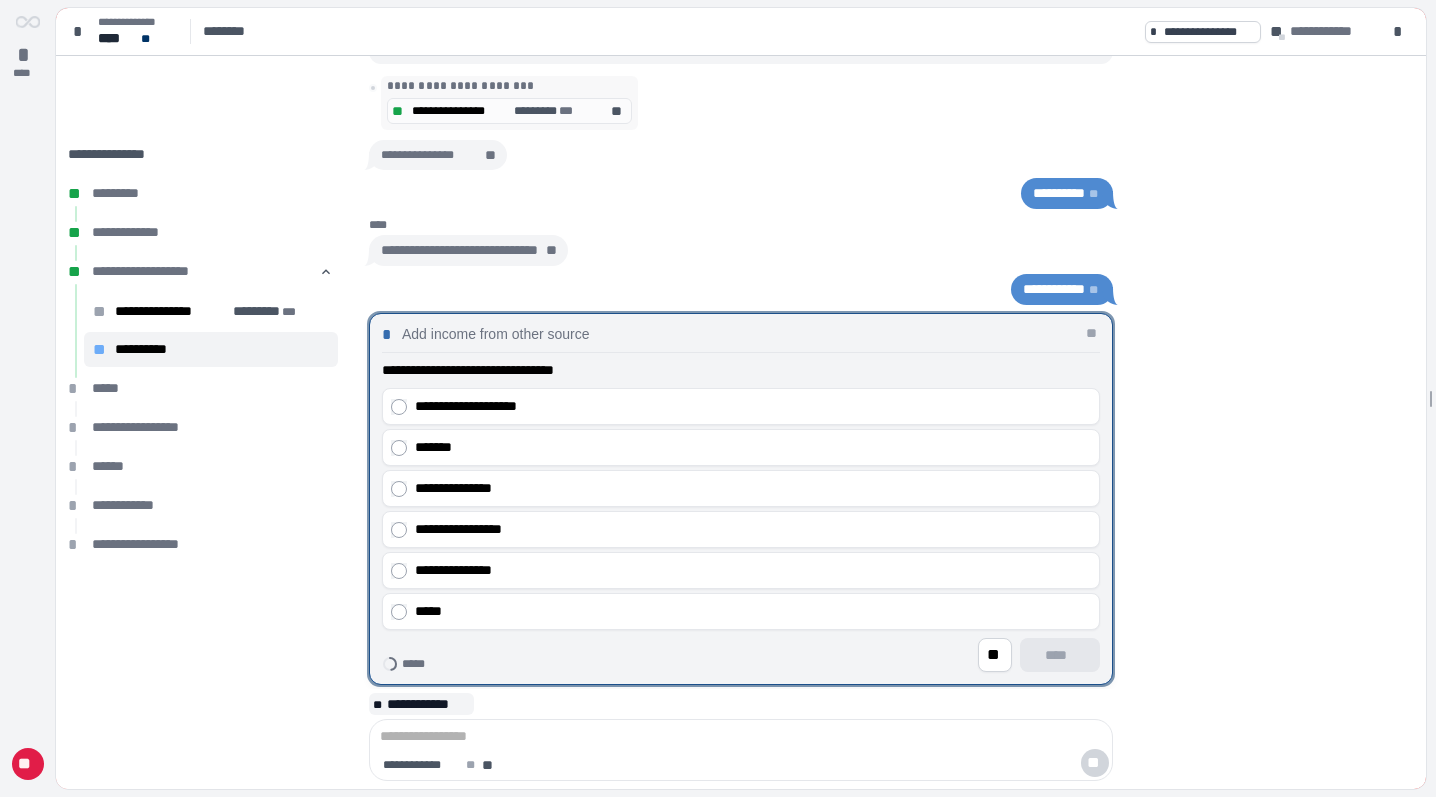 click on "** ****" at bounding box center [741, 655] 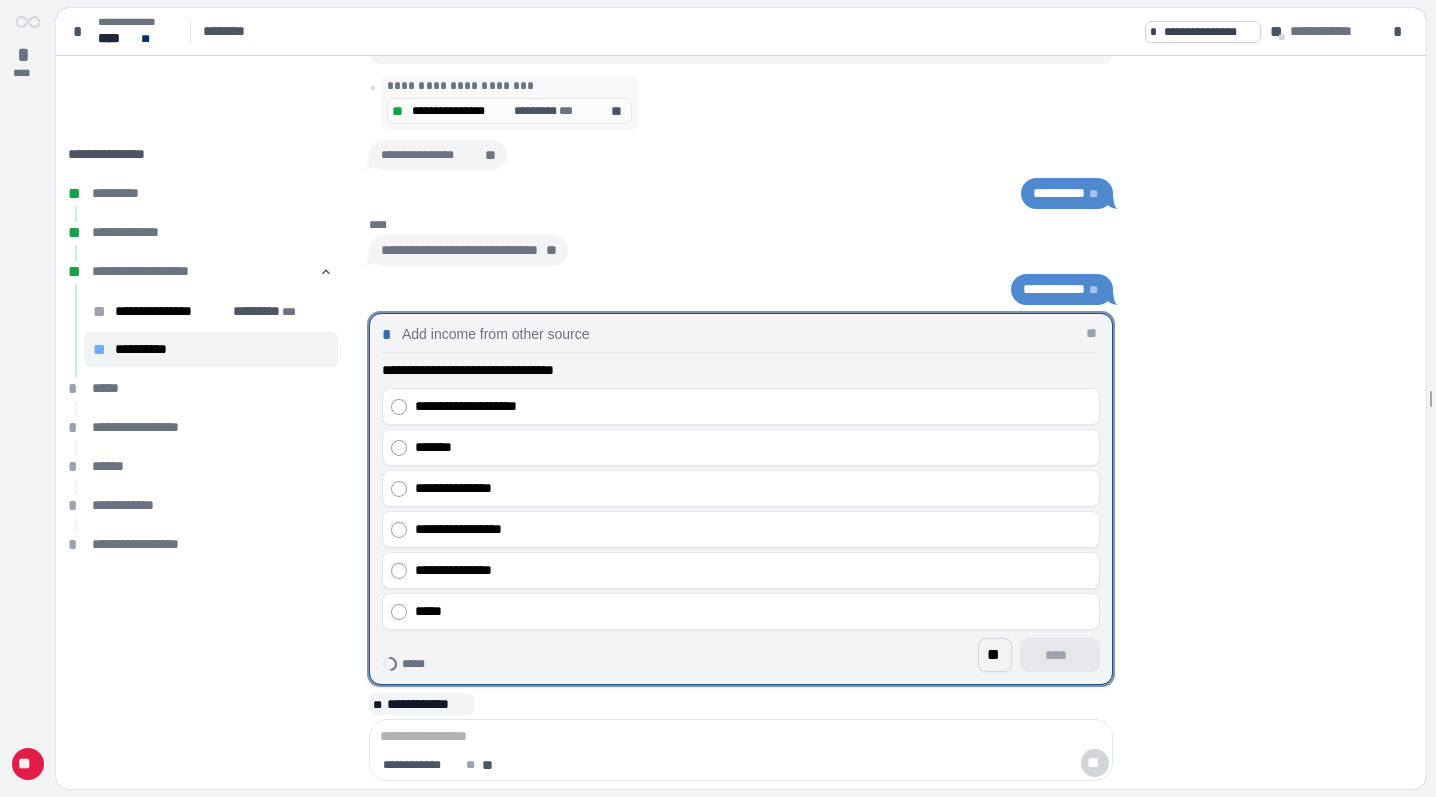 click on "**" at bounding box center [995, 655] 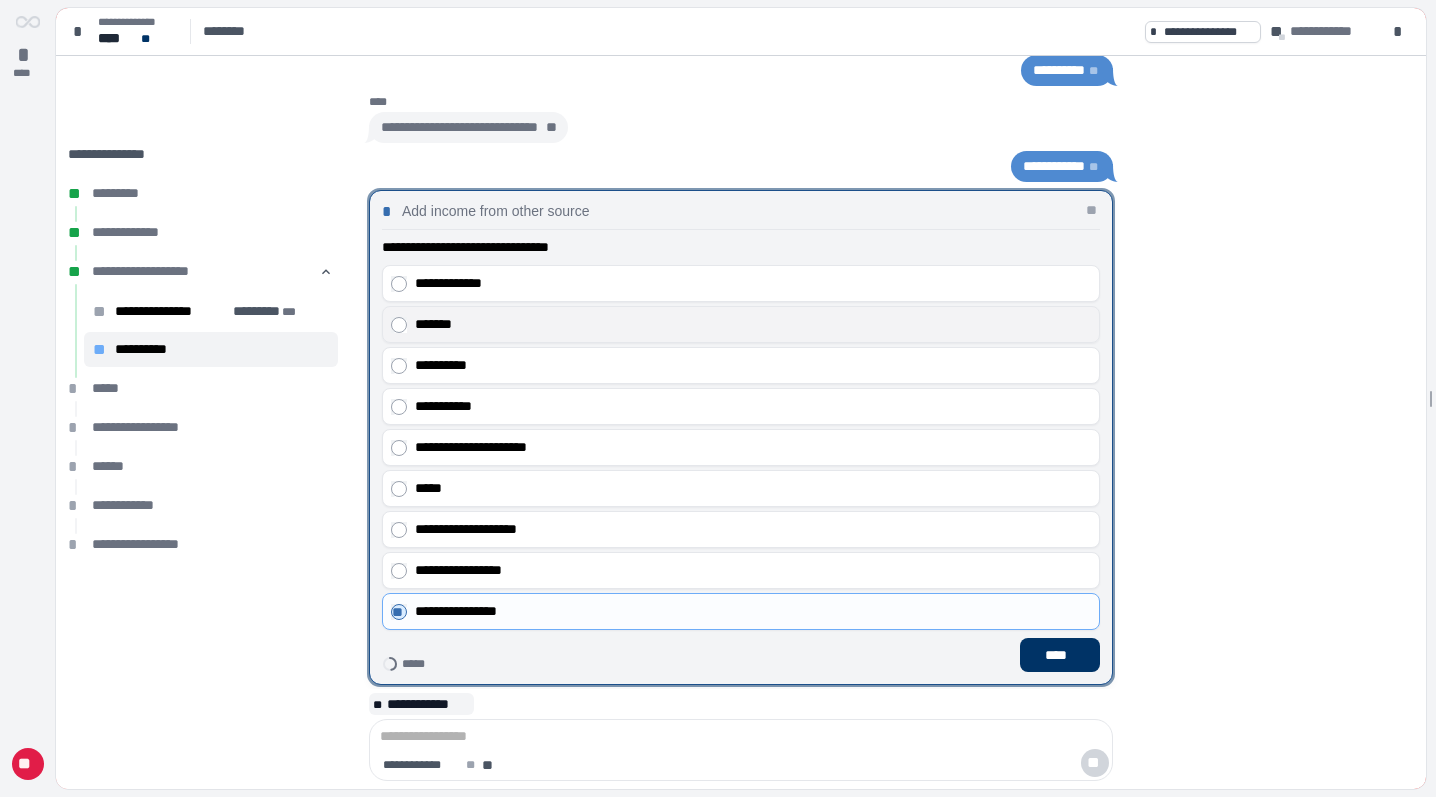 click on "*******" at bounding box center (753, 324) 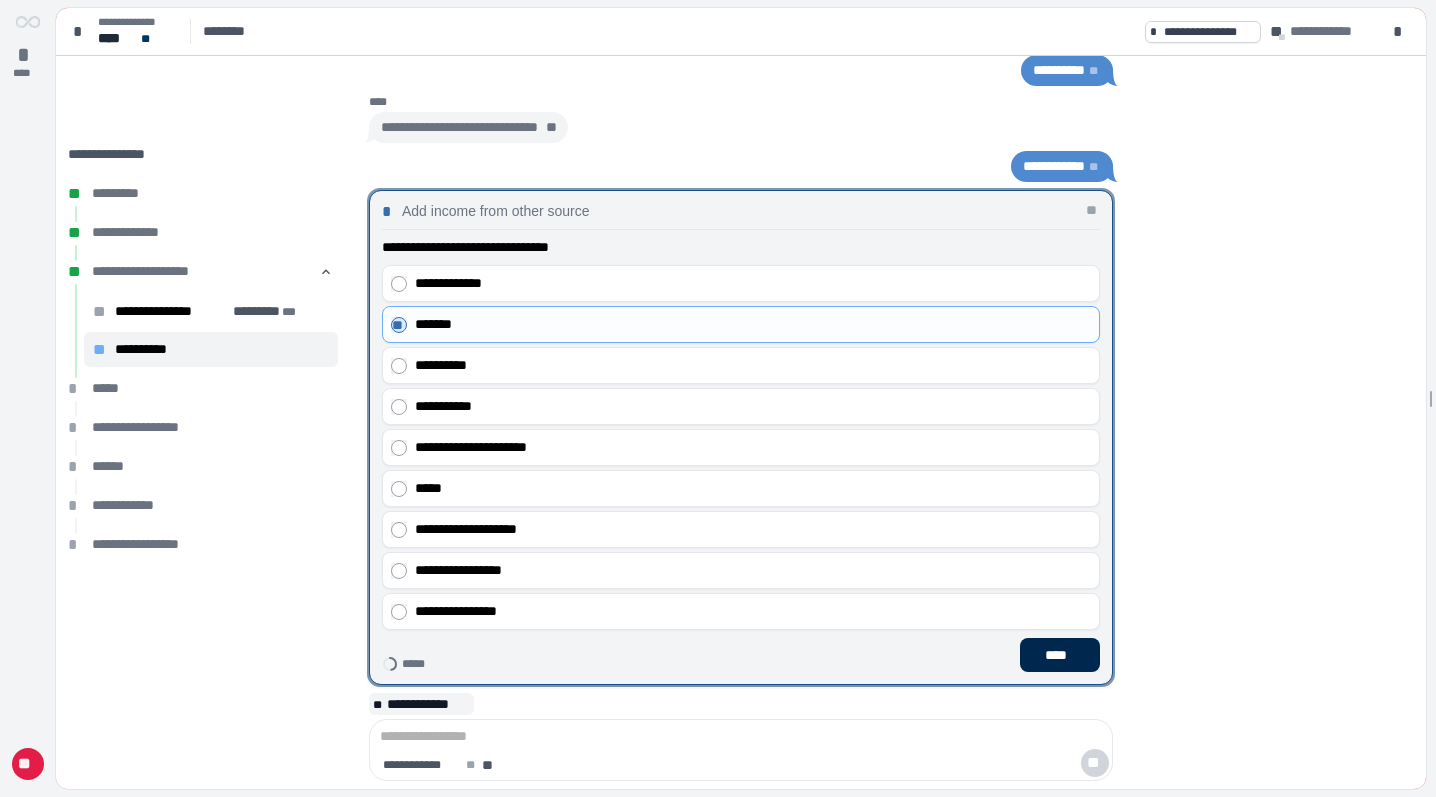 click on "****" at bounding box center [1060, 655] 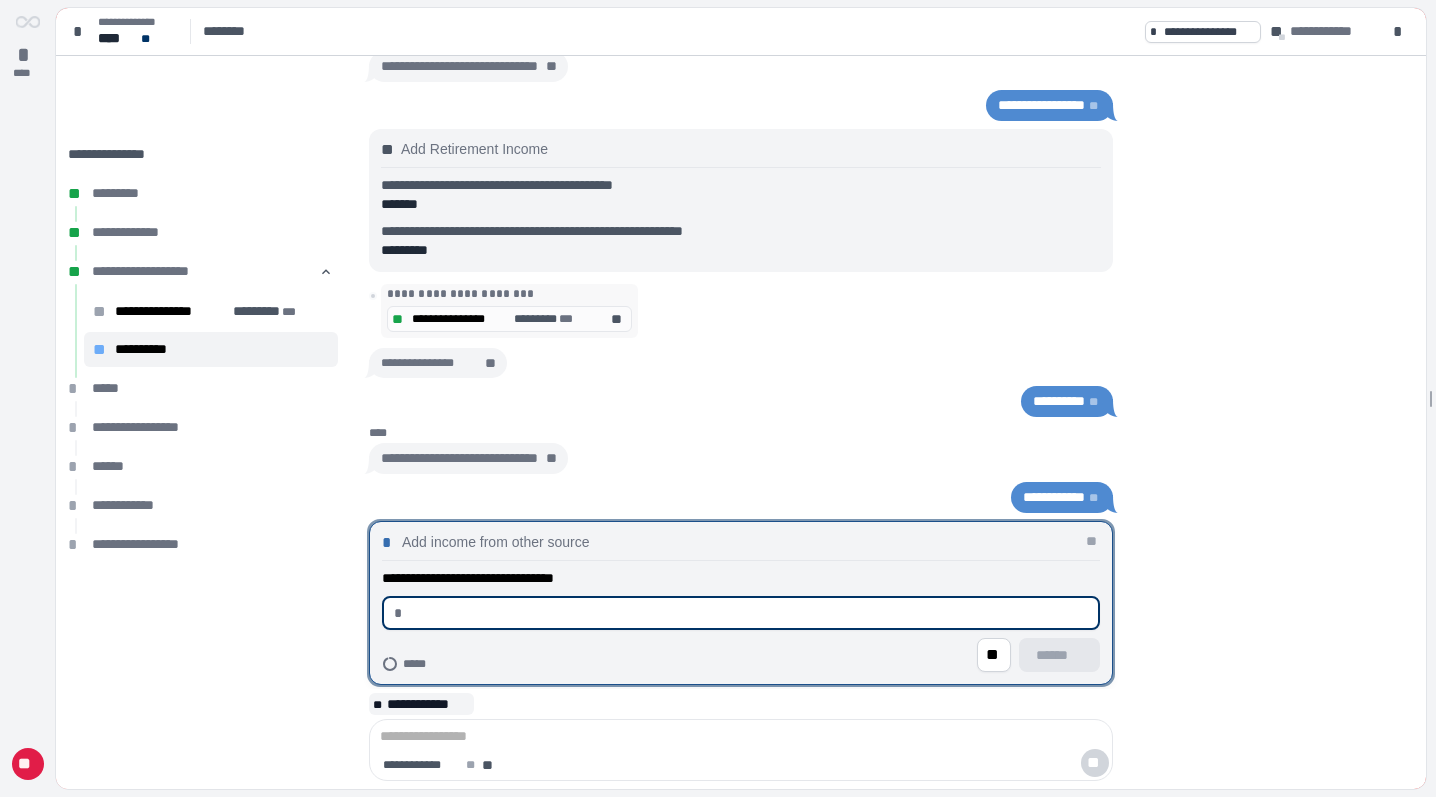 click at bounding box center [749, 613] 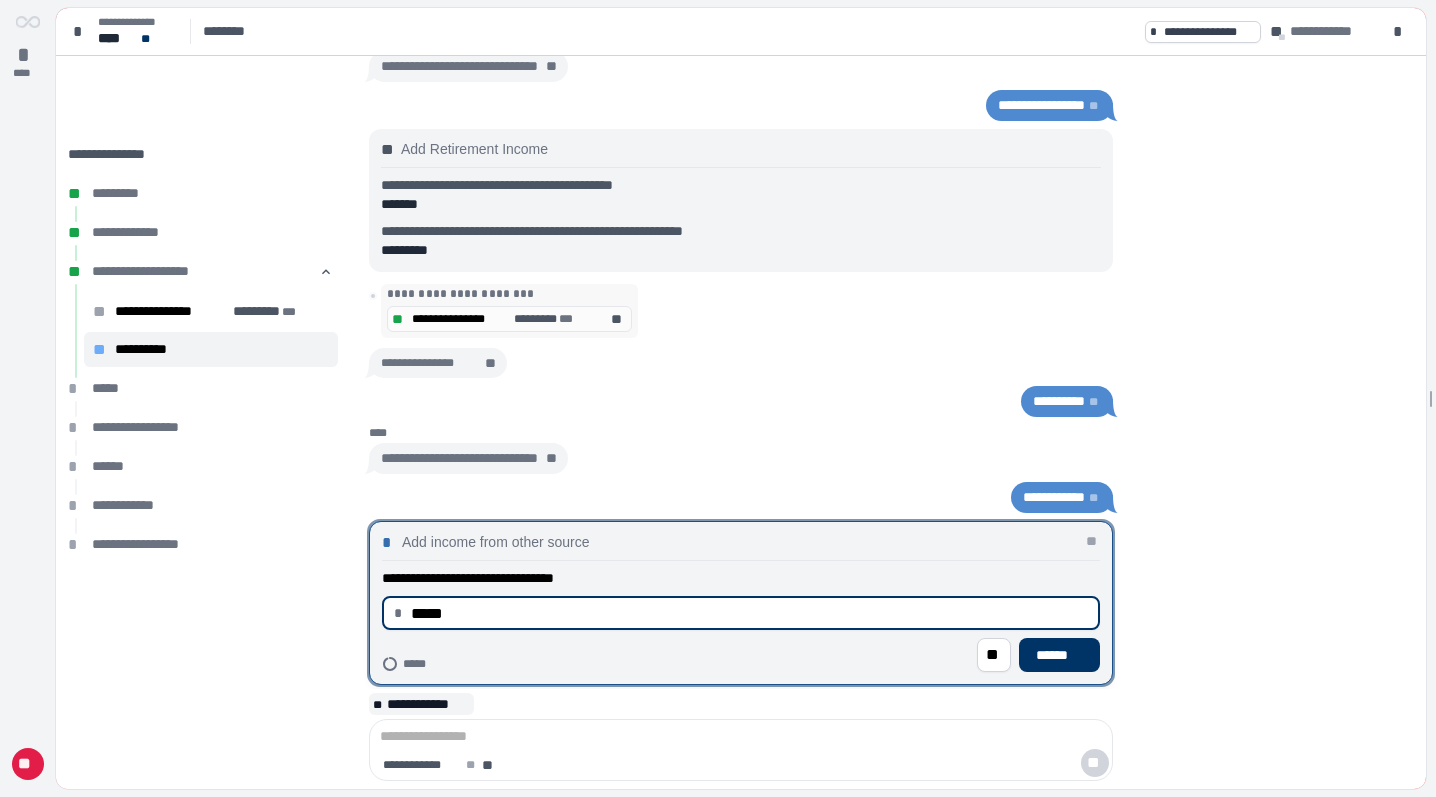 type on "********" 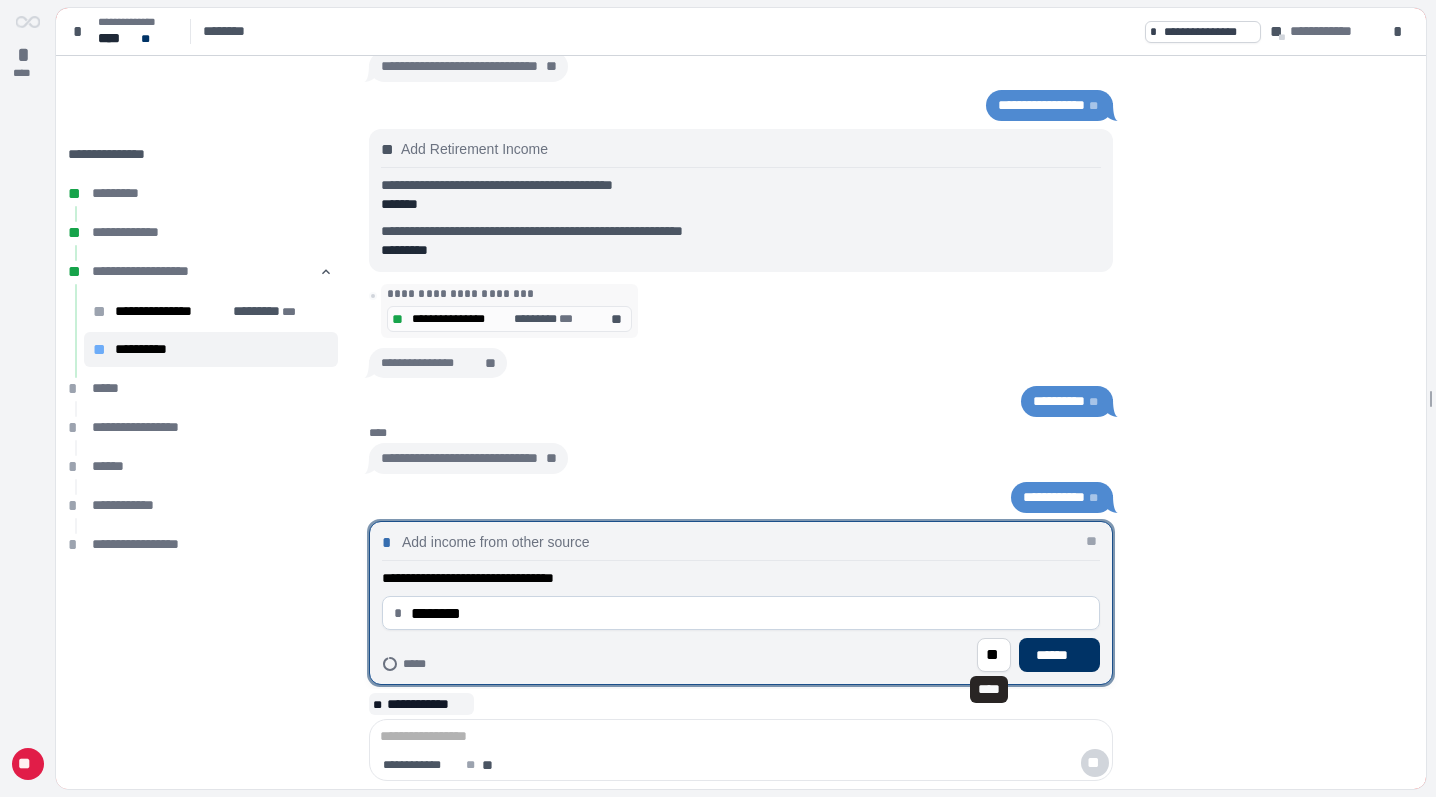 type 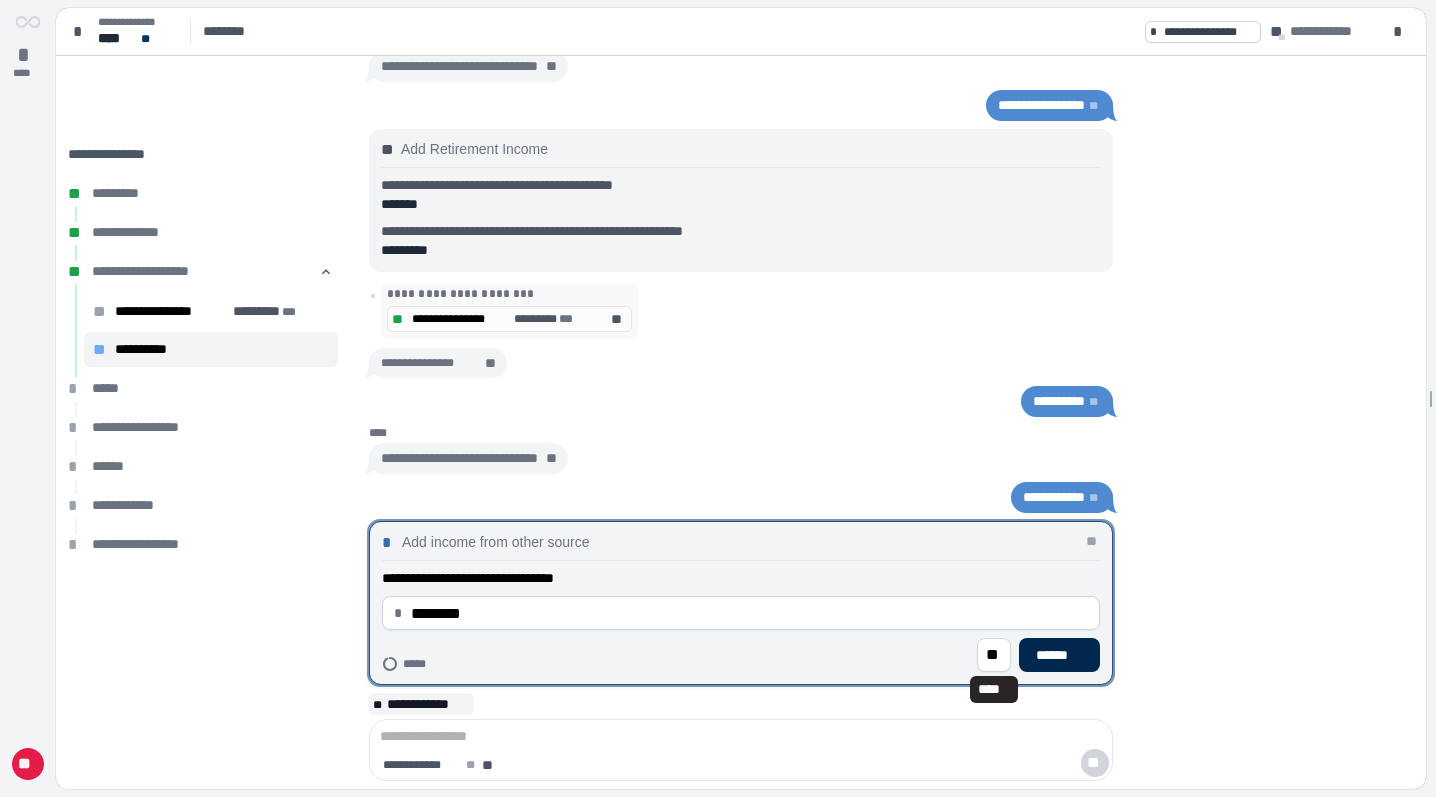 click on "******" at bounding box center (1059, 655) 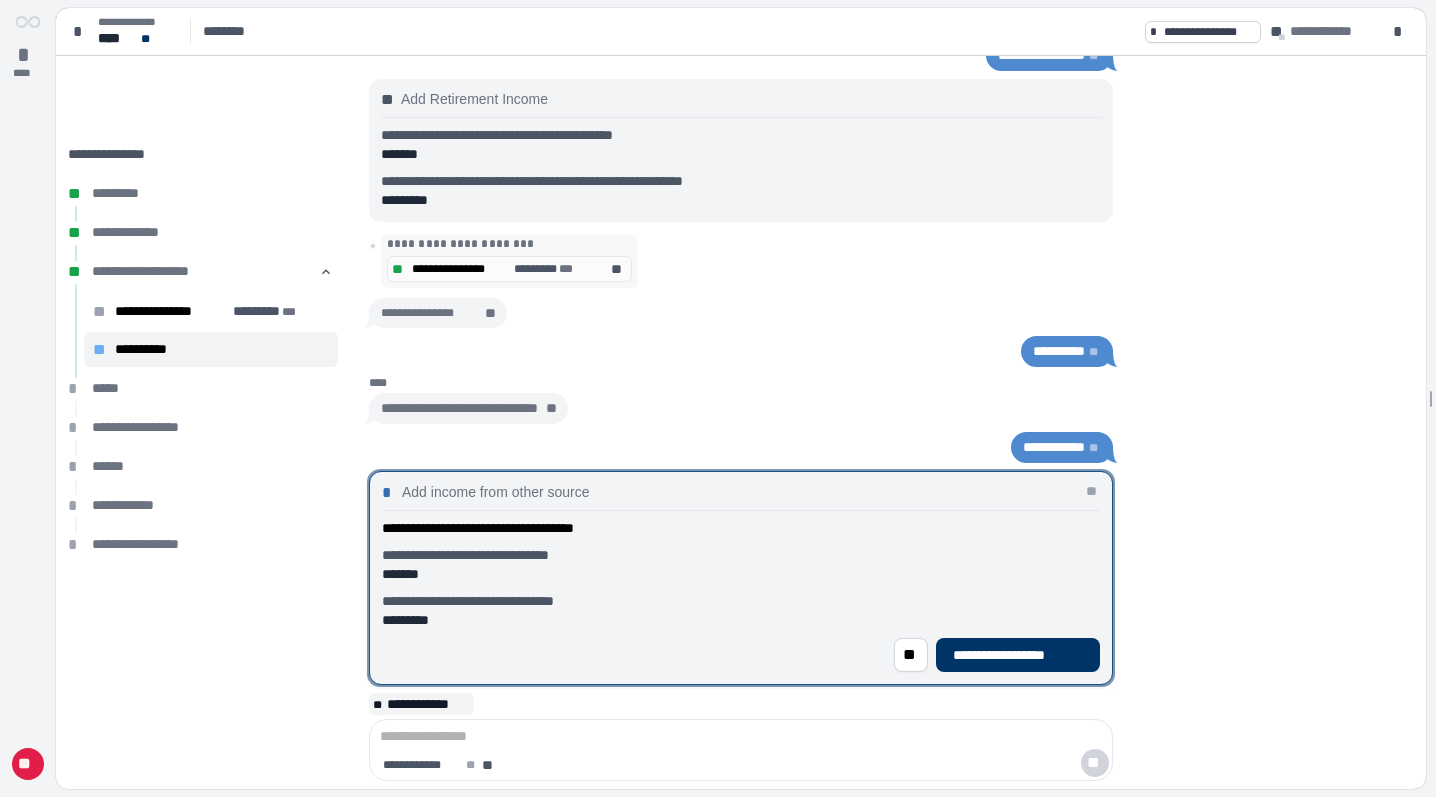 click on "**********" at bounding box center [1018, 655] 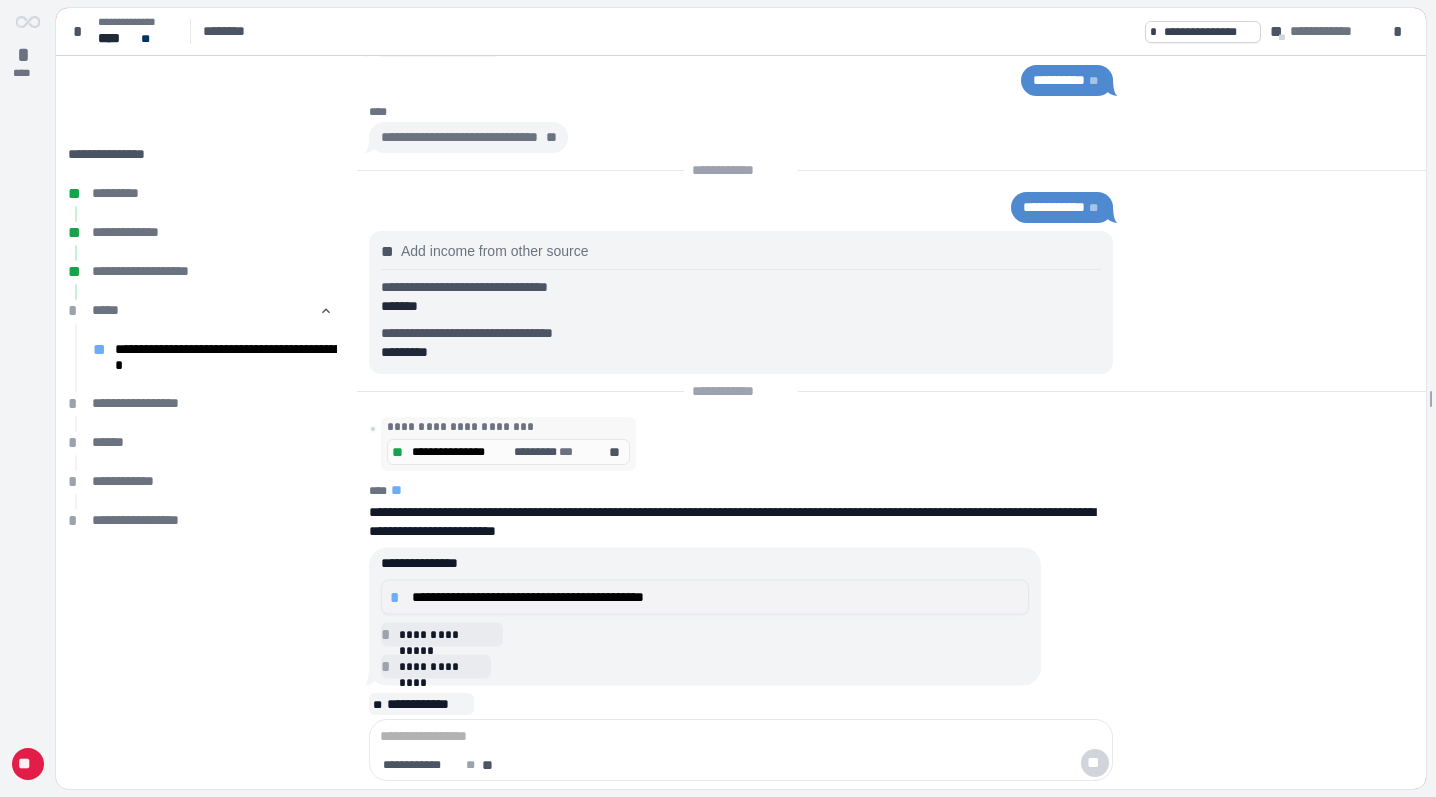 click on "**********" at bounding box center (716, 597) 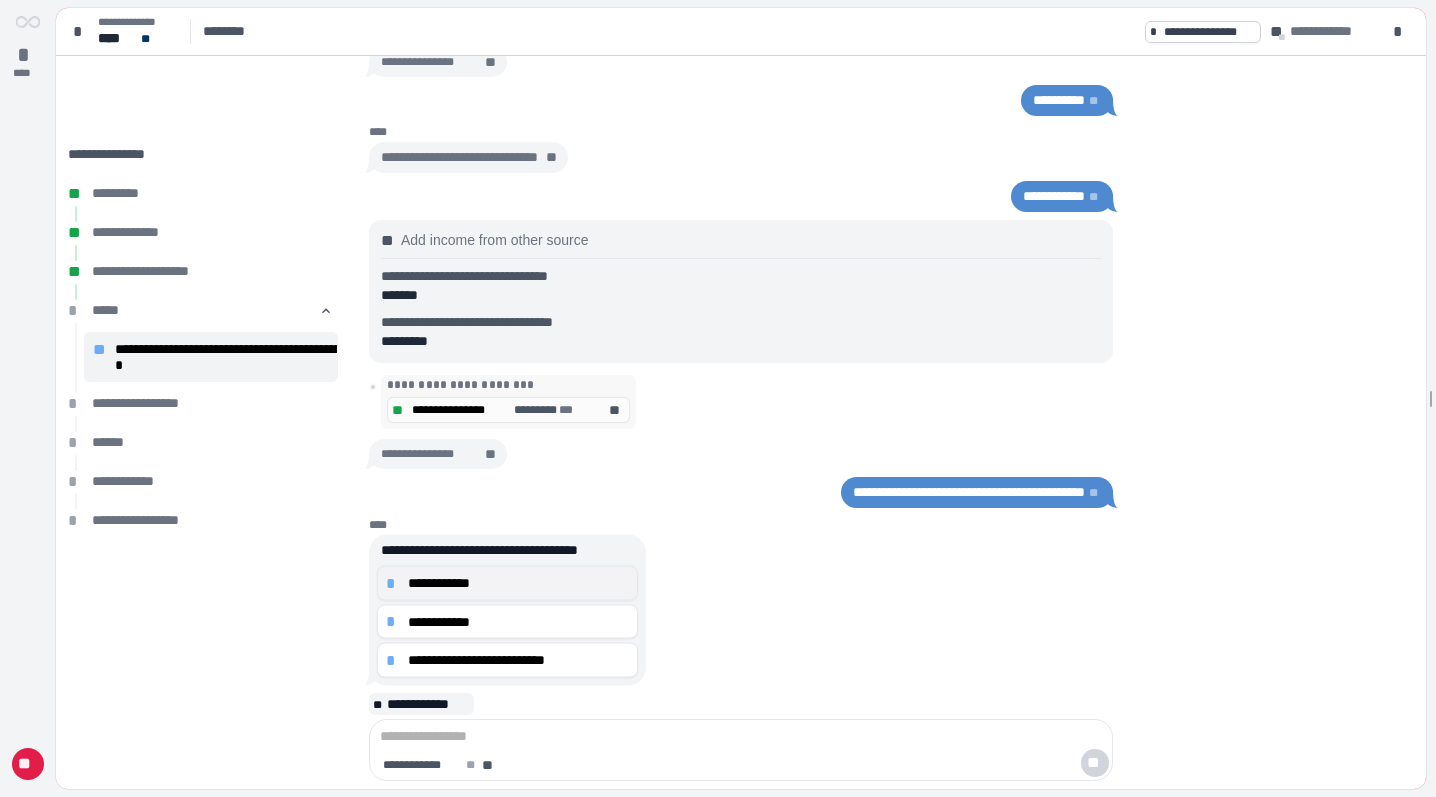 click on "**********" at bounding box center (518, 583) 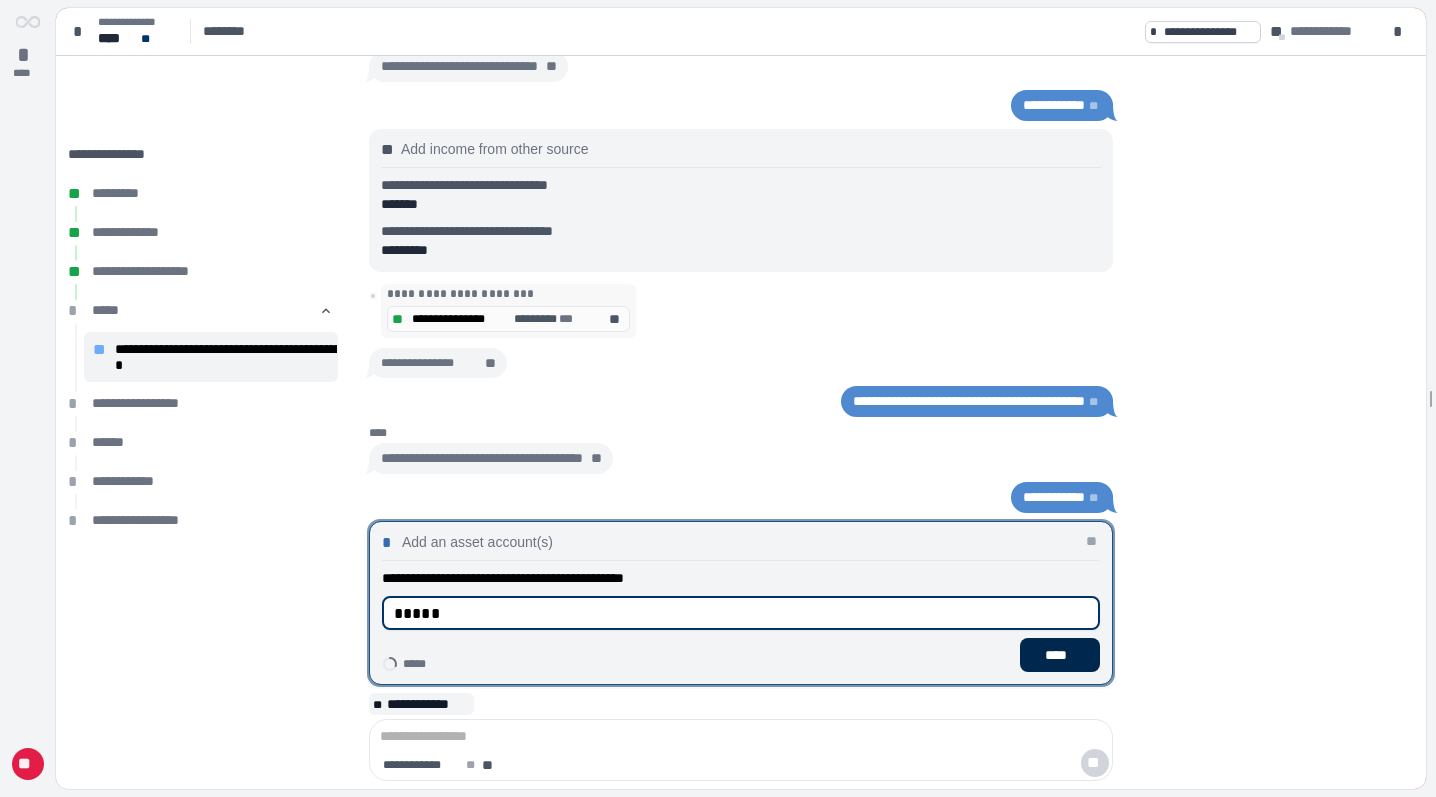 type on "*****" 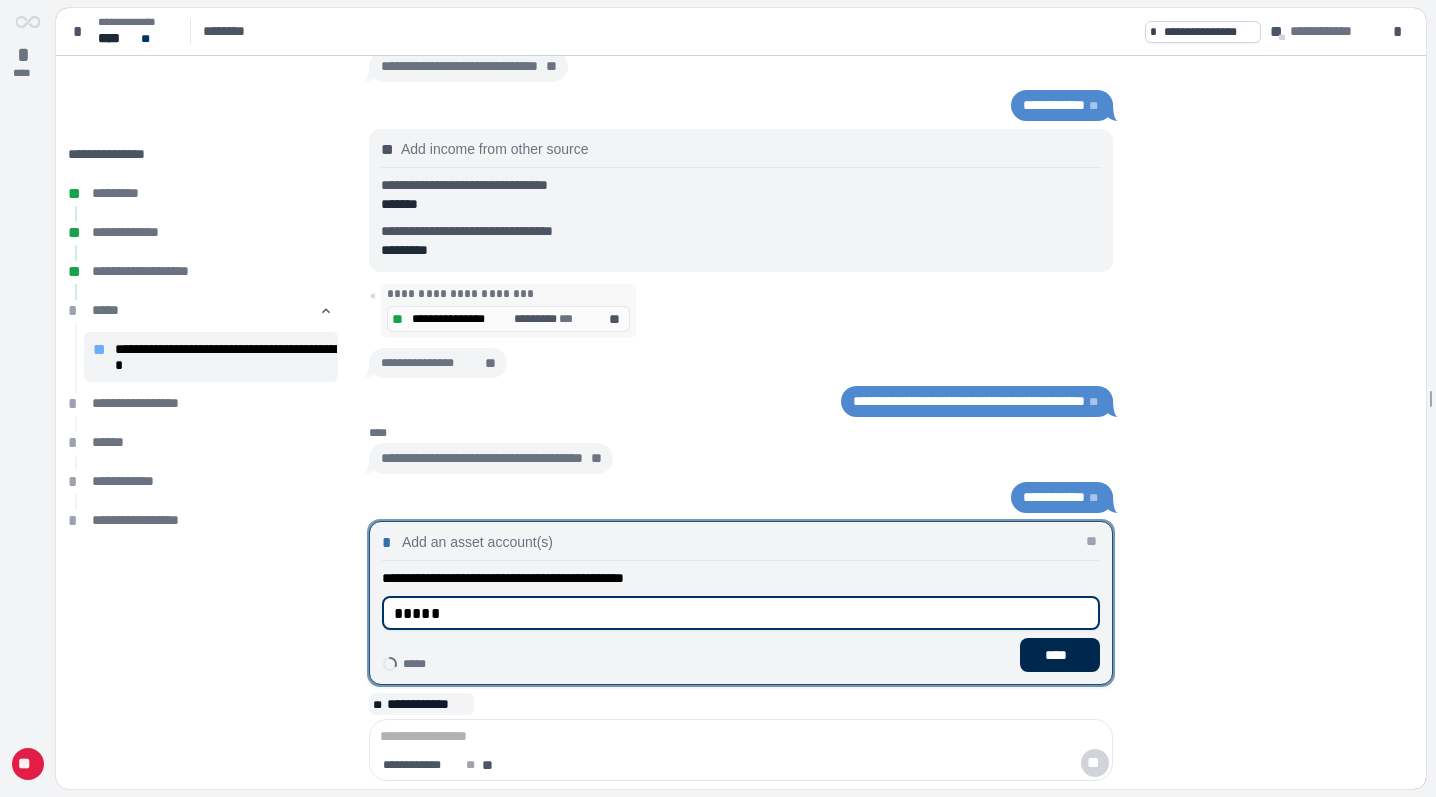 click on "****" at bounding box center [1060, 655] 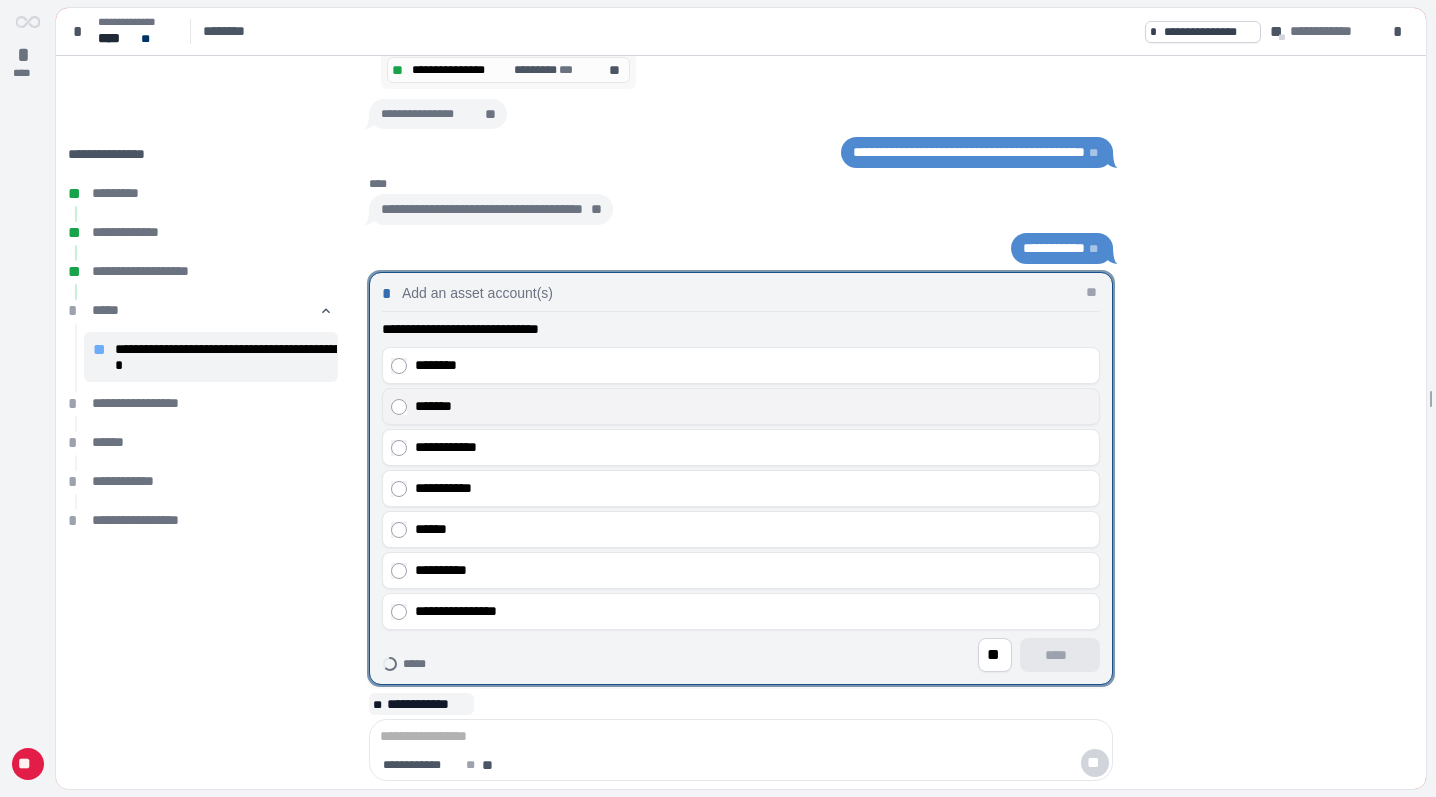 click on "*******" at bounding box center [753, 406] 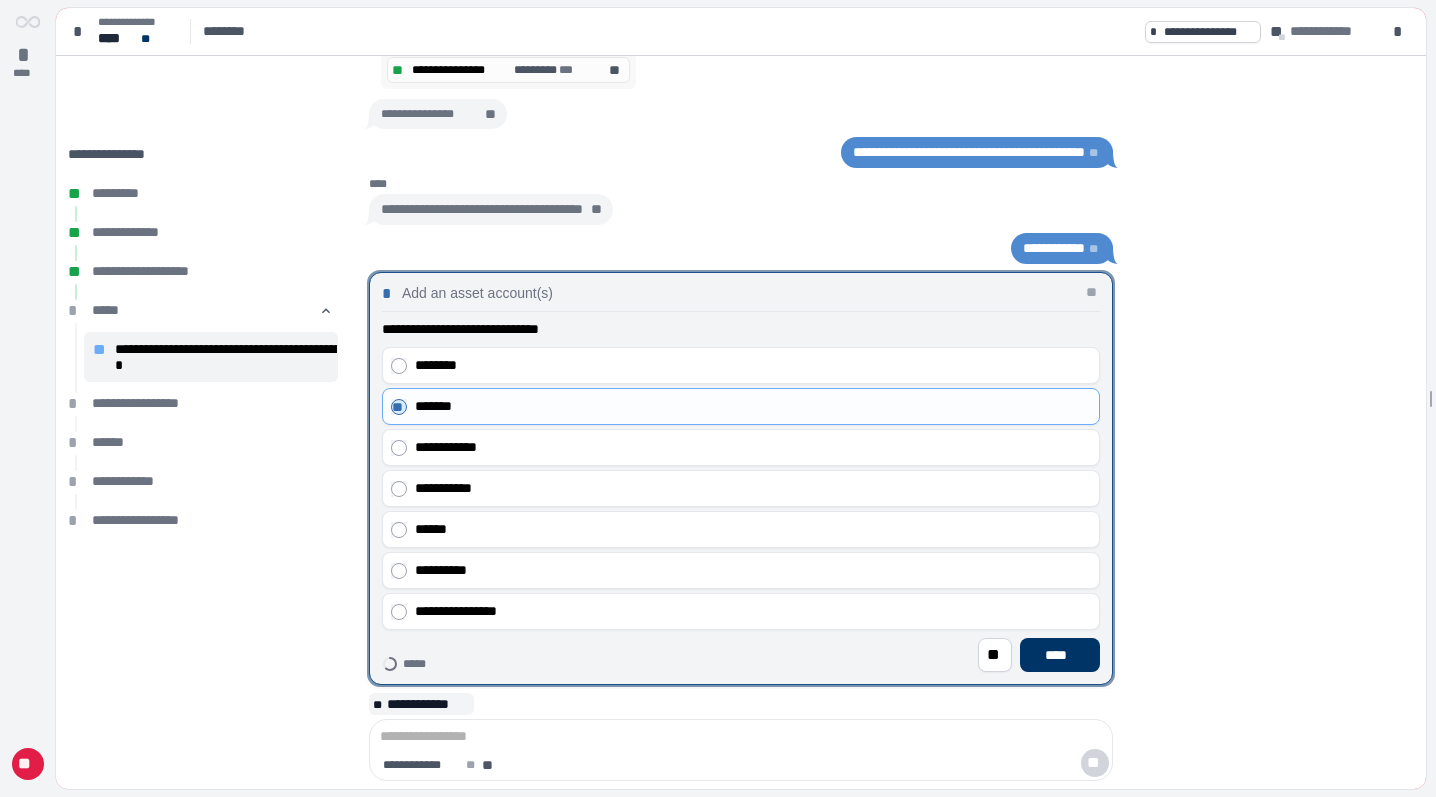 click on "**********" at bounding box center (741, 489) 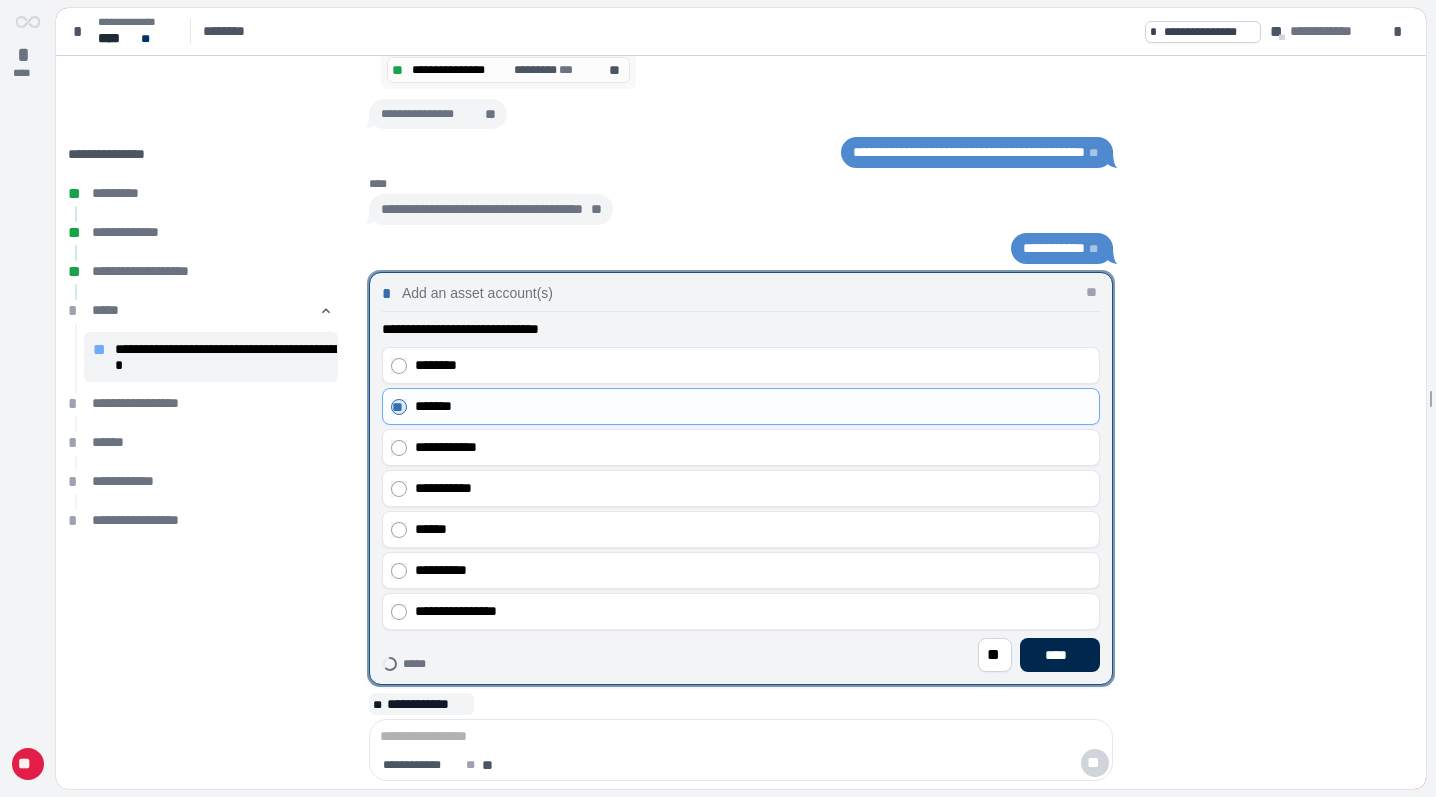 click on "****" at bounding box center (1060, 655) 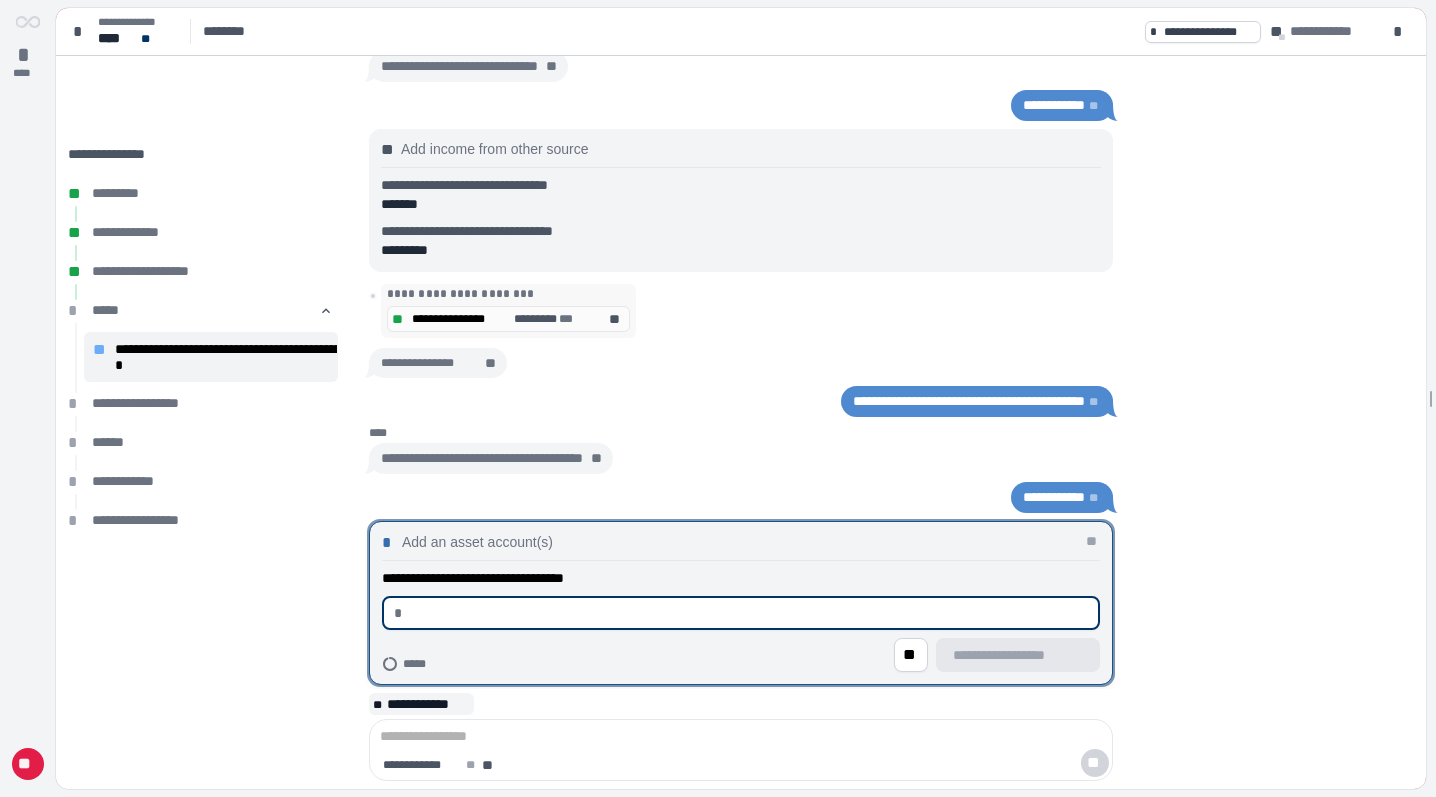 click at bounding box center [749, 613] 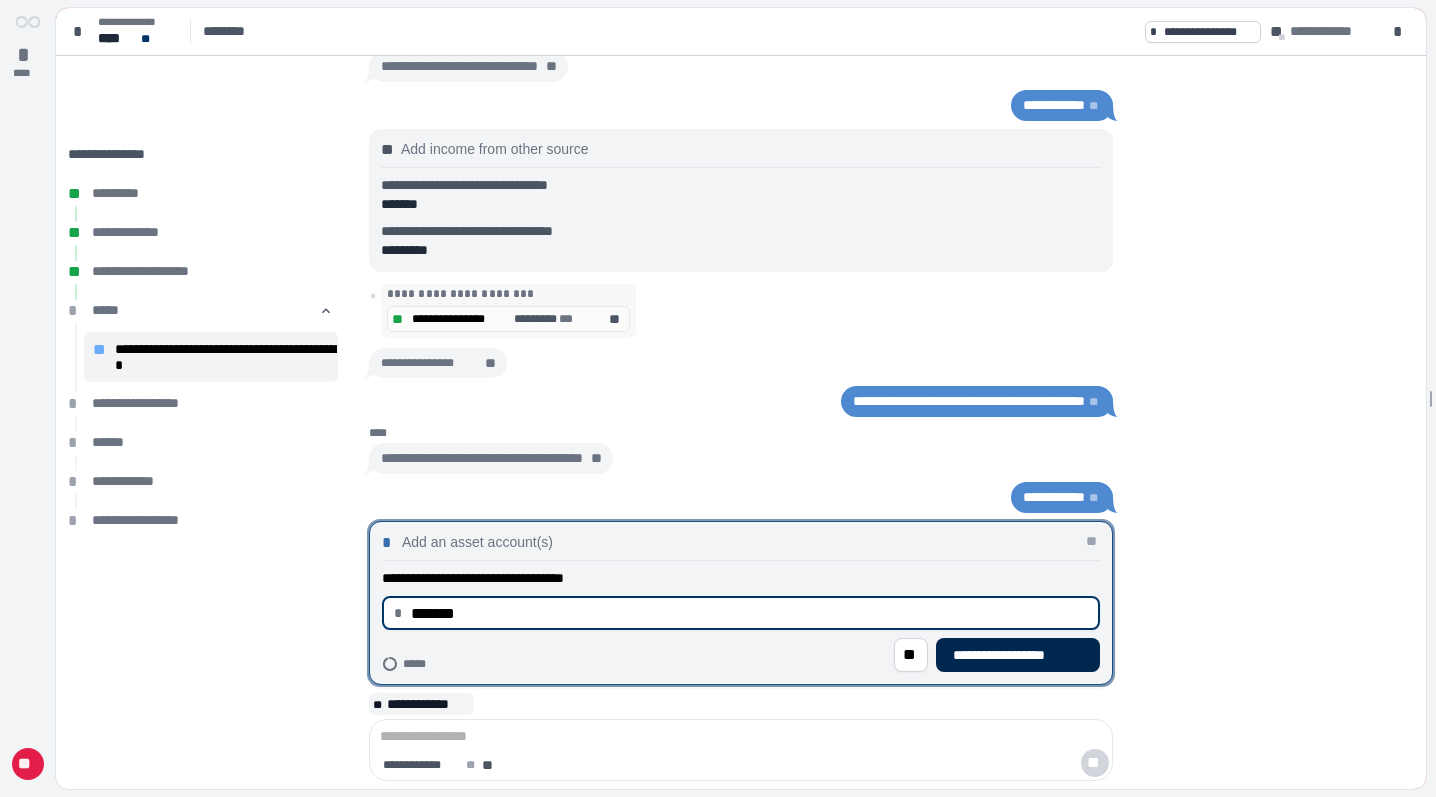 type on "**********" 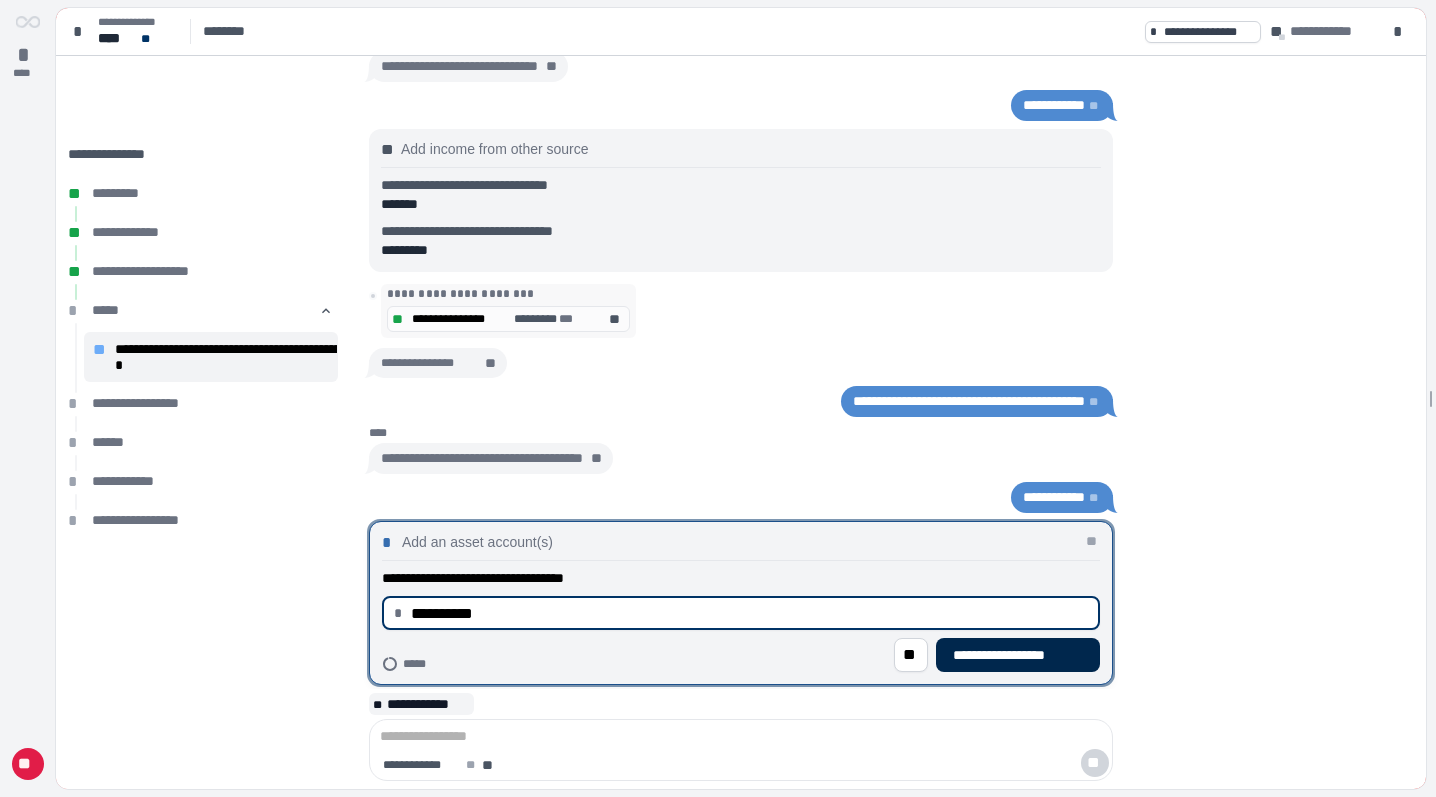 click on "**********" at bounding box center (1018, 655) 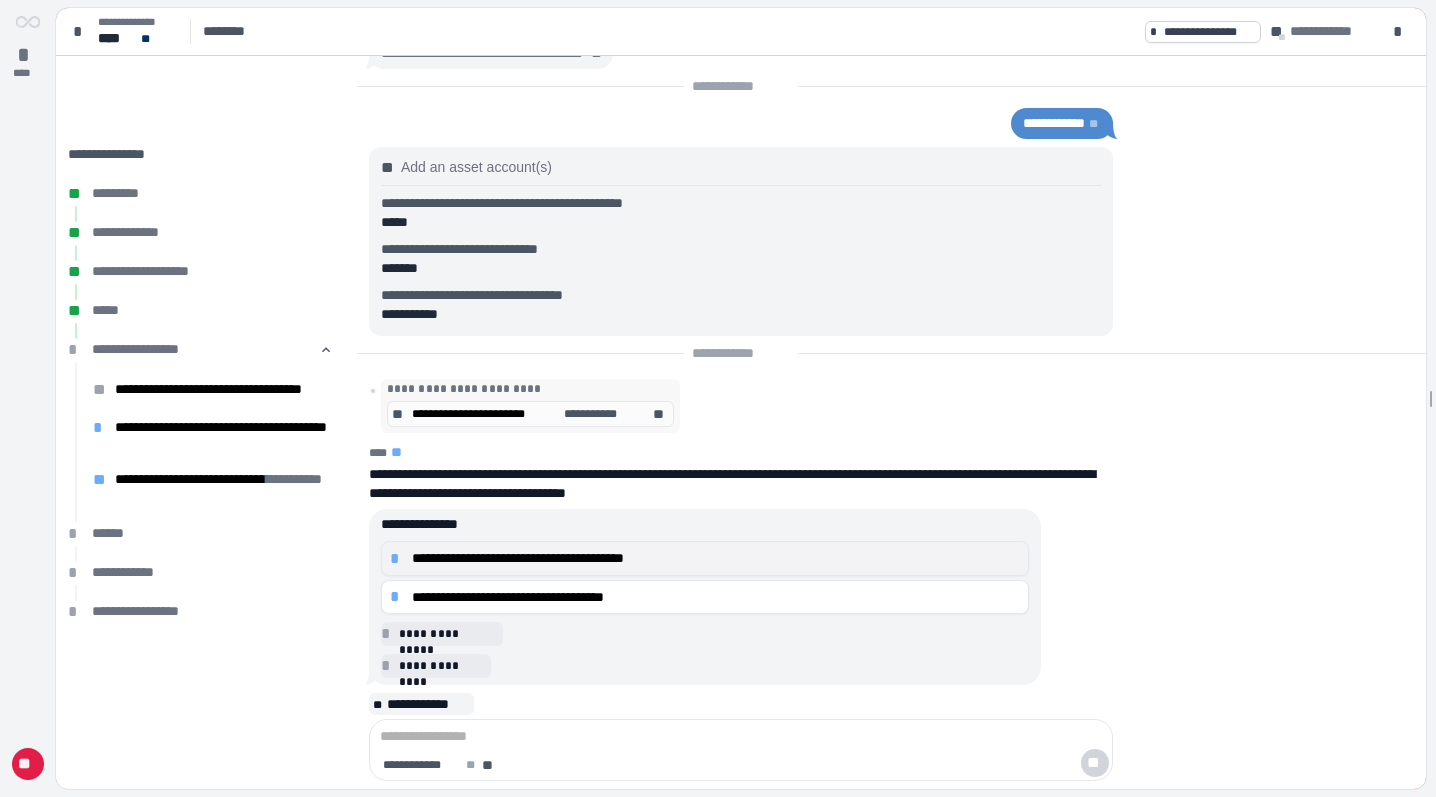 click on "**********" at bounding box center (716, 558) 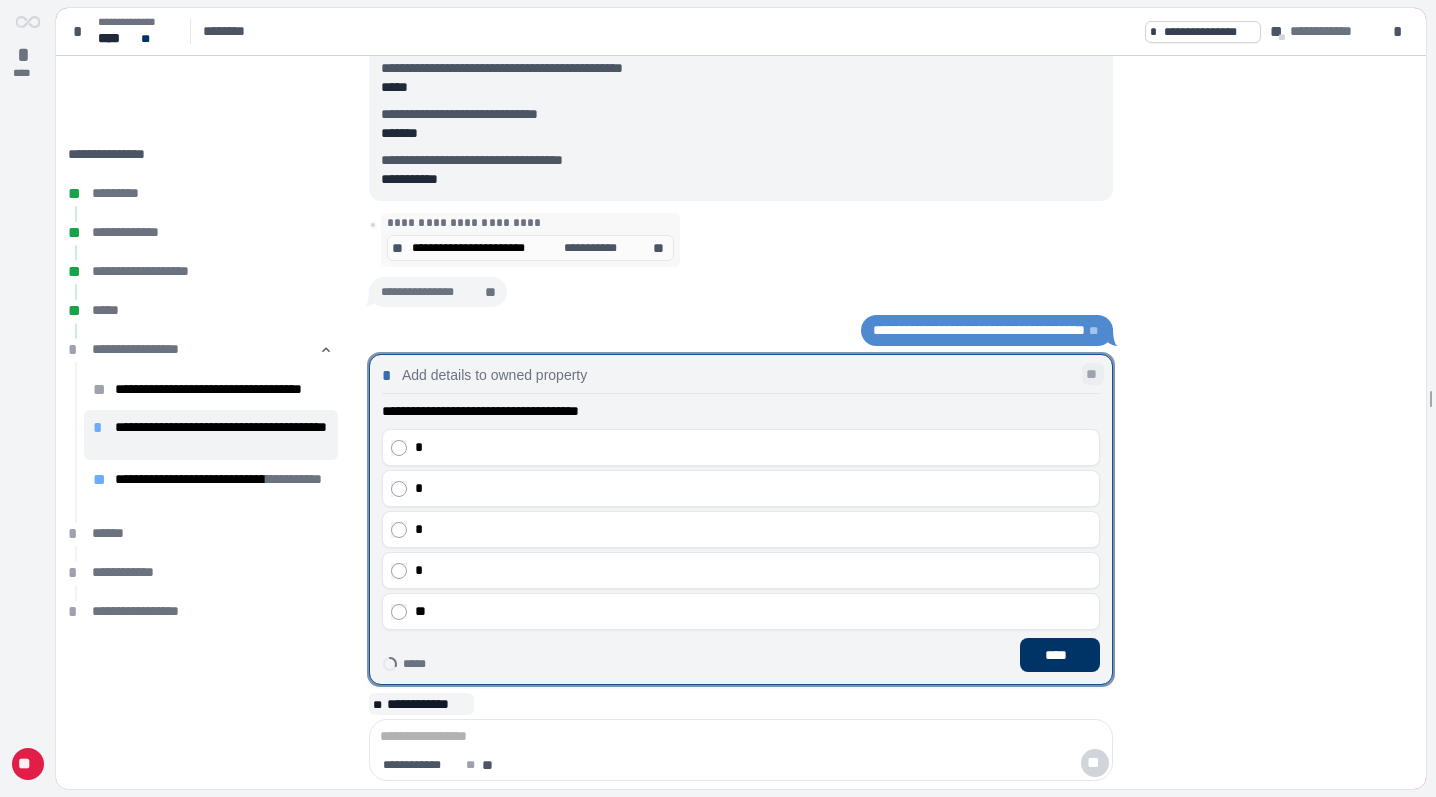 click on "**" at bounding box center [1093, 374] 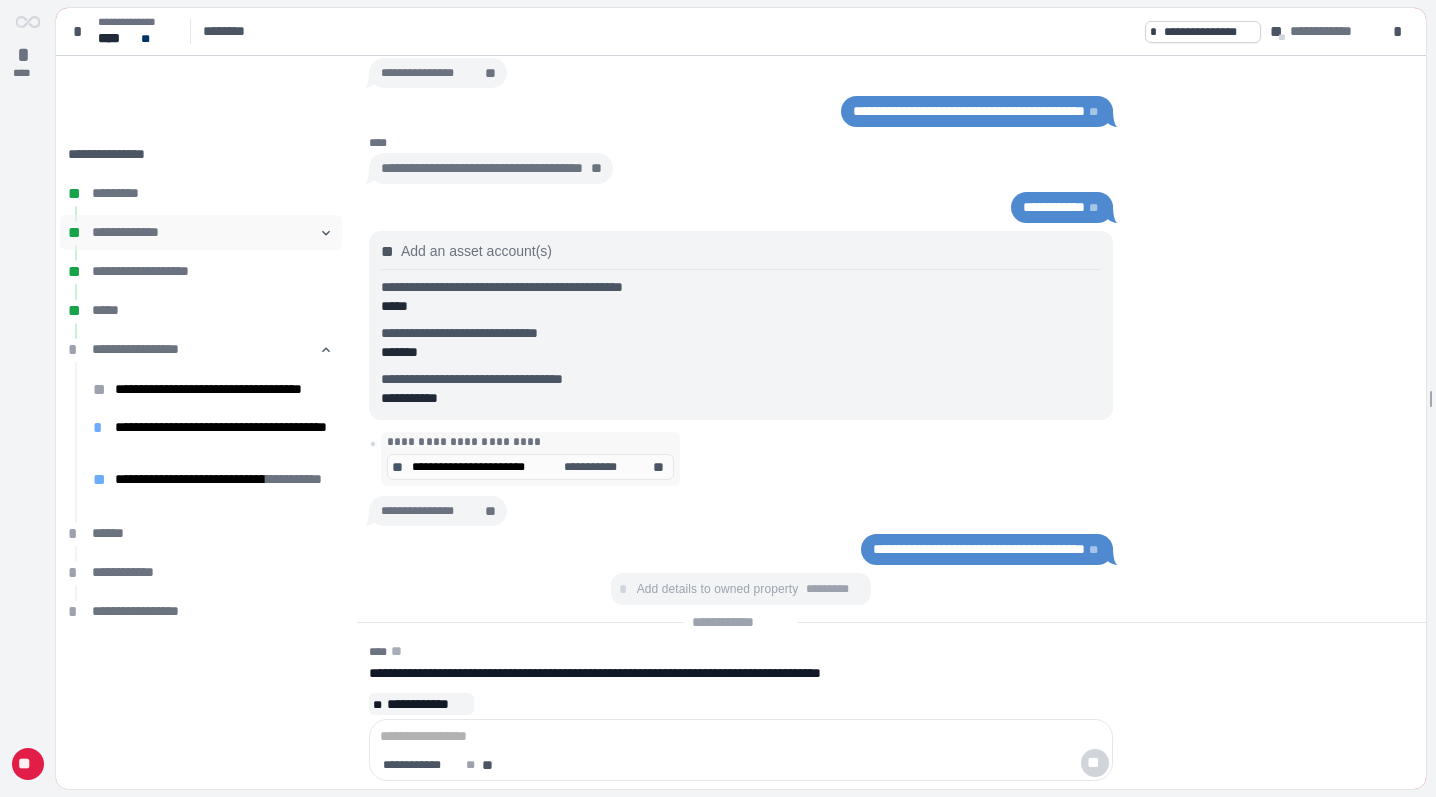 click on "**********" at bounding box center [206, 232] 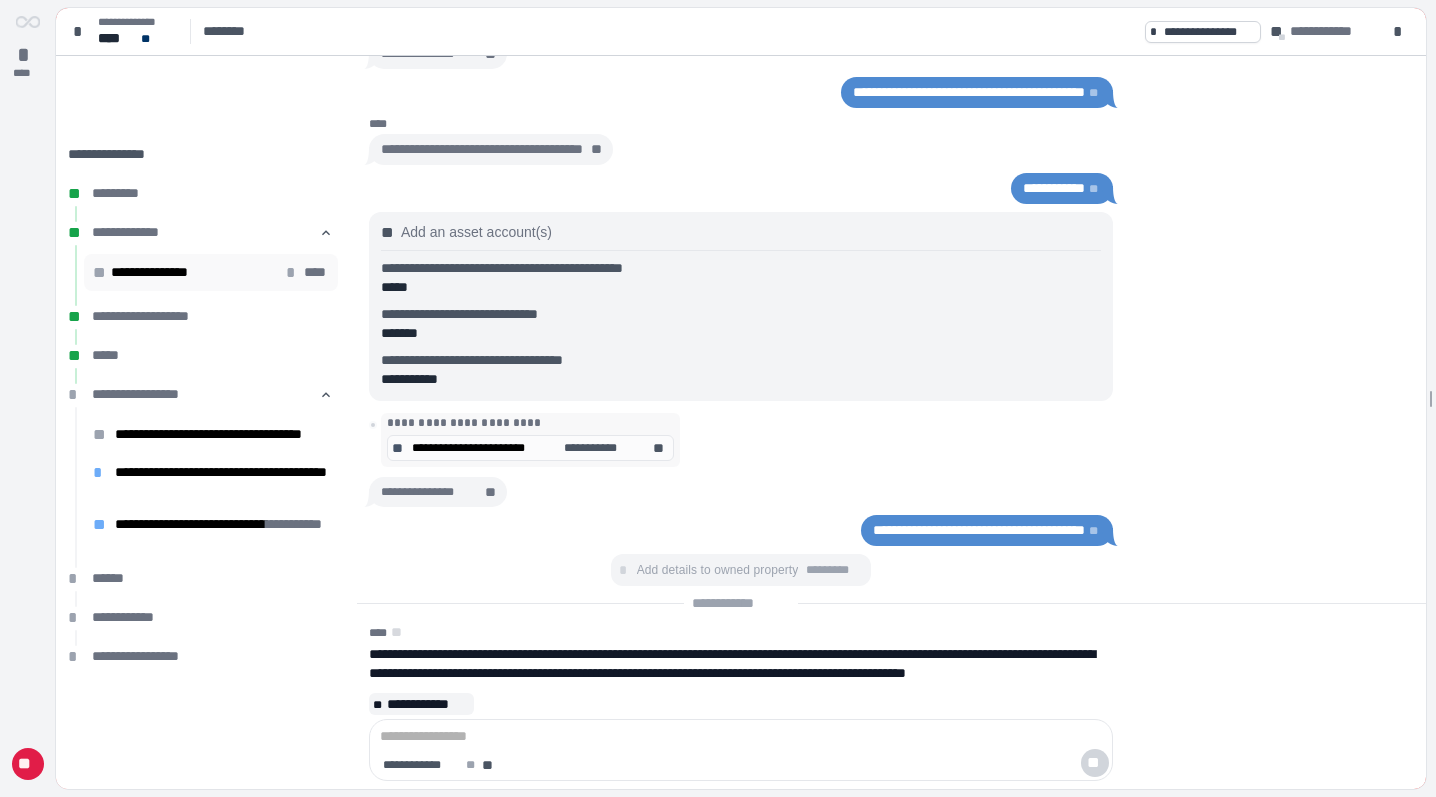 click on "**********" at bounding box center (157, 272) 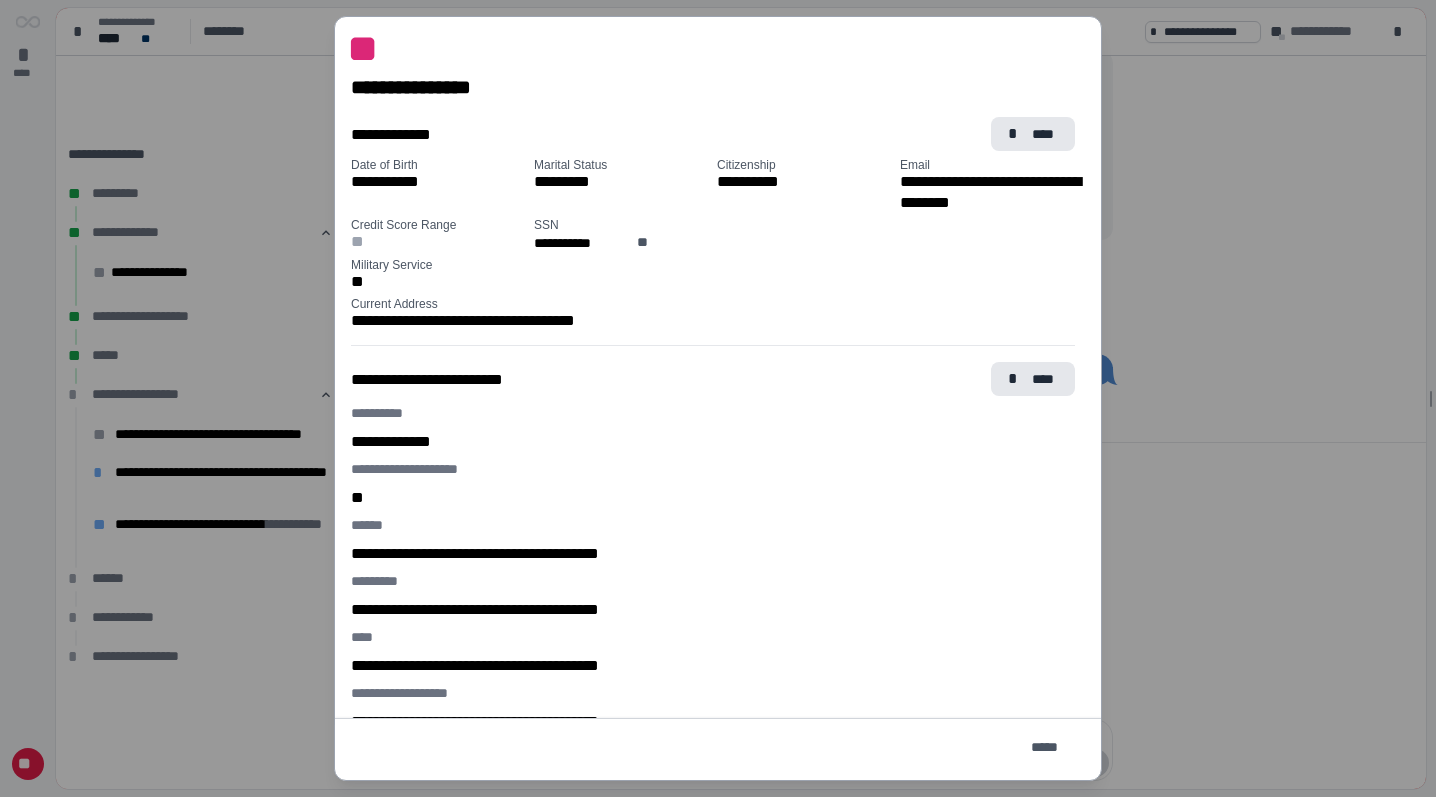scroll, scrollTop: 18, scrollLeft: 0, axis: vertical 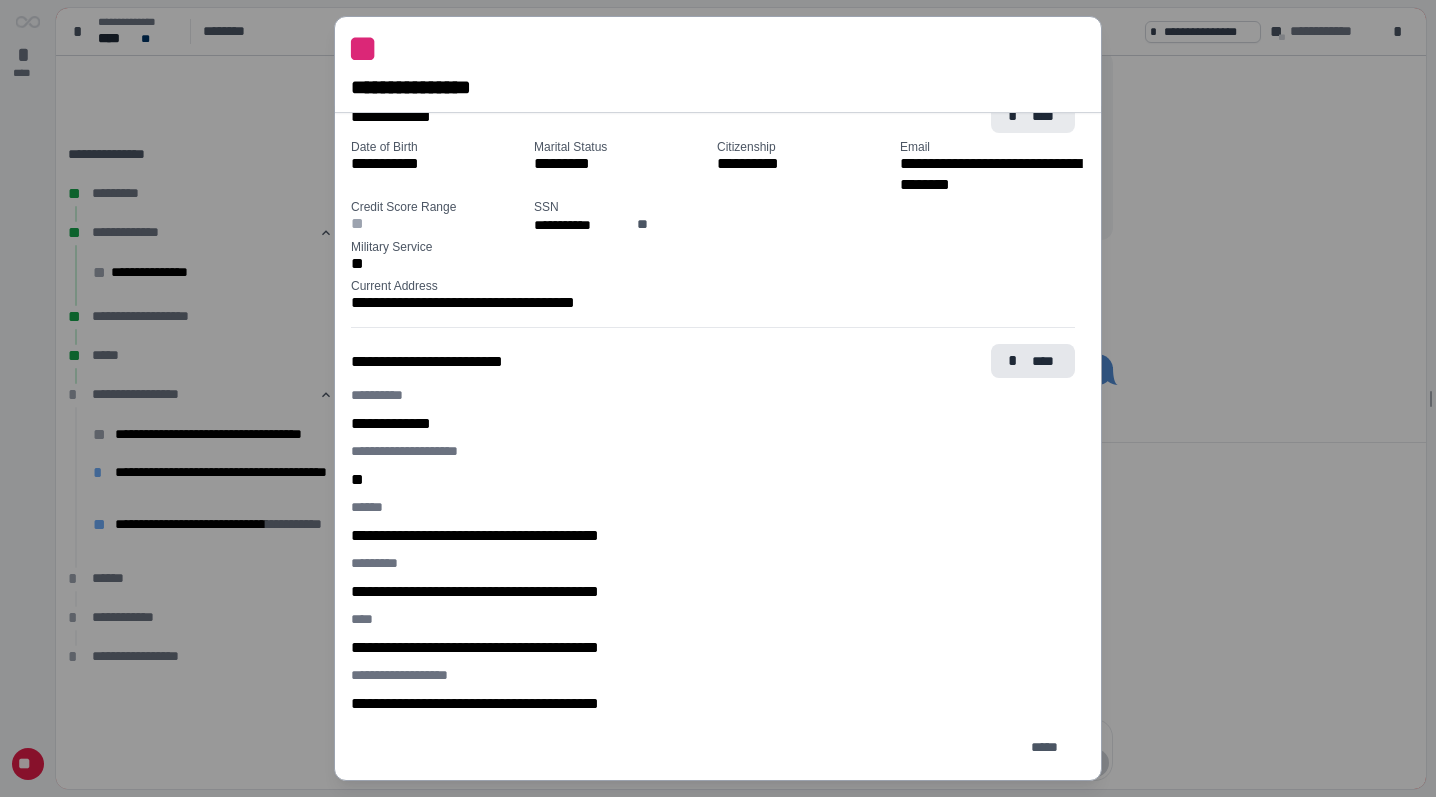 click on "* ****" at bounding box center (1033, 116) 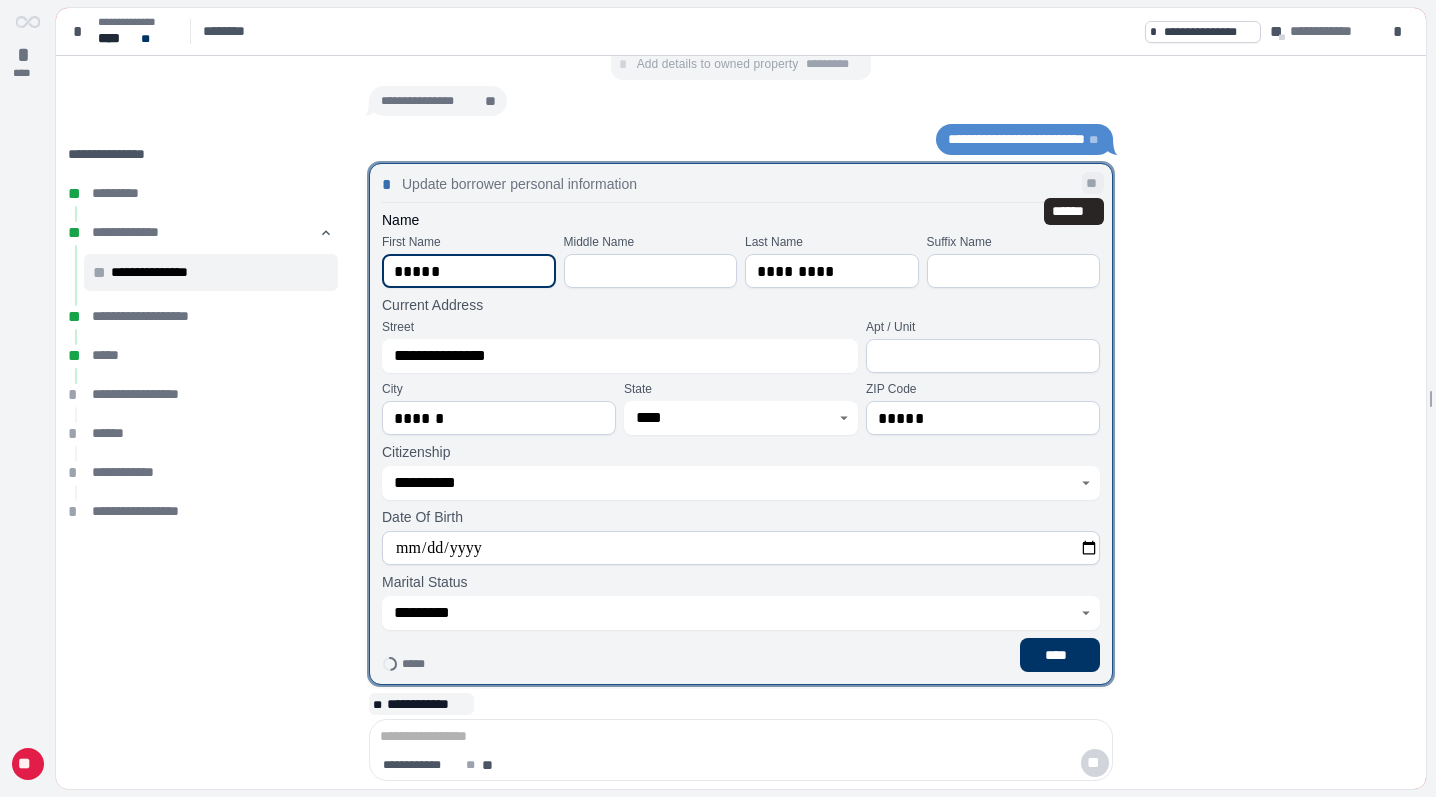 click on "**" at bounding box center [1093, 183] 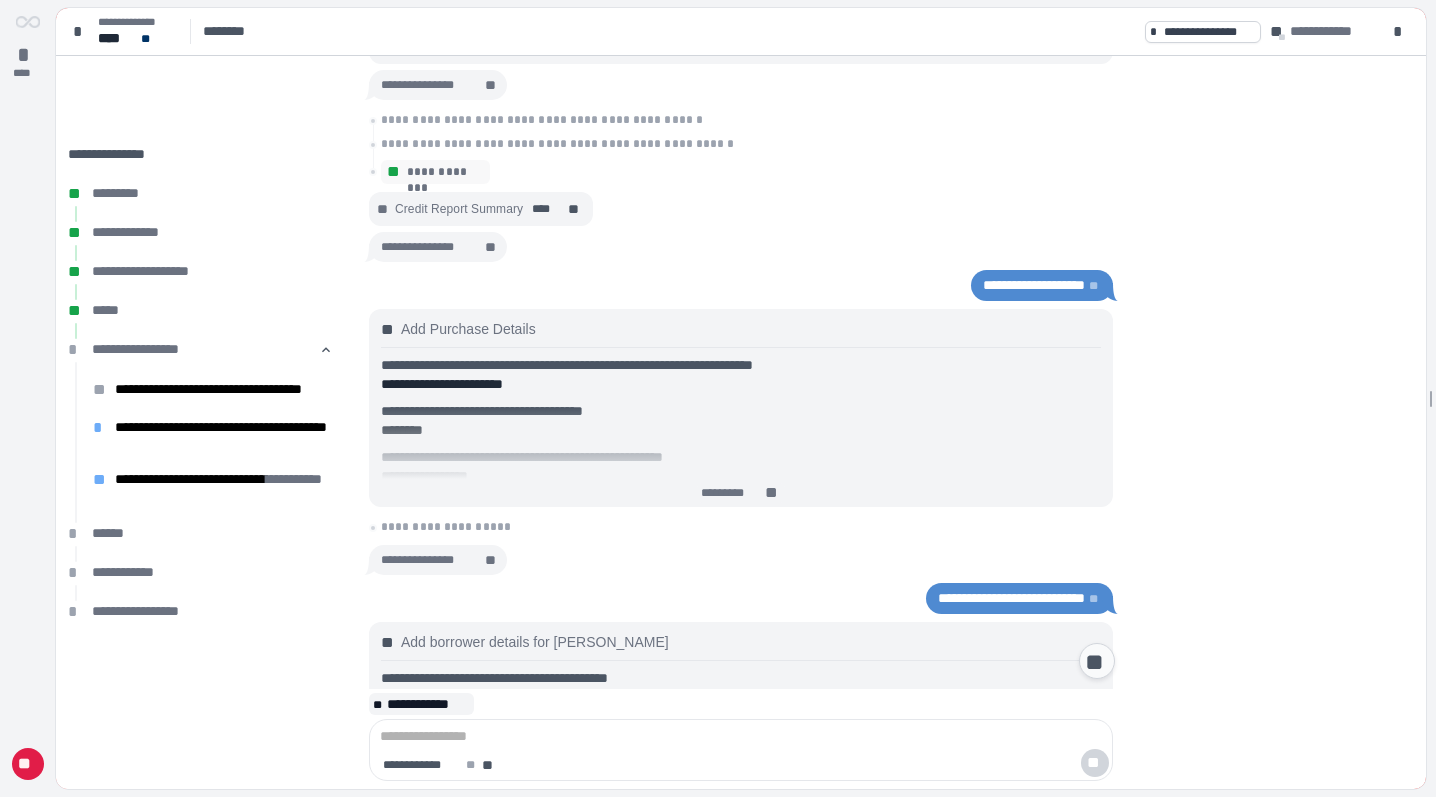 scroll, scrollTop: 2494, scrollLeft: 0, axis: vertical 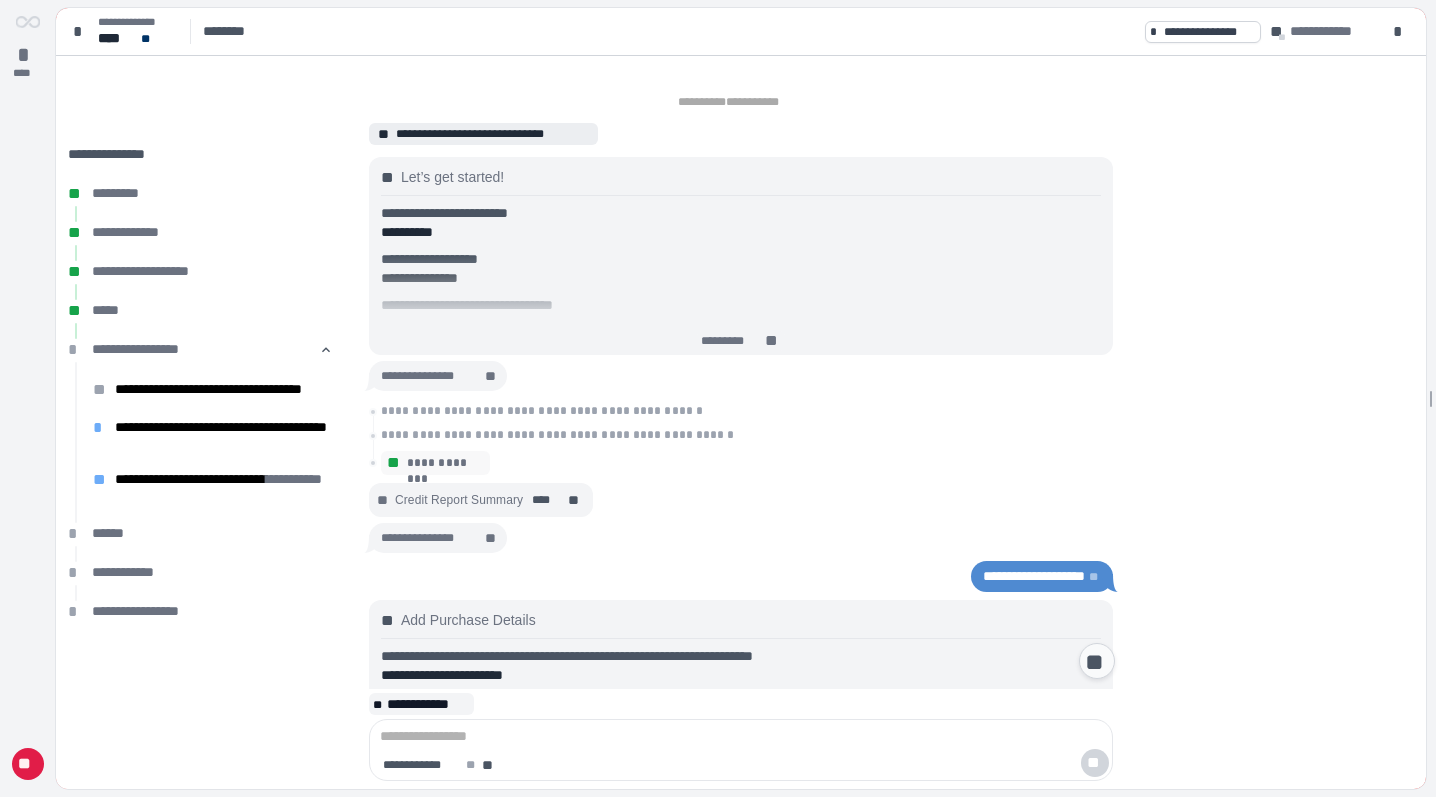 click on "**********" at bounding box center (492, 134) 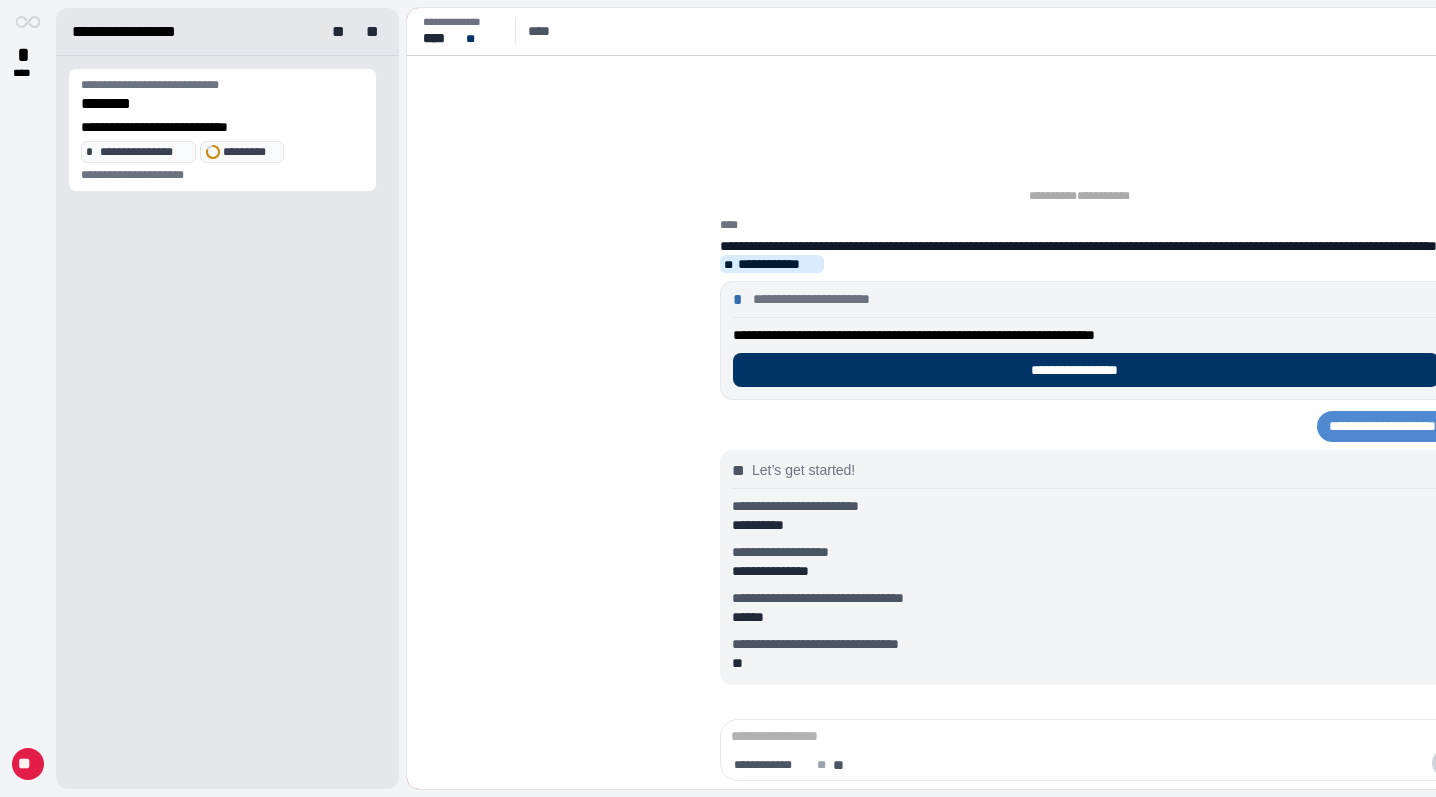 scroll, scrollTop: 0, scrollLeft: 0, axis: both 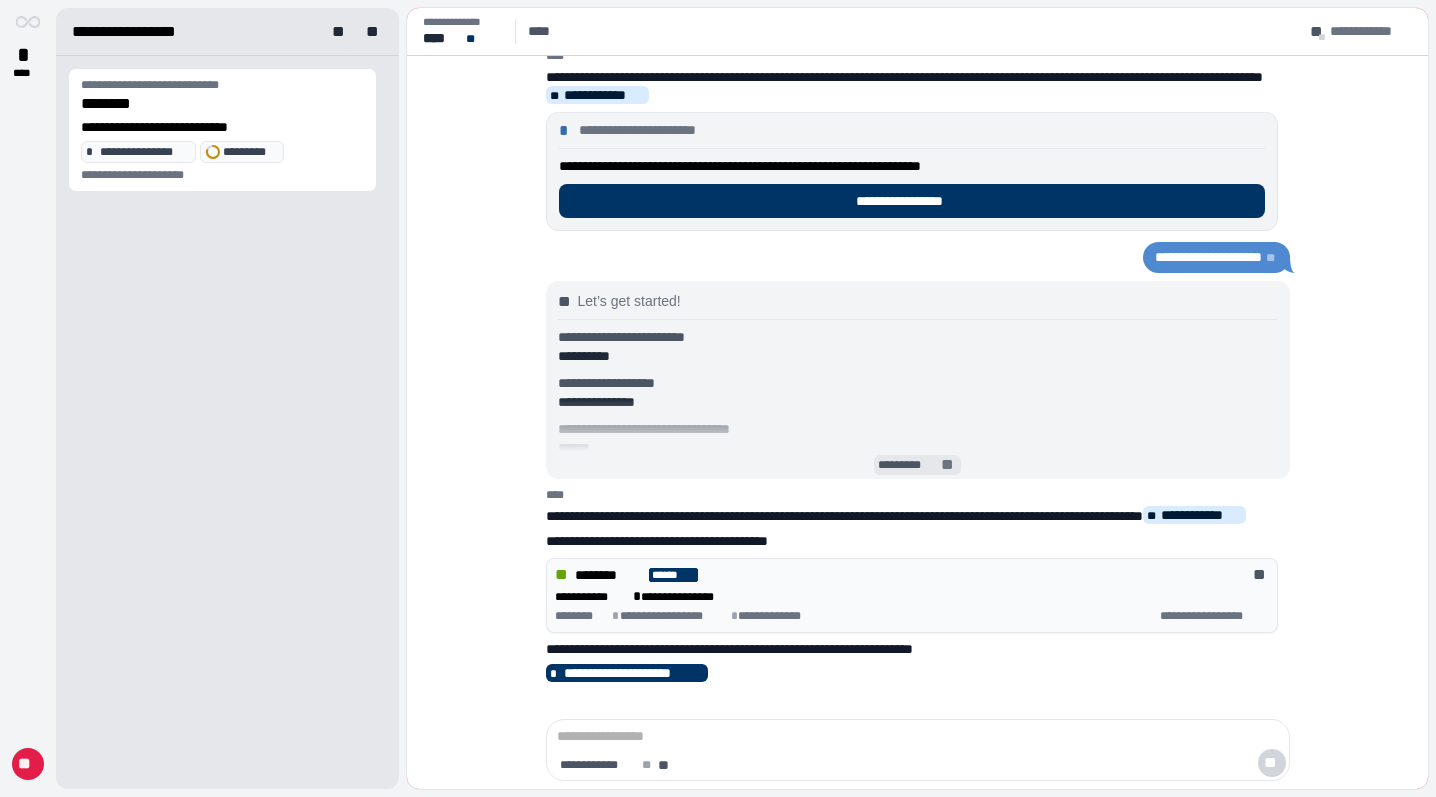 click on "*********" at bounding box center (909, 465) 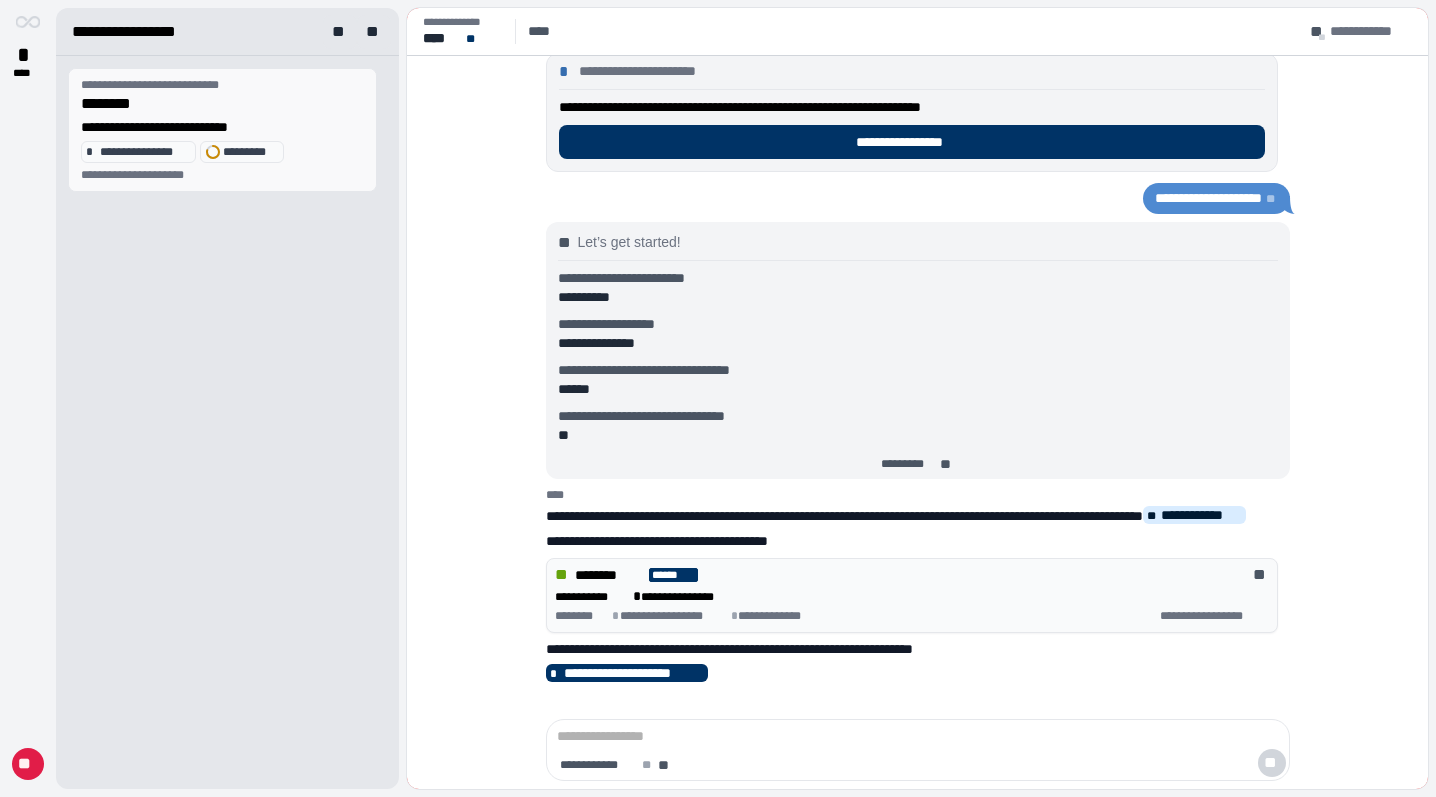 click on "**********" at bounding box center [227, 127] 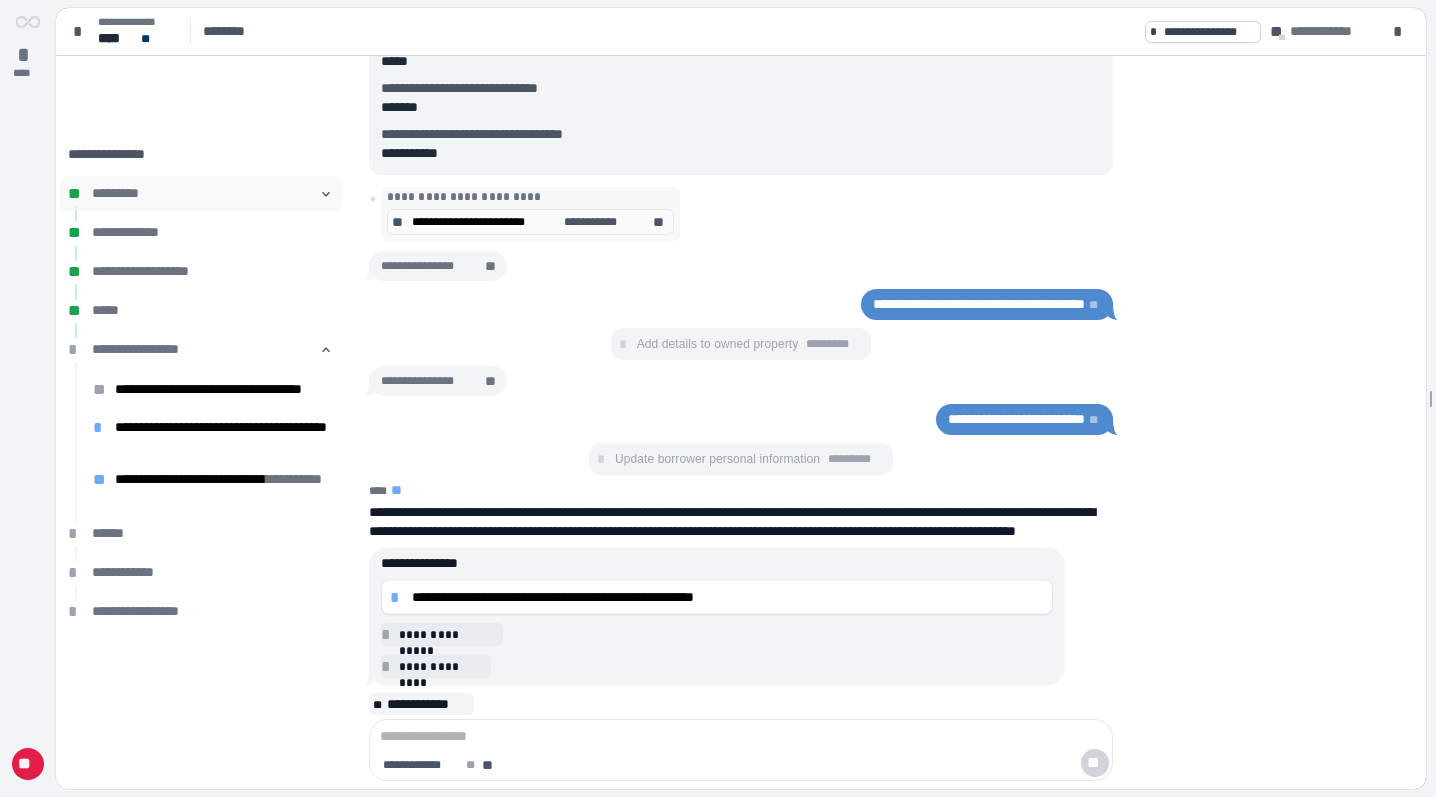 click on "*********" at bounding box center (206, 193) 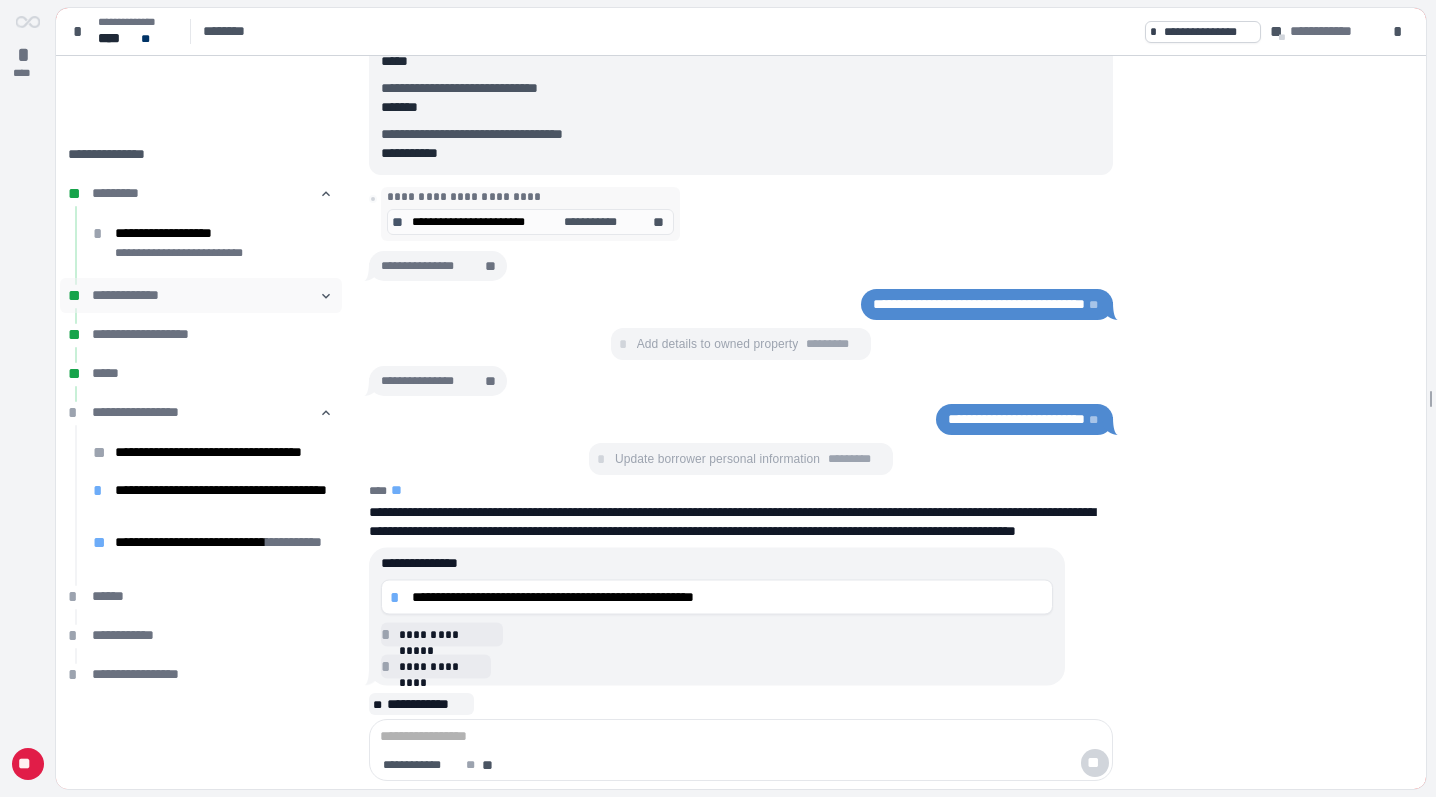 click on "**********" at bounding box center (206, 295) 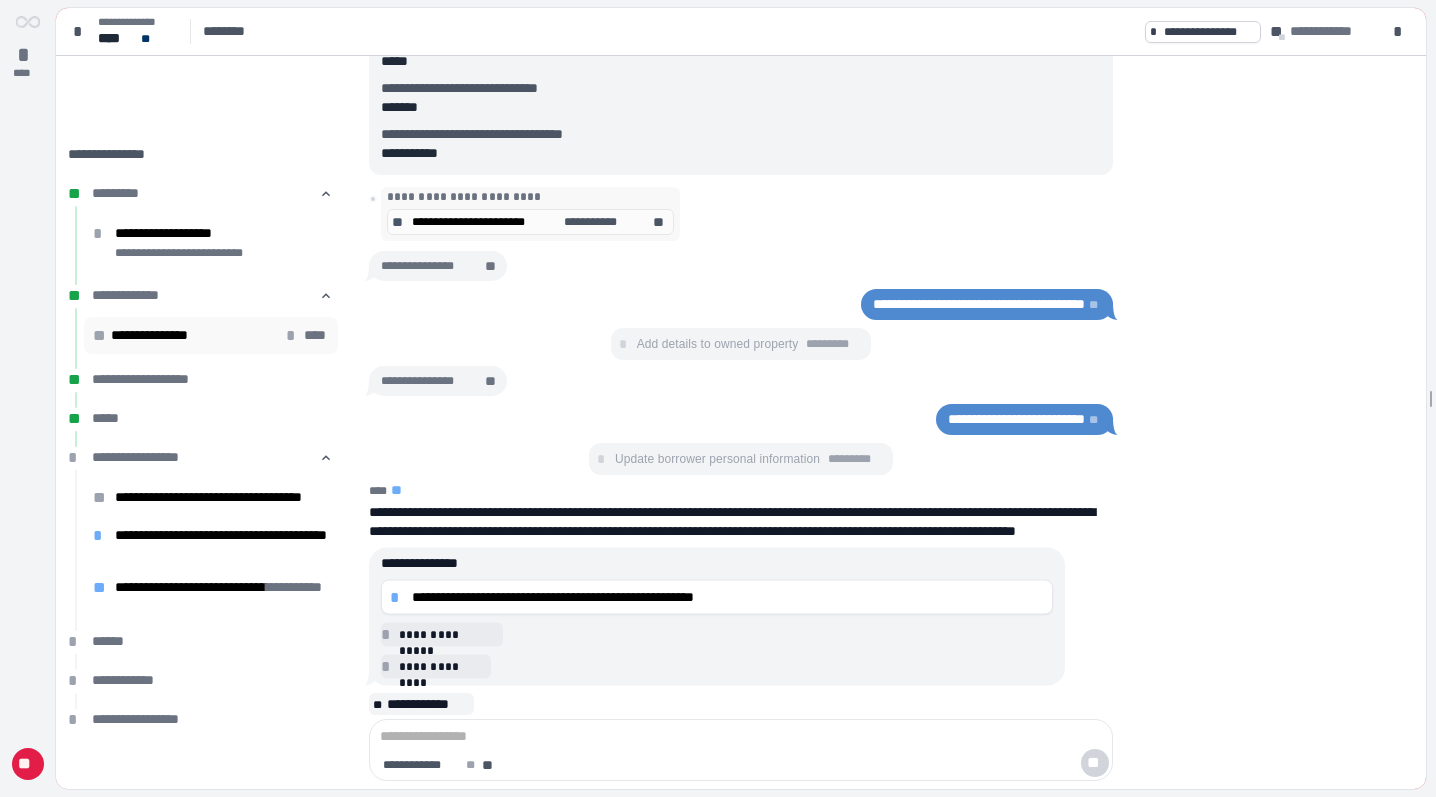 click on "**********" at bounding box center [157, 335] 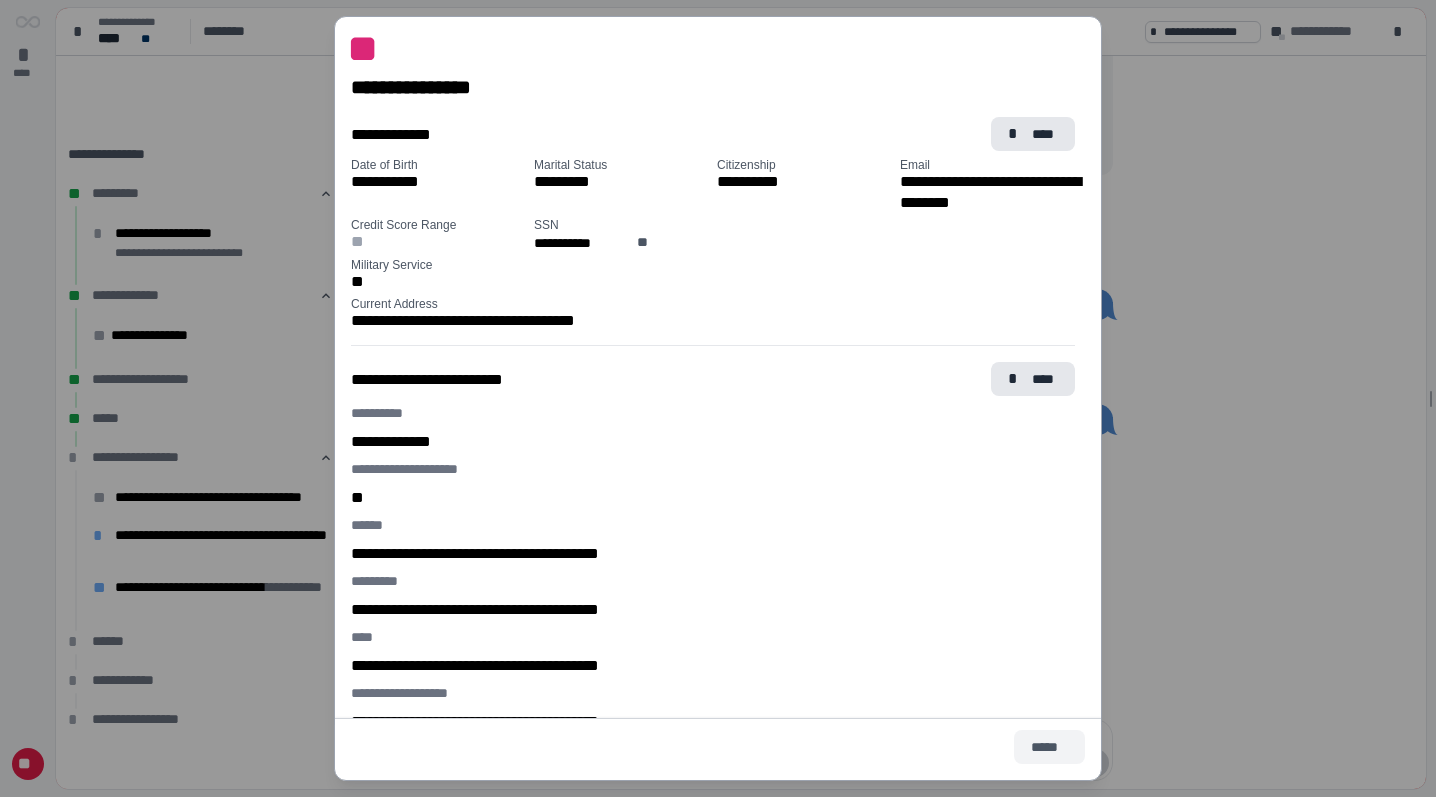click on "*****" at bounding box center (1049, 747) 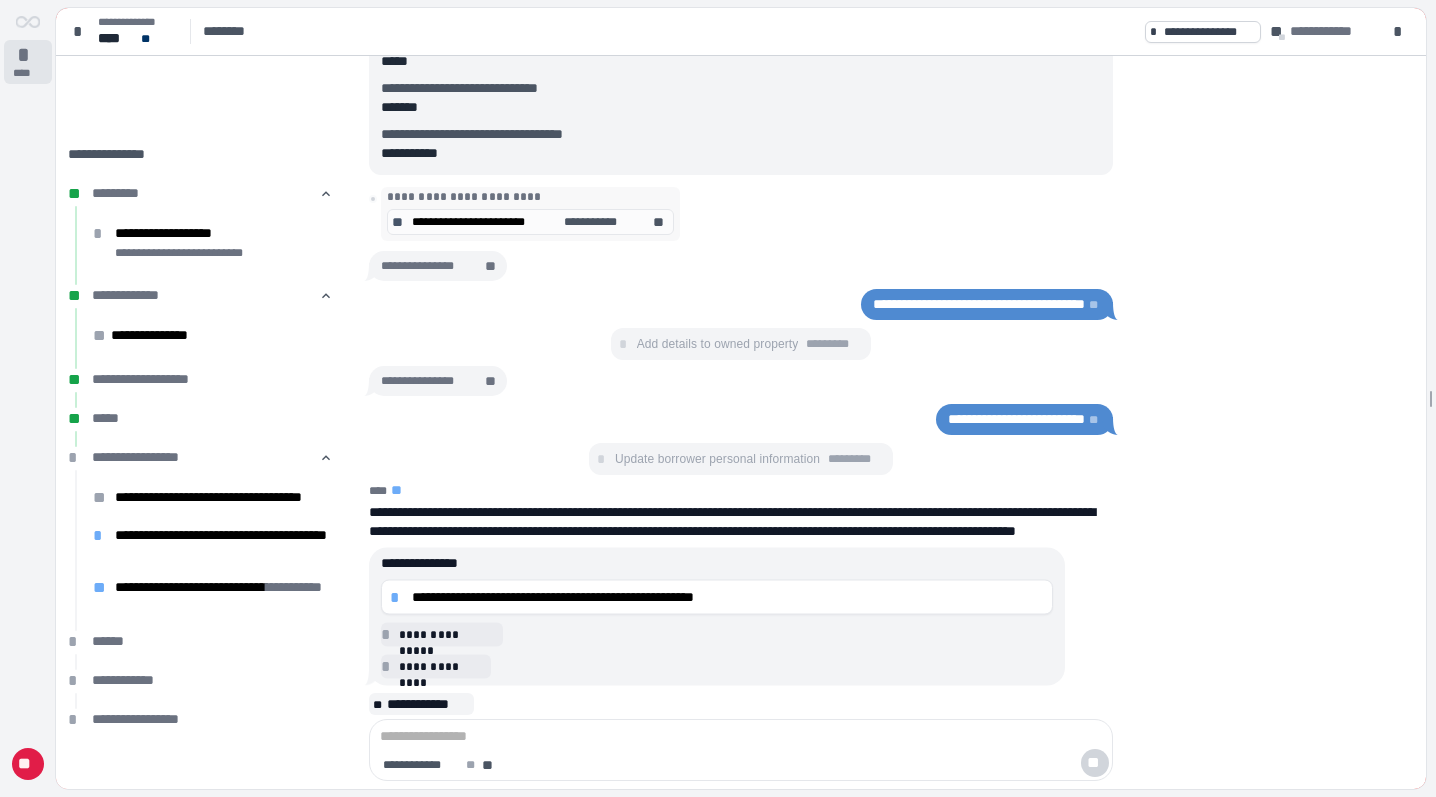 click on "****" at bounding box center (27, 73) 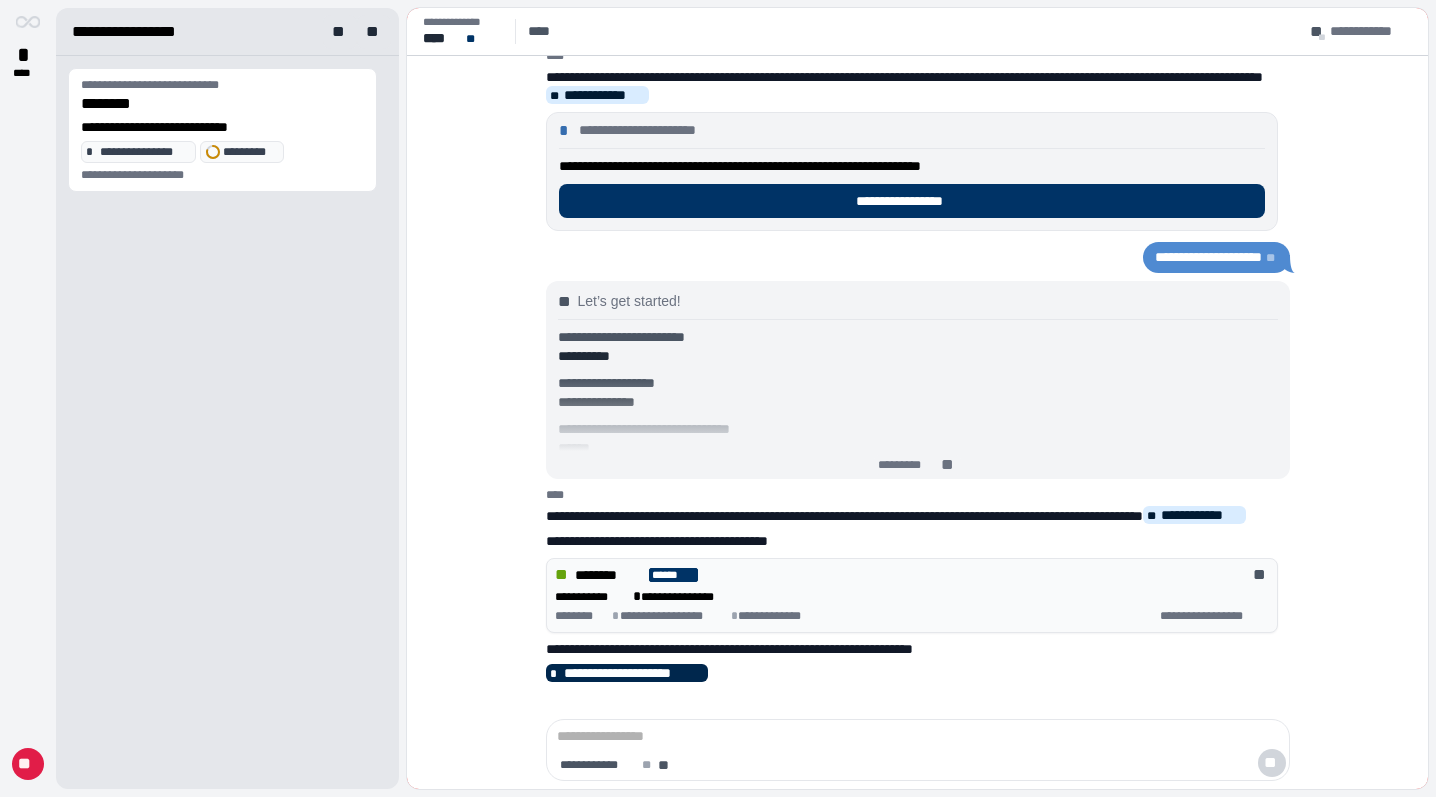 click on "**********" at bounding box center (634, 673) 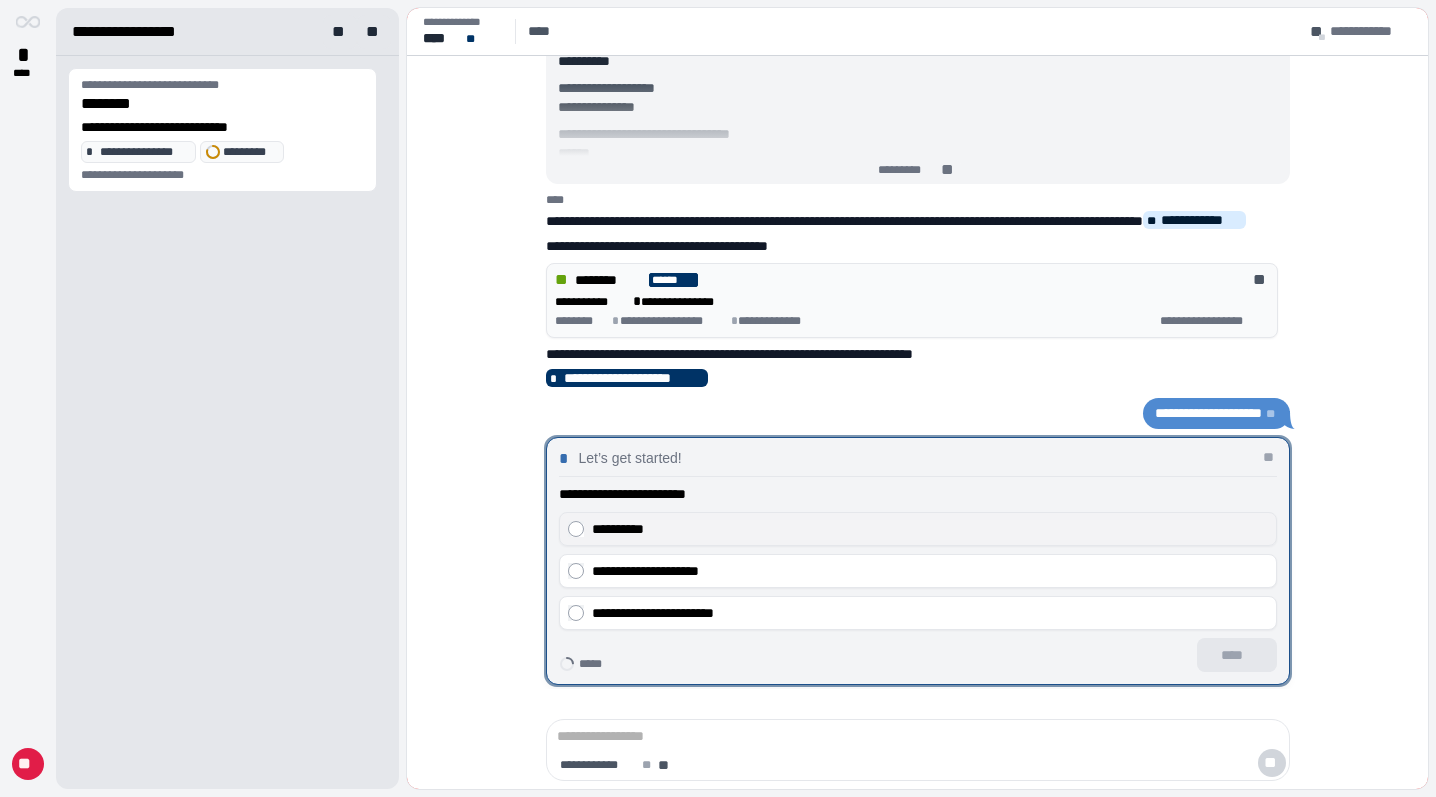 click on "**********" at bounding box center (930, 529) 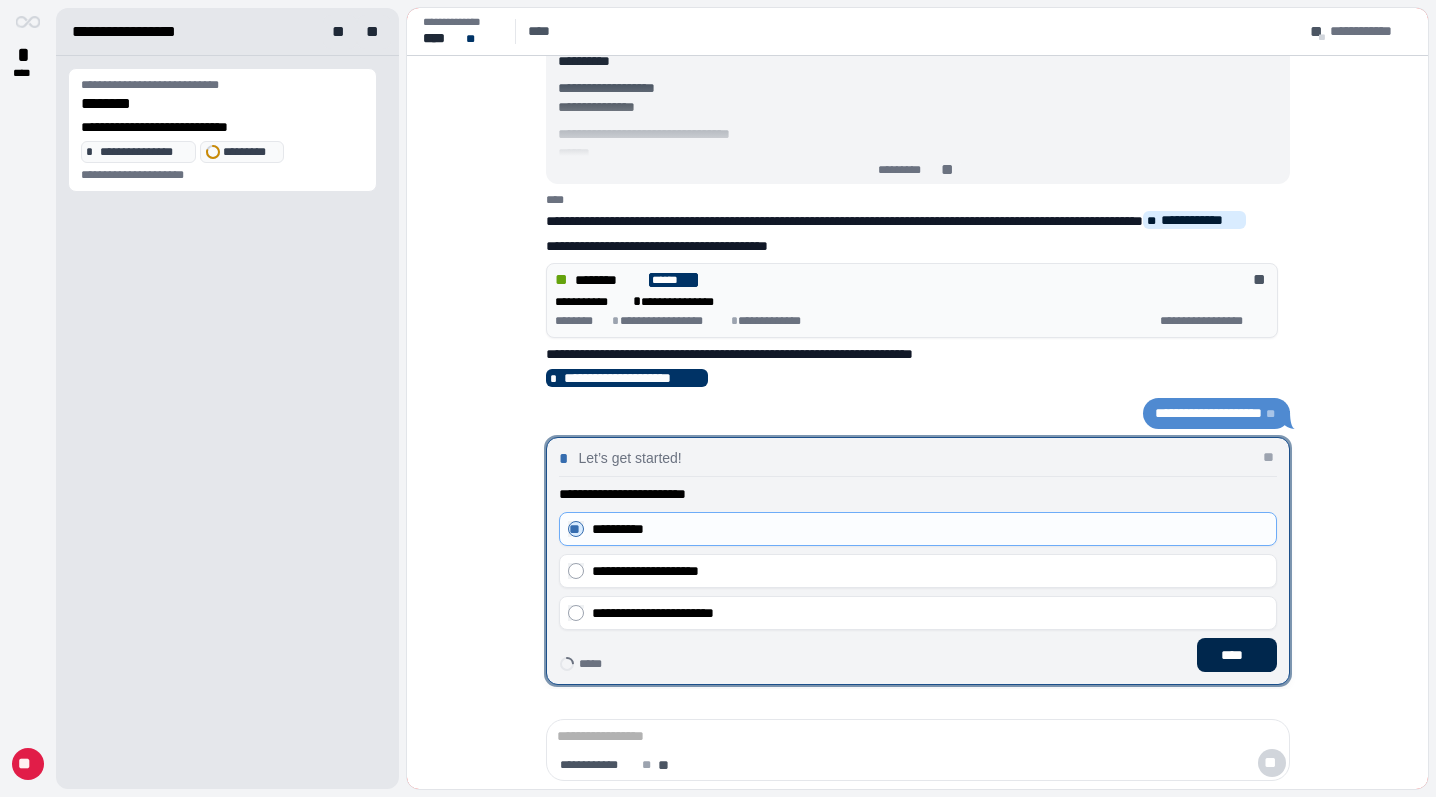 click on "****" at bounding box center (1236, 655) 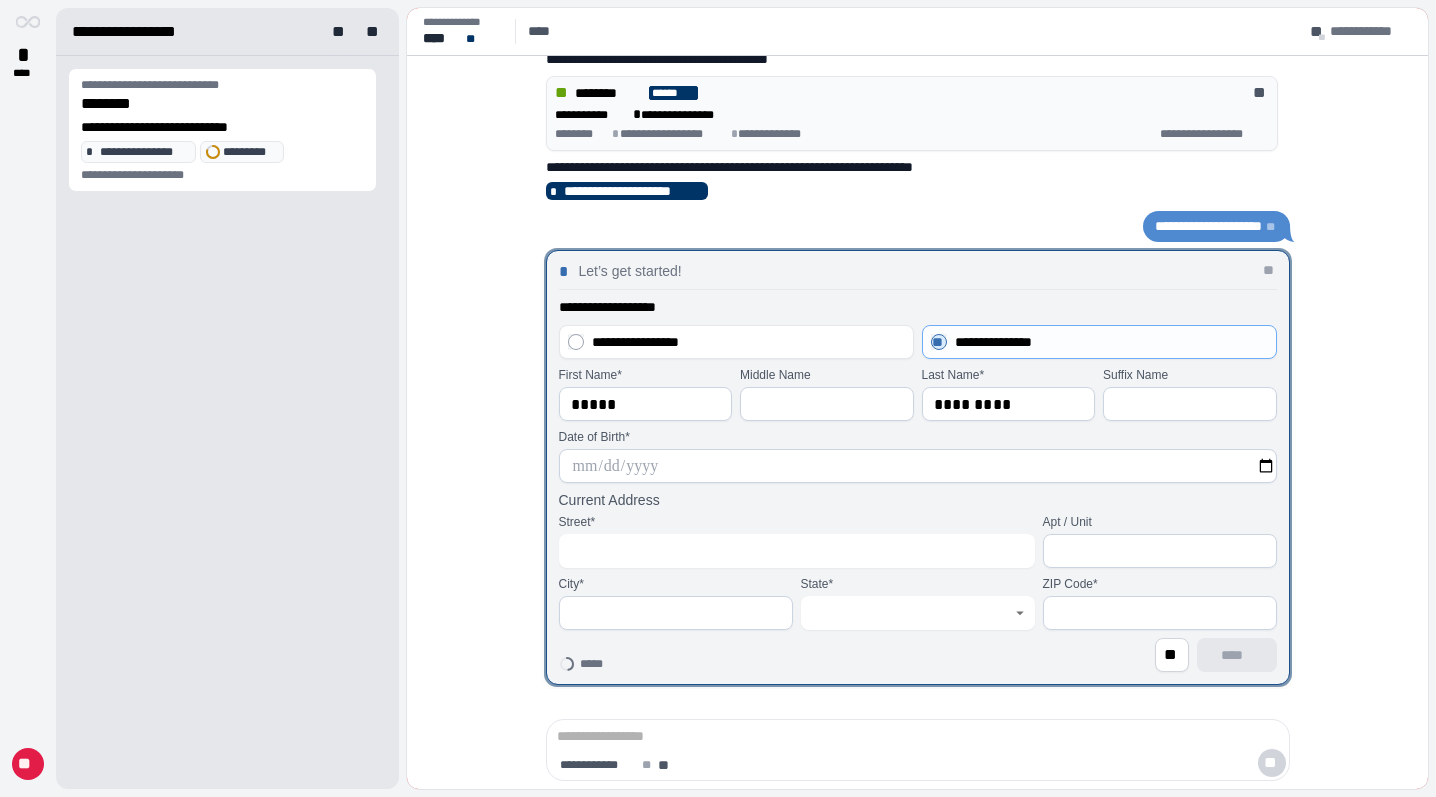 click at bounding box center [918, 466] 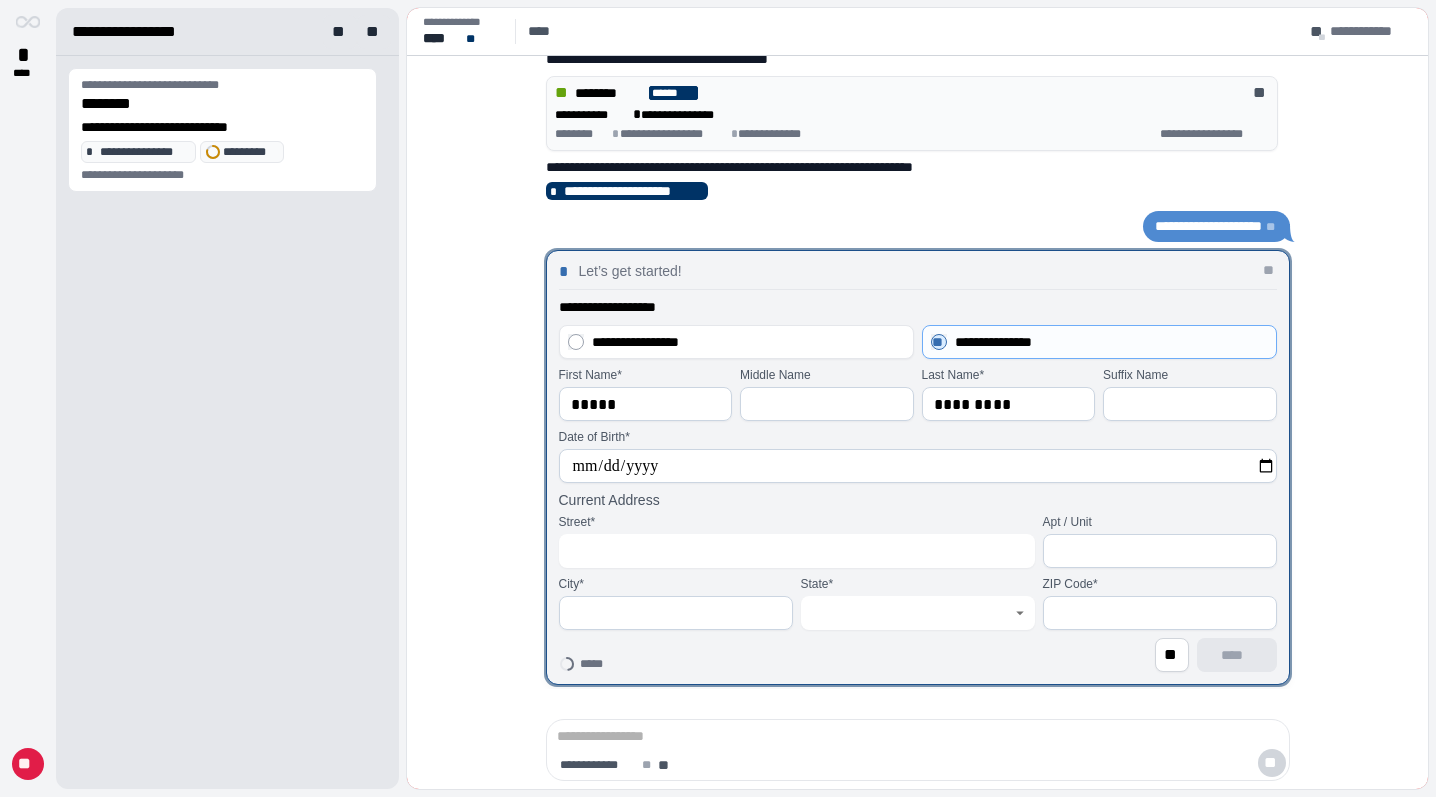 type on "**********" 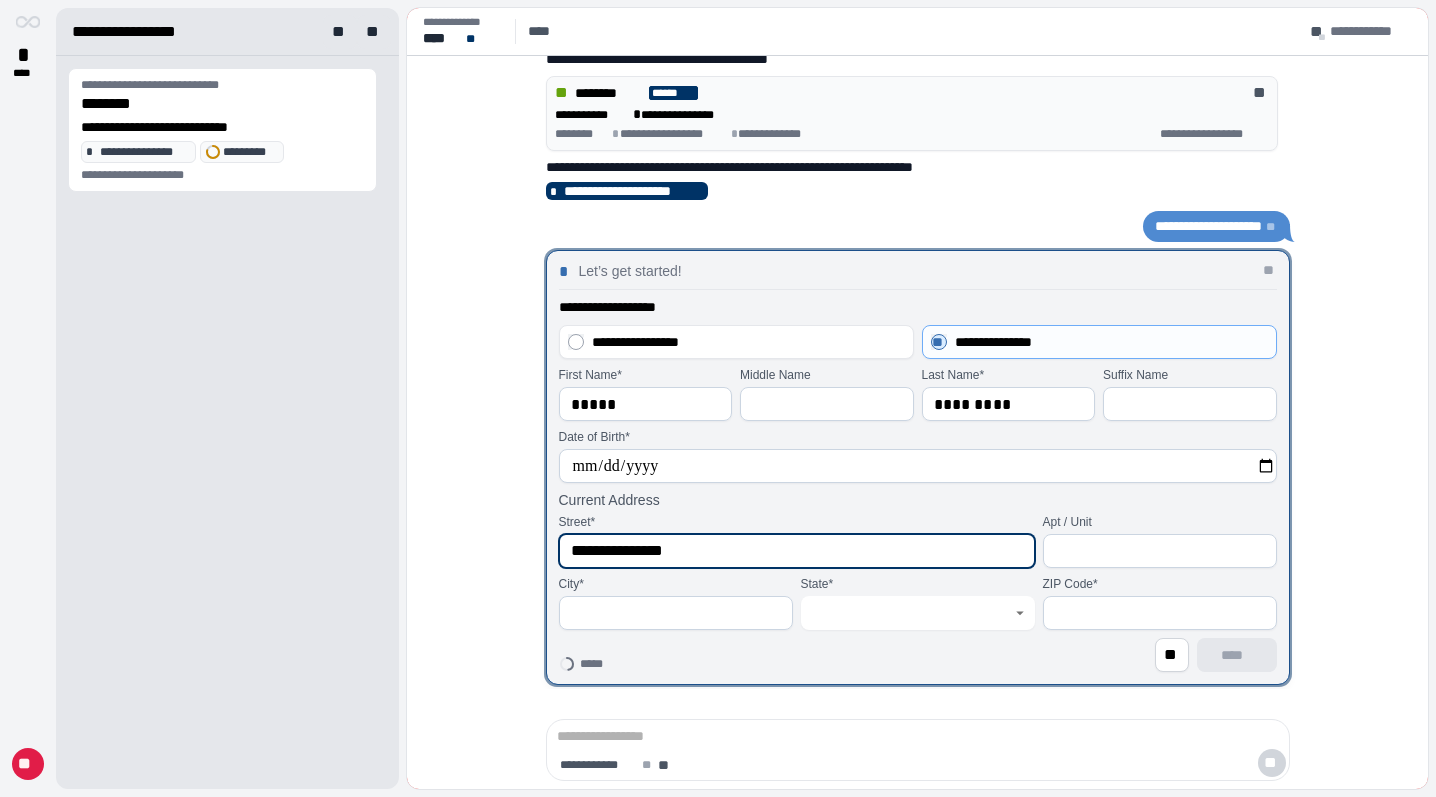 type on "**********" 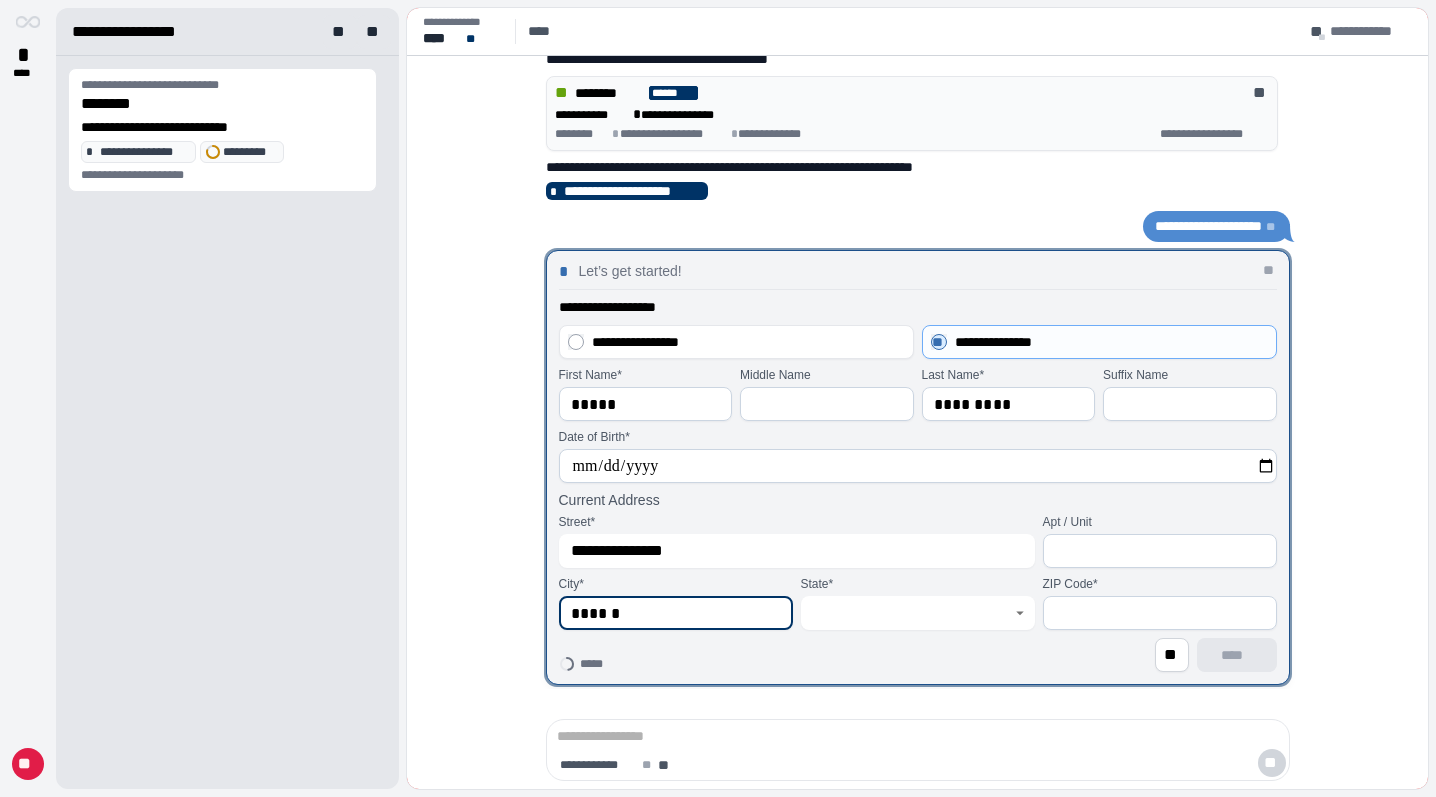 type on "******" 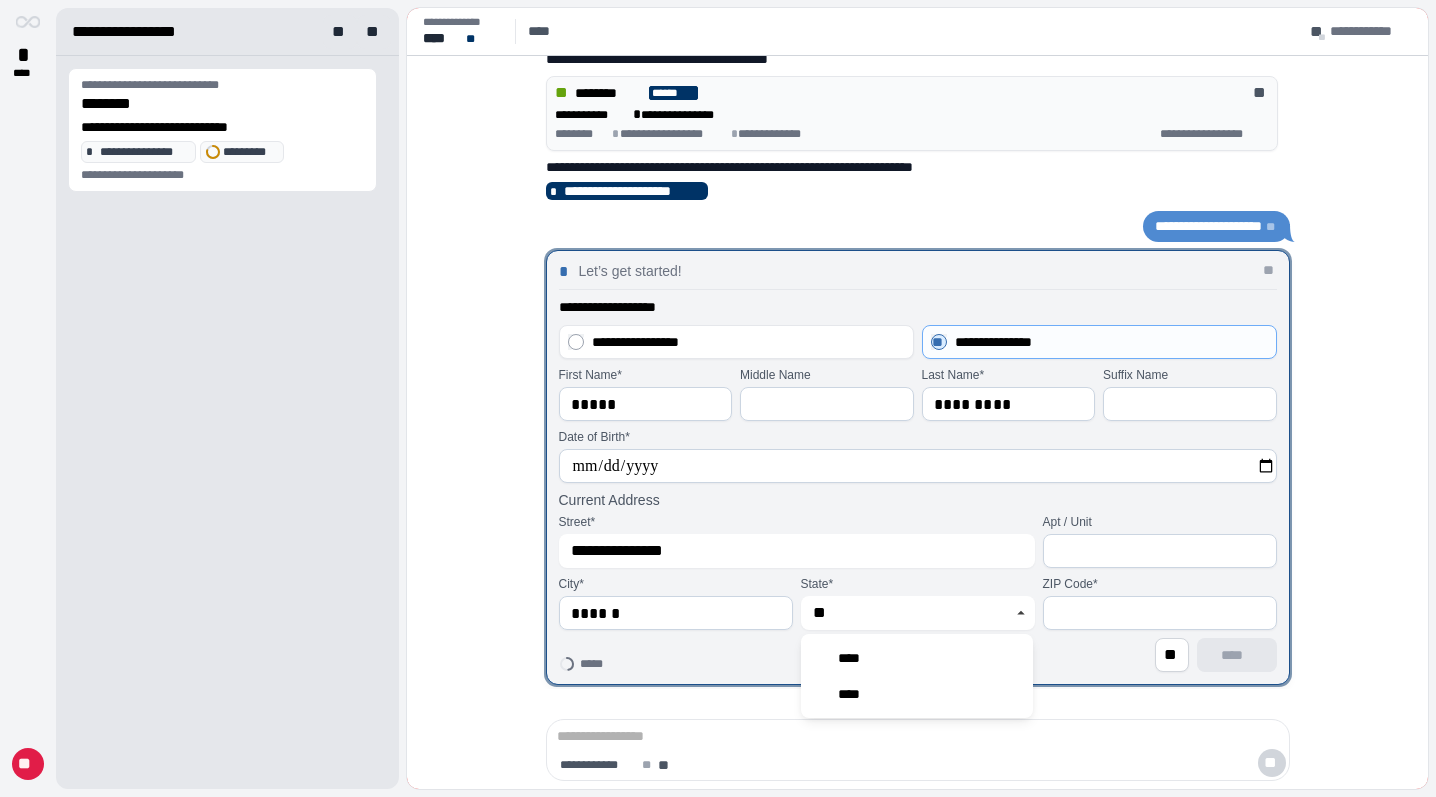 type on "****" 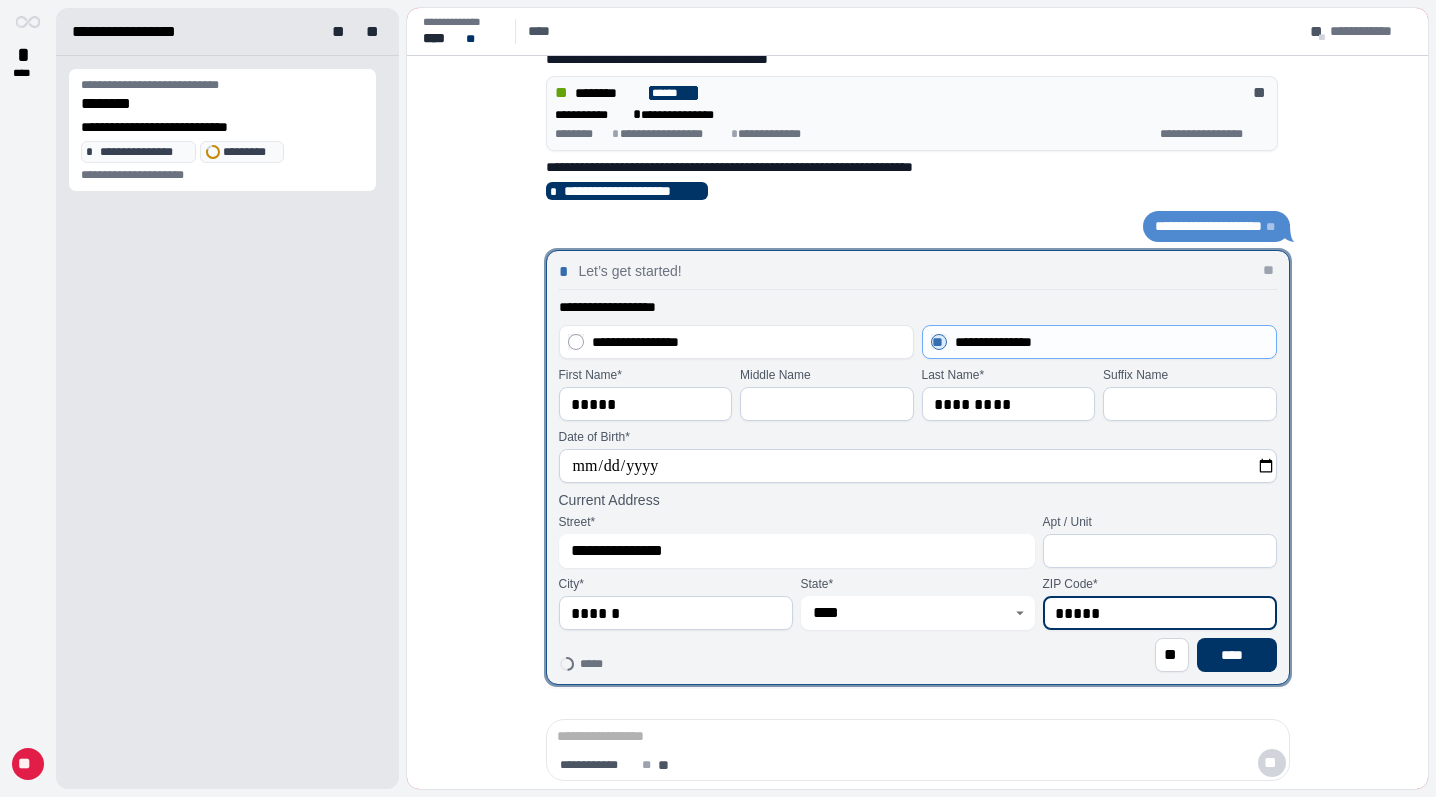 type on "*****" 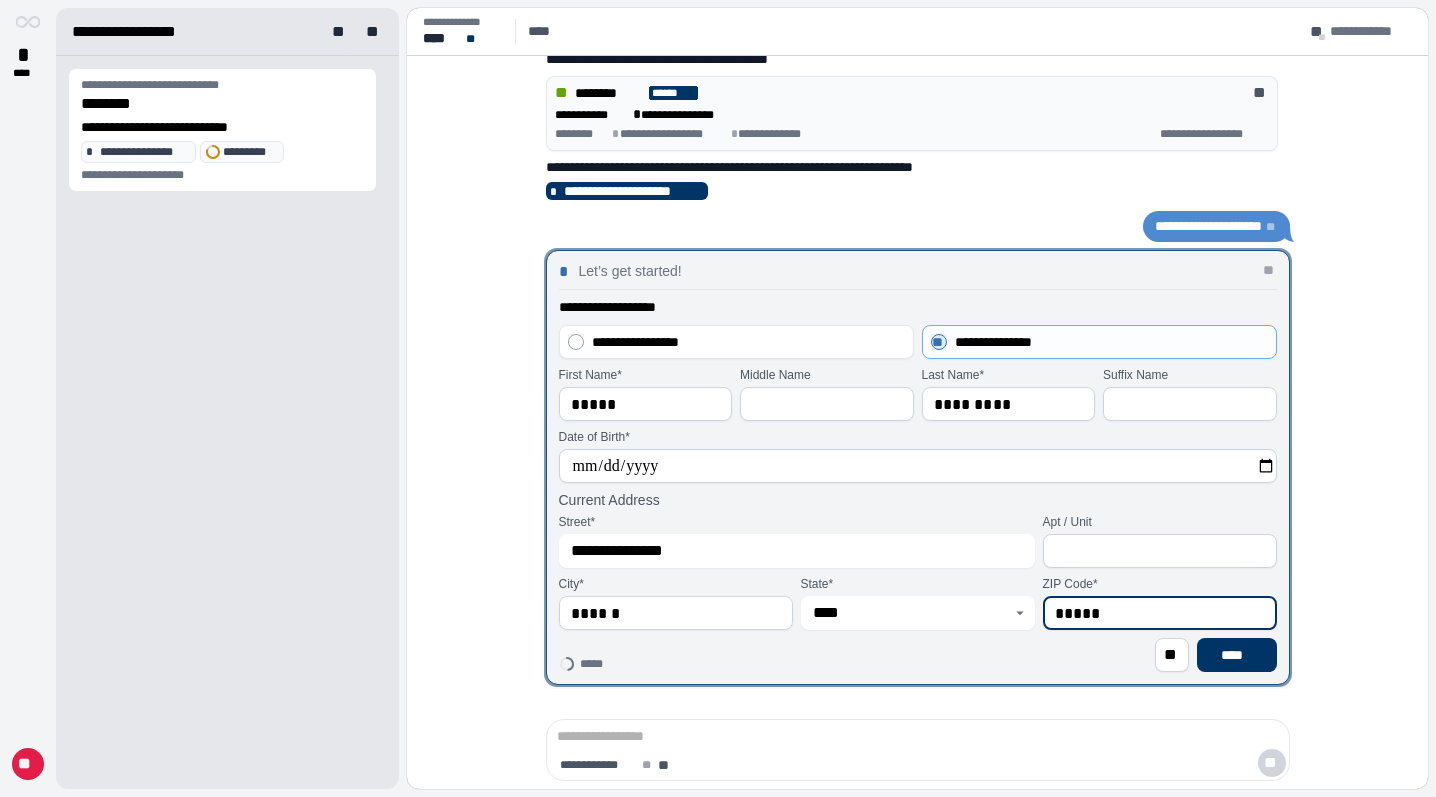 type 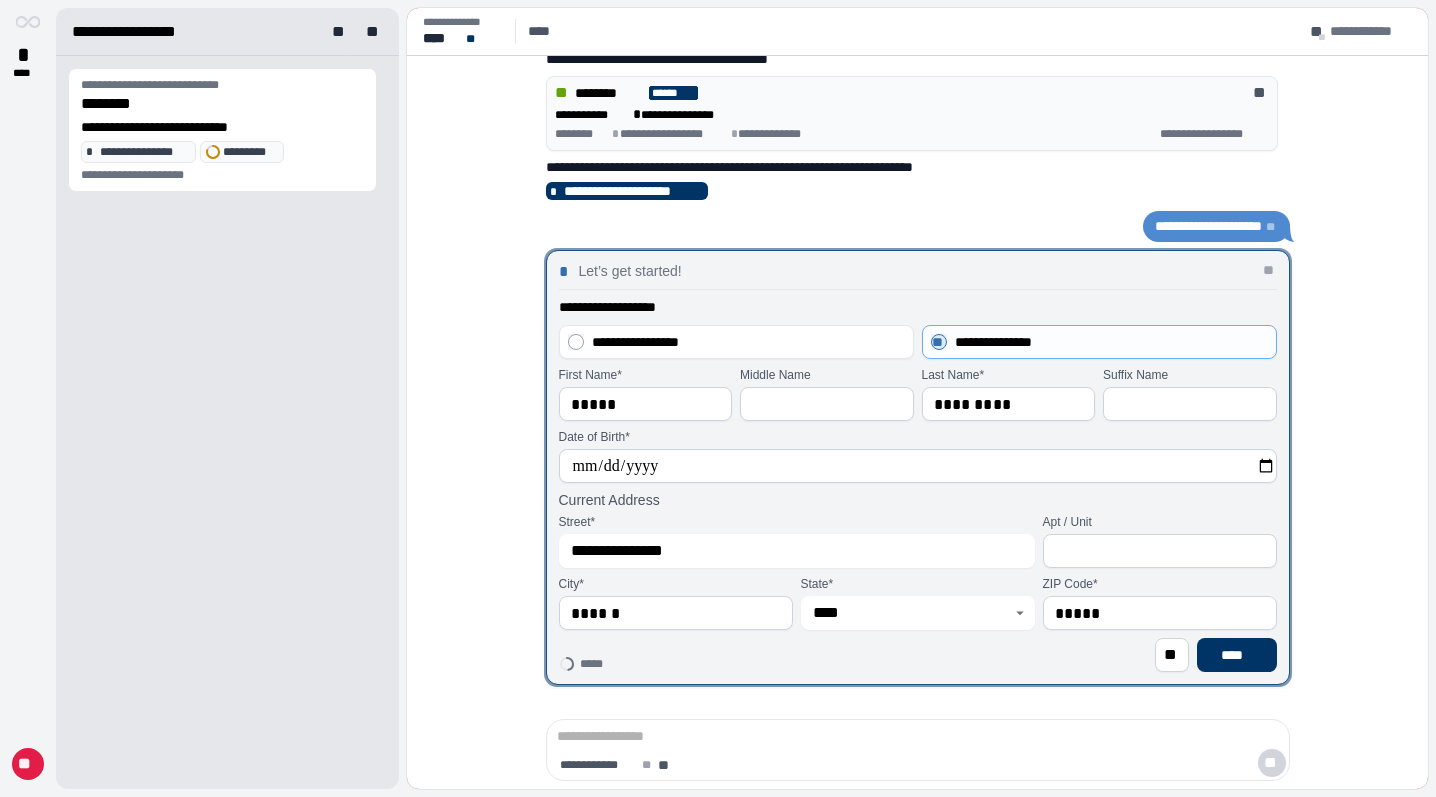 type 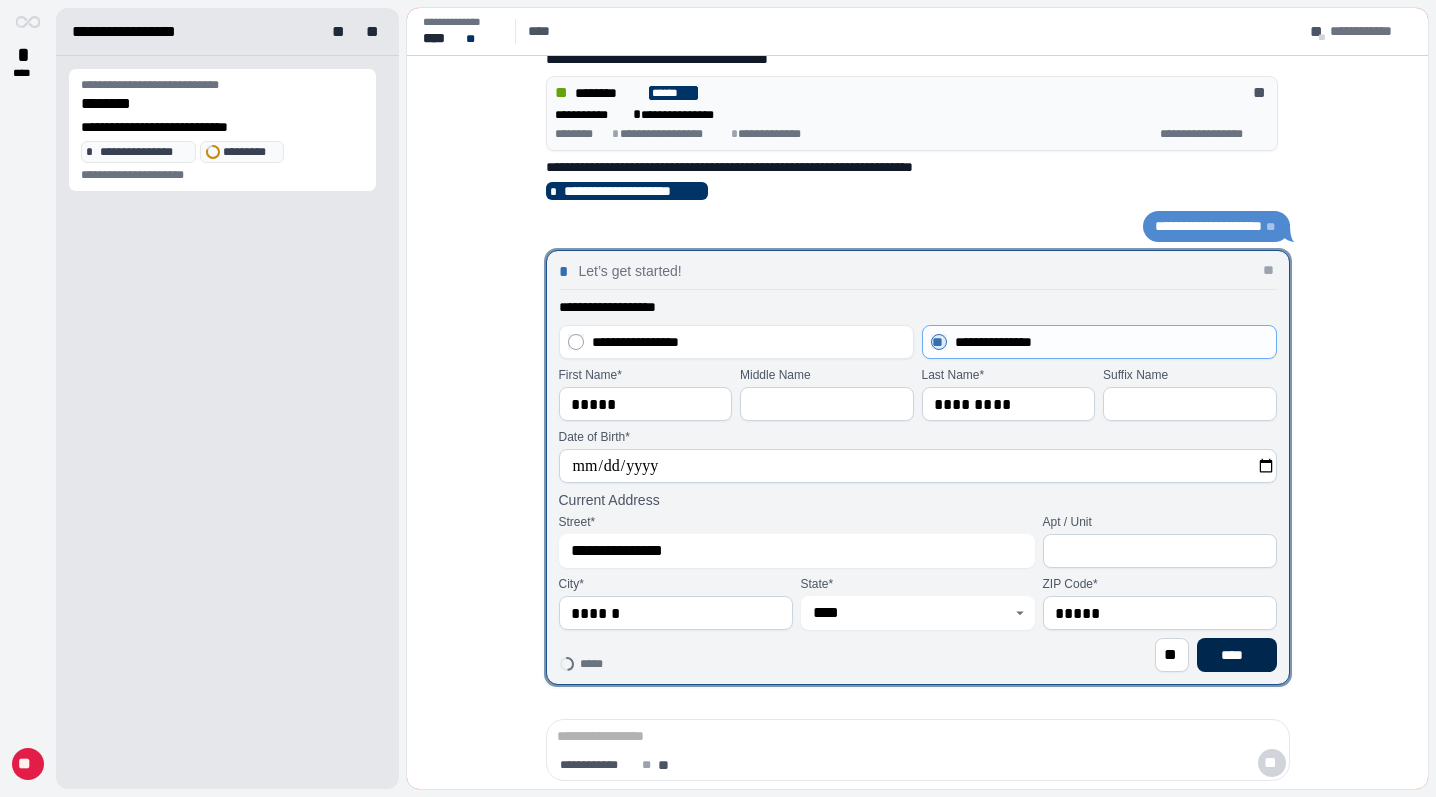 click on "****" at bounding box center [1236, 655] 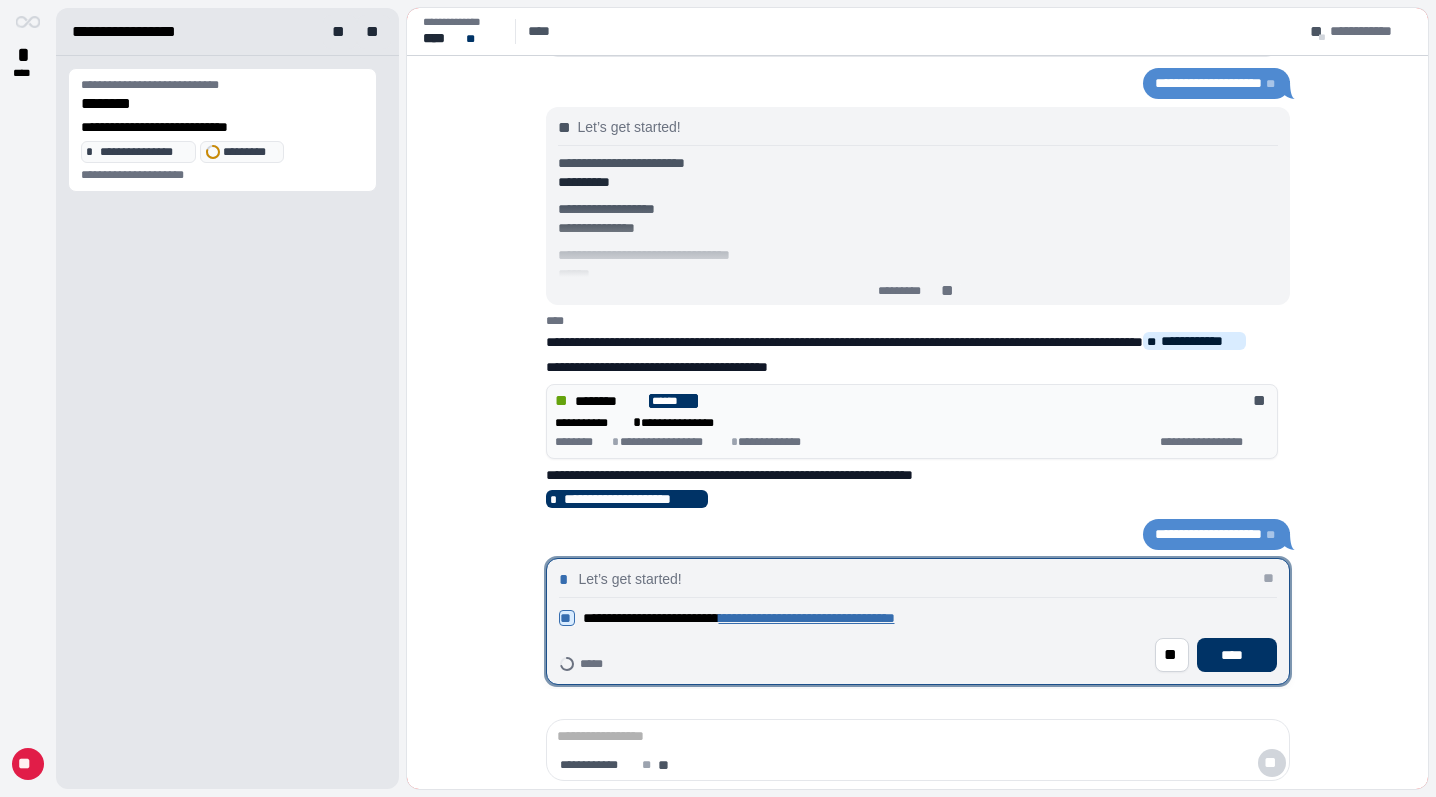 click on "**********" at bounding box center [918, 639] 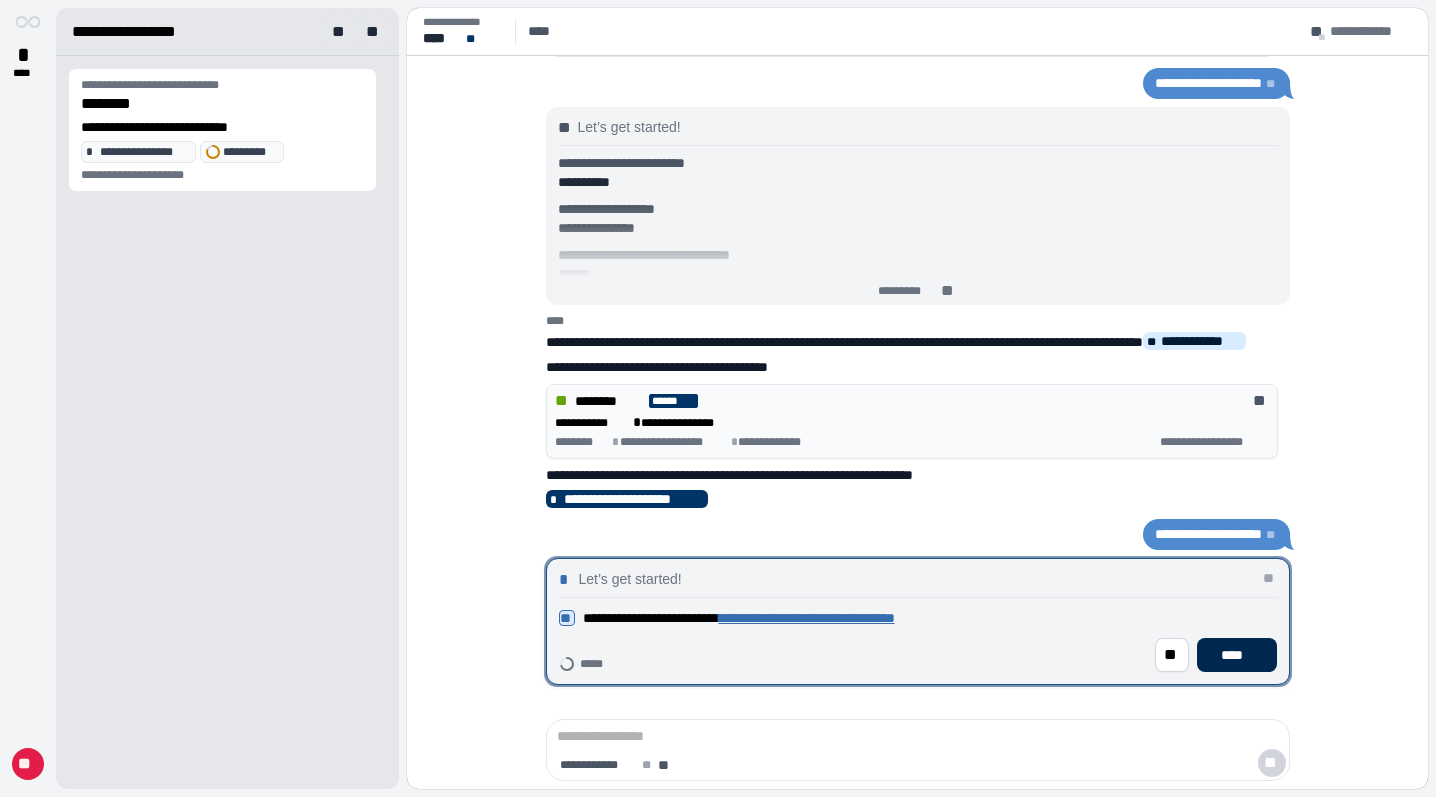 click on "****" at bounding box center [1236, 655] 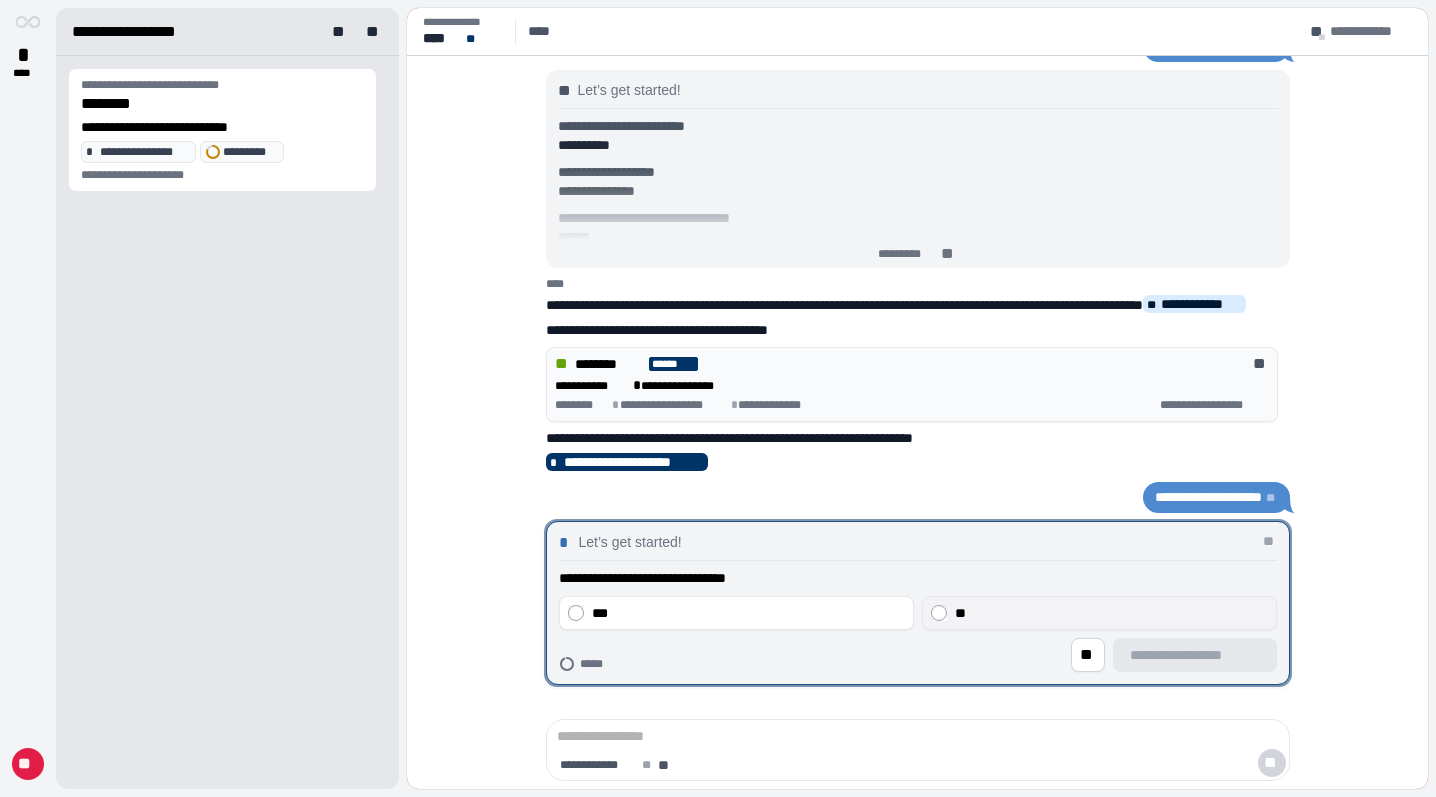 click on "**" at bounding box center [1111, 613] 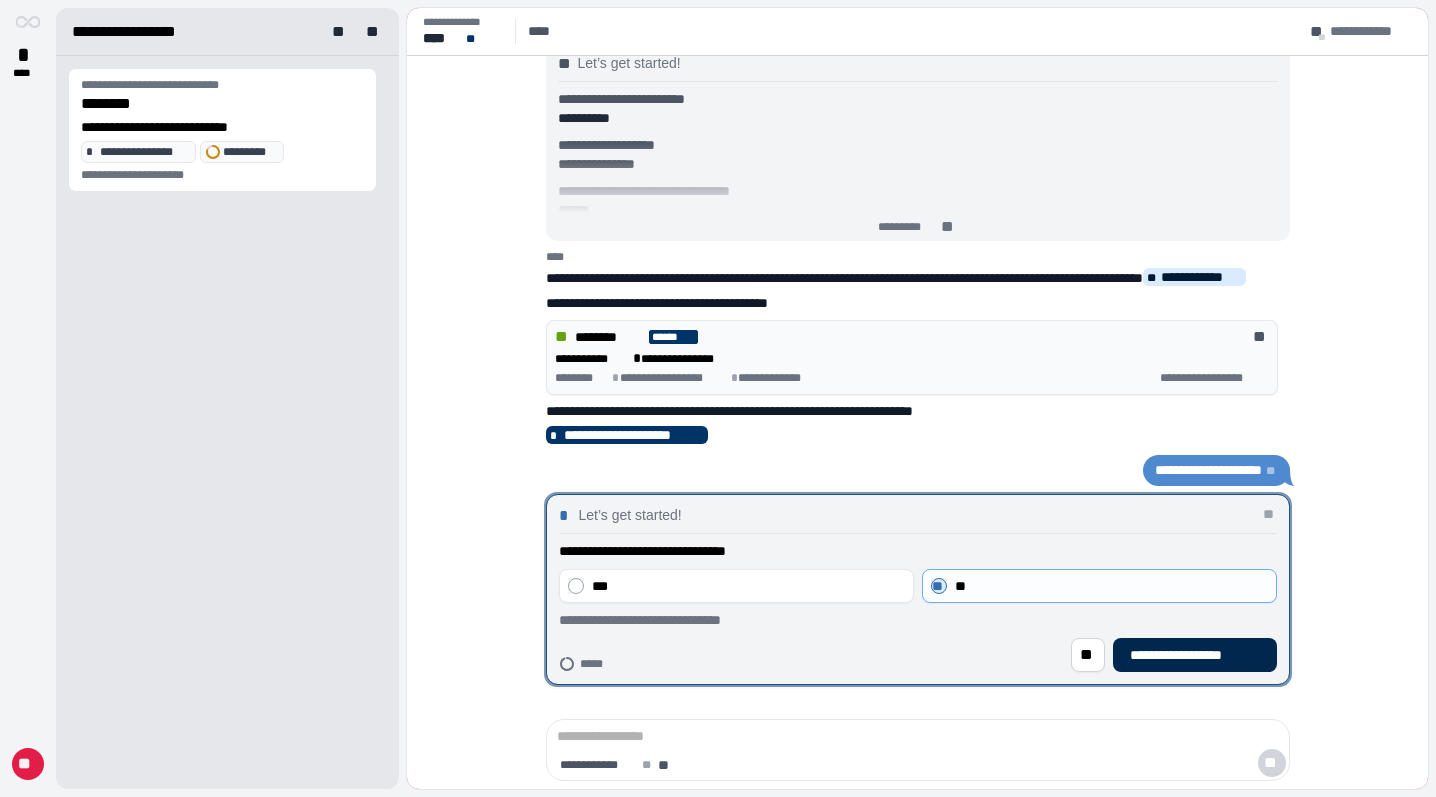 click on "**********" at bounding box center [1195, 655] 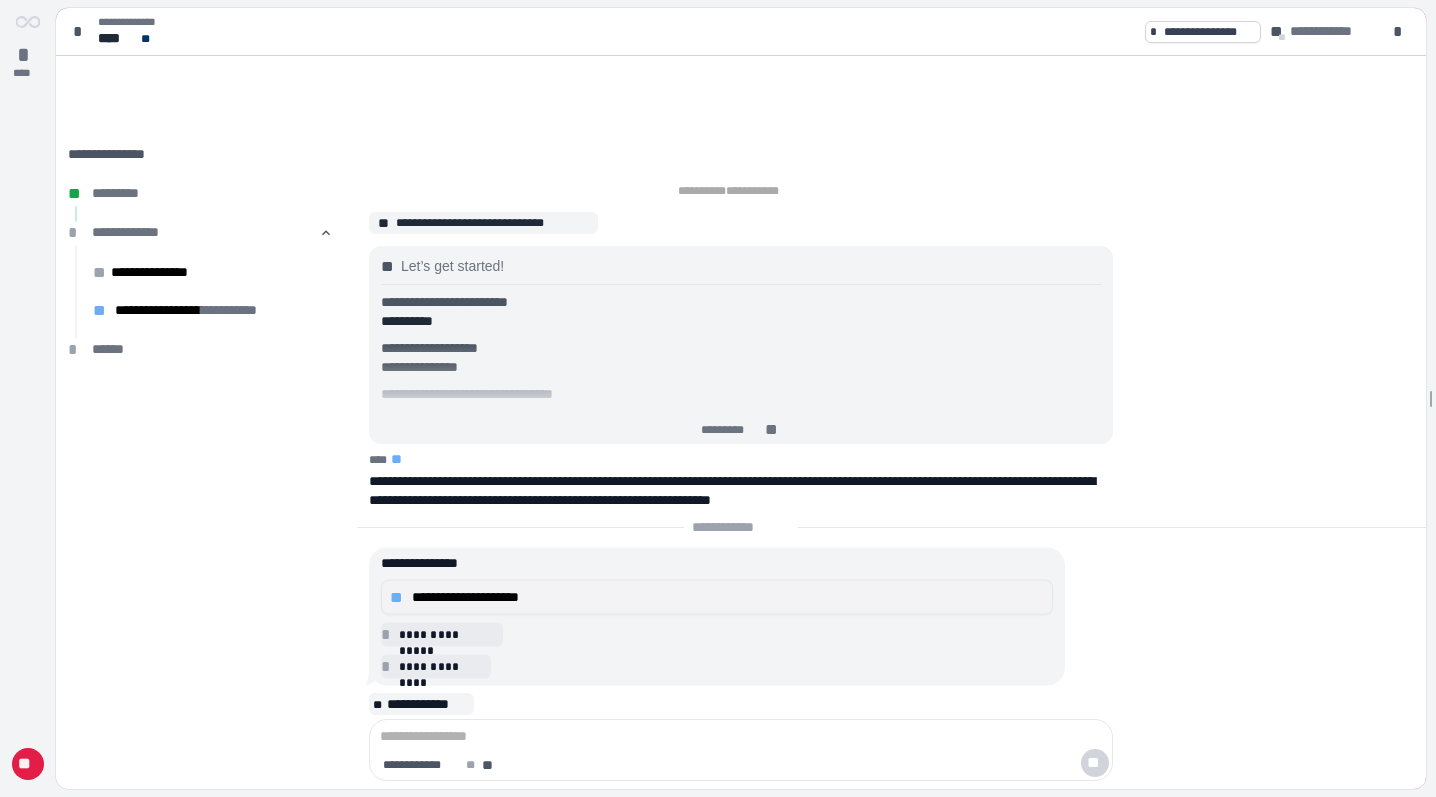 click on "**********" at bounding box center [728, 597] 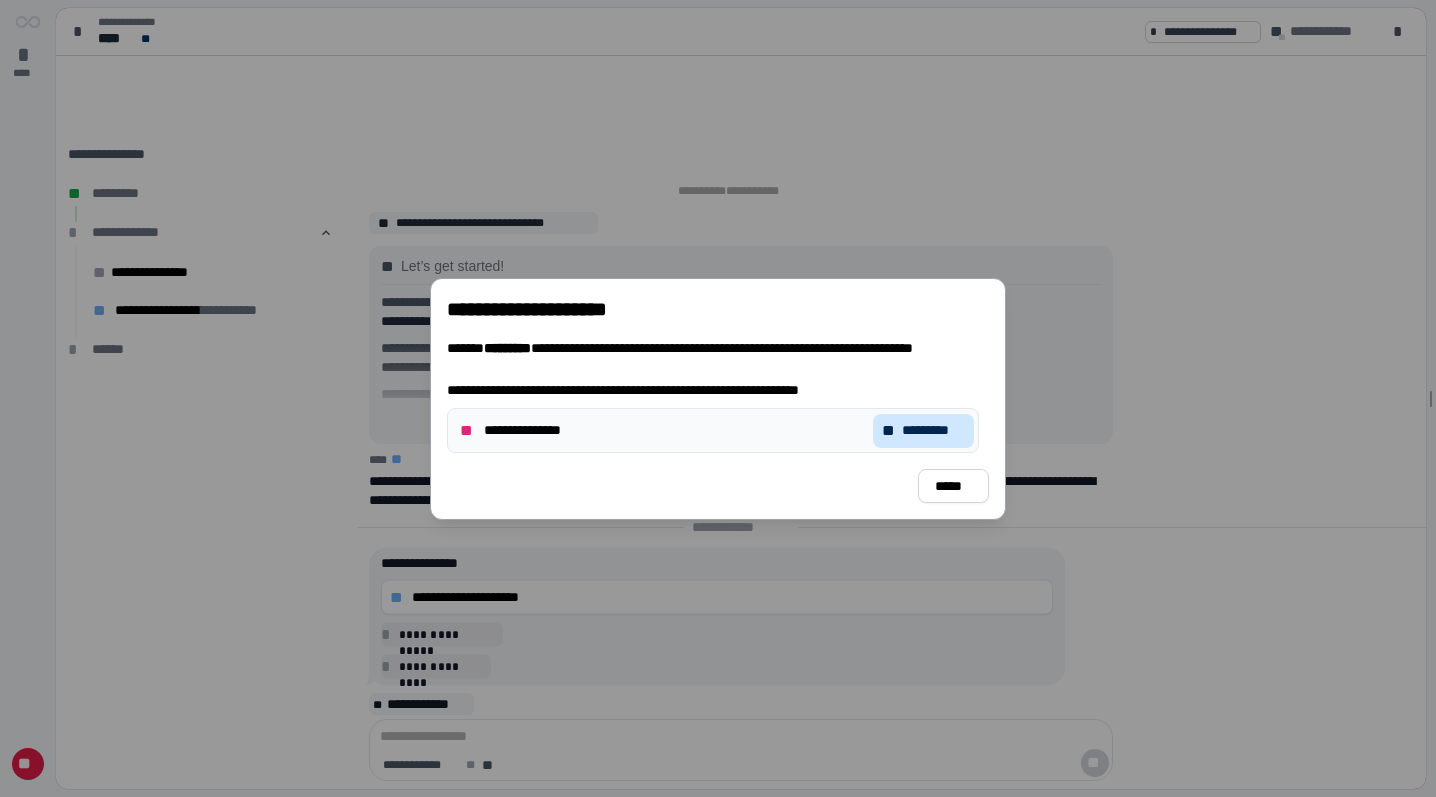click on "*********" at bounding box center (933, 430) 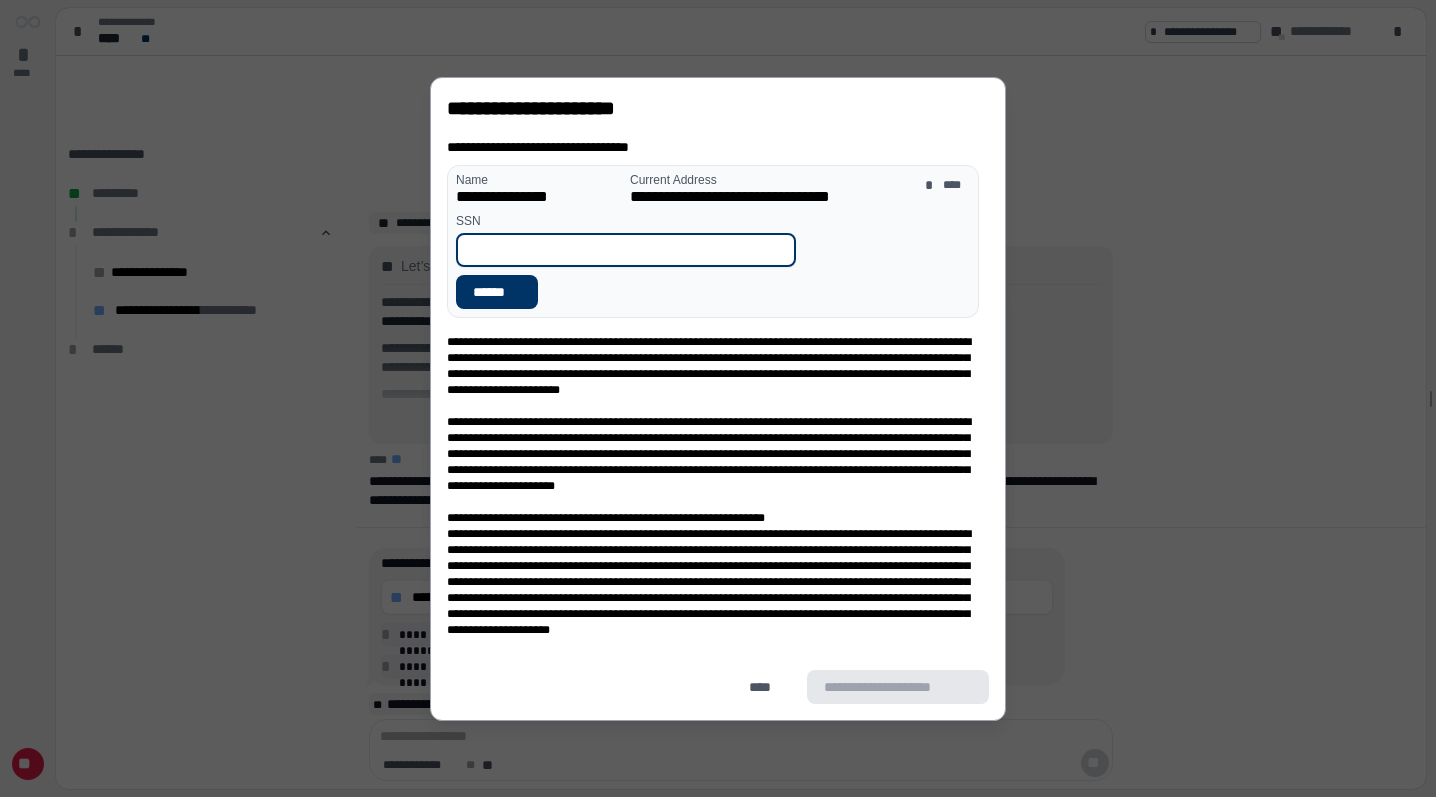 click at bounding box center [626, 250] 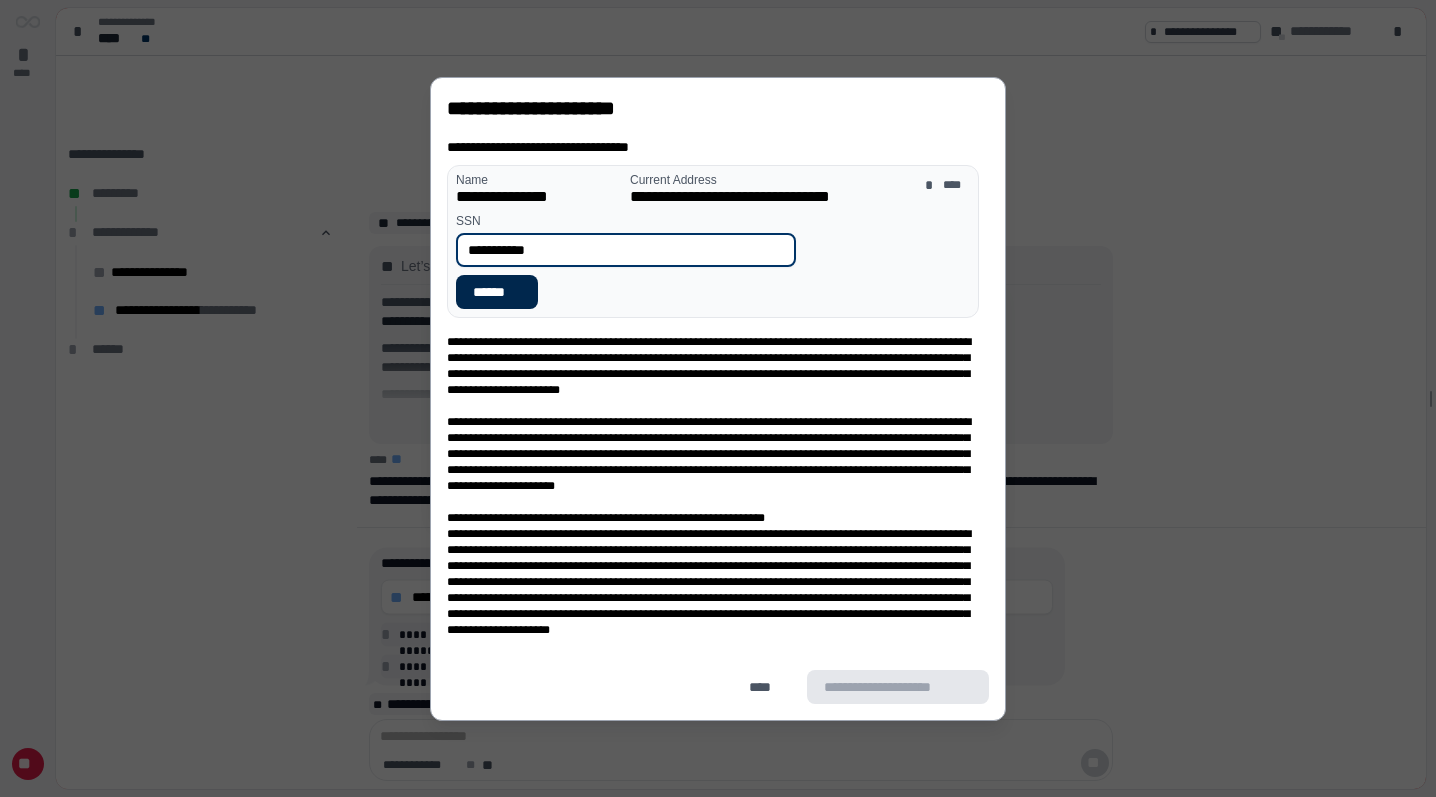 type on "**********" 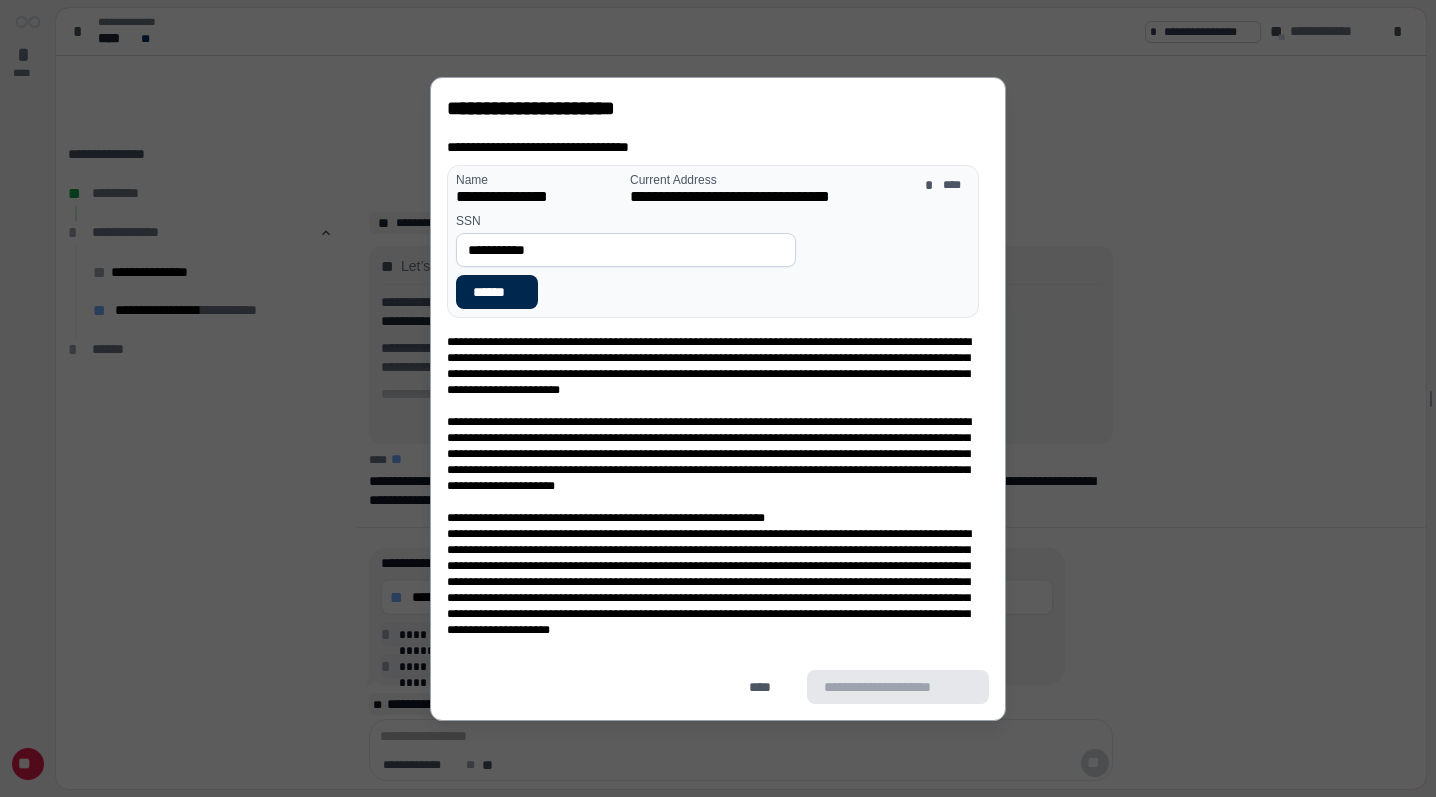 click on "******" at bounding box center [497, 291] 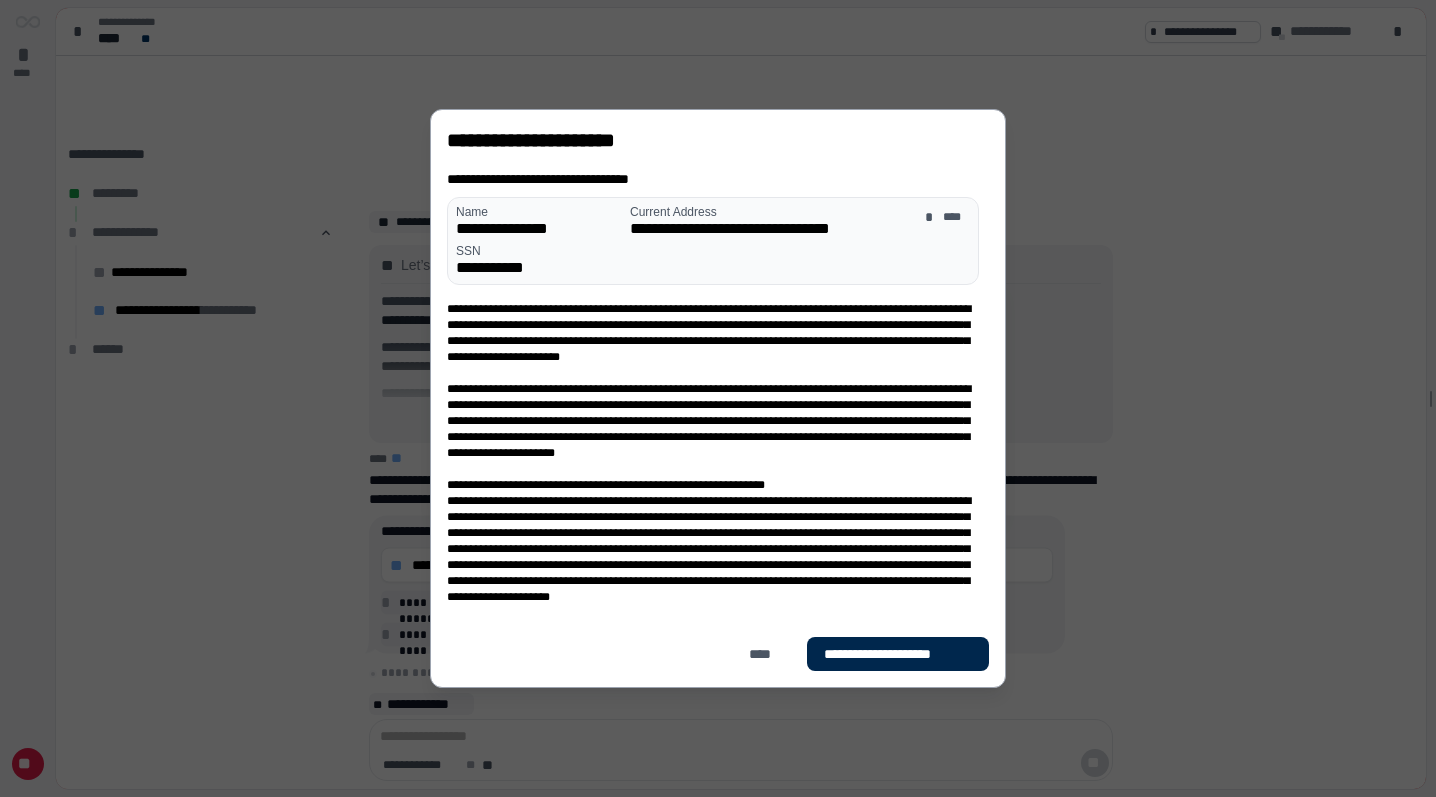 click on "**********" at bounding box center [898, 654] 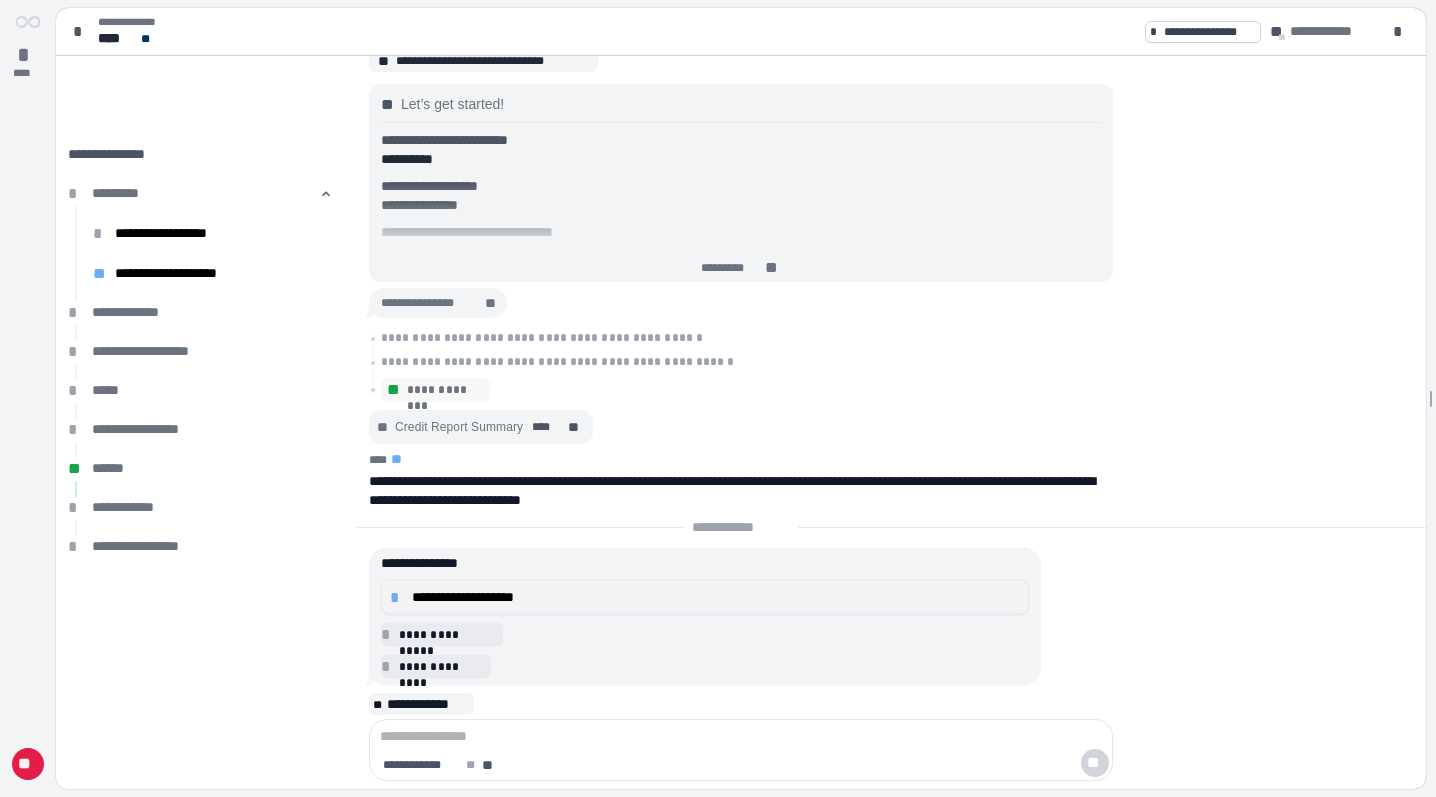 click on "**********" at bounding box center [716, 597] 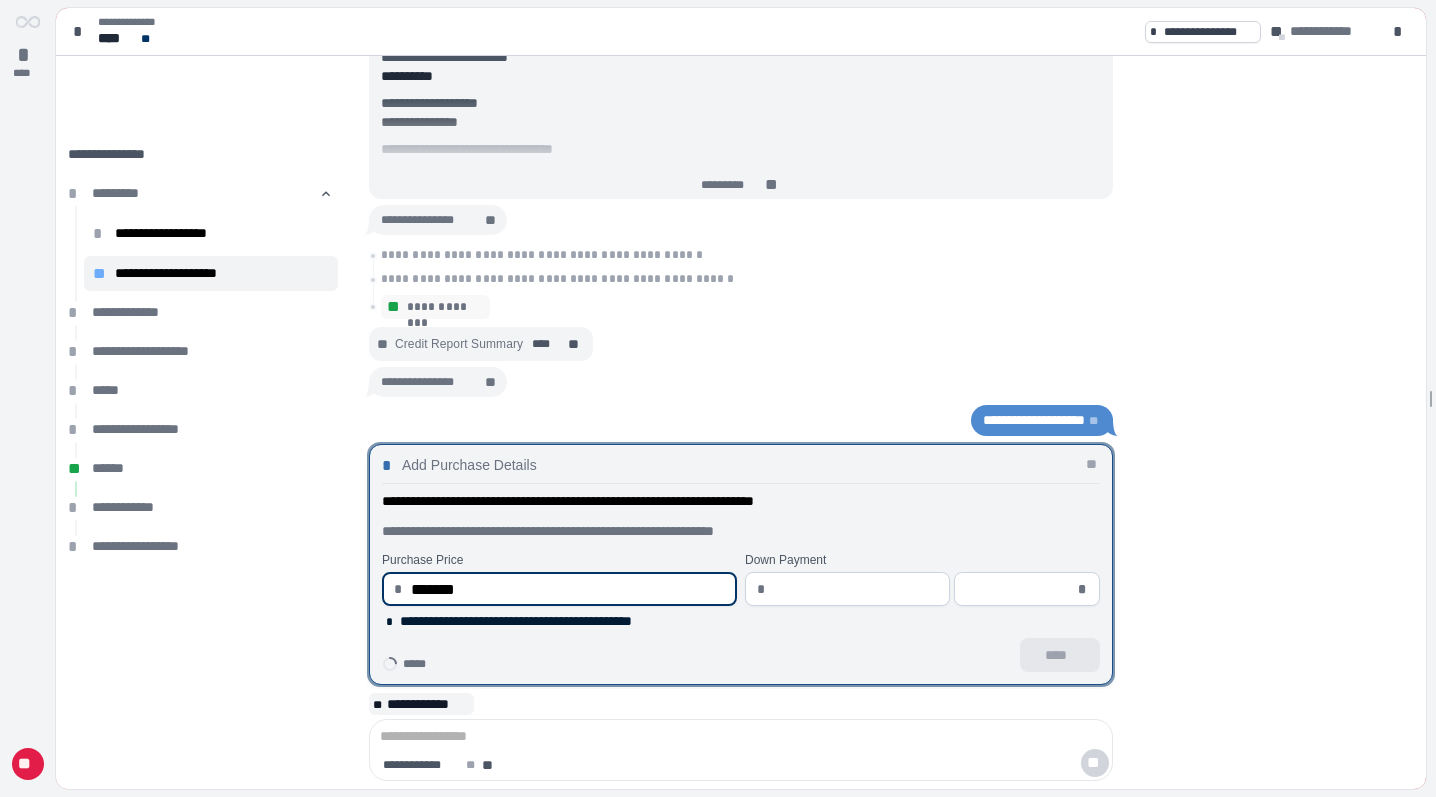 type on "**********" 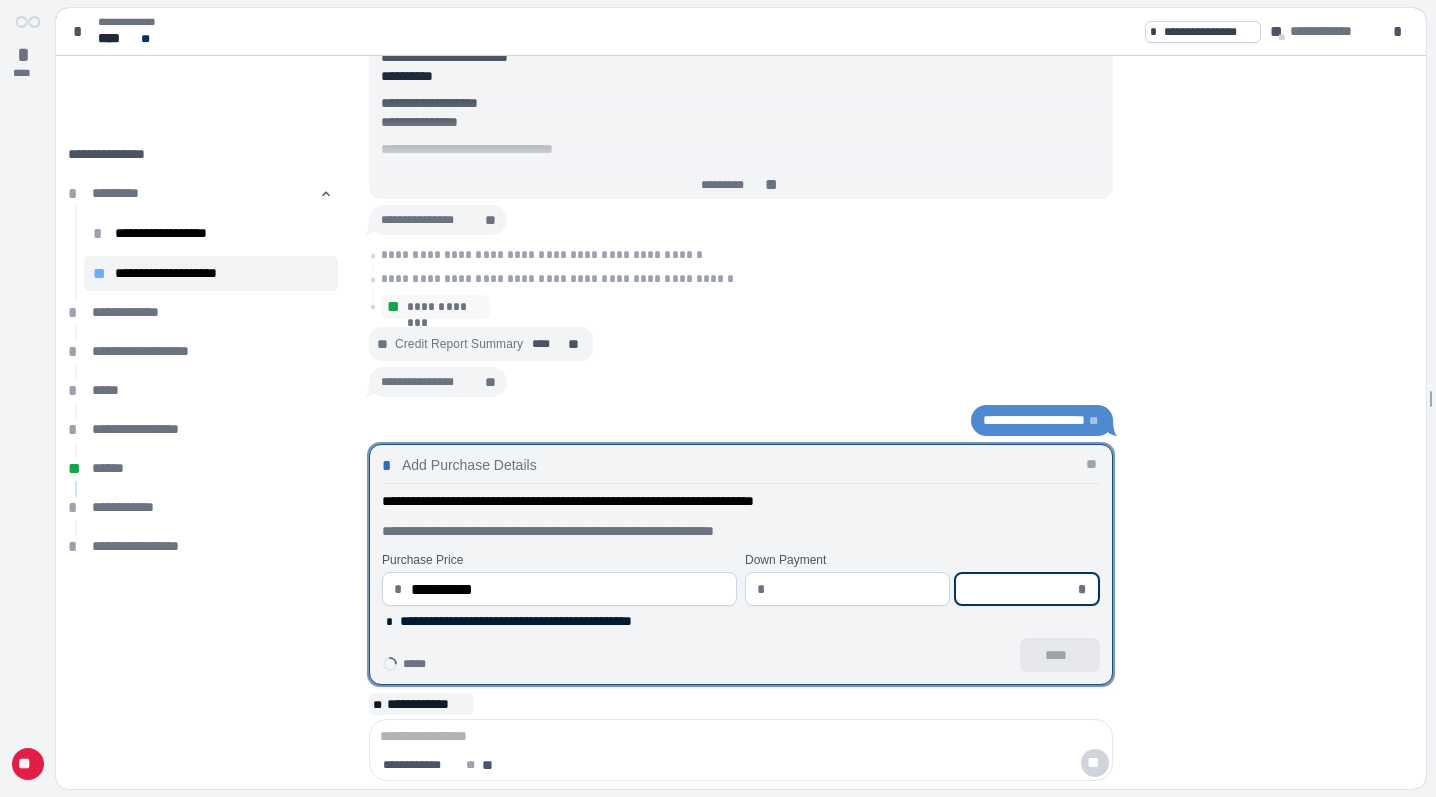 type on "*********" 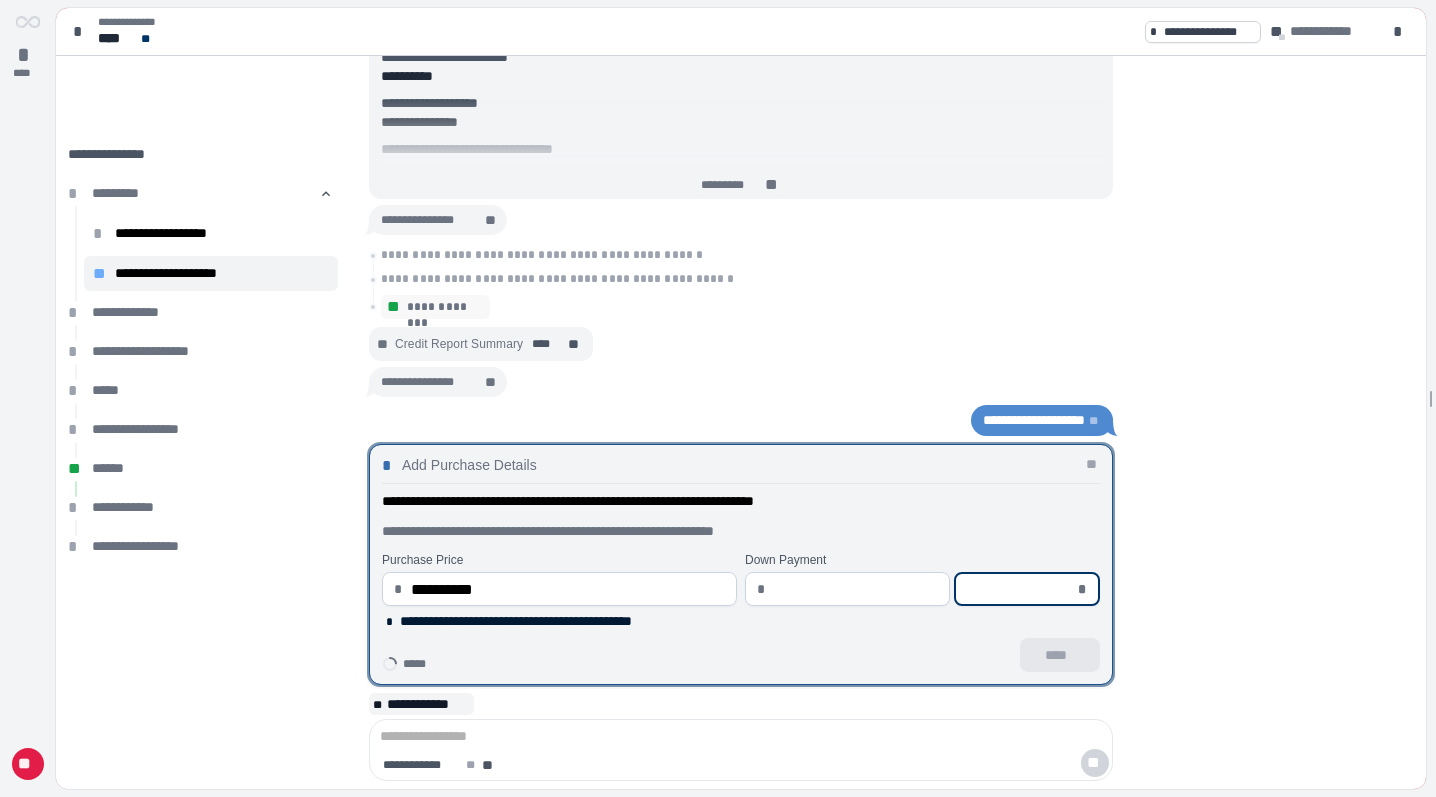 type on "*" 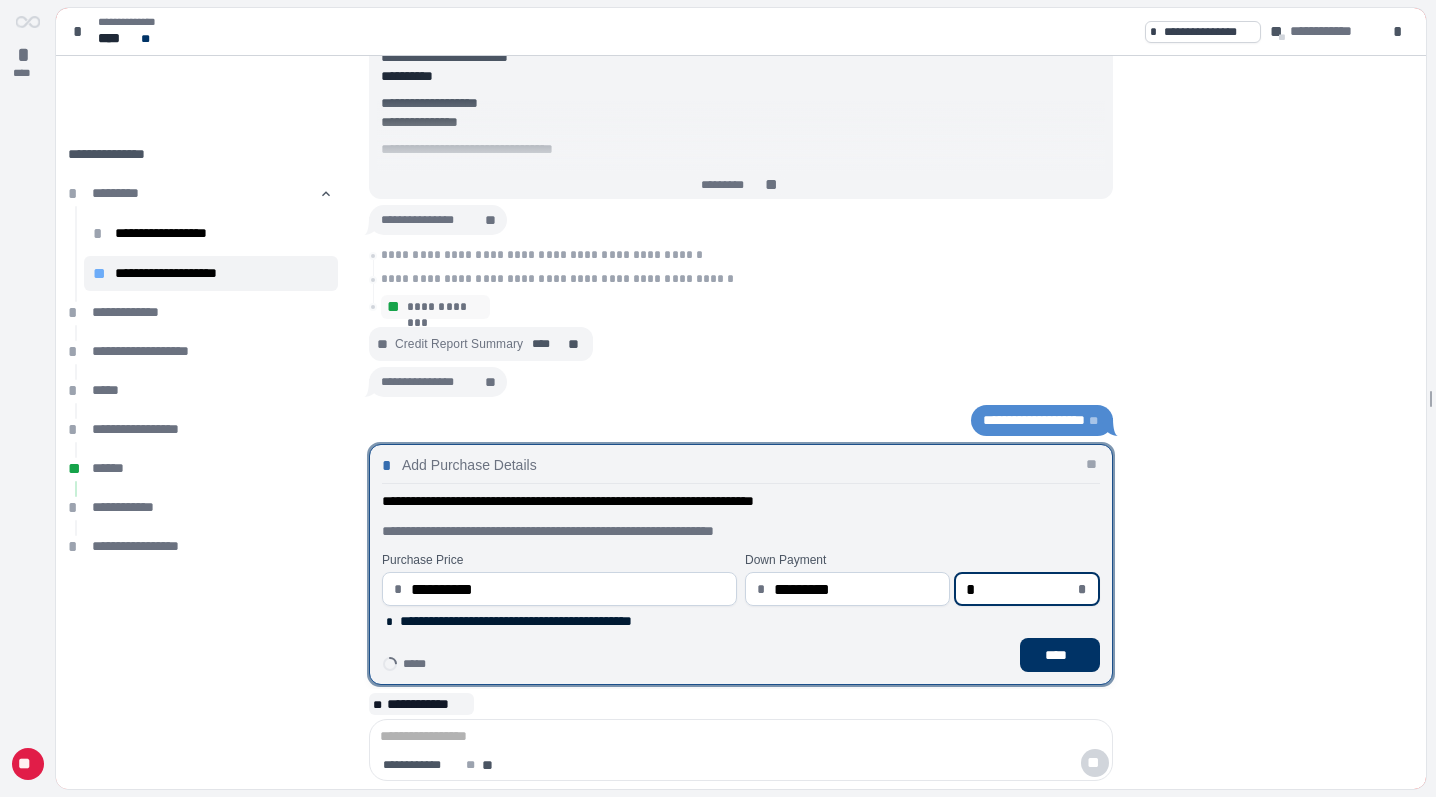 type on "**********" 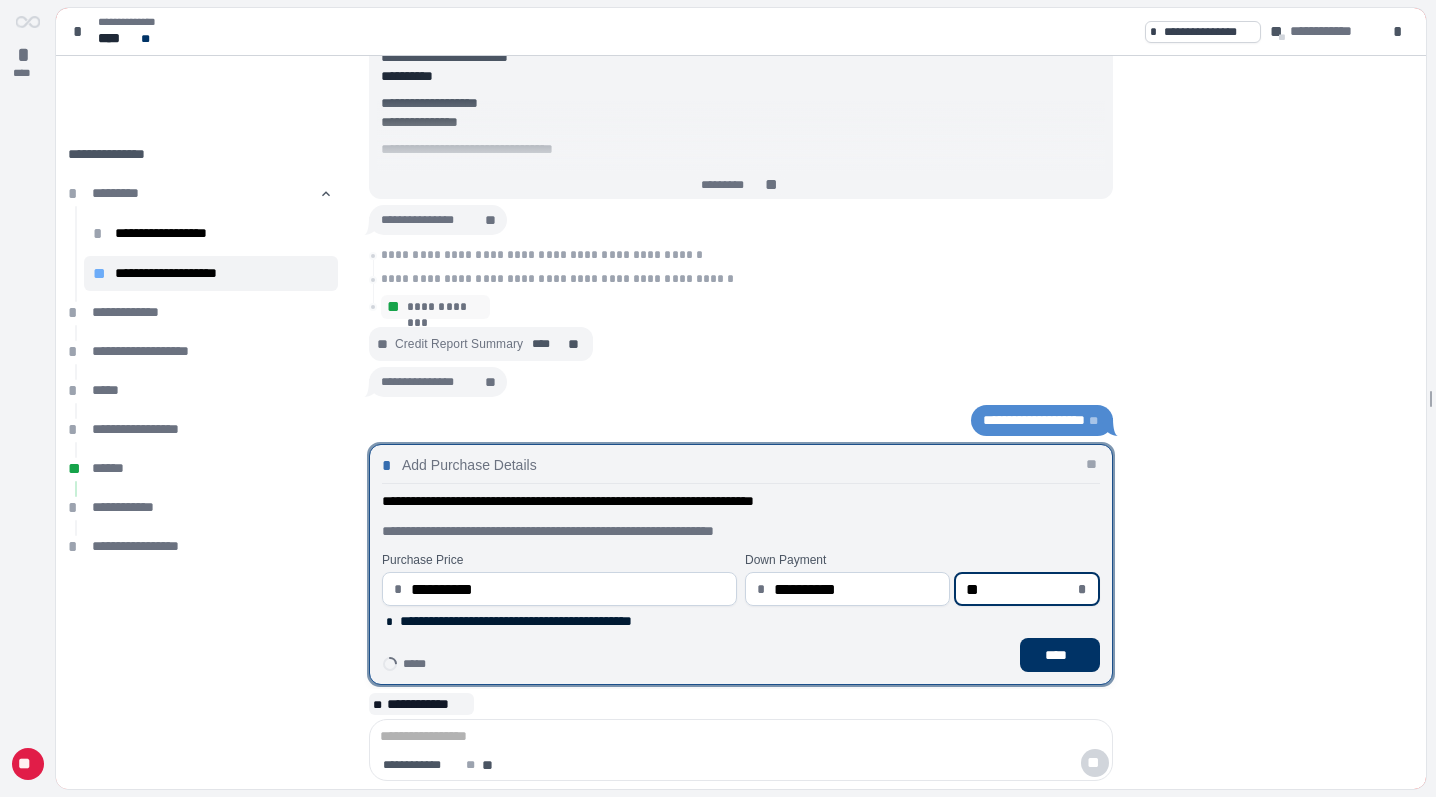 type on "******" 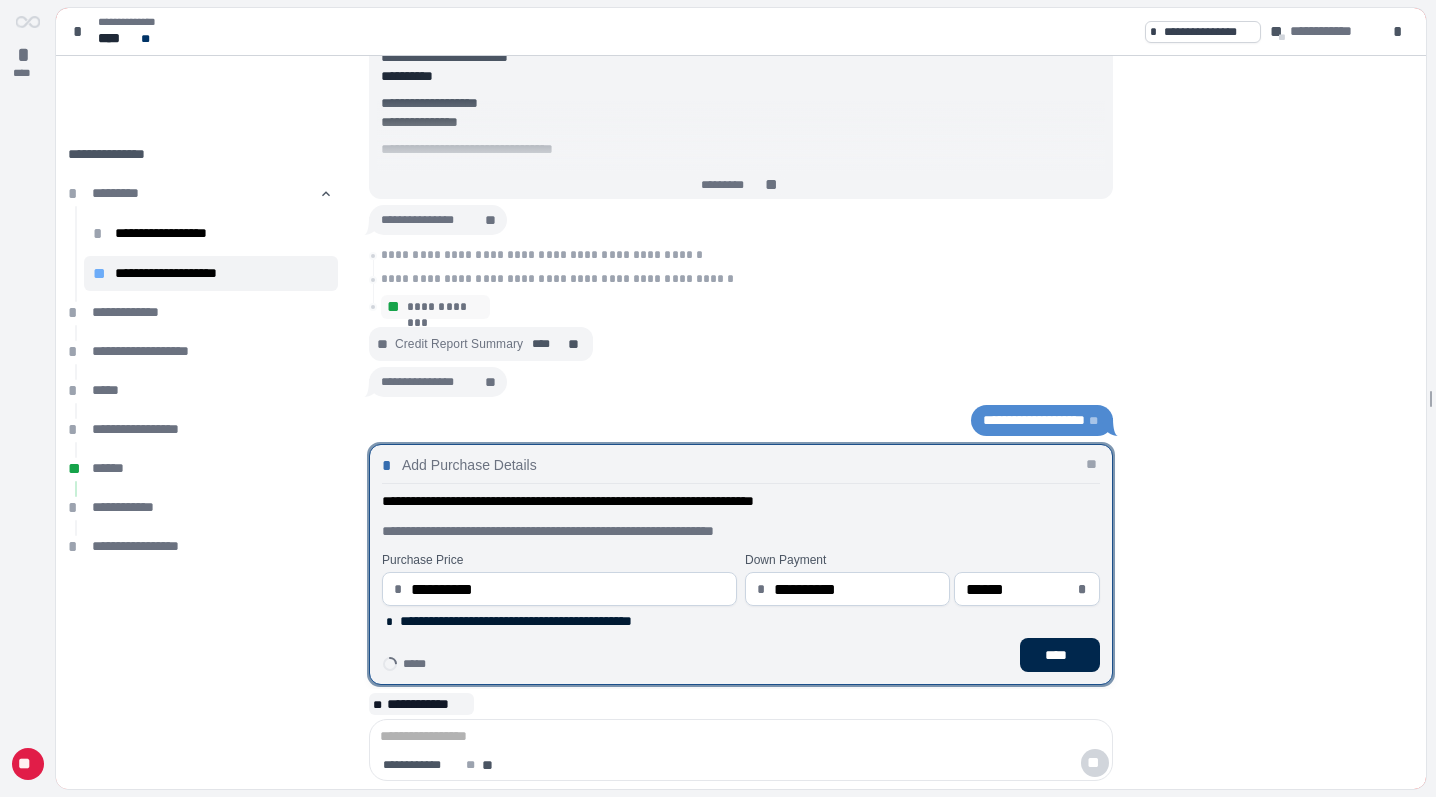 click on "****" at bounding box center (1060, 655) 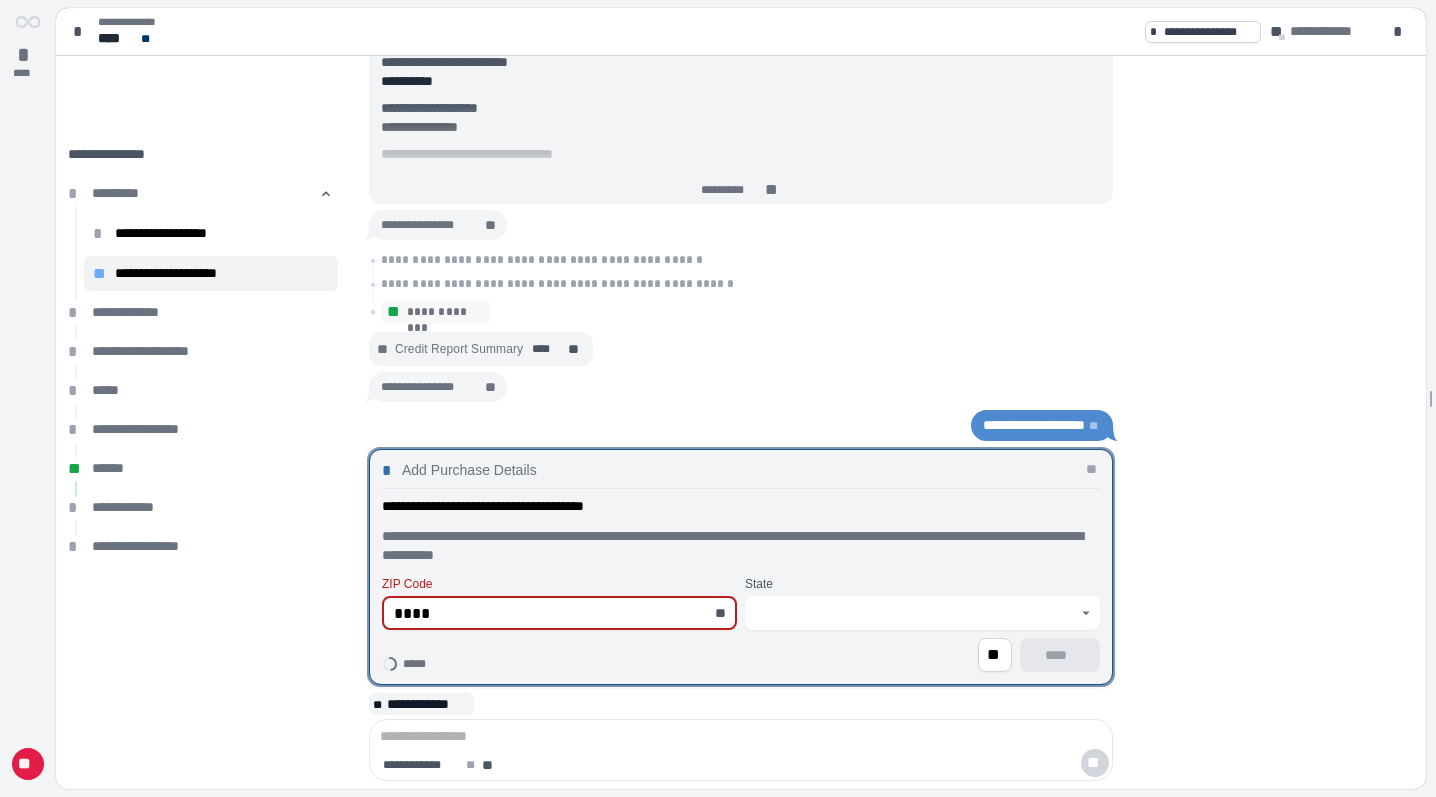 type on "*****" 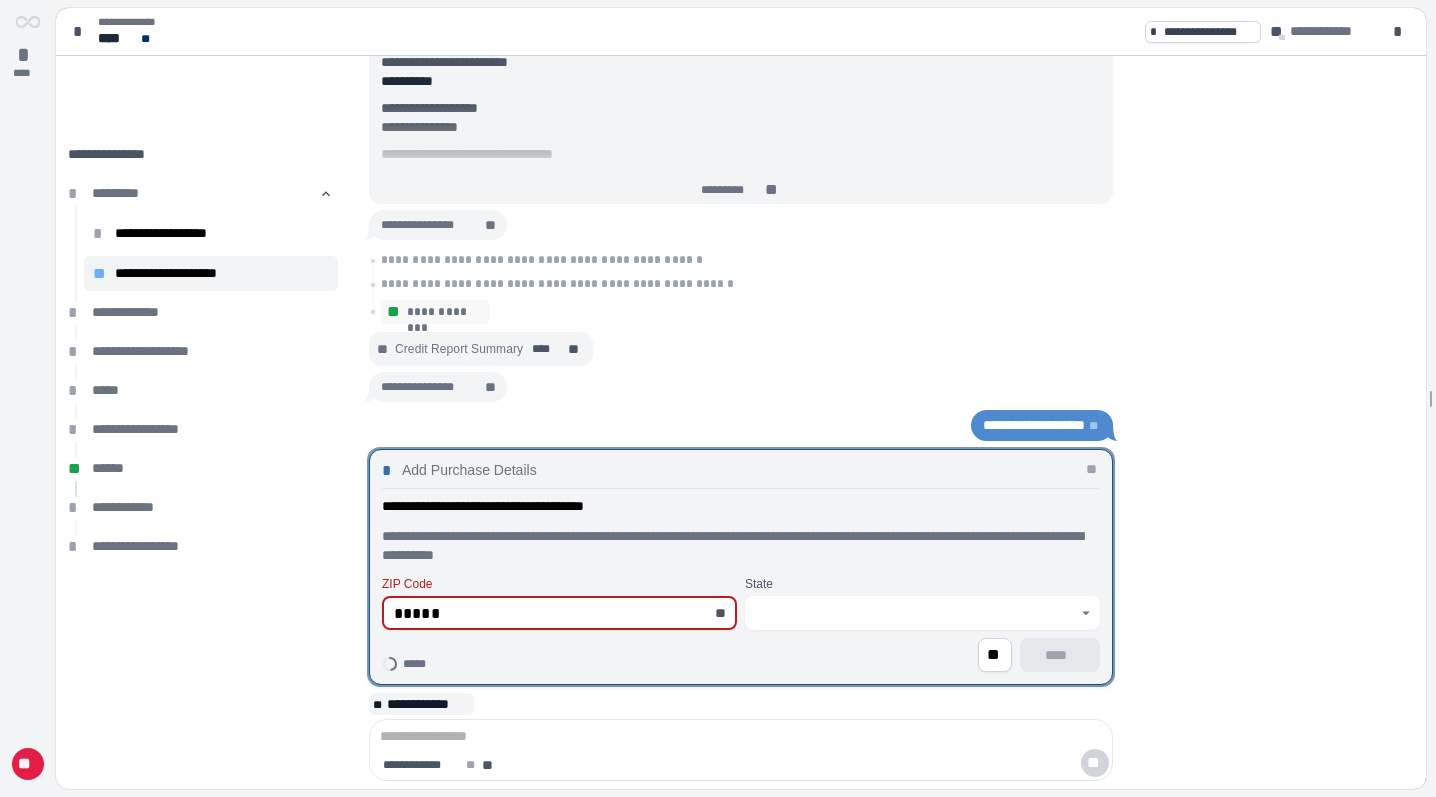 type on "**********" 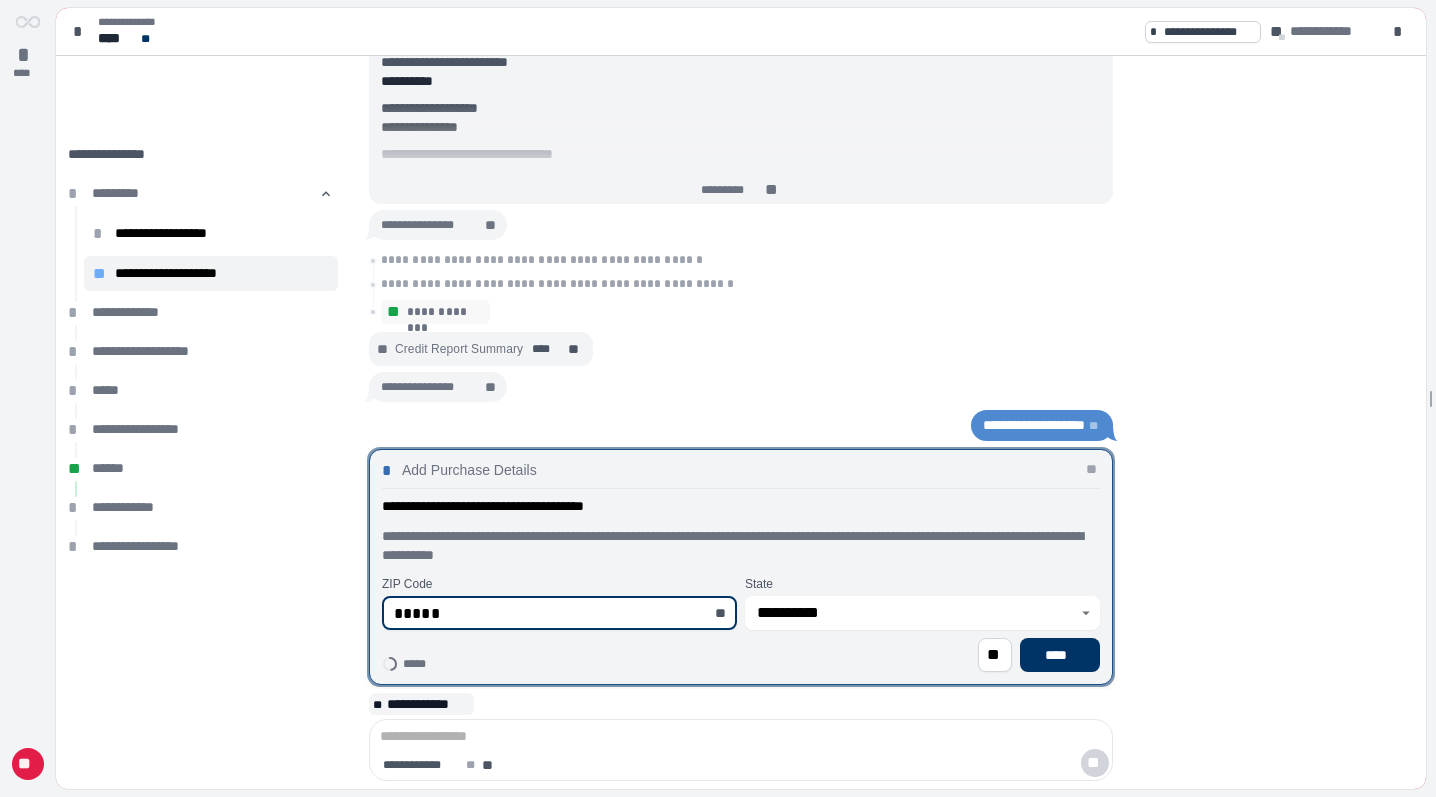 type on "*****" 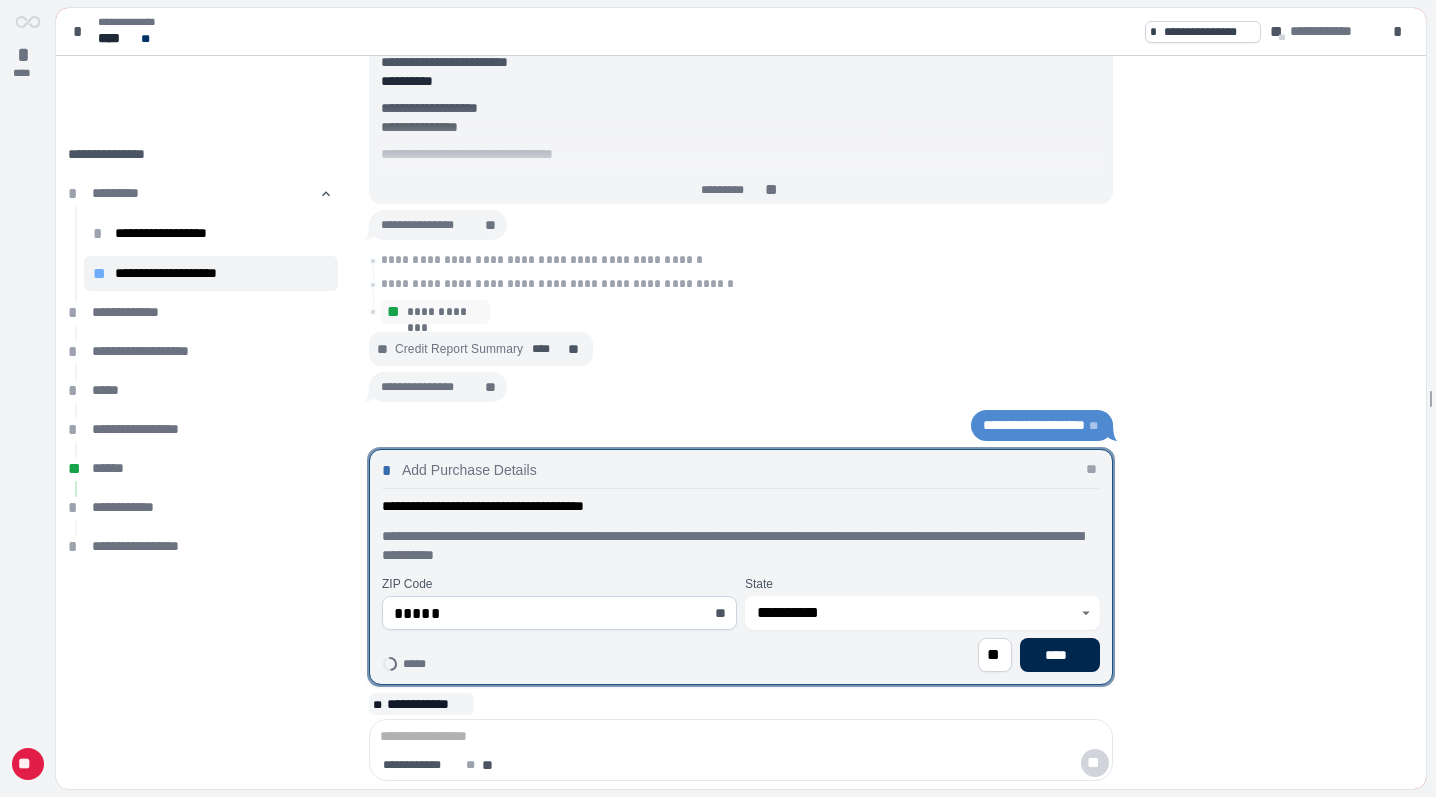 click on "****" at bounding box center (1060, 655) 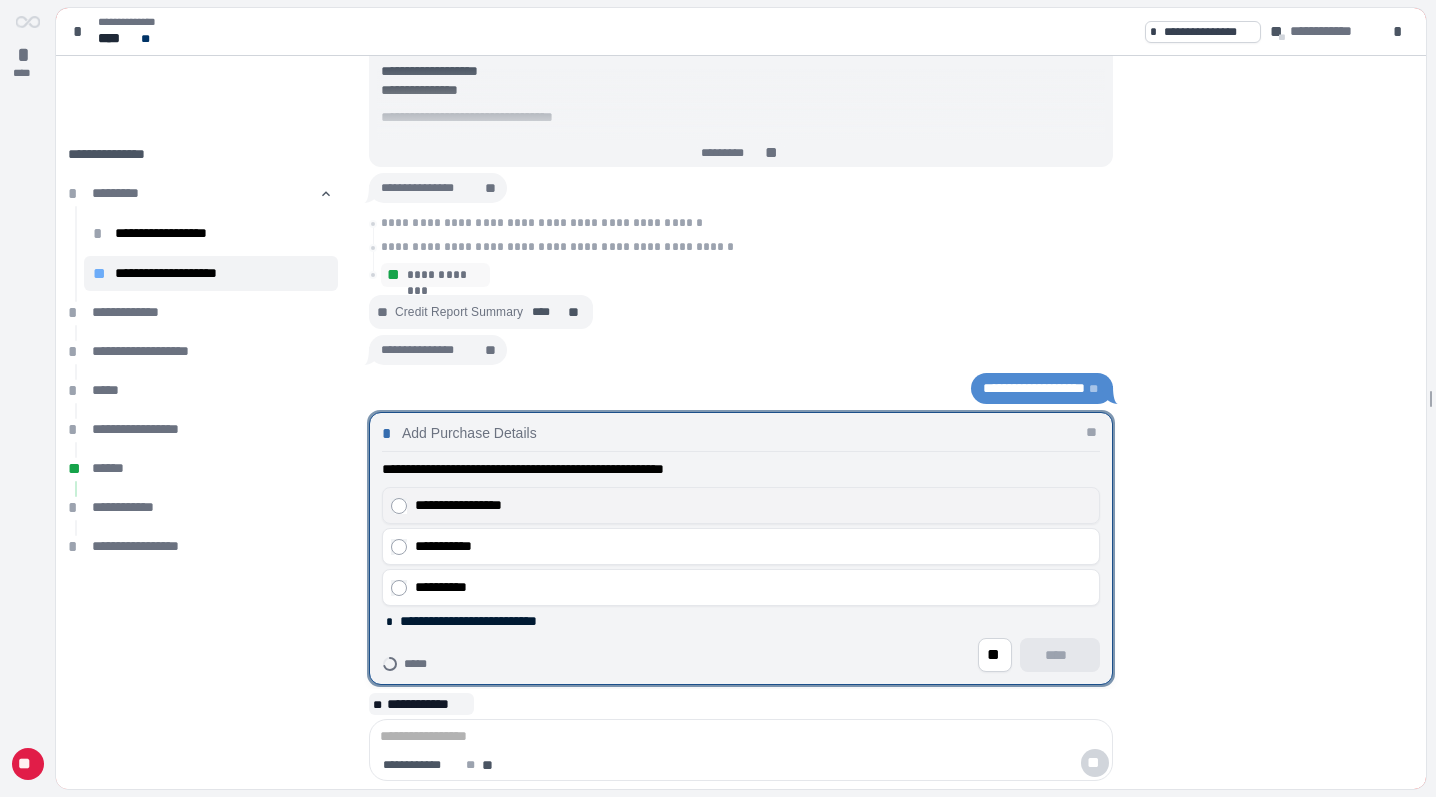 click on "**********" at bounding box center [753, 505] 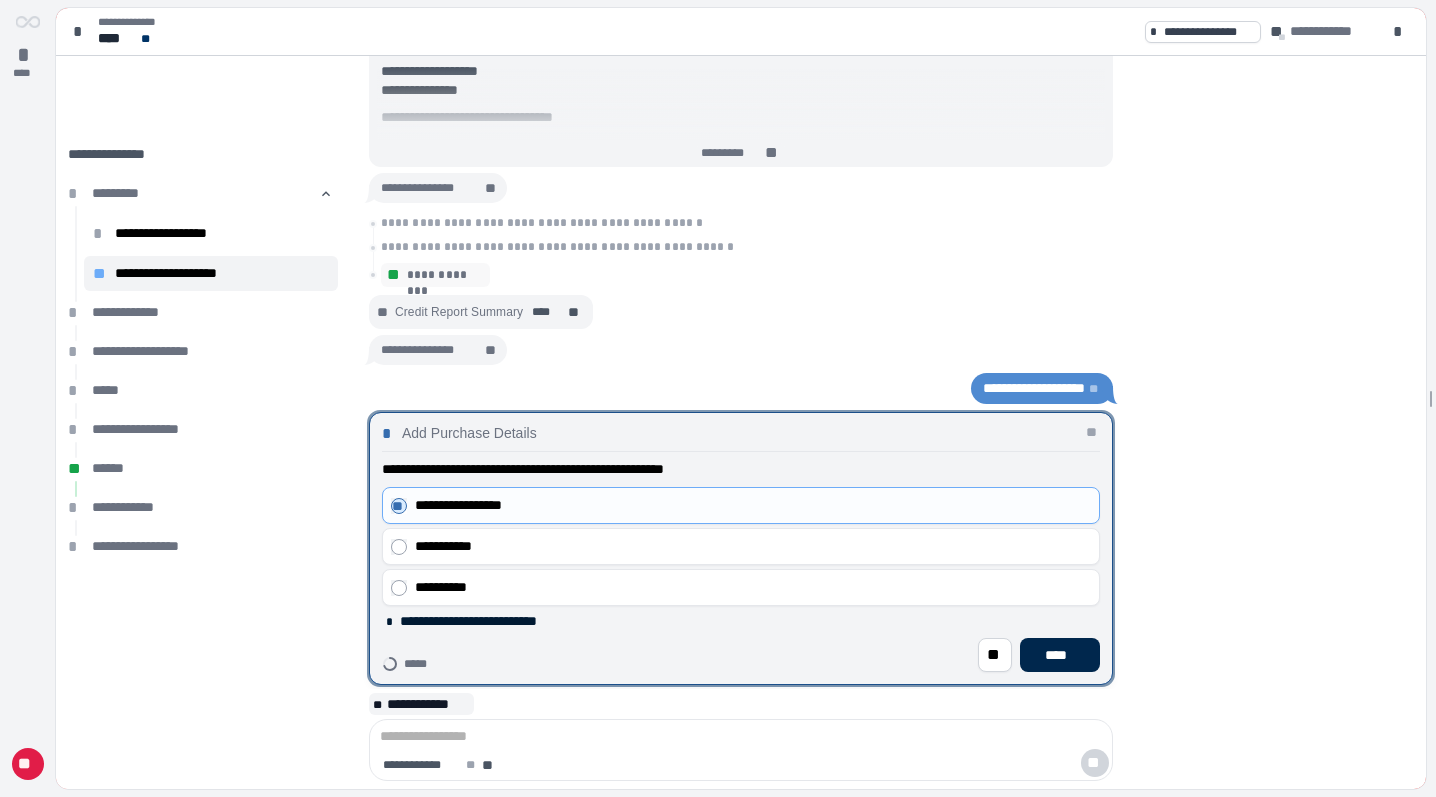 click on "****" at bounding box center [1060, 655] 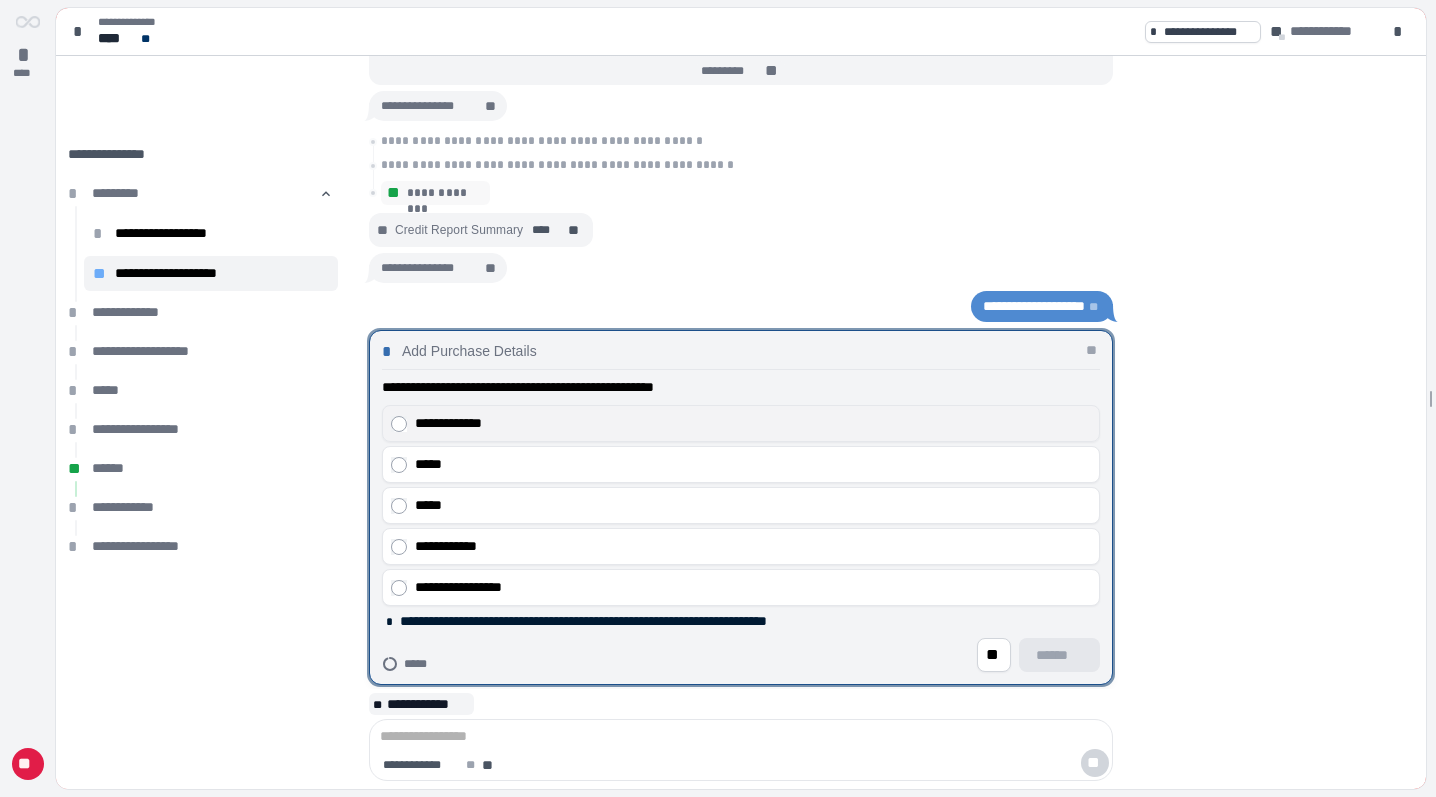 click on "**********" at bounding box center (753, 423) 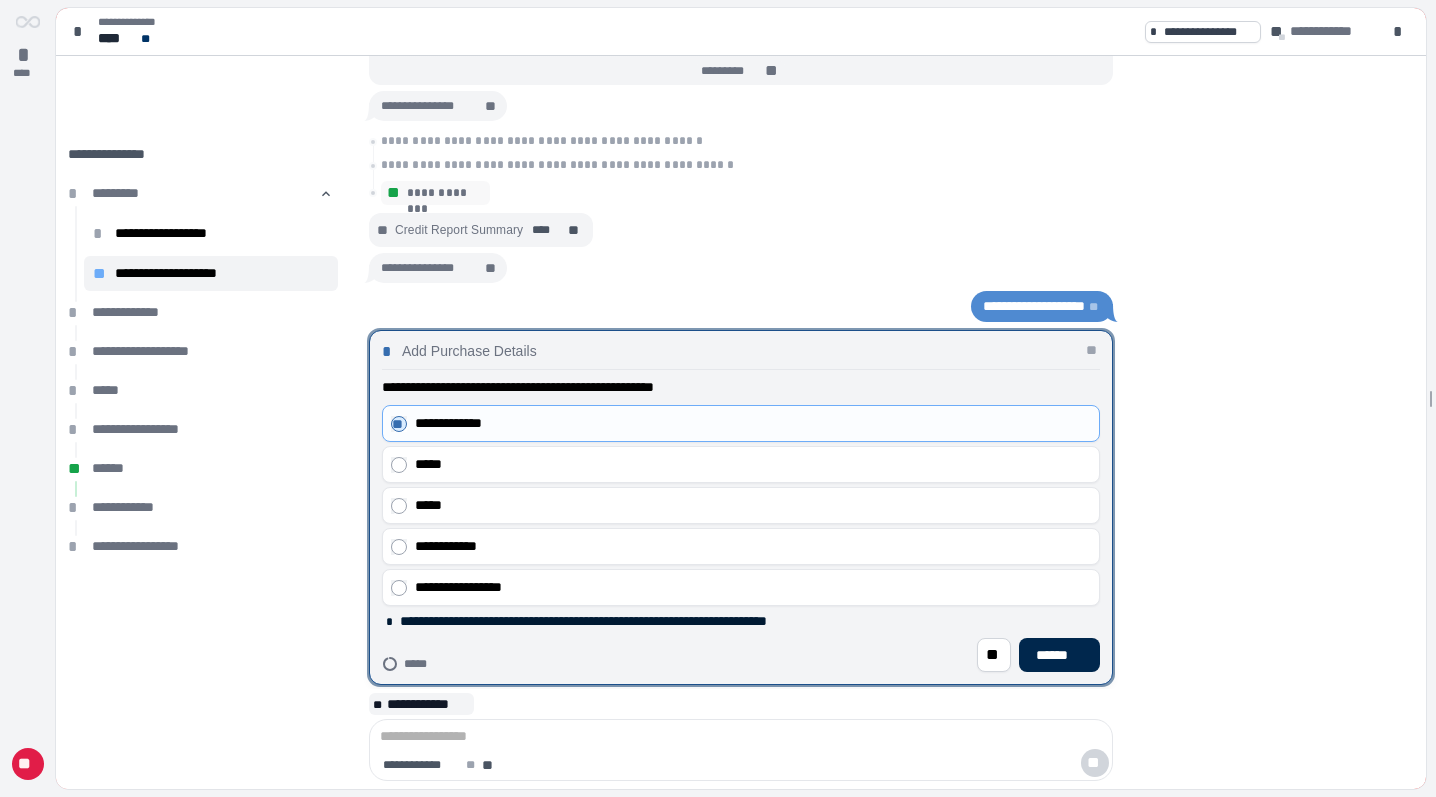 click on "******" at bounding box center [1059, 655] 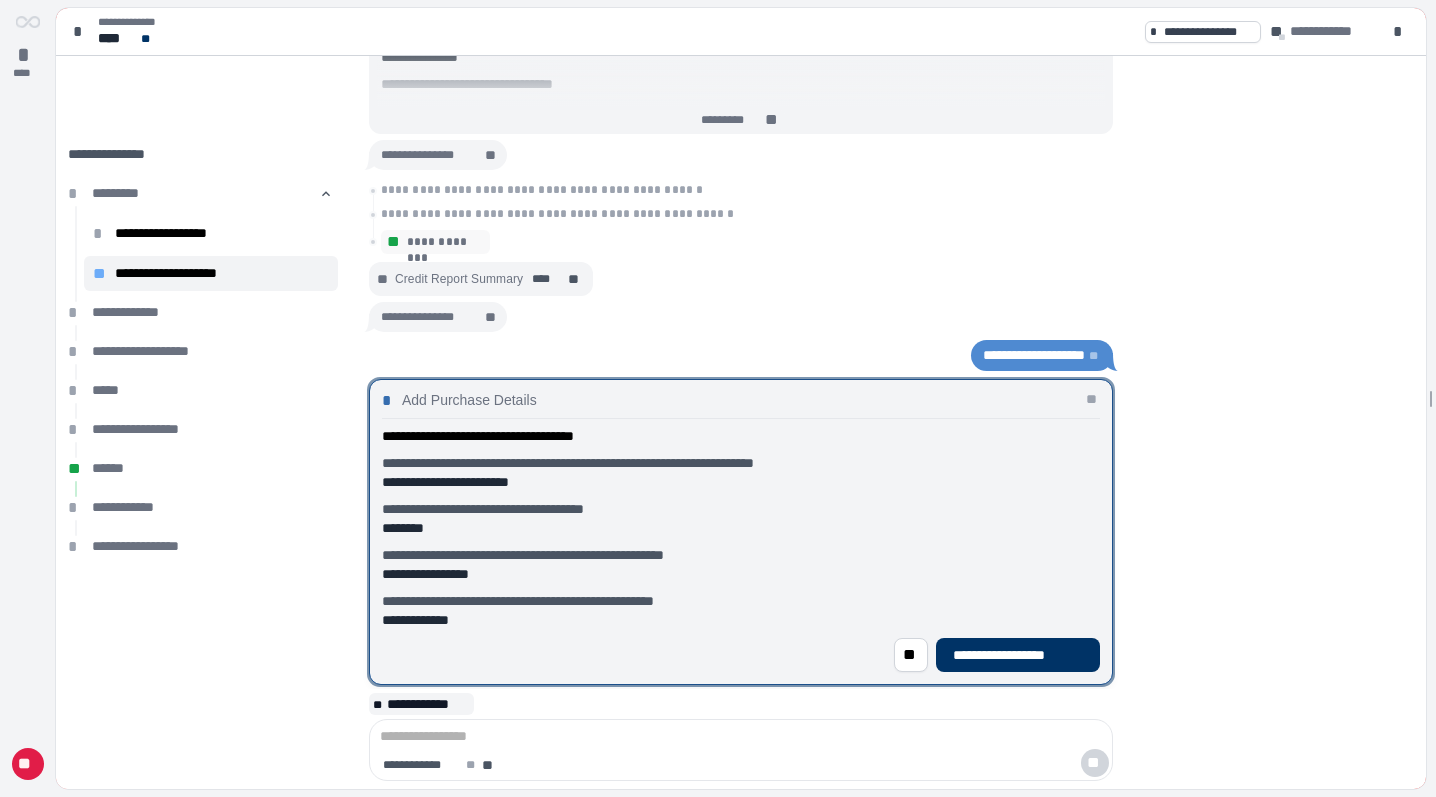 click on "**********" at bounding box center [1018, 655] 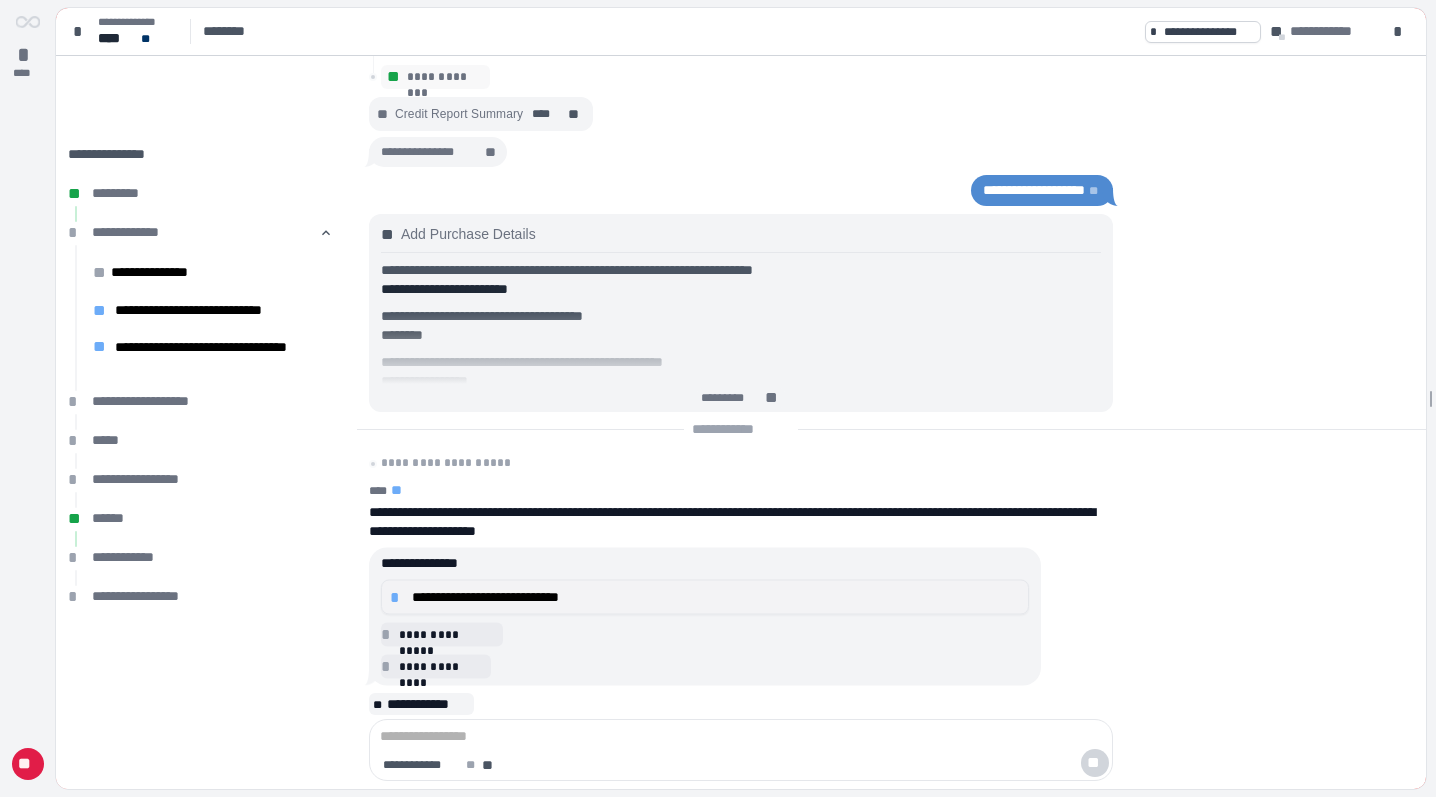 click on "**********" at bounding box center (705, 597) 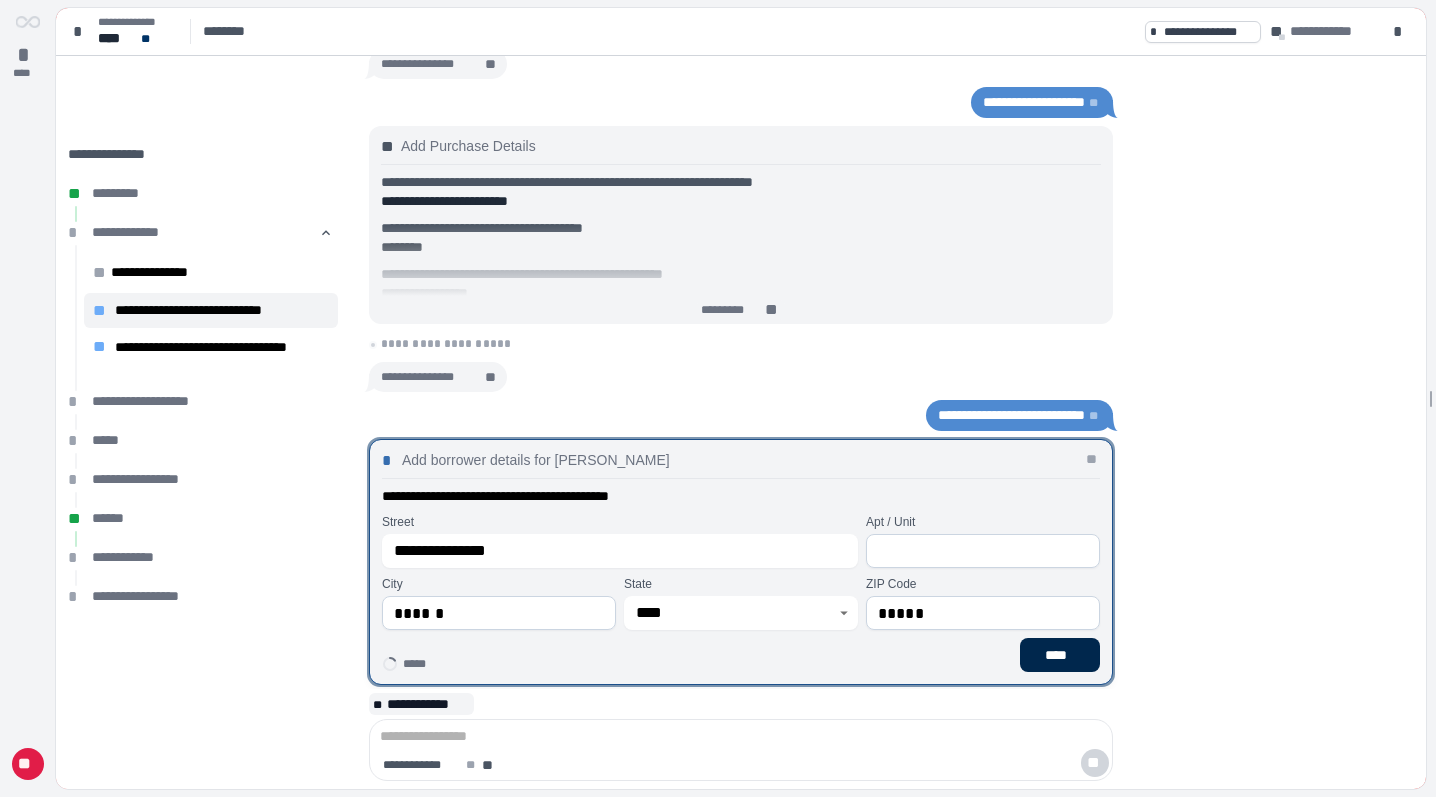 click on "****" at bounding box center [1060, 655] 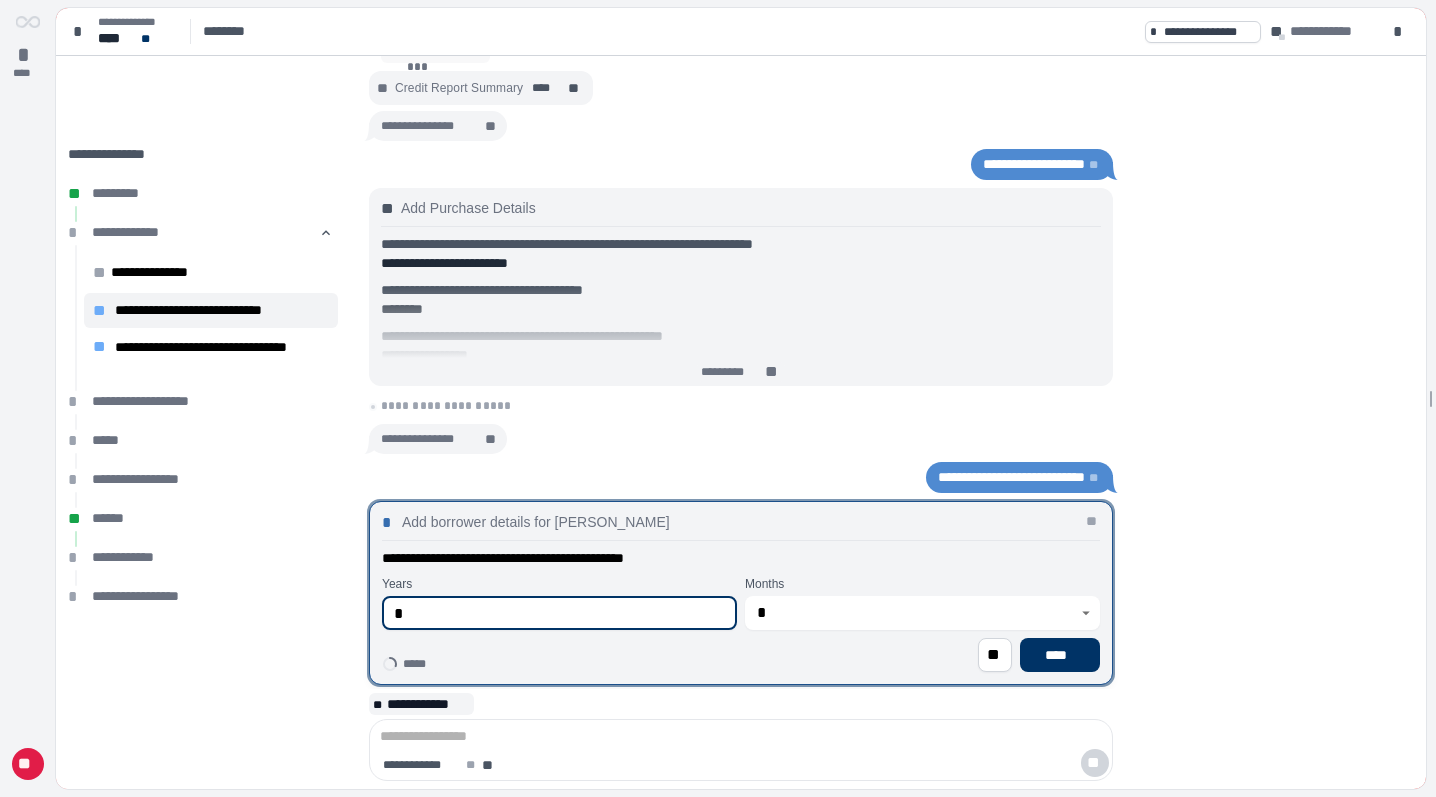type on "*" 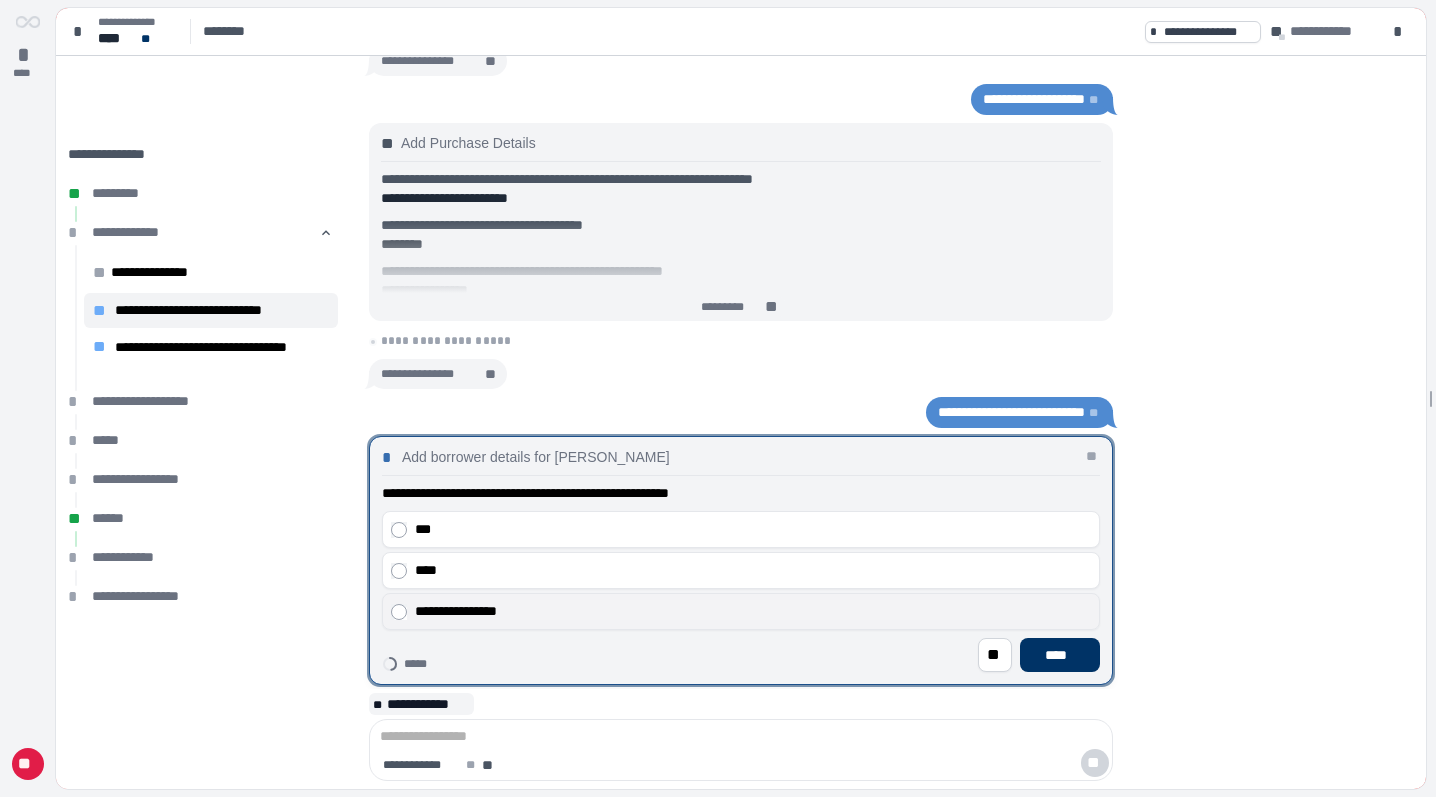 click on "**********" at bounding box center [741, 611] 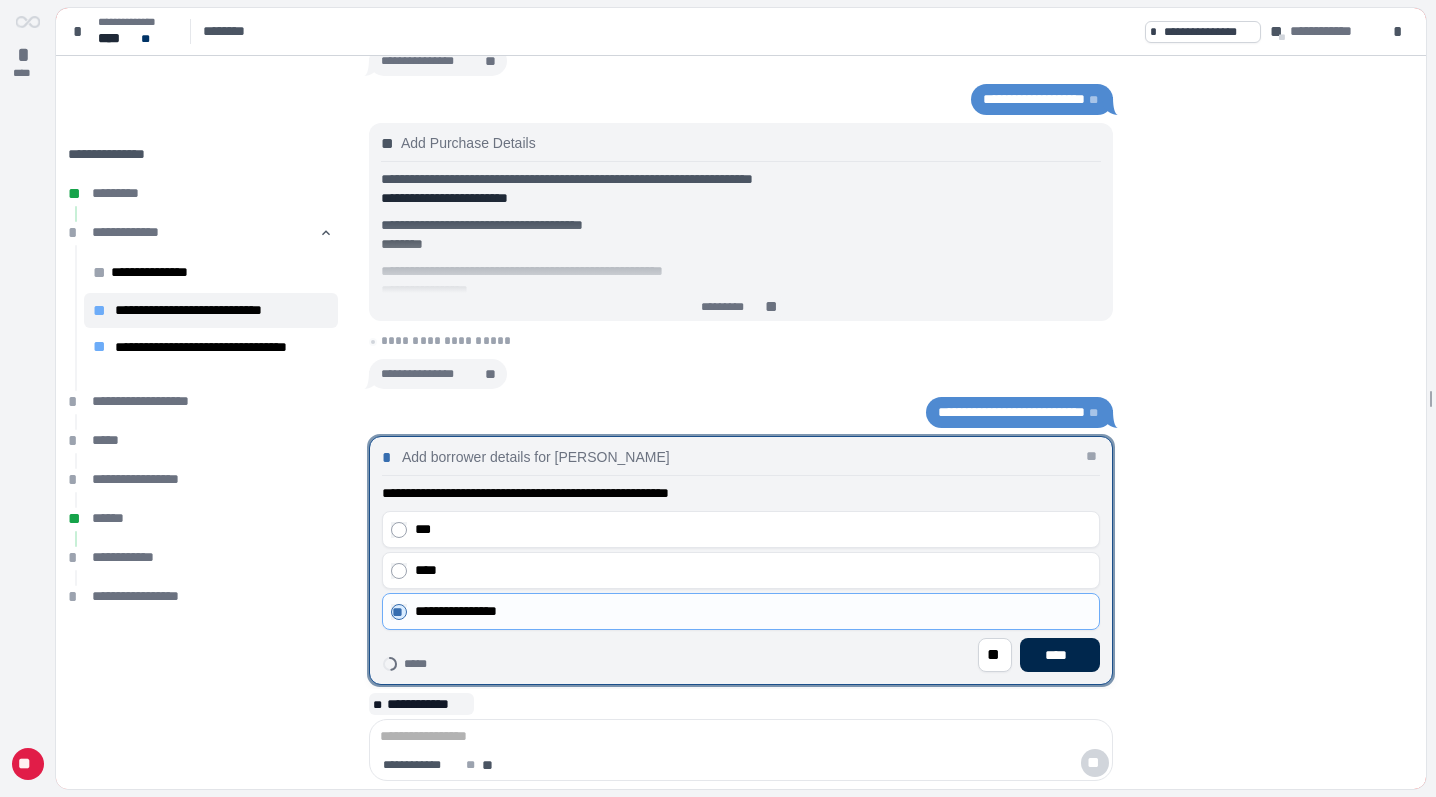 click on "****" at bounding box center (1060, 655) 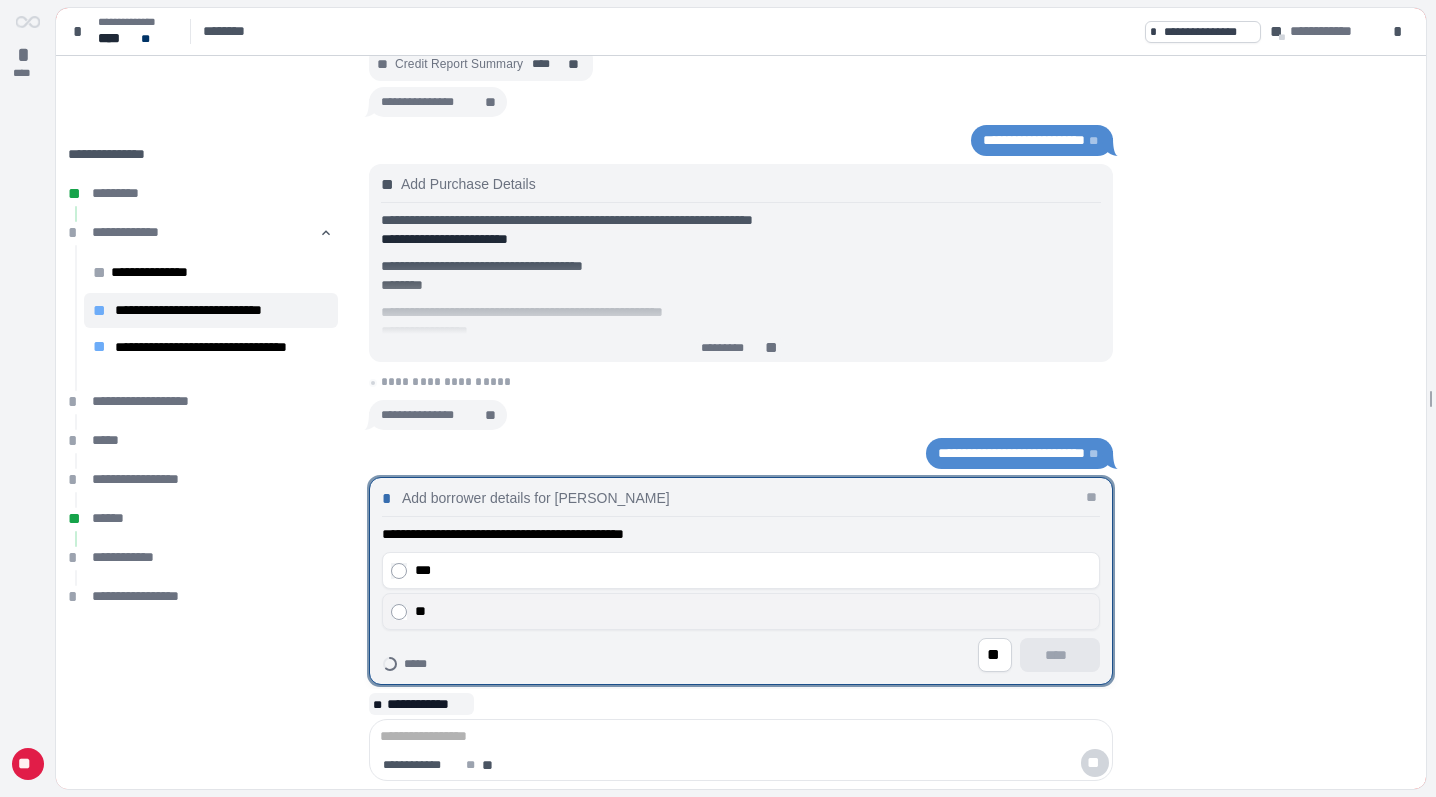 click on "**" at bounding box center (753, 611) 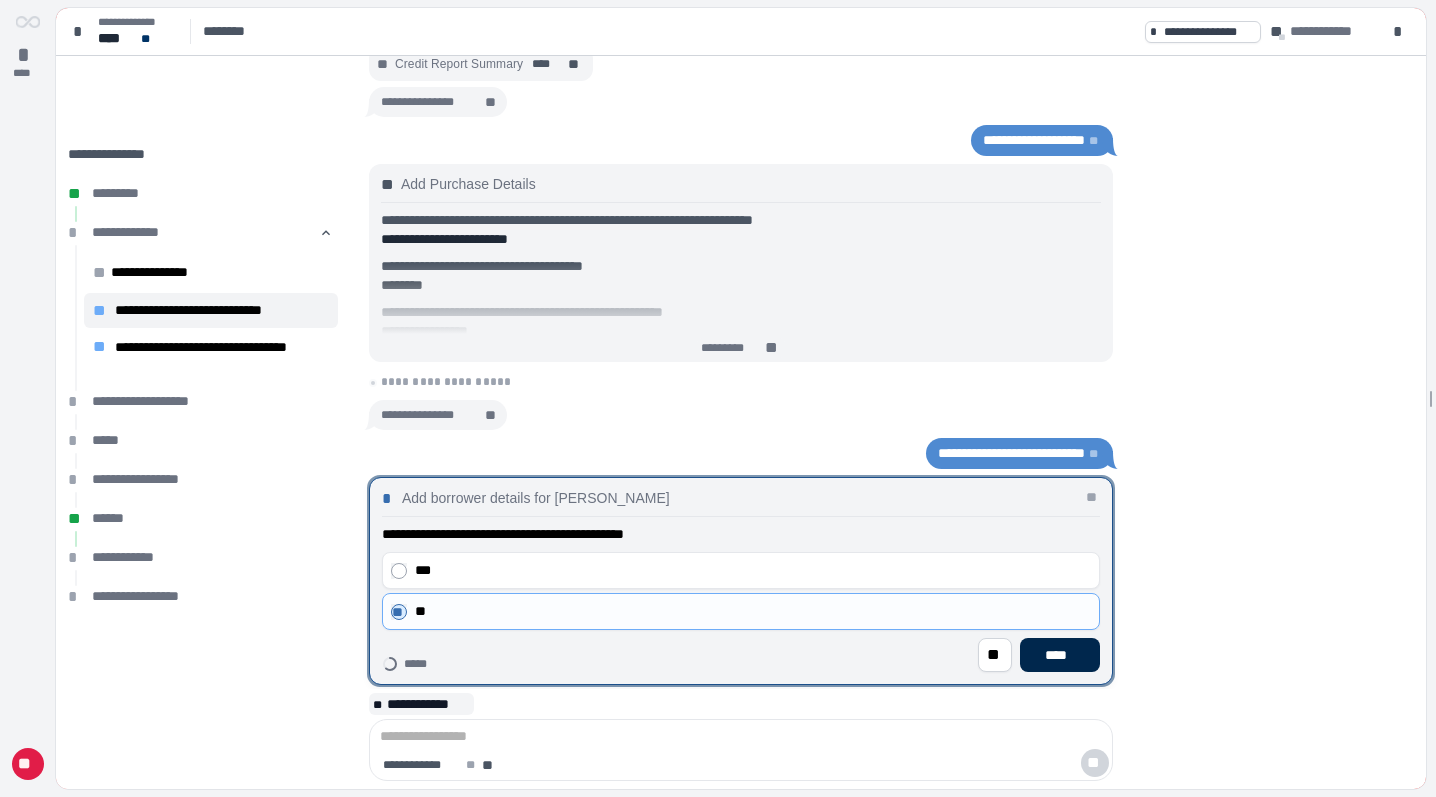click on "****" at bounding box center [1060, 655] 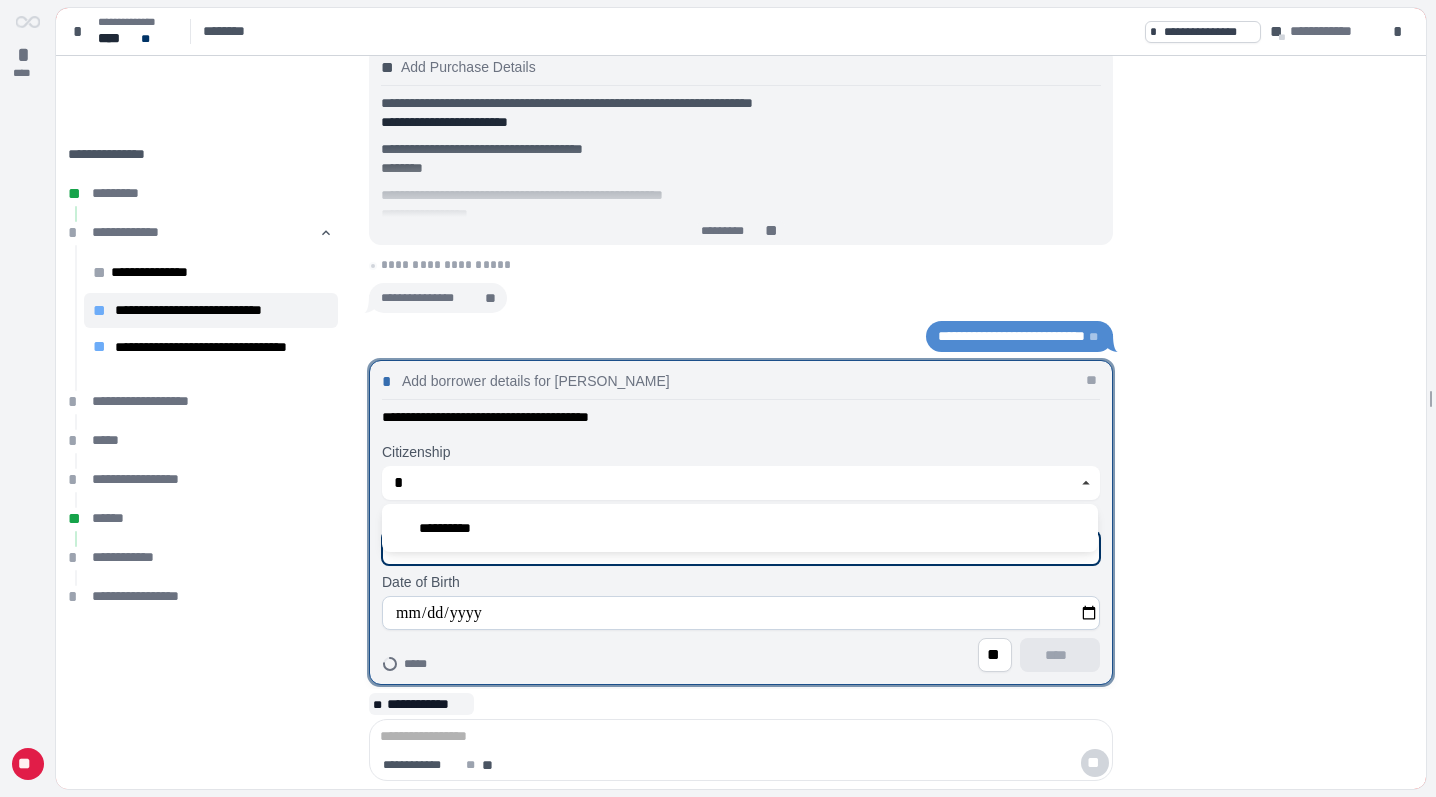 type on "**********" 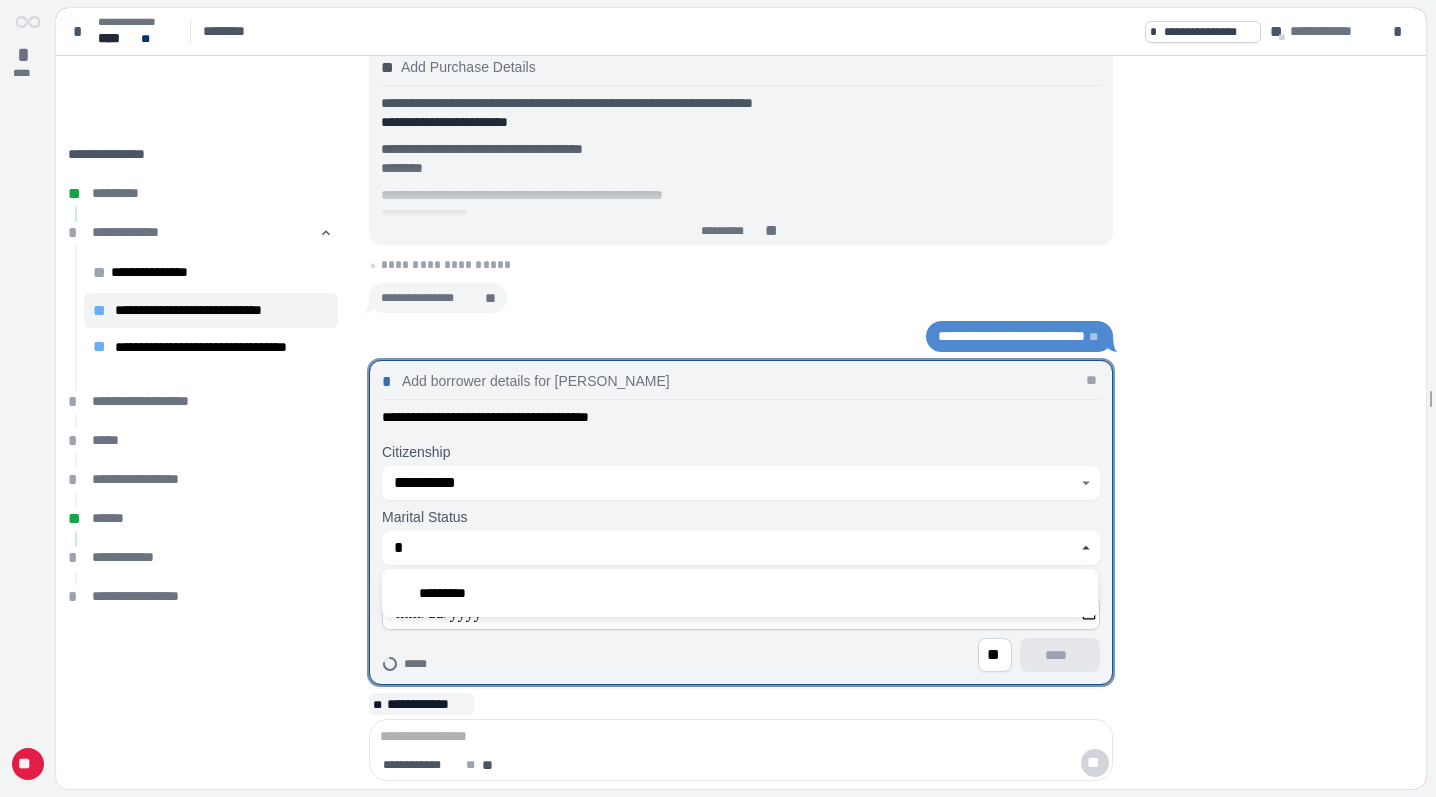 type on "*********" 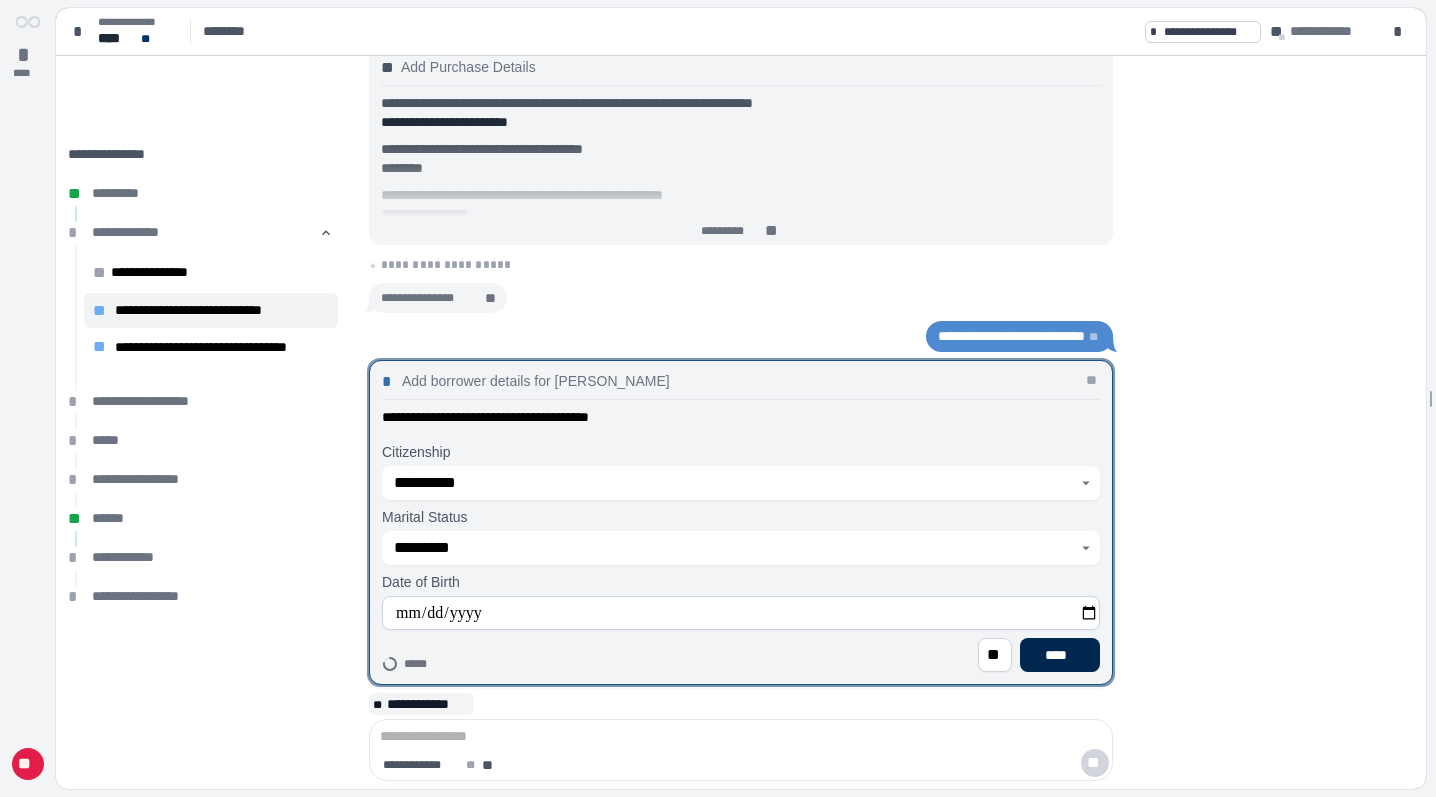 click on "****" at bounding box center [1060, 655] 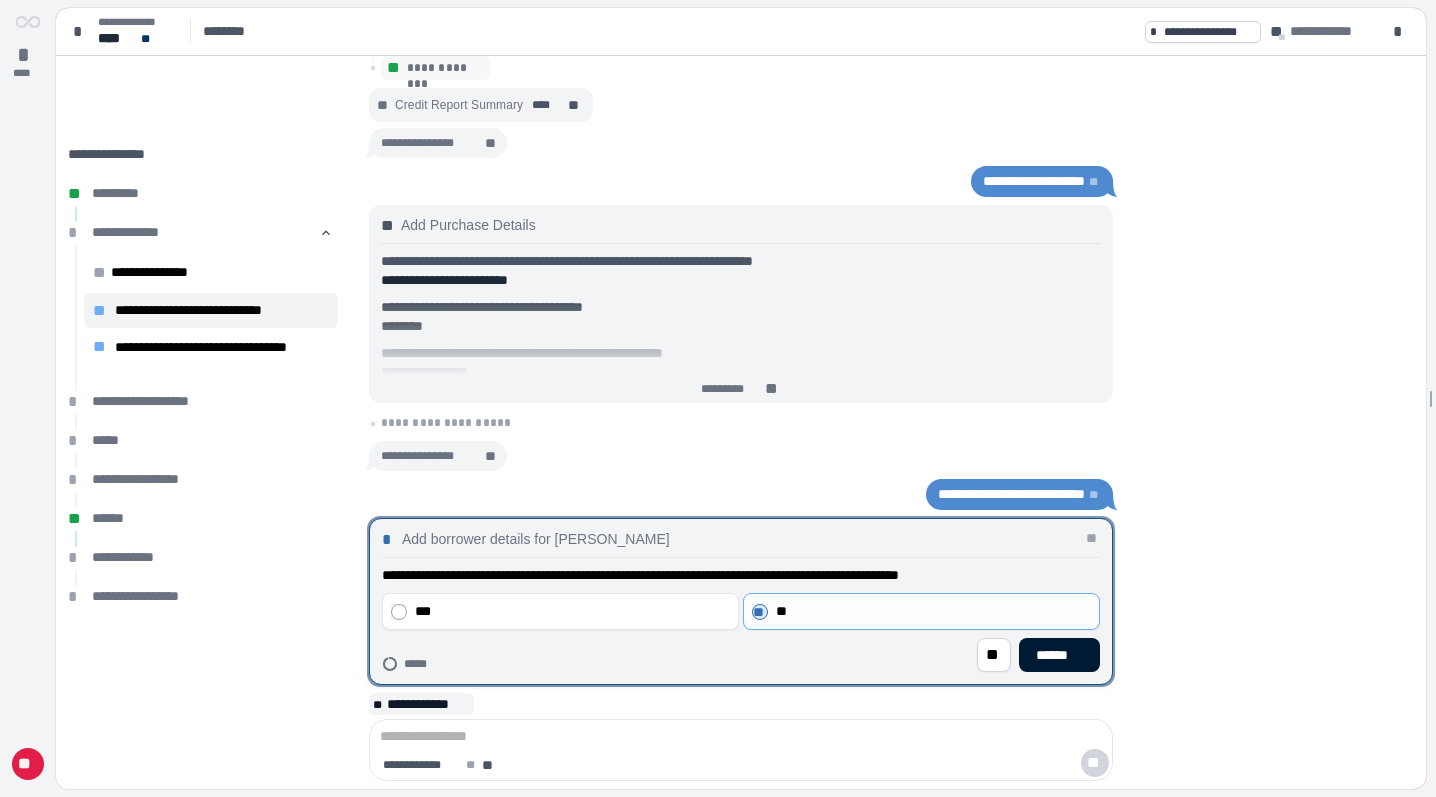 click on "******" at bounding box center (1059, 655) 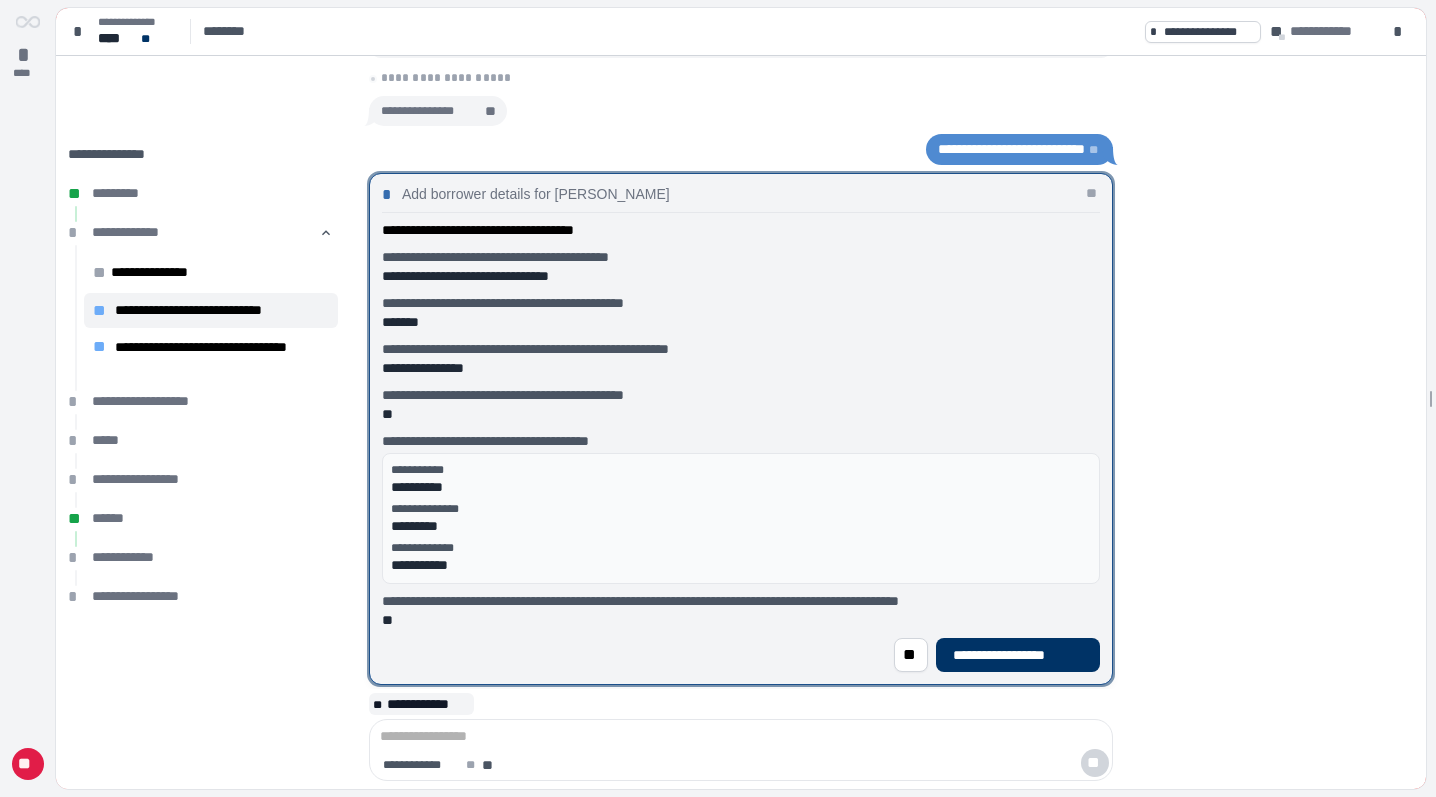 click on "**********" at bounding box center [1018, 655] 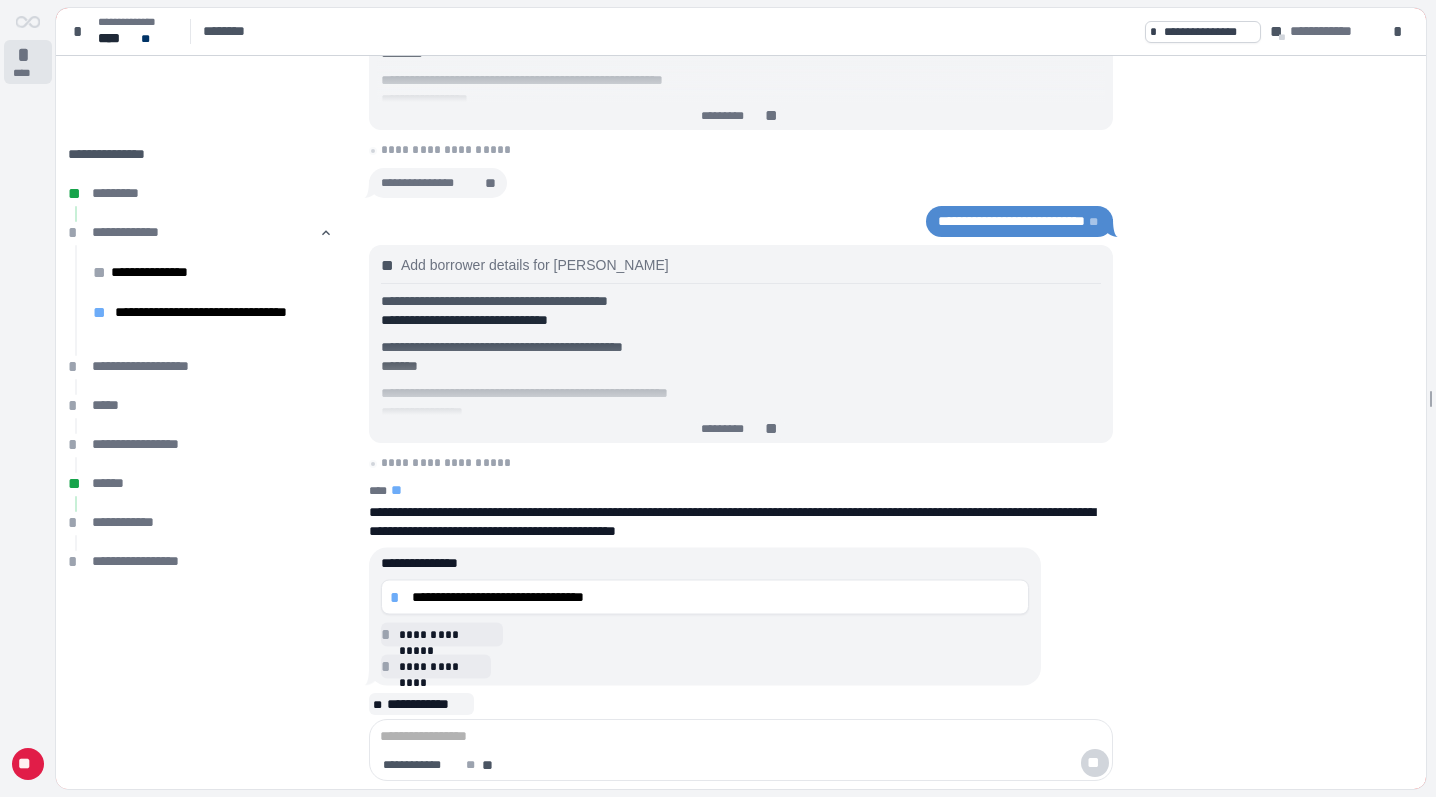 click on "****" at bounding box center [27, 73] 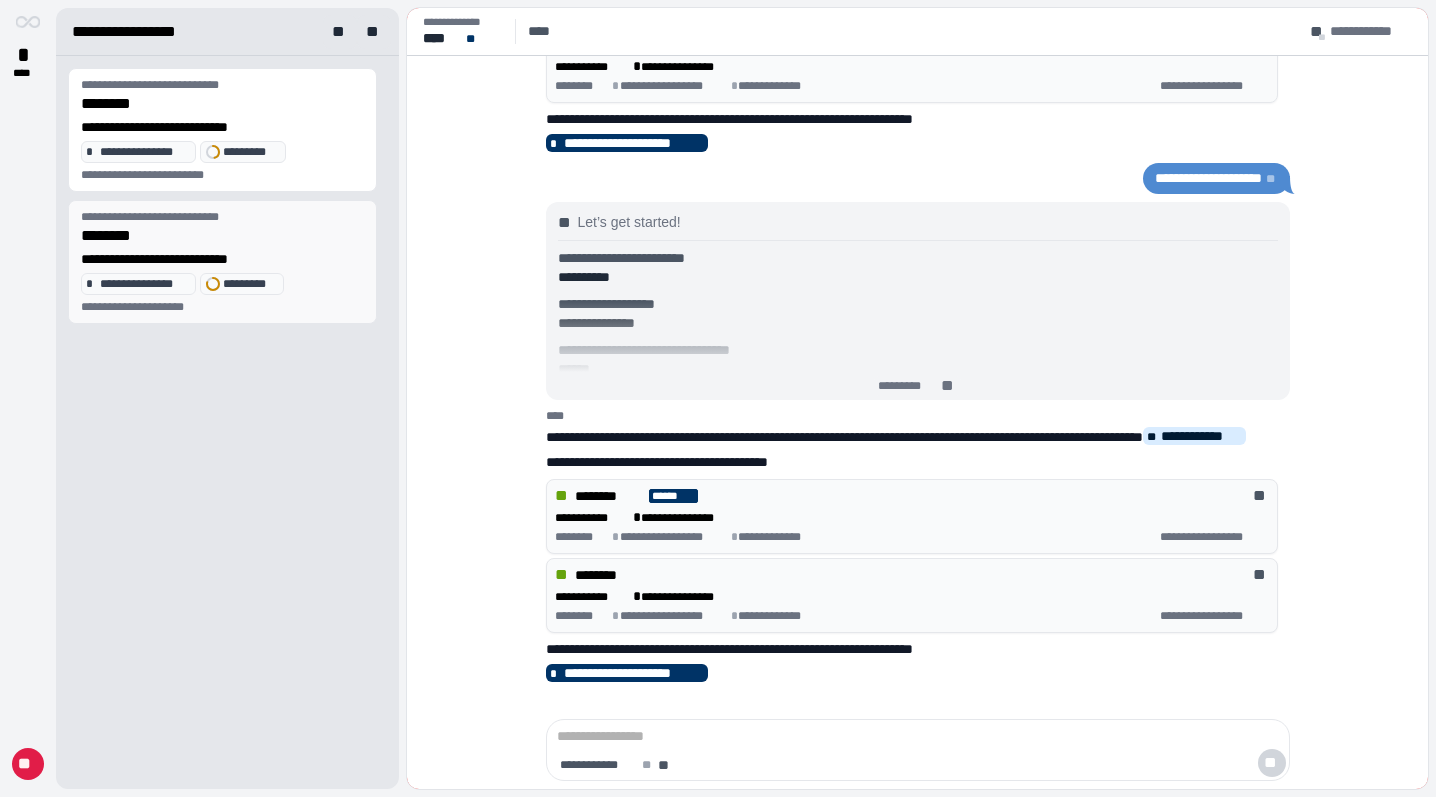 click on "********" at bounding box center (227, 235) 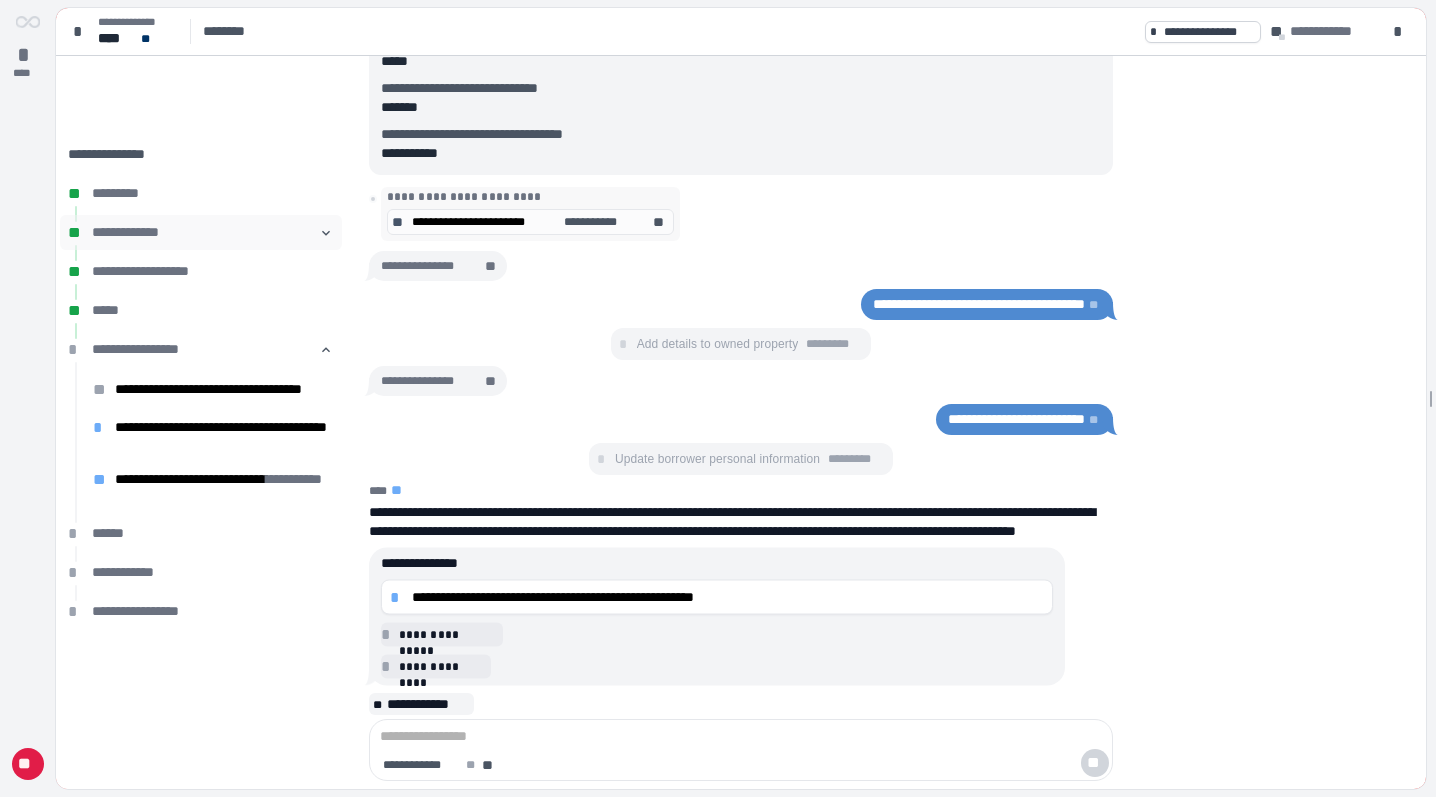 click on "**********" at bounding box center (206, 232) 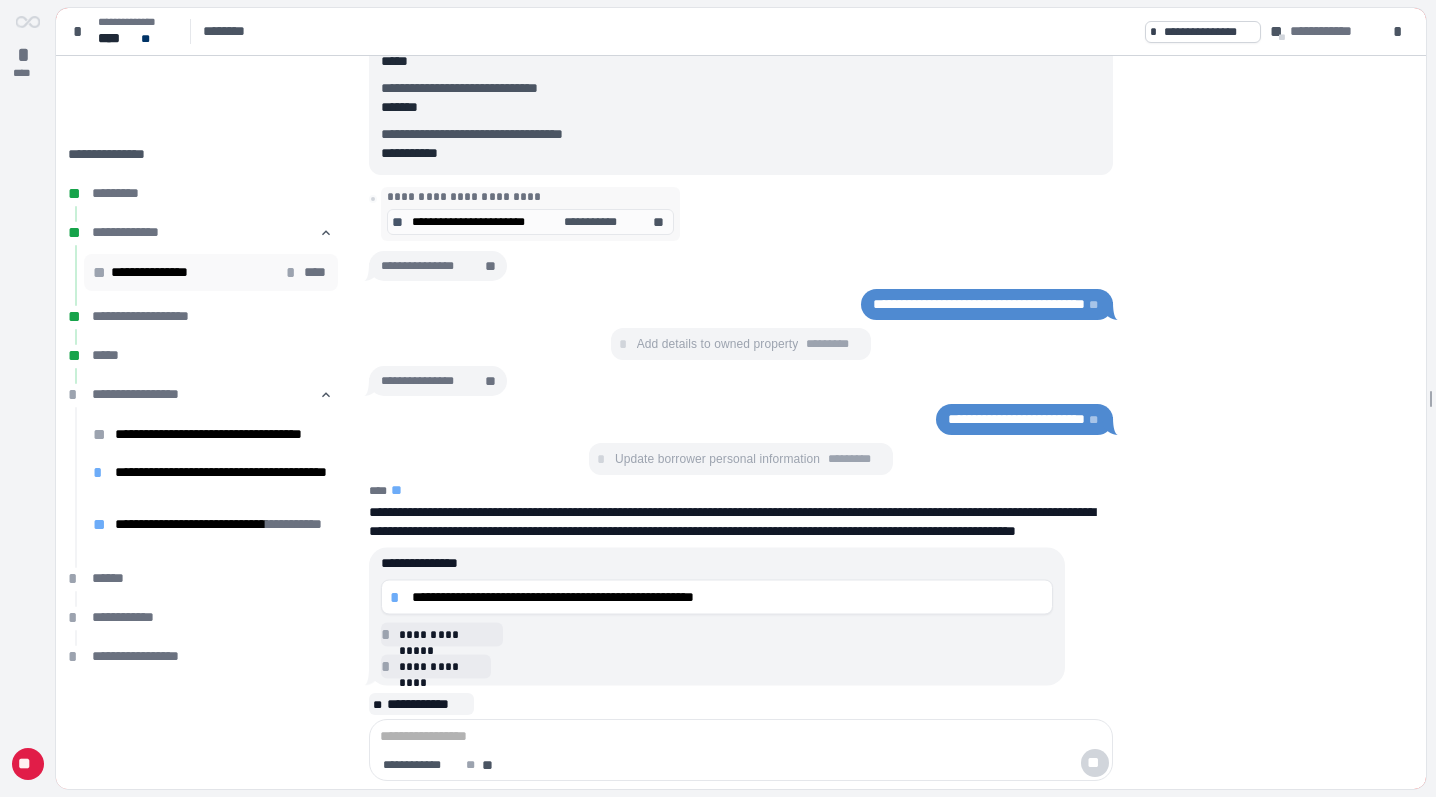 click on "**********" at bounding box center [157, 272] 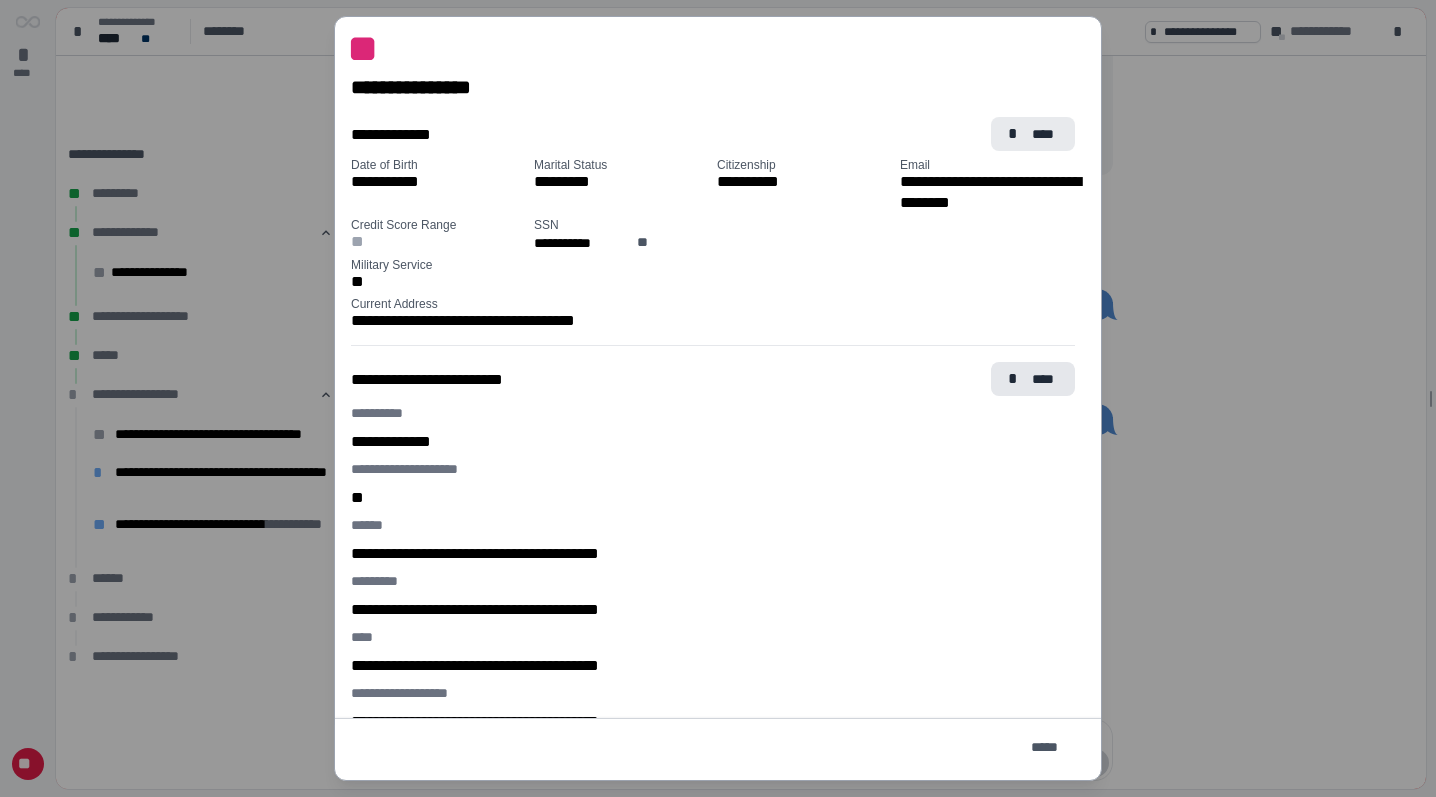 click on "* ****" at bounding box center [1033, 134] 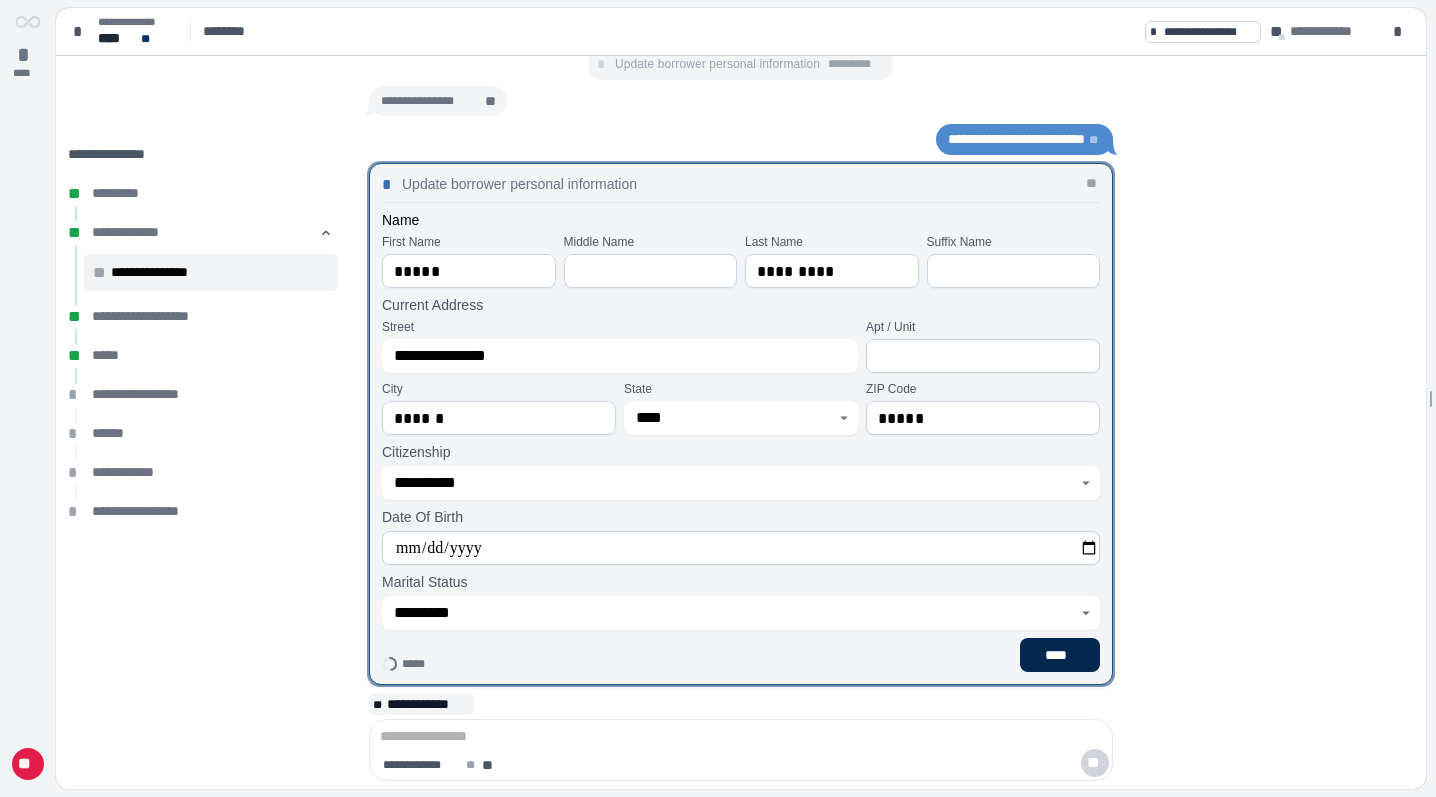 click on "****" at bounding box center [1060, 655] 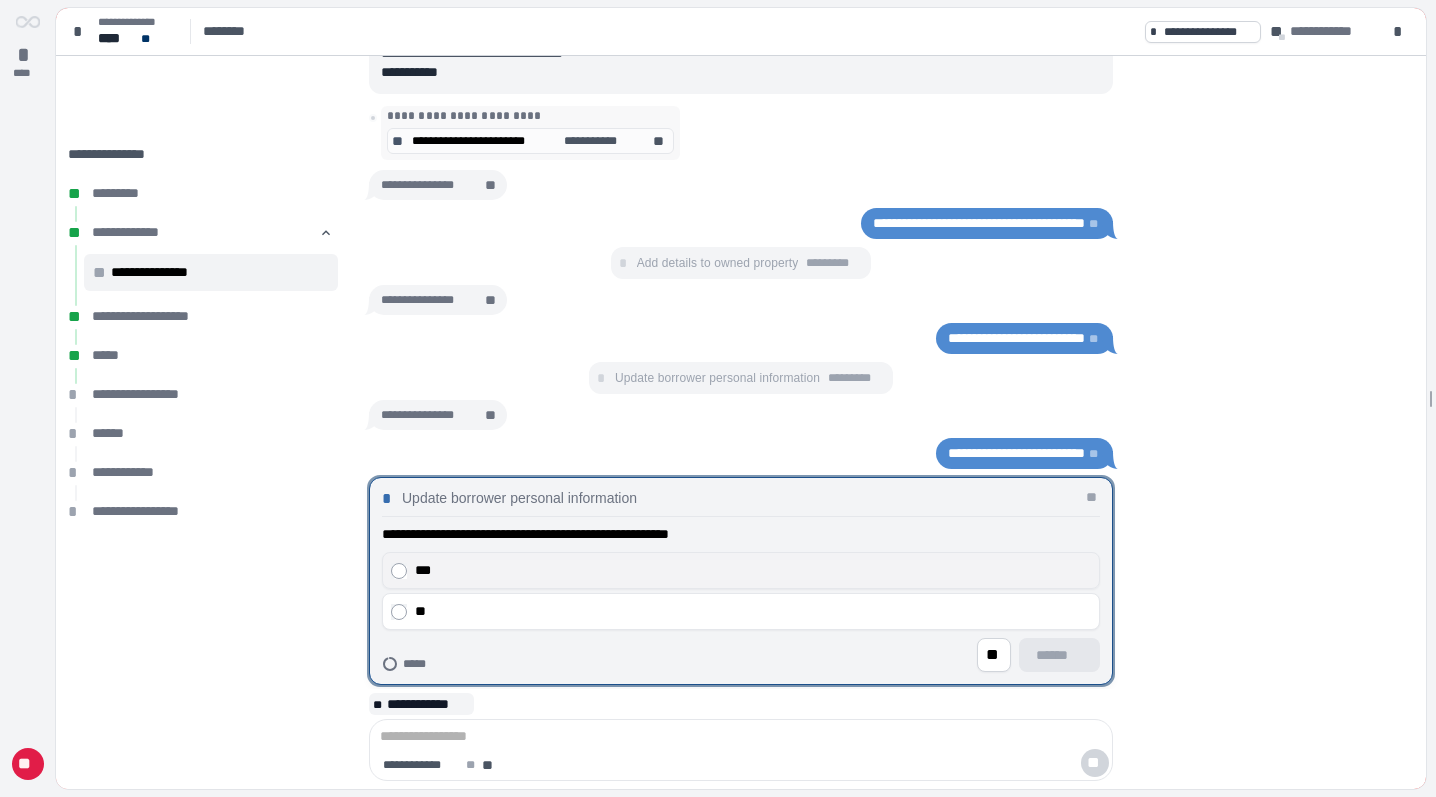 click on "***" at bounding box center [753, 570] 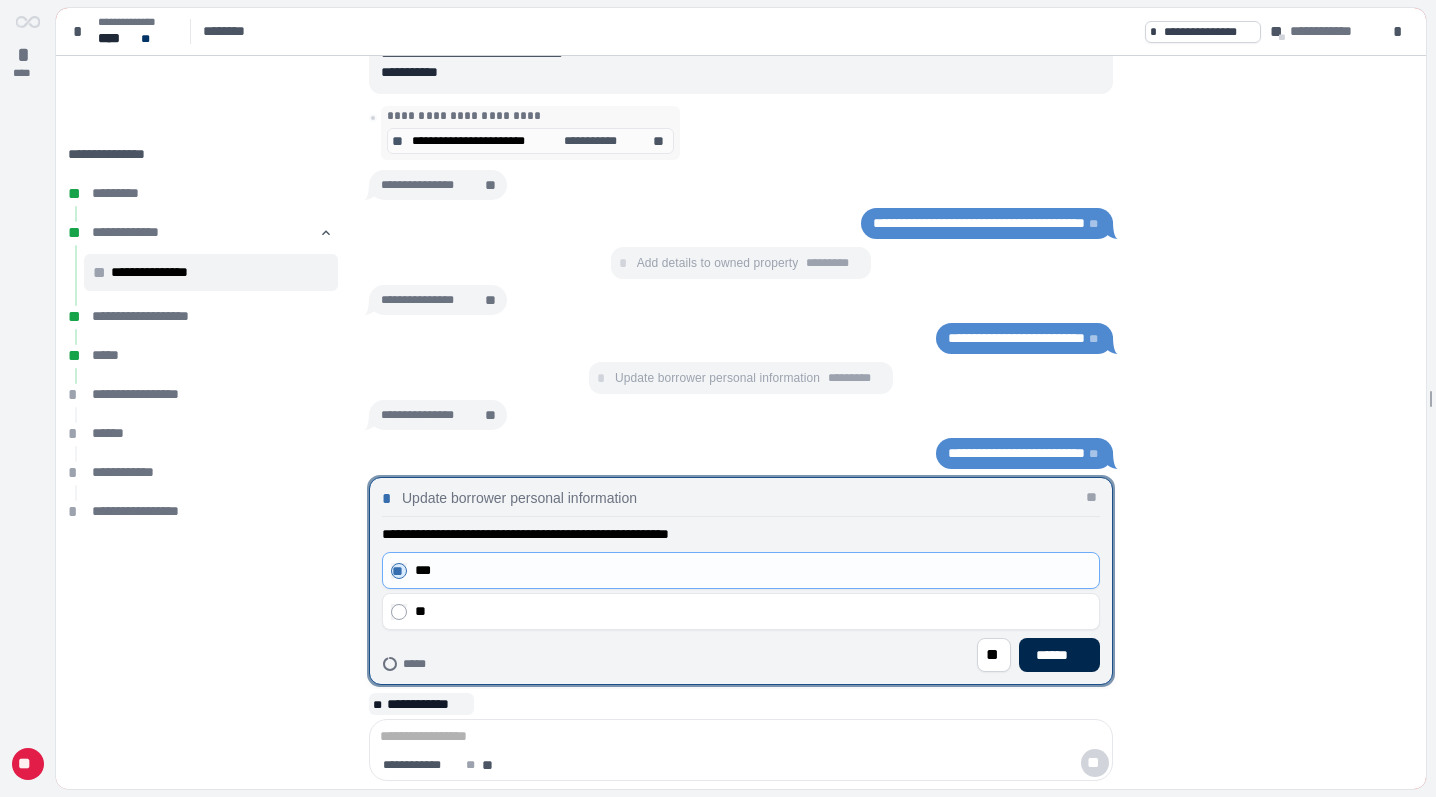 click on "******" at bounding box center [1059, 655] 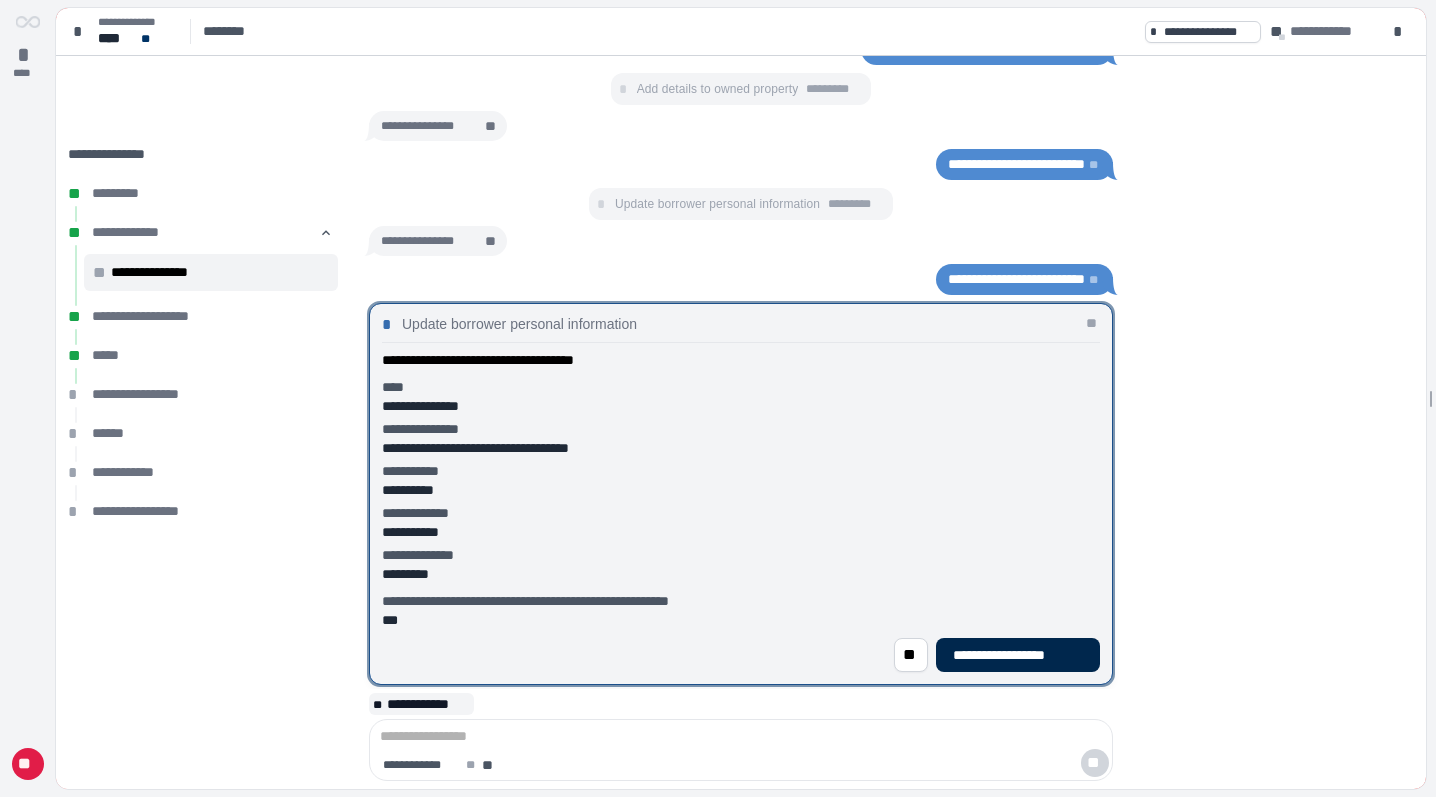 click on "**********" at bounding box center (1018, 655) 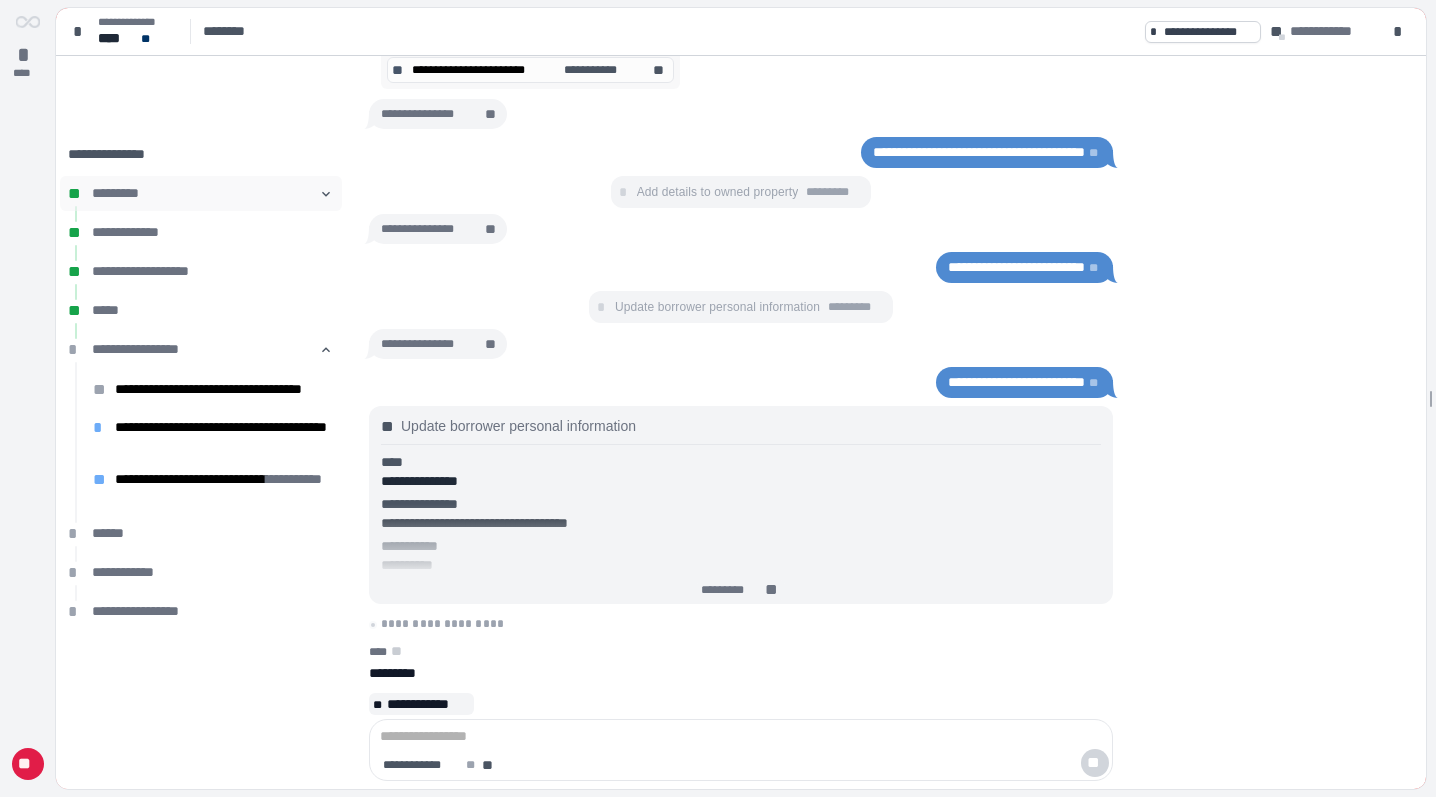 click on "*********" at bounding box center (206, 193) 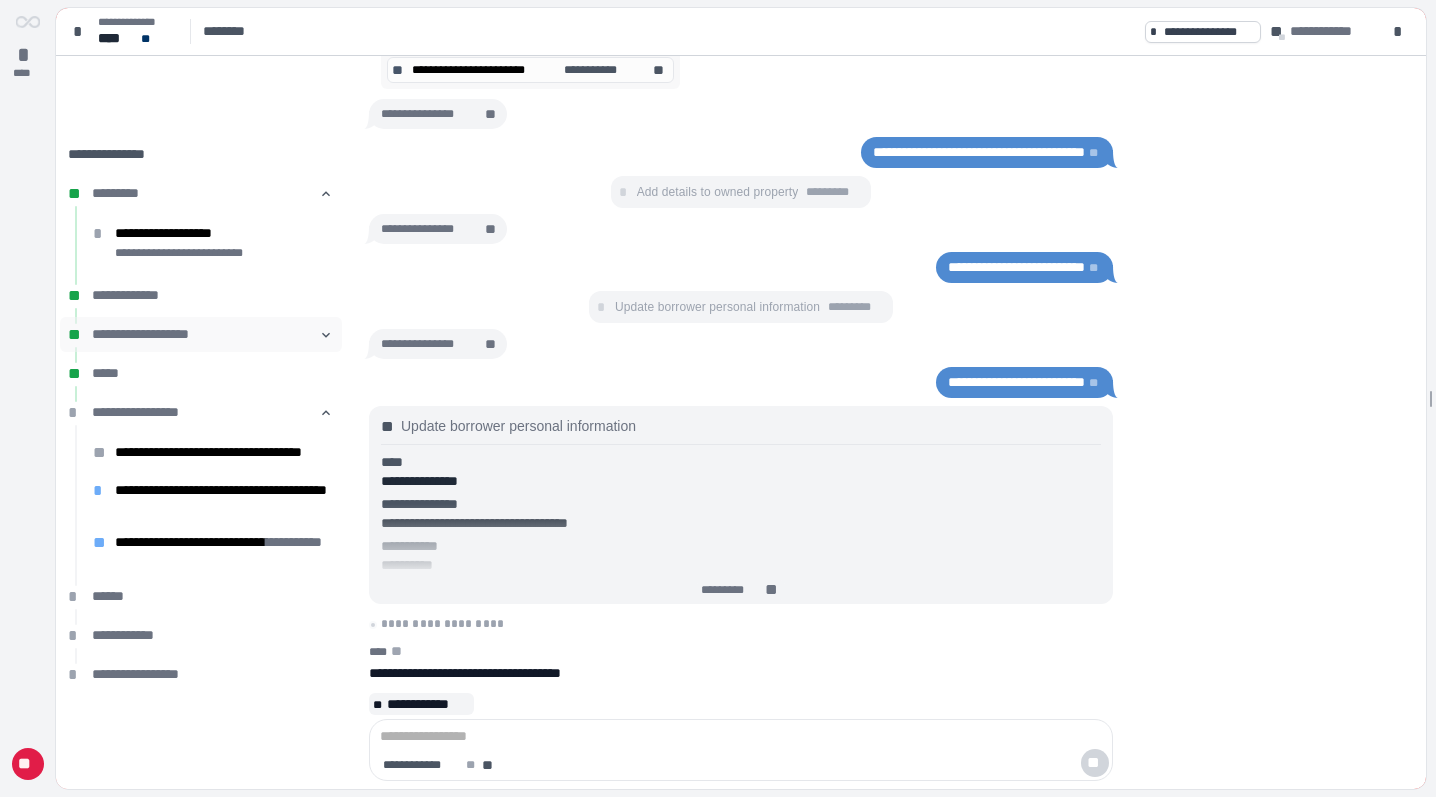 click on "**********" at bounding box center (206, 334) 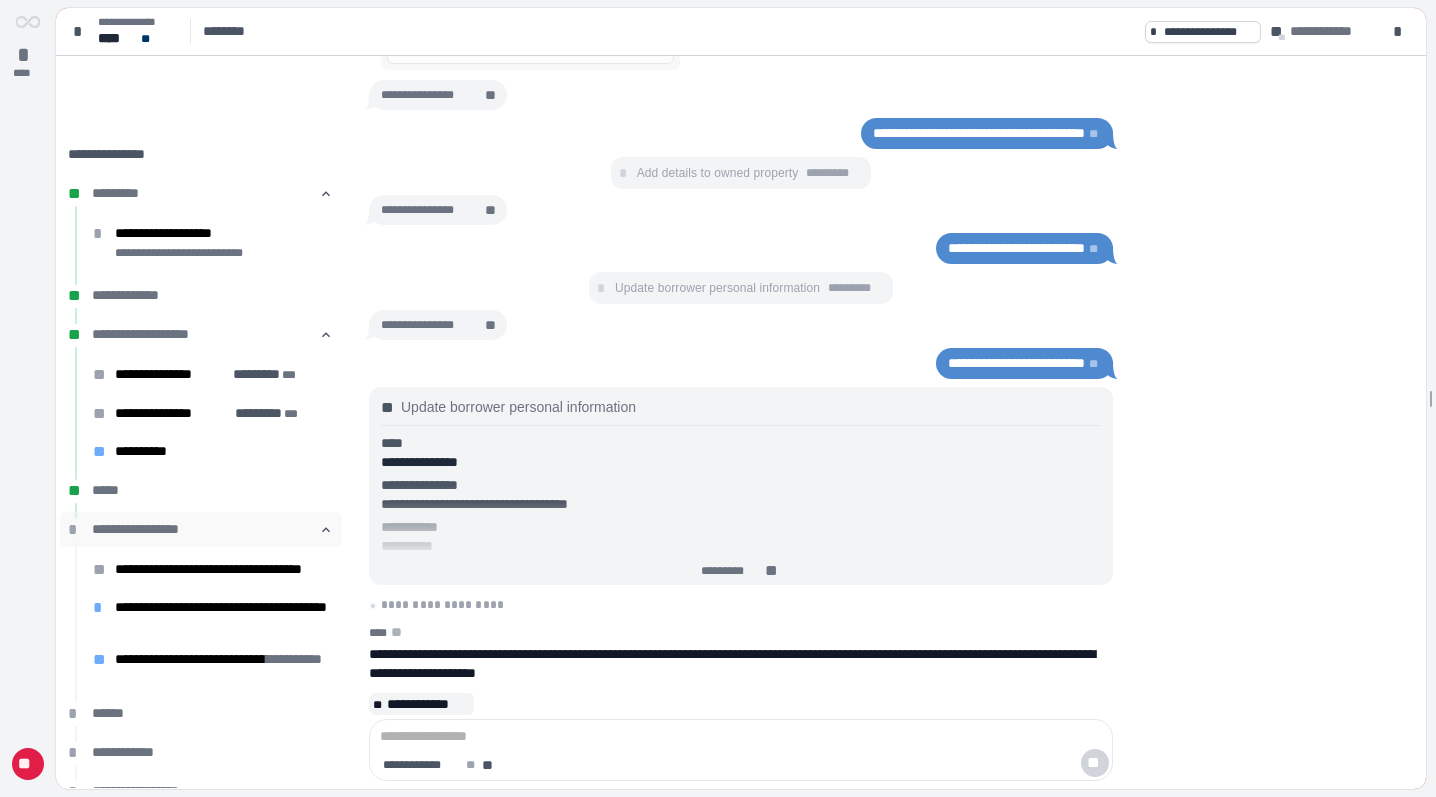 click on "**********" at bounding box center (201, 529) 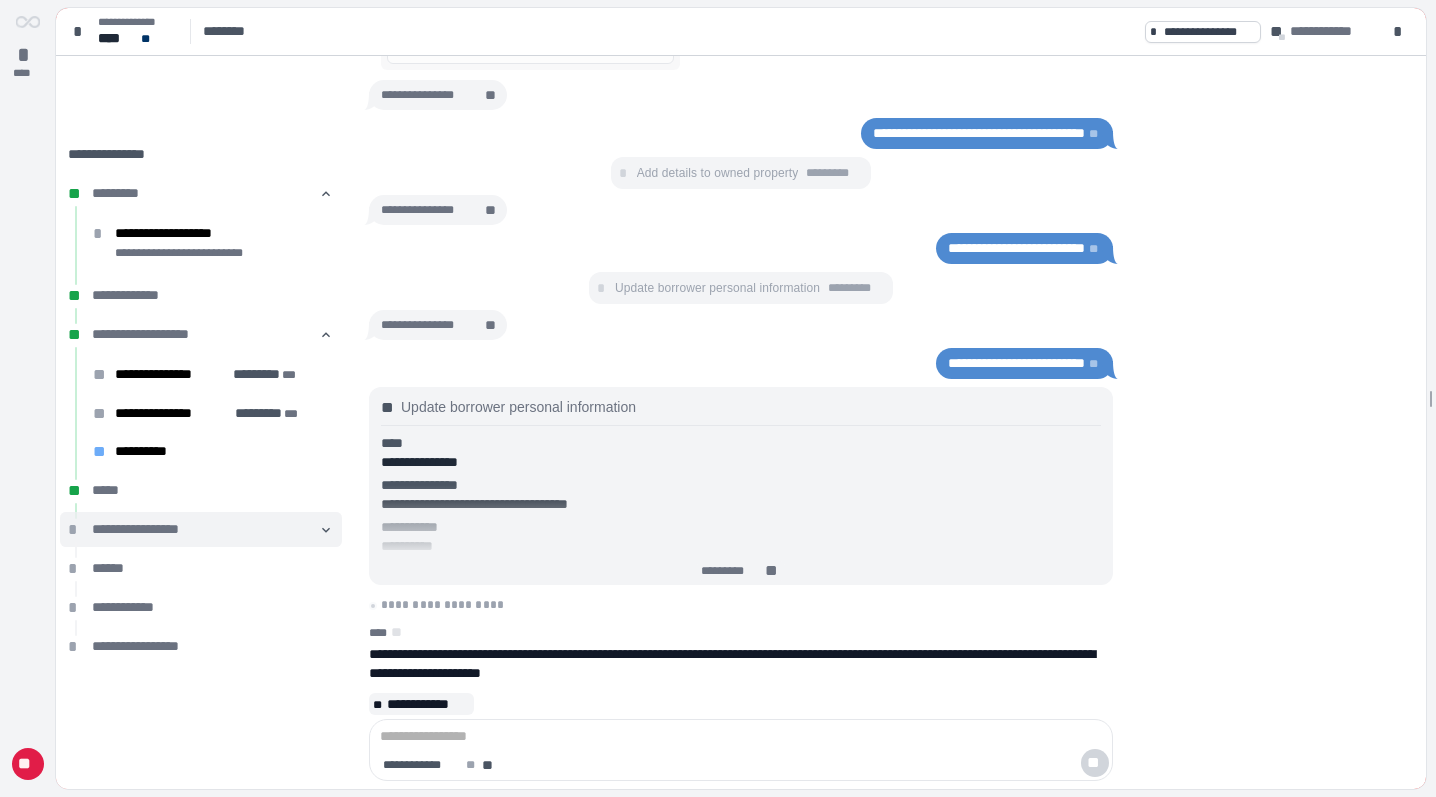 click on "**********" at bounding box center [201, 529] 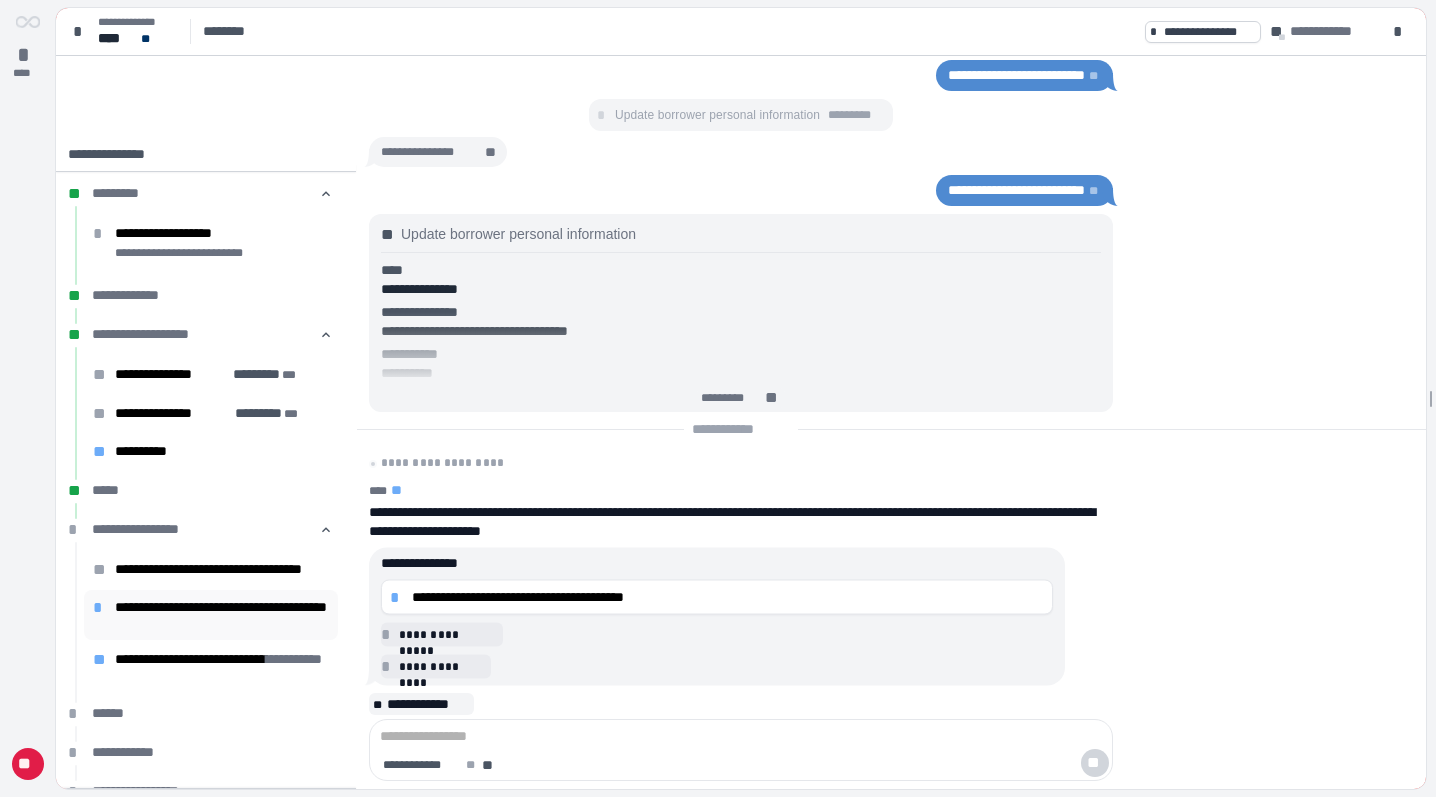 scroll, scrollTop: 53, scrollLeft: 0, axis: vertical 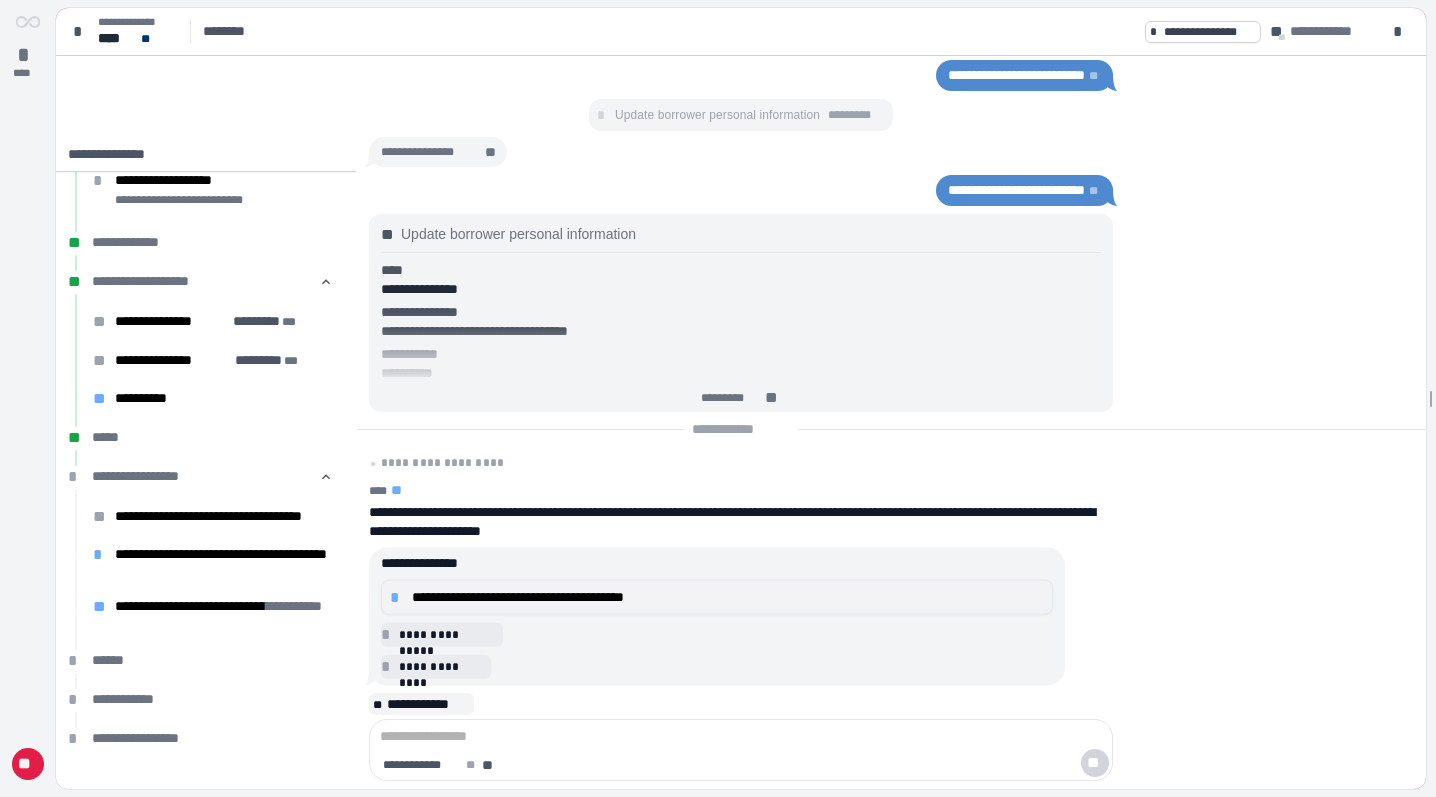 click on "**********" at bounding box center (728, 597) 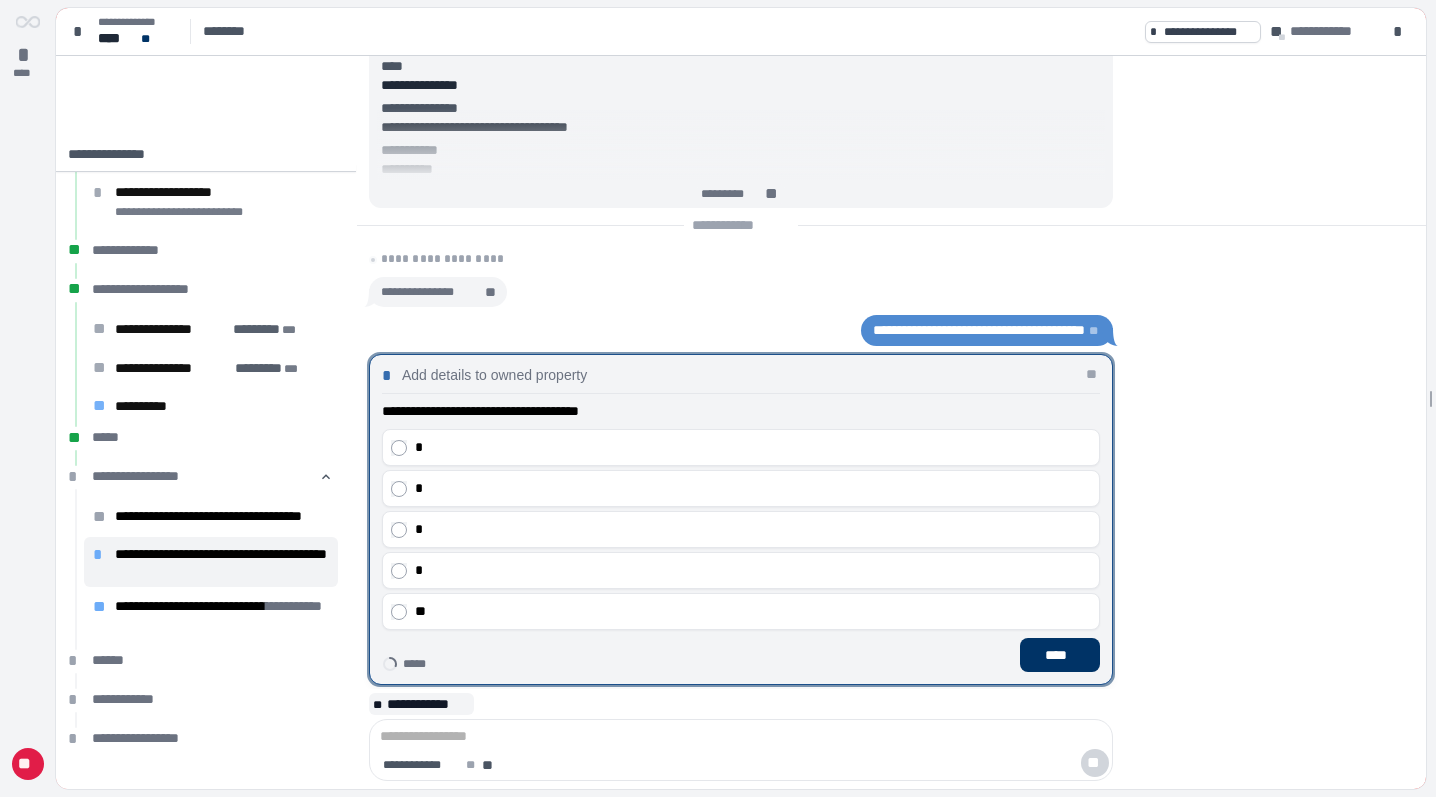 scroll, scrollTop: 0, scrollLeft: 0, axis: both 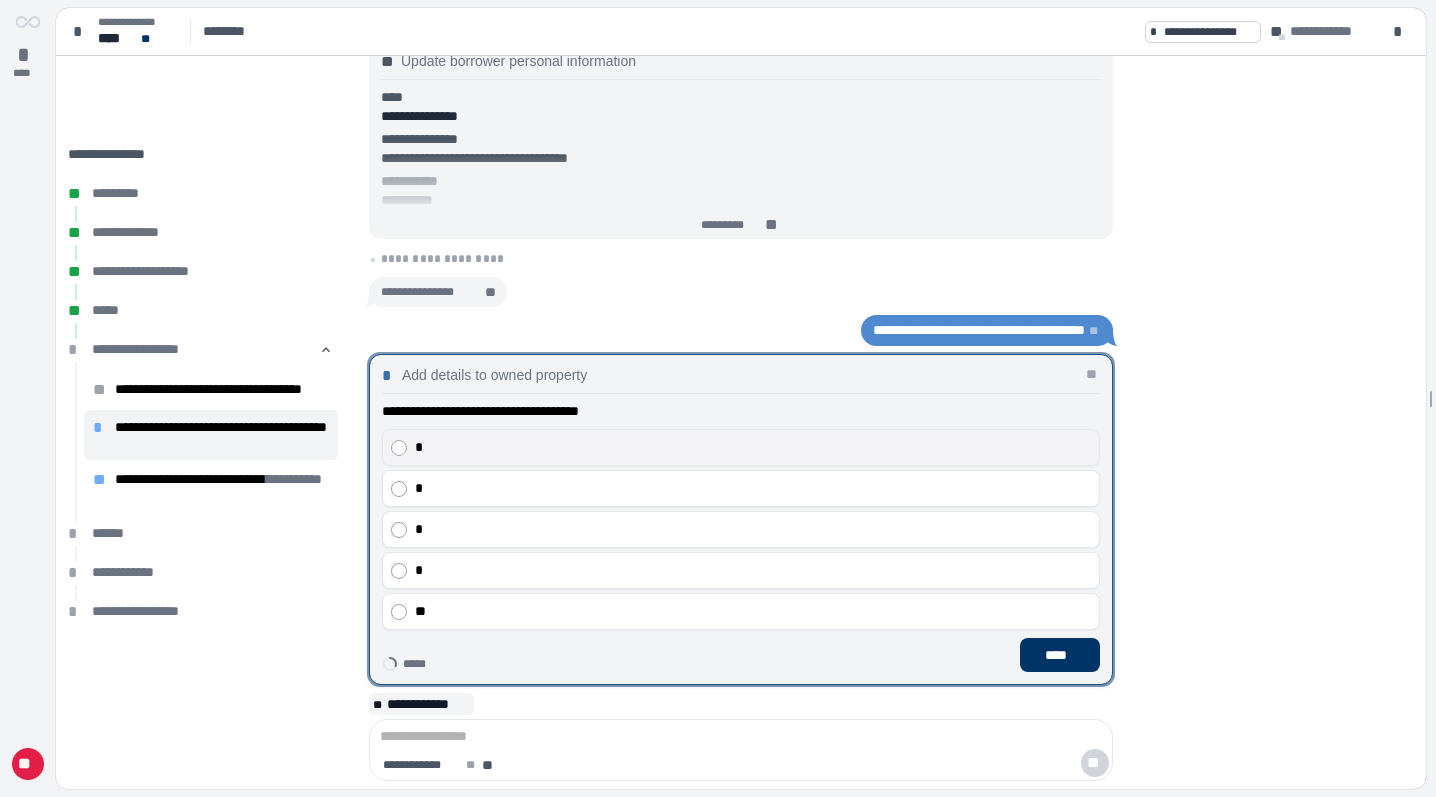 click on "*" at bounding box center (741, 447) 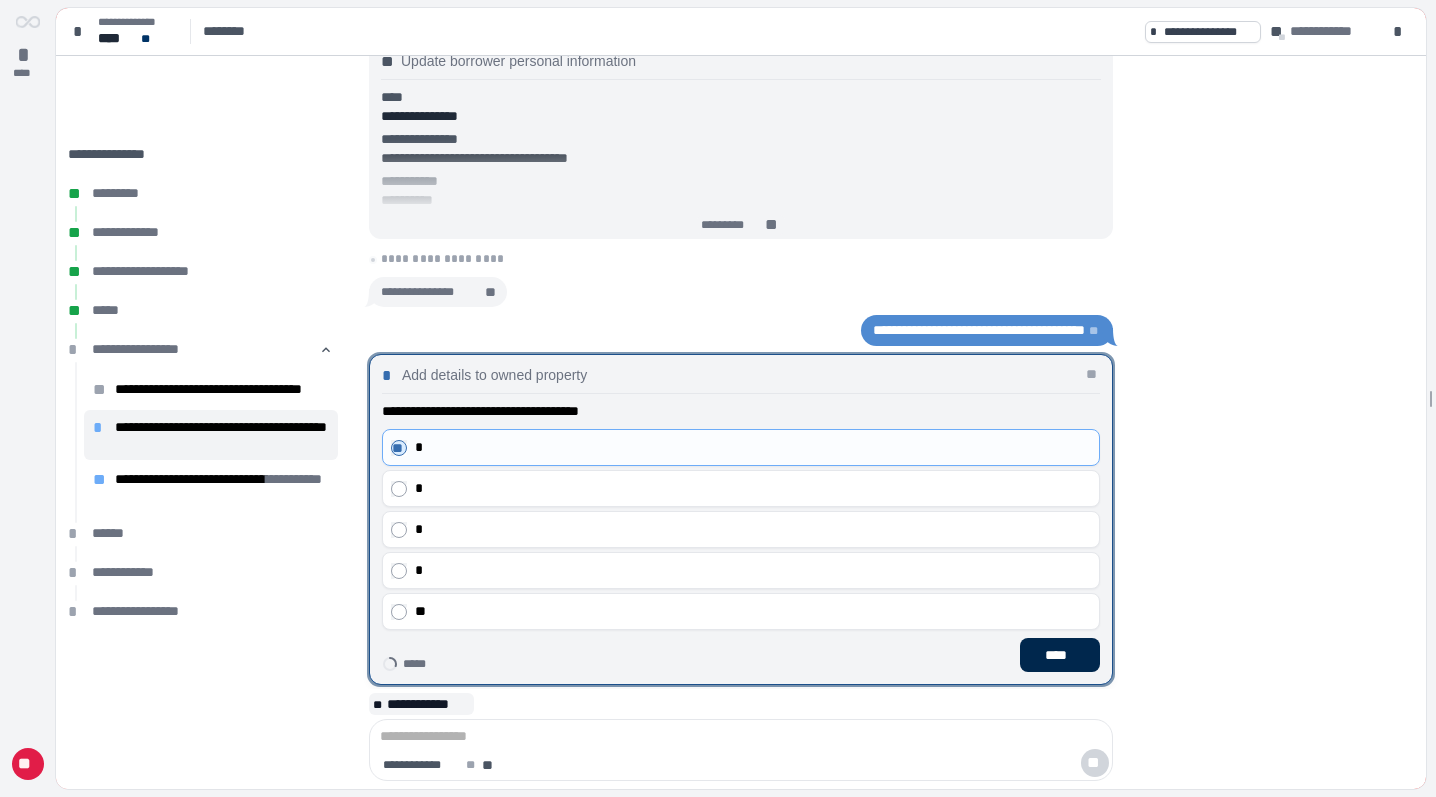 click on "****" at bounding box center [1060, 655] 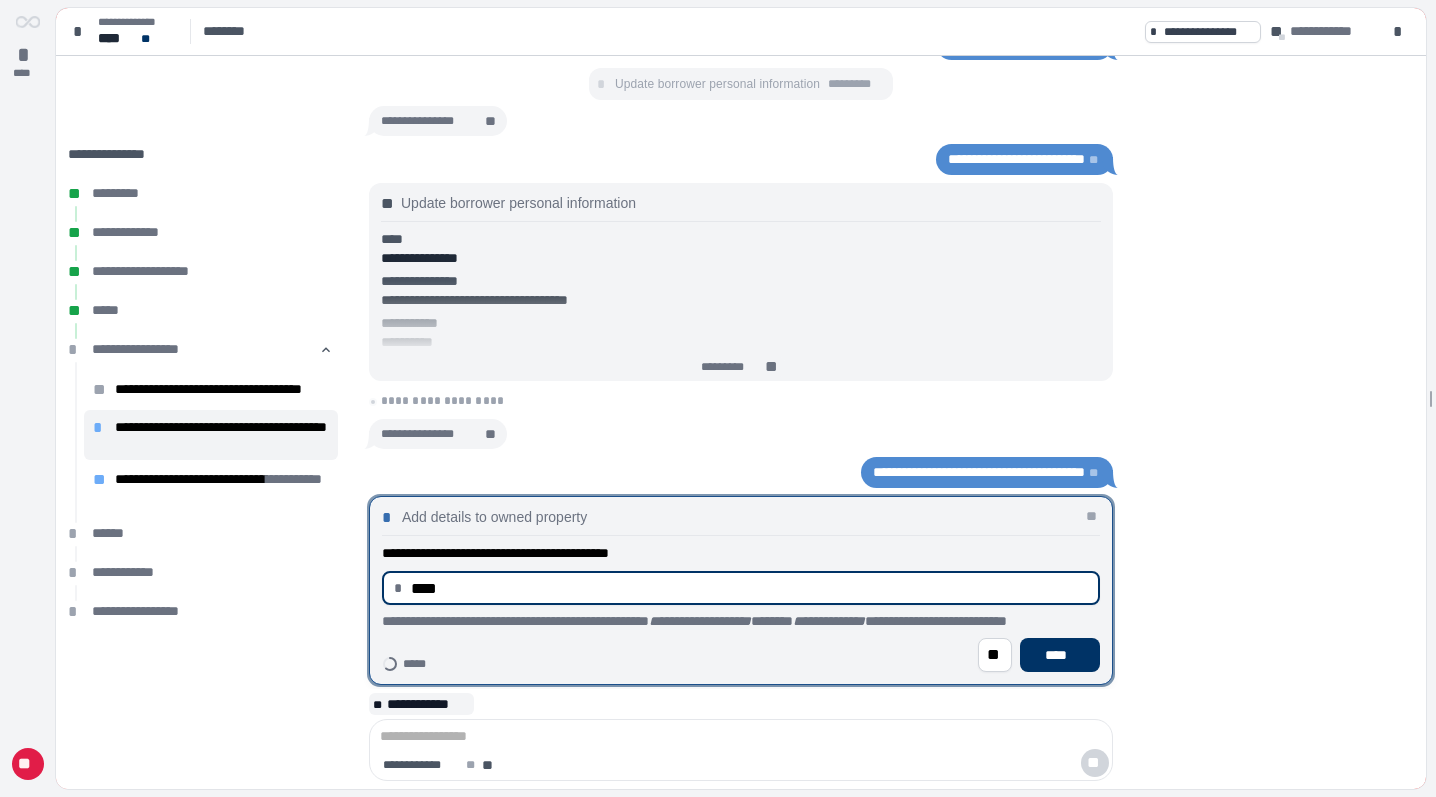 click on "****" at bounding box center (749, 588) 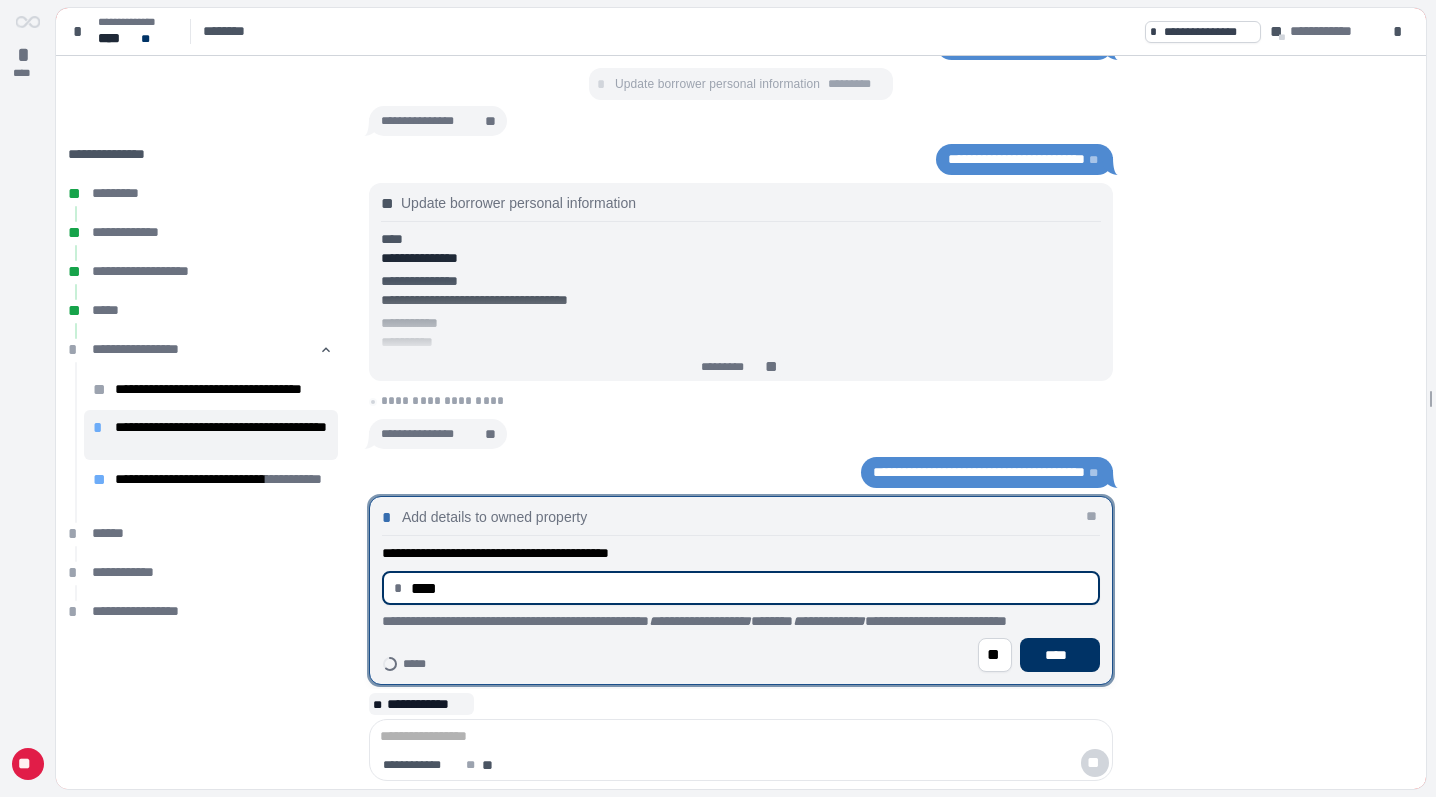 click on "****" at bounding box center [749, 588] 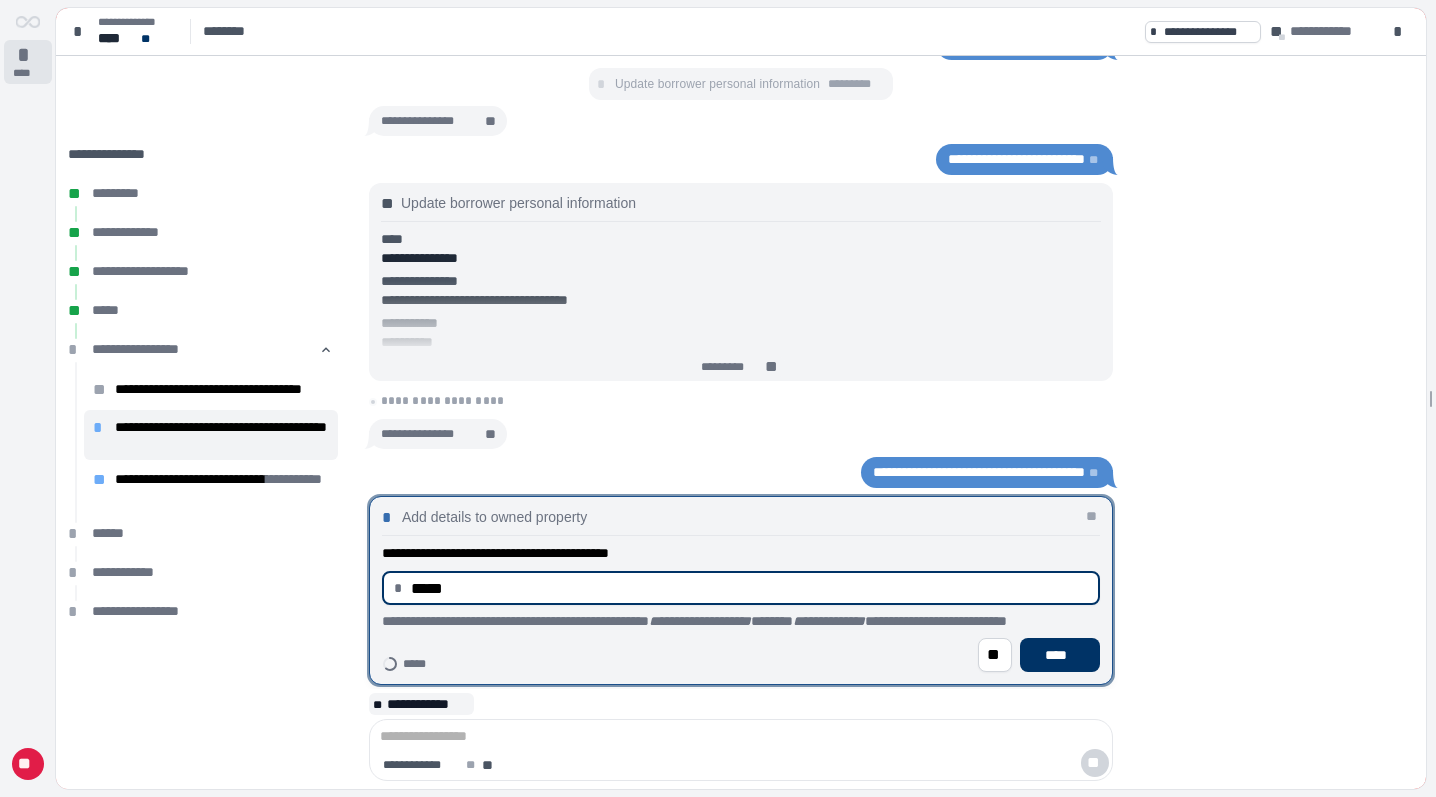 type on "********" 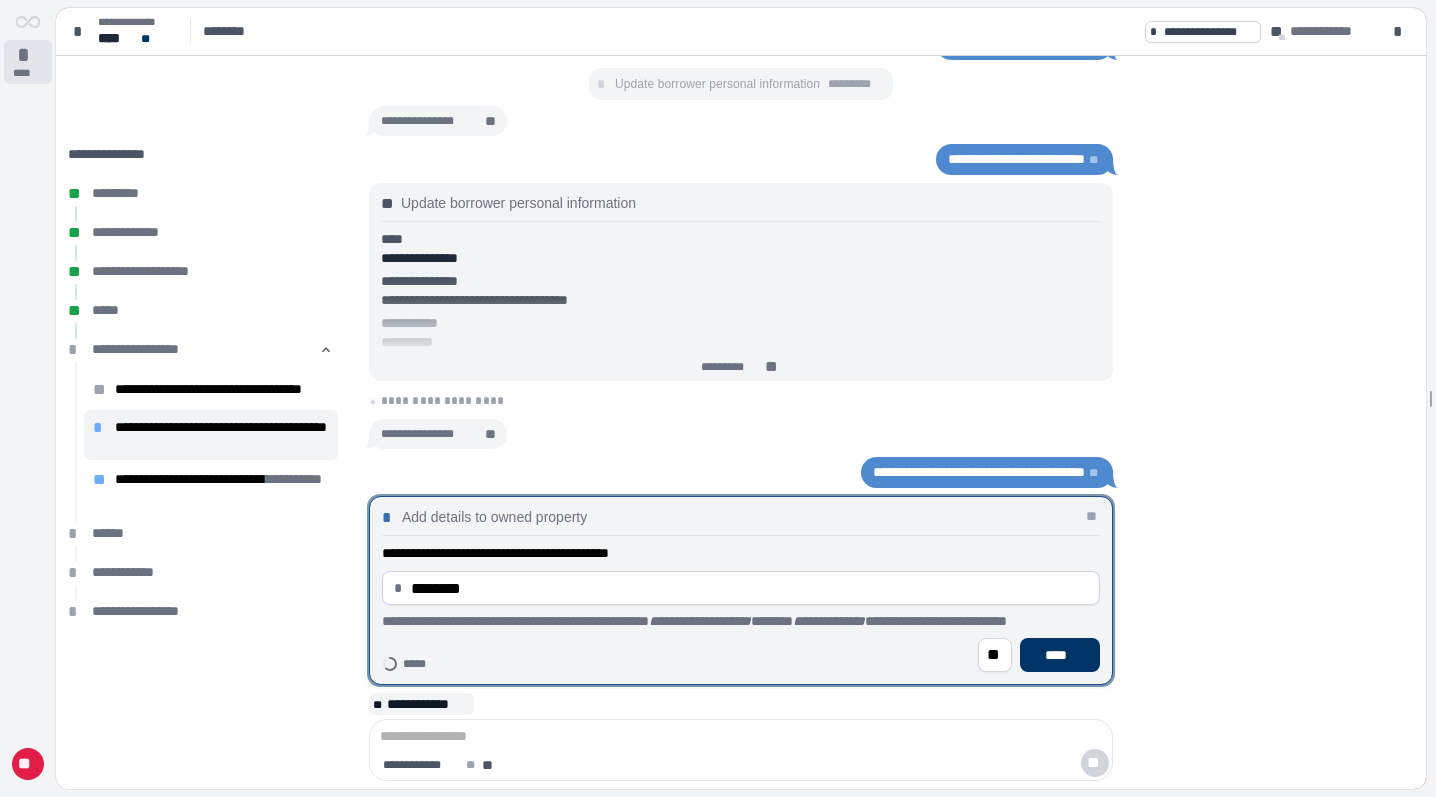 click on "****" at bounding box center [27, 73] 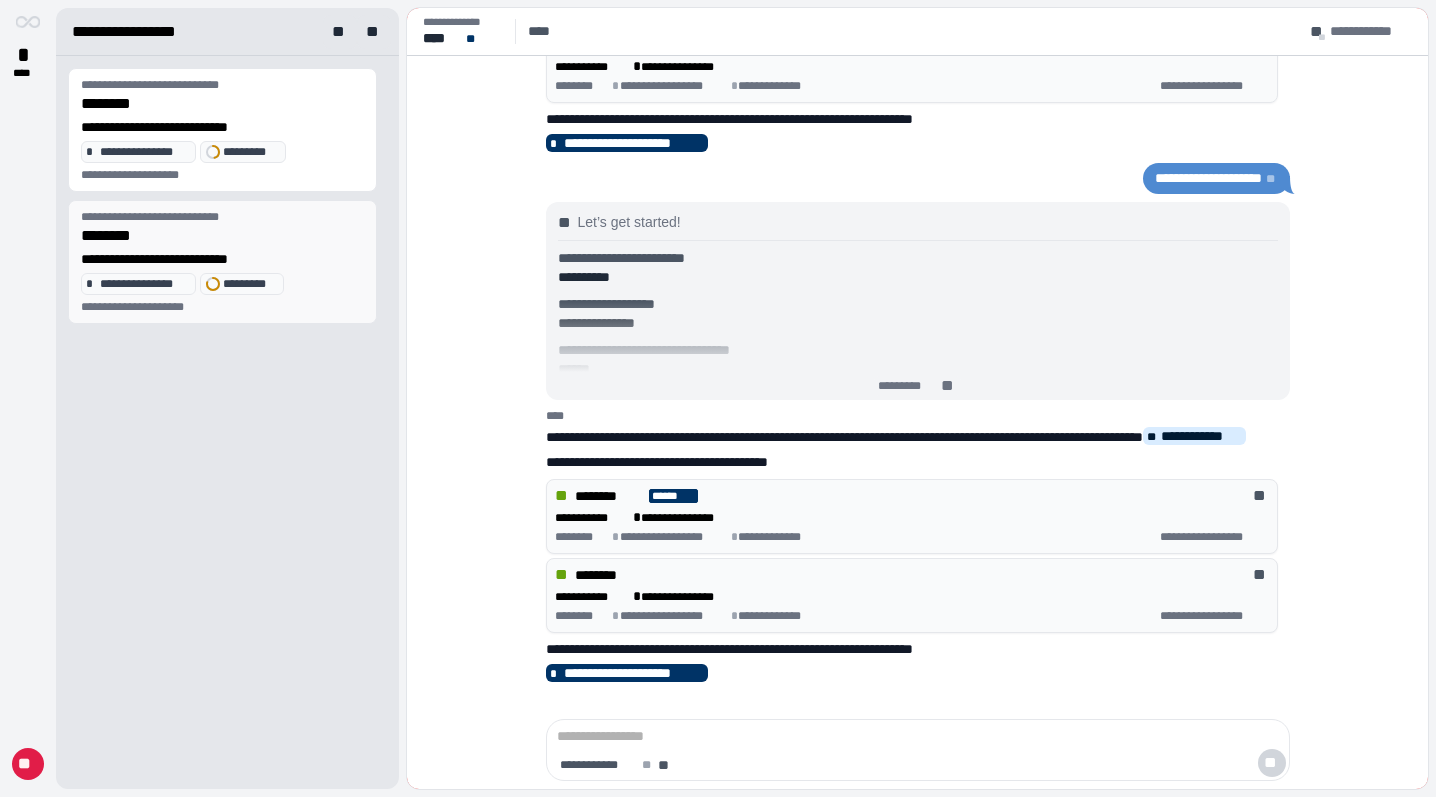 click on "**********" at bounding box center (222, 262) 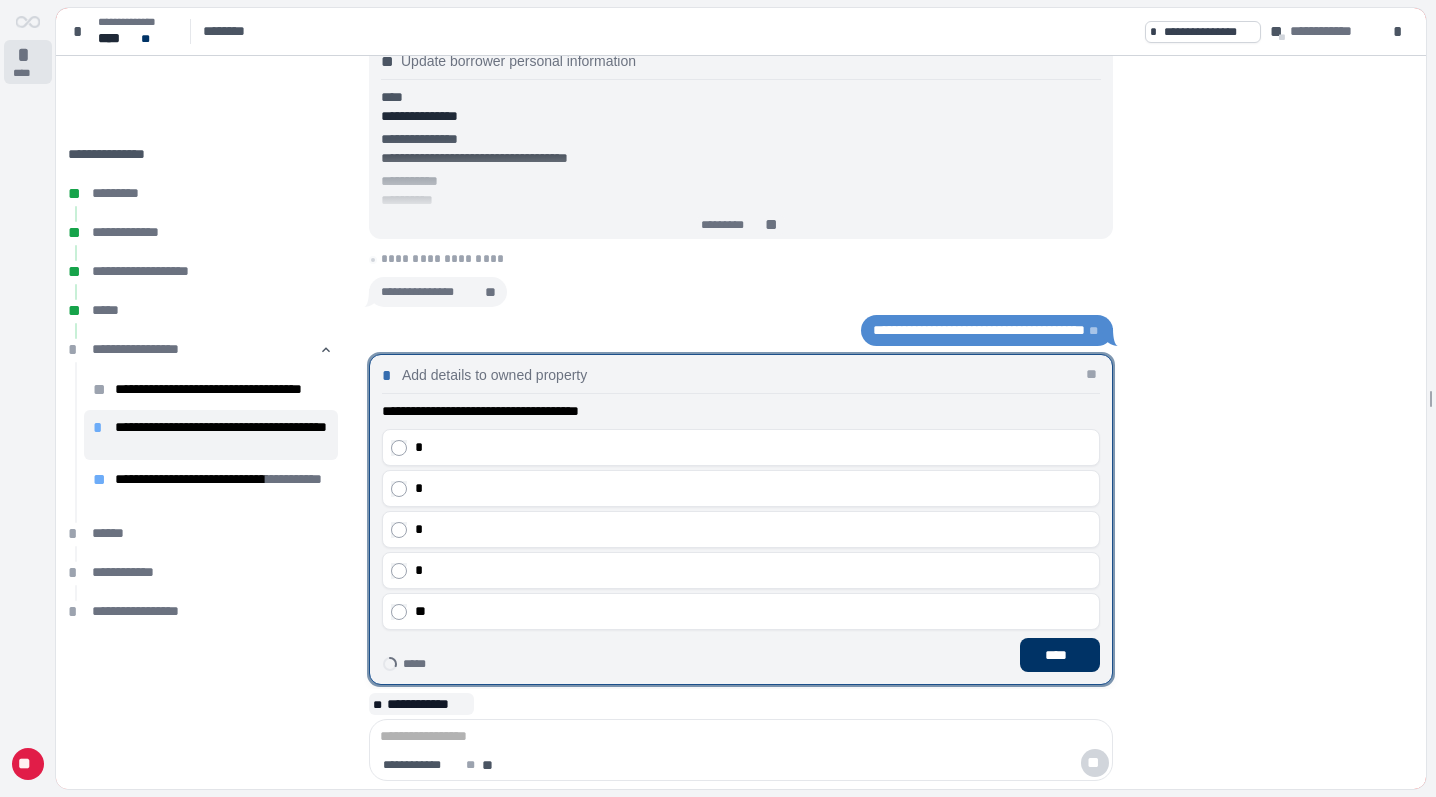 click on "*" at bounding box center (28, 55) 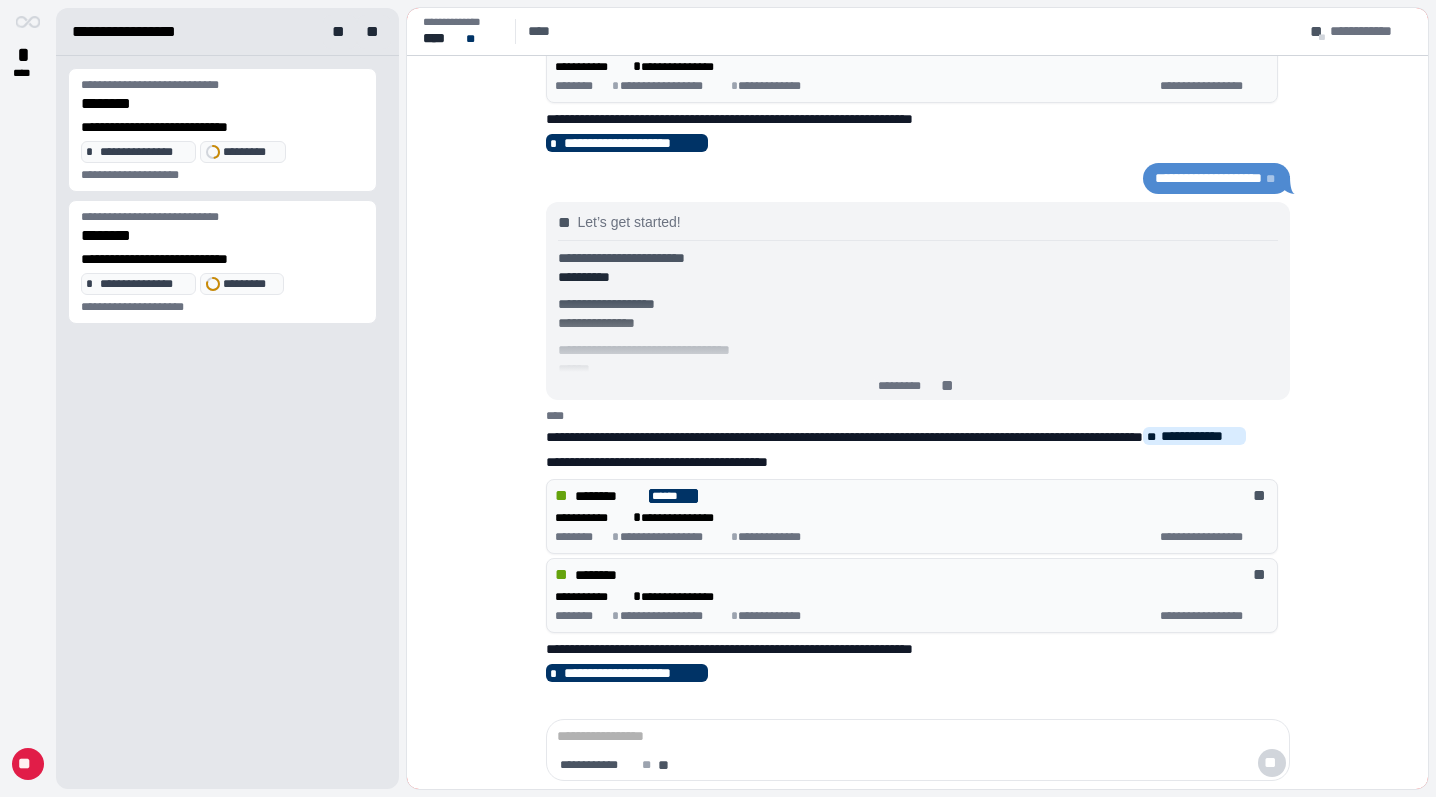click on "**********" at bounding box center (222, 196) 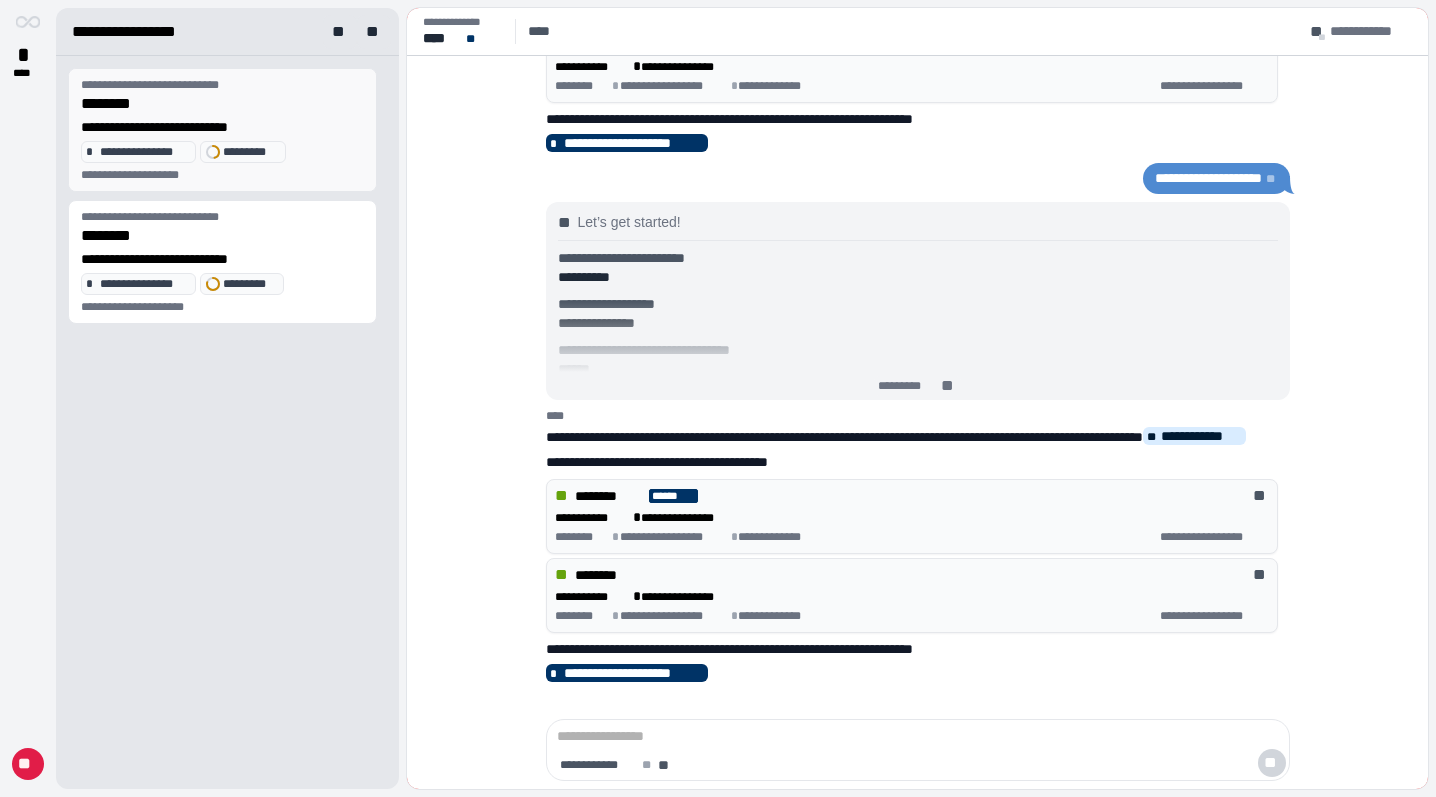 click on "********" at bounding box center [227, 103] 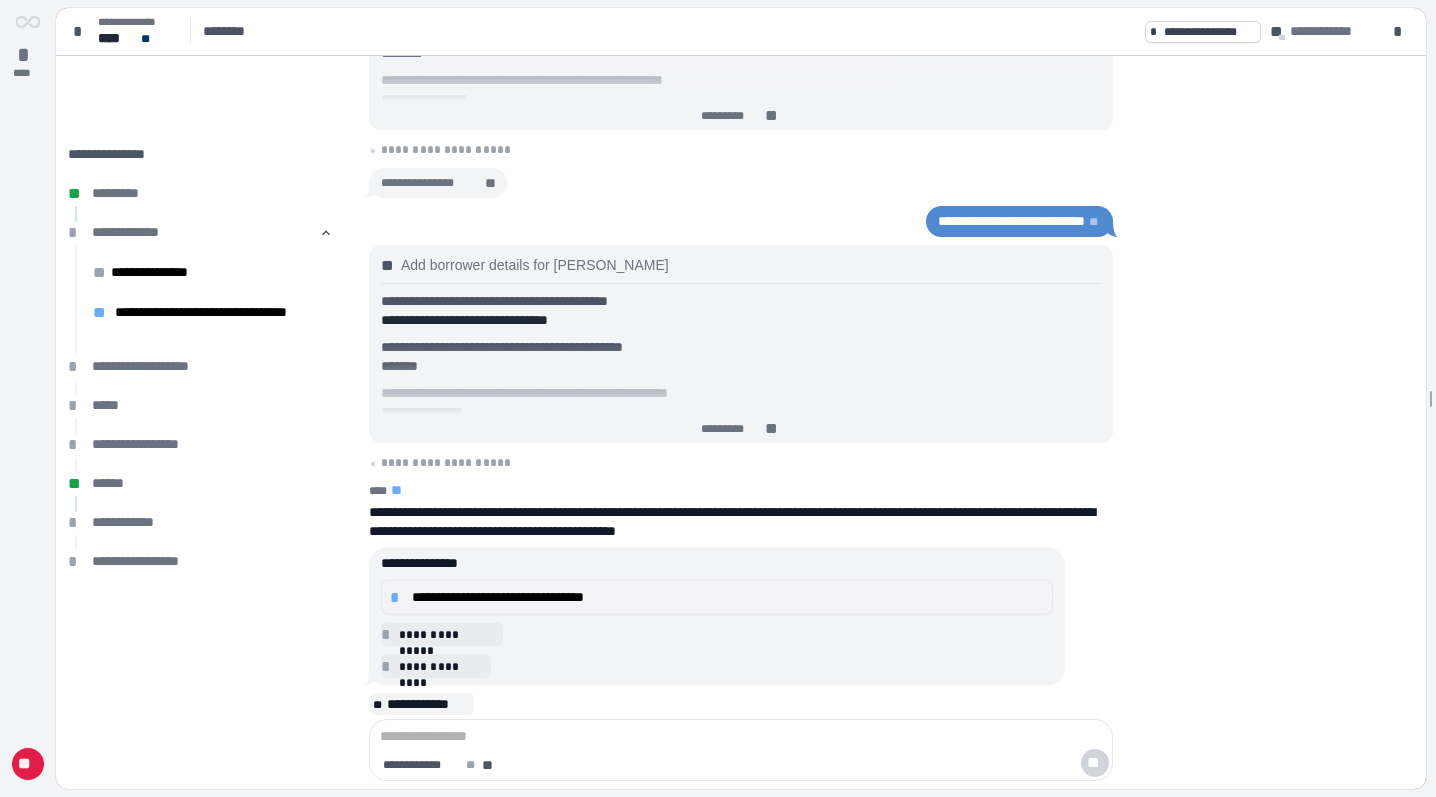 click on "**********" at bounding box center [728, 597] 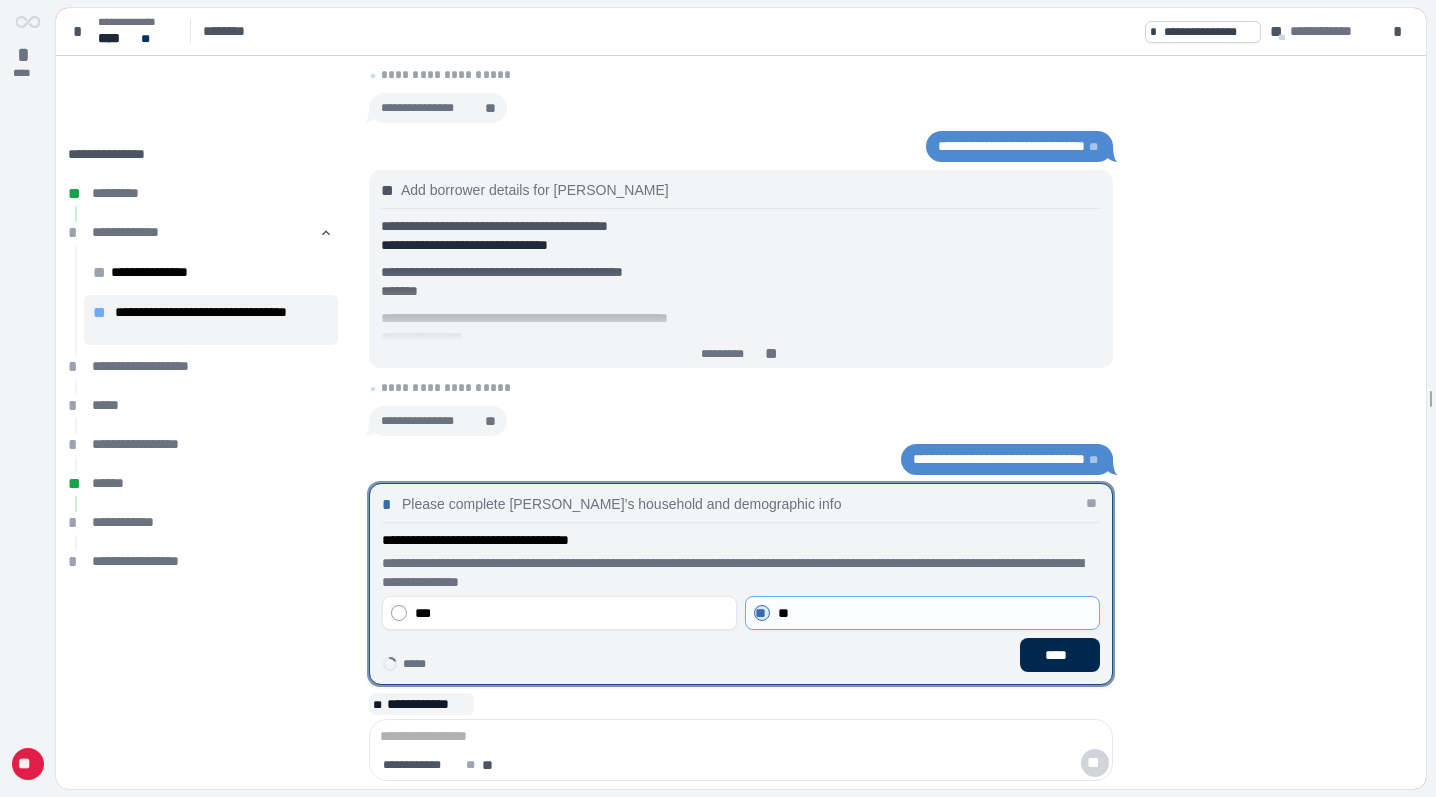 click on "****" at bounding box center [1060, 655] 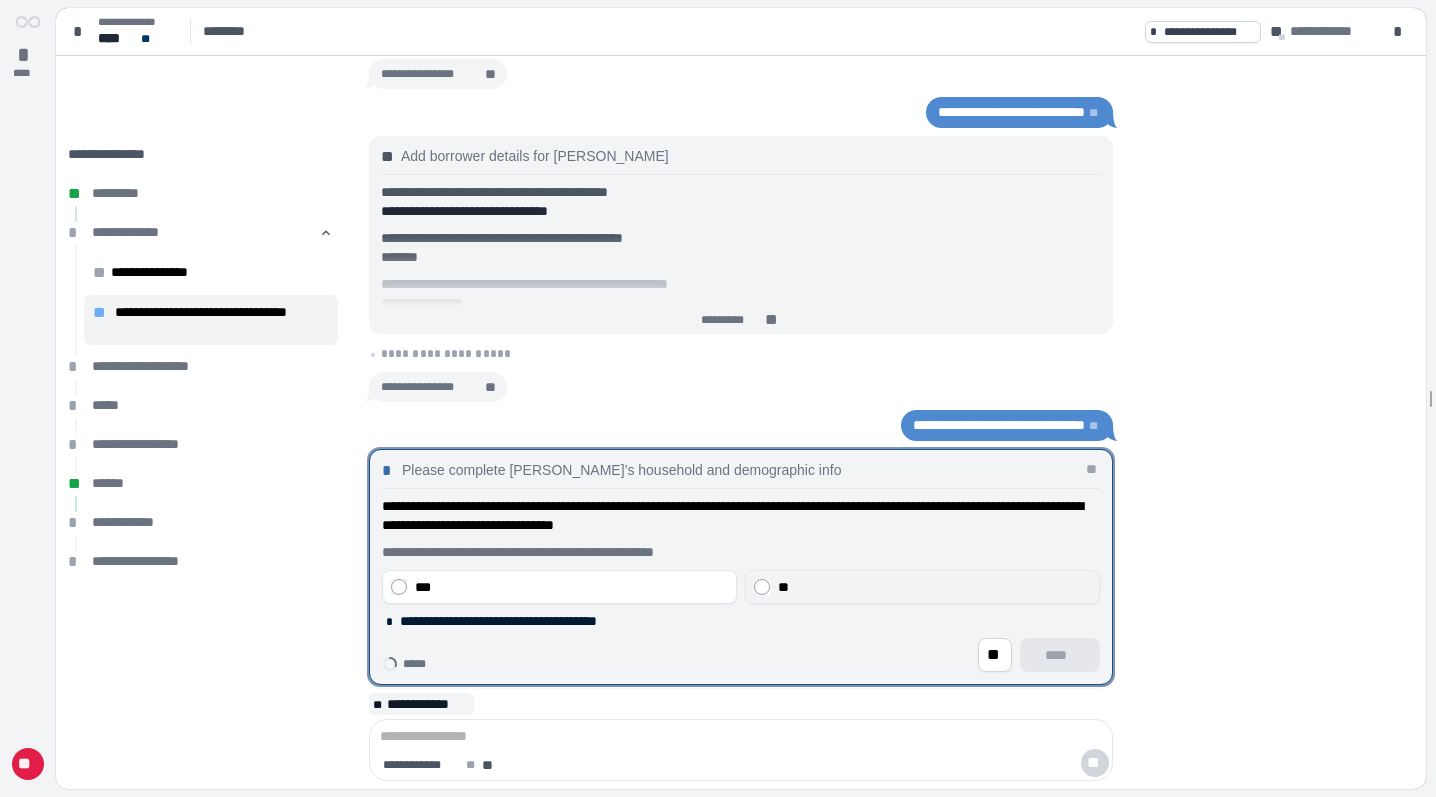 click on "**" at bounding box center (934, 587) 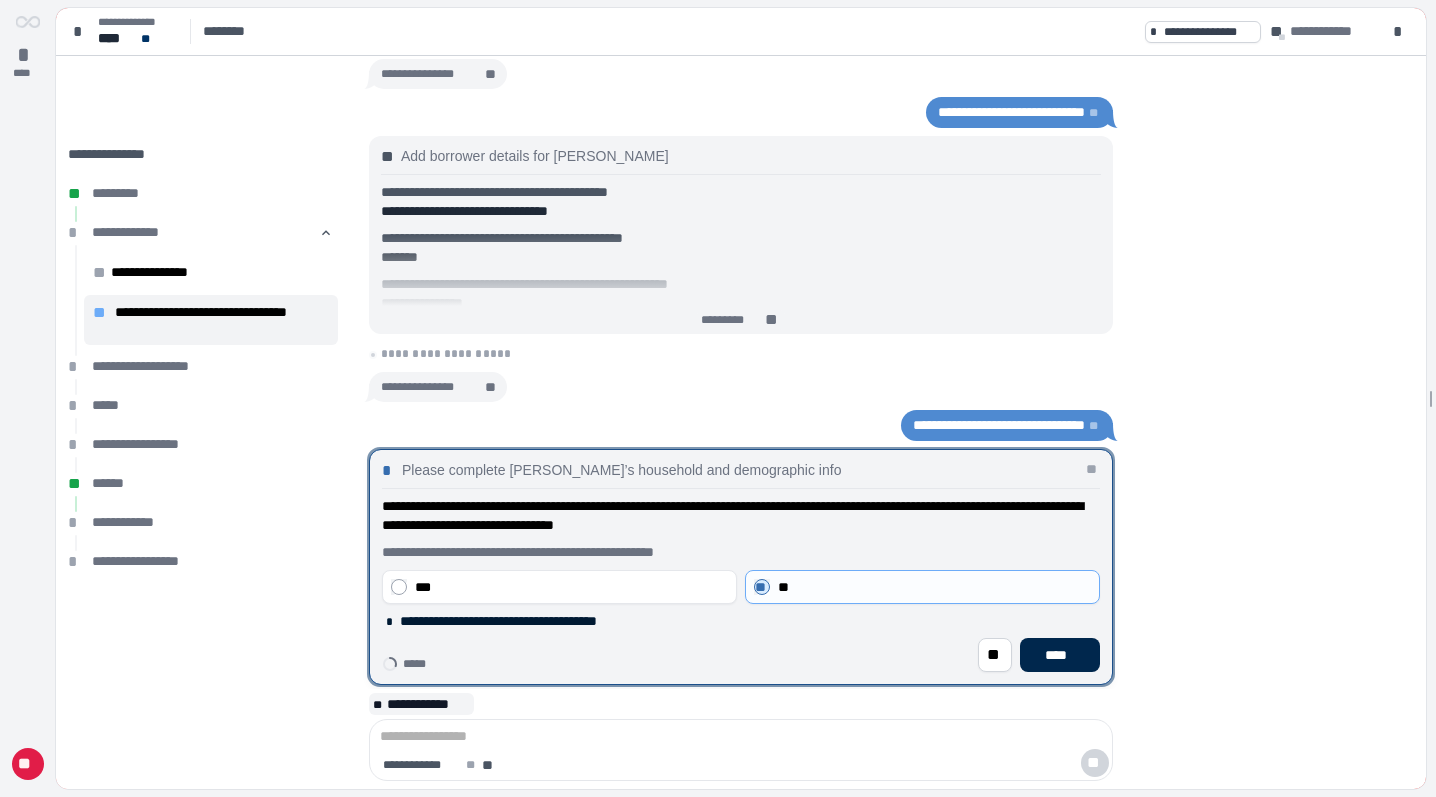 click on "****" at bounding box center [1060, 655] 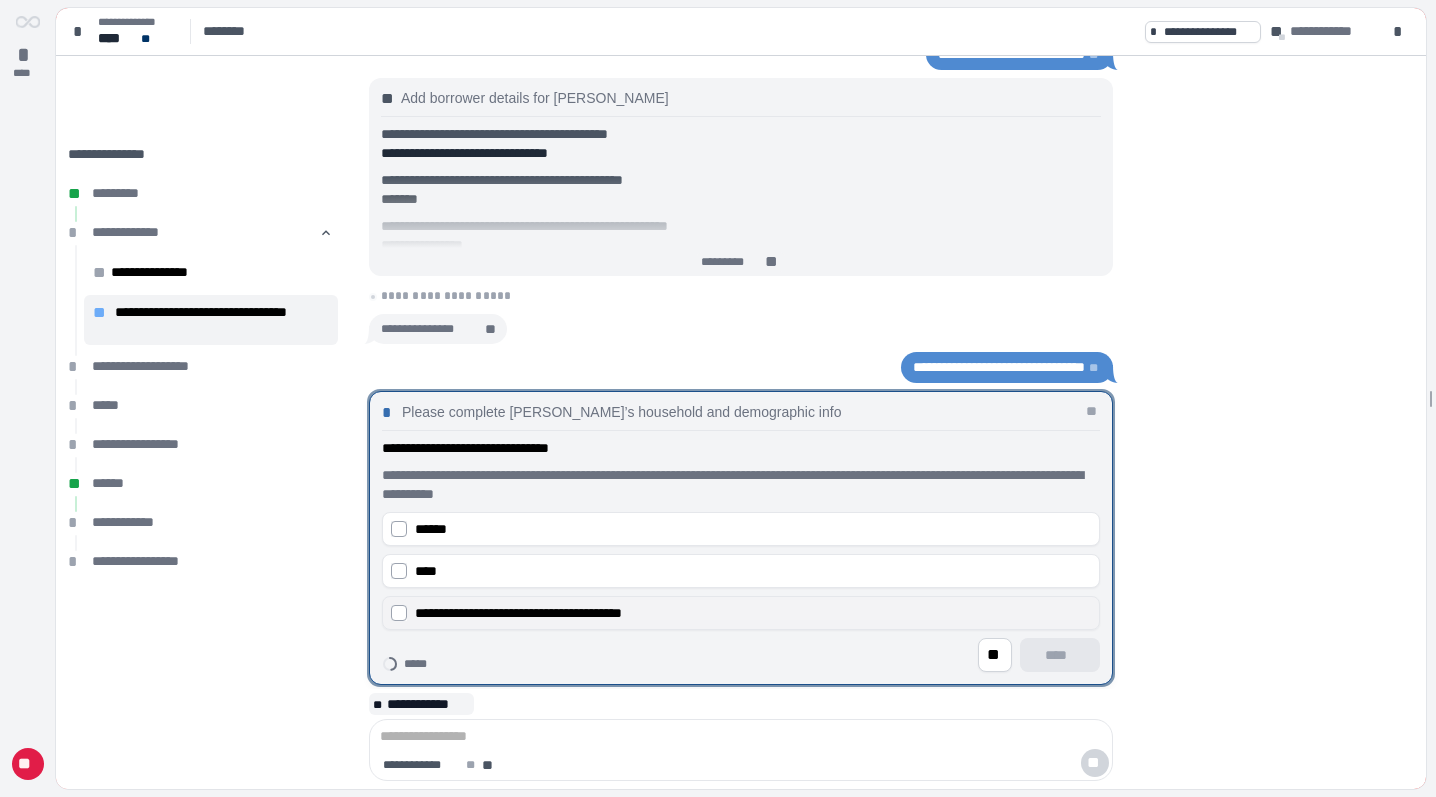 click on "**********" at bounding box center (741, 613) 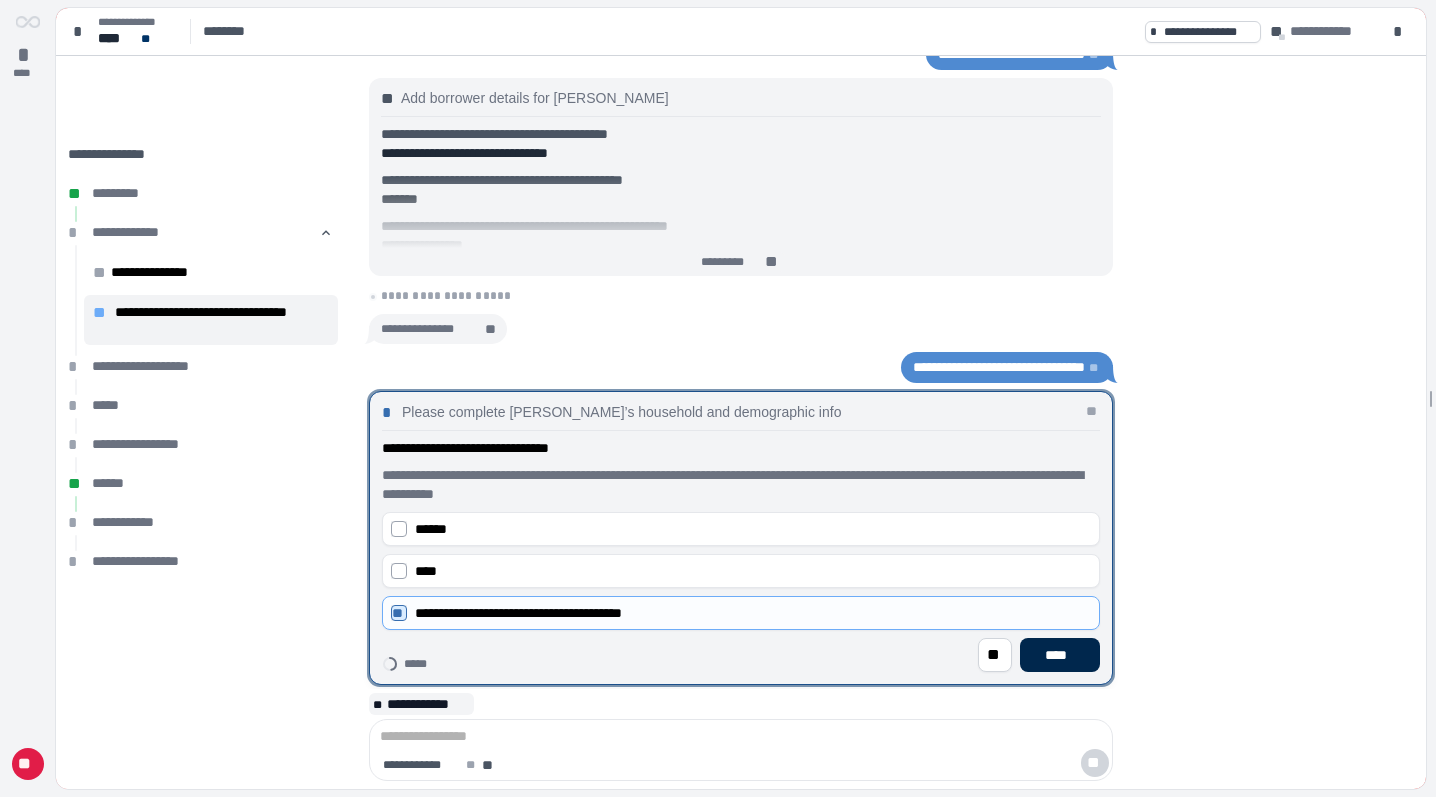 click on "****" at bounding box center (1060, 655) 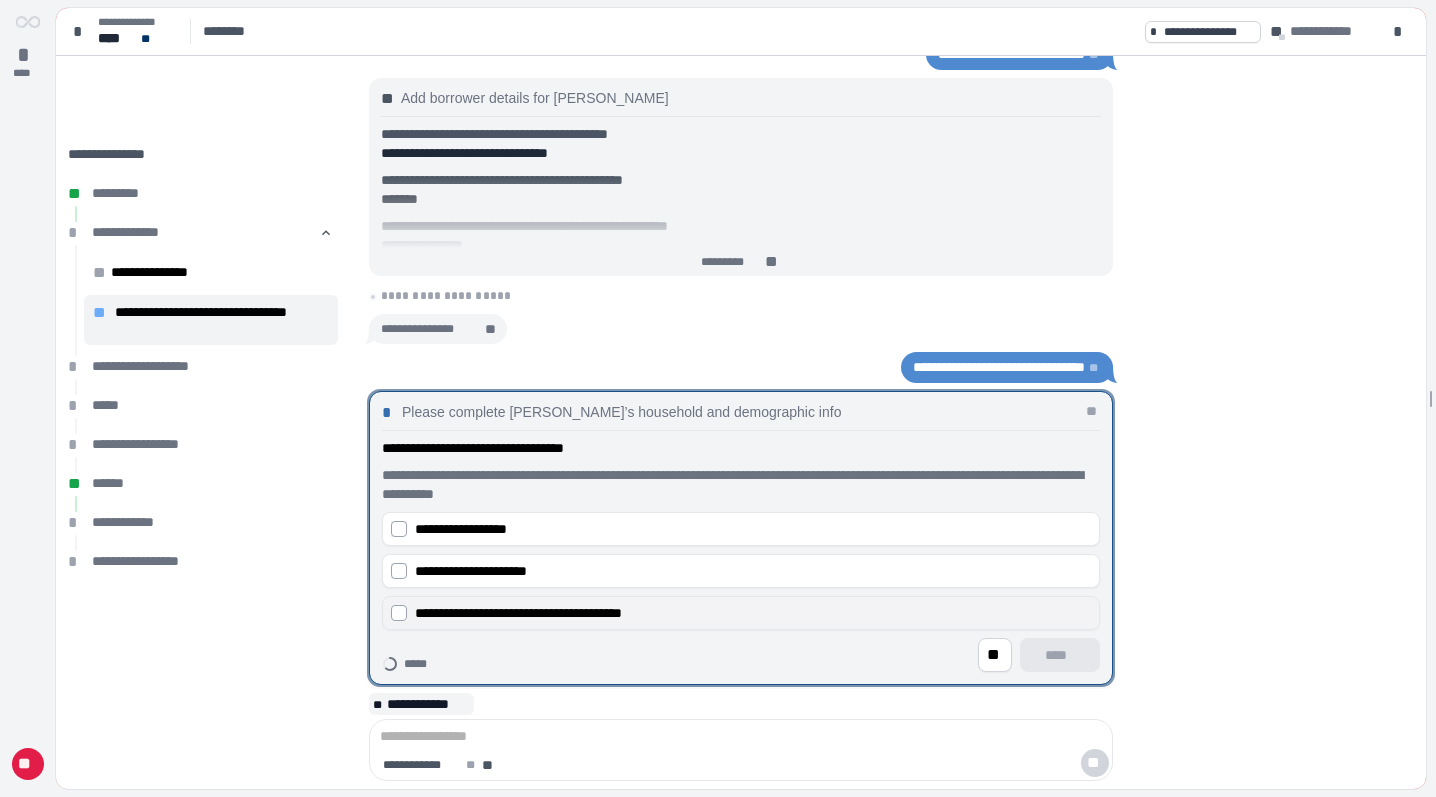 click on "**********" at bounding box center [741, 613] 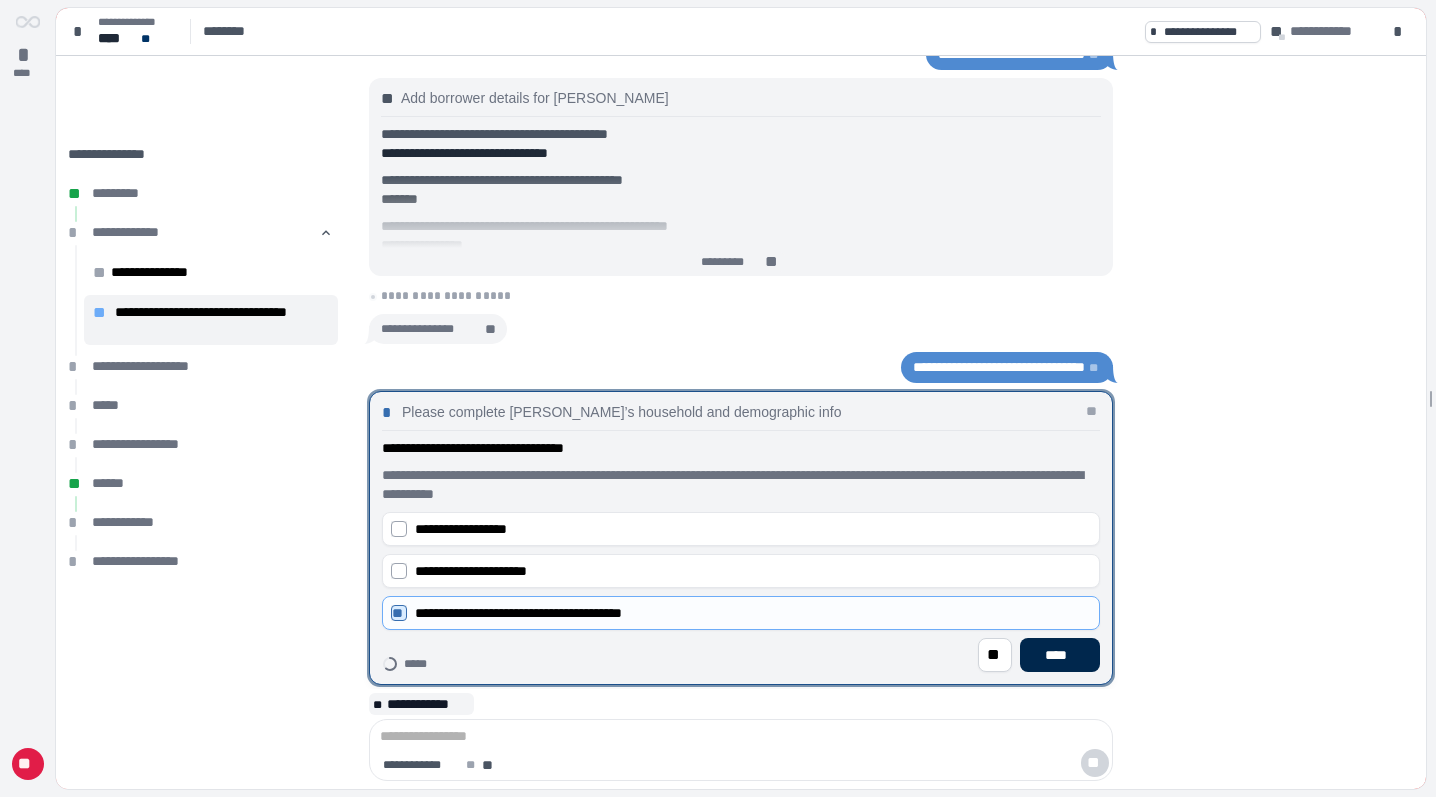 click on "****" at bounding box center [1060, 655] 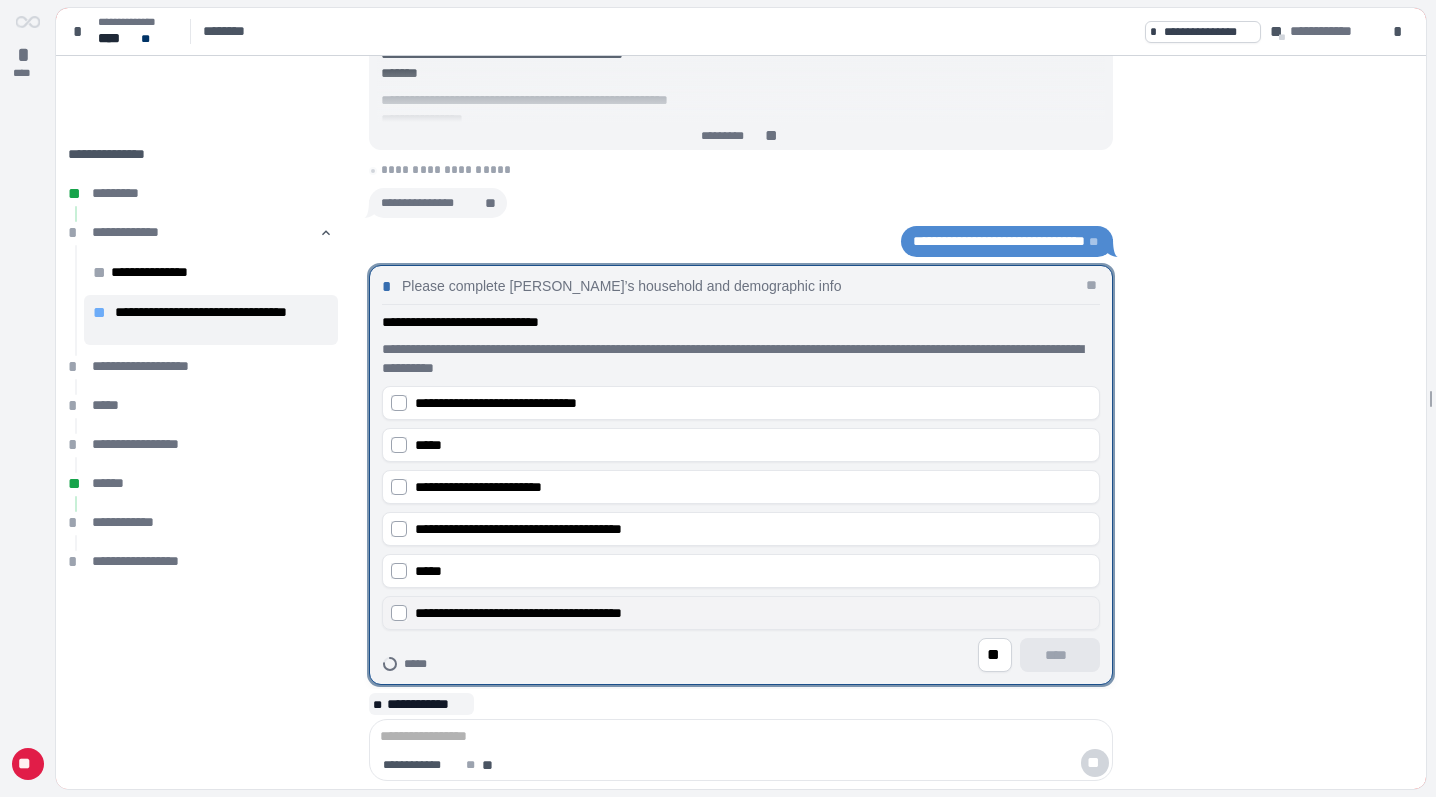click on "**********" at bounding box center (753, 613) 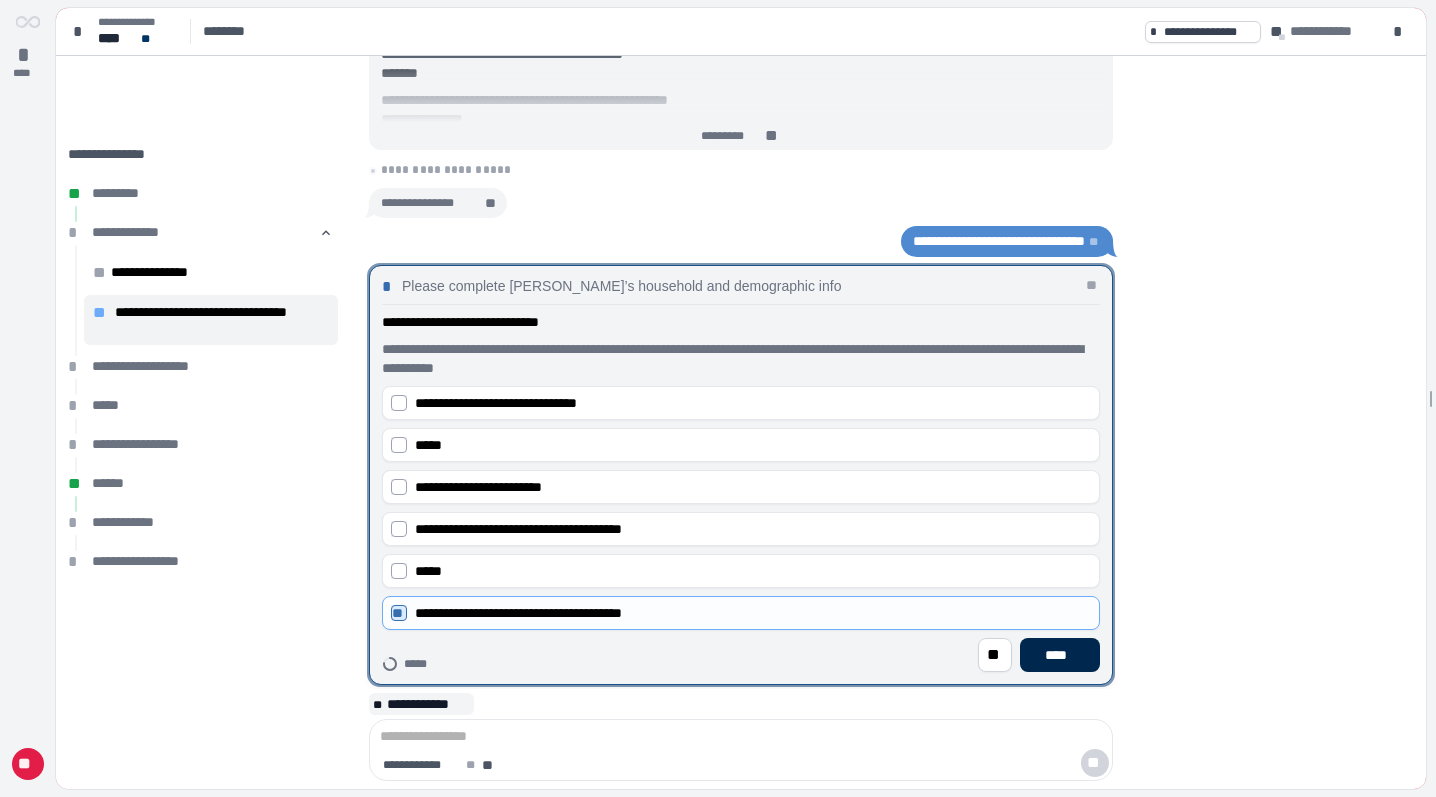 click on "****" at bounding box center [1060, 655] 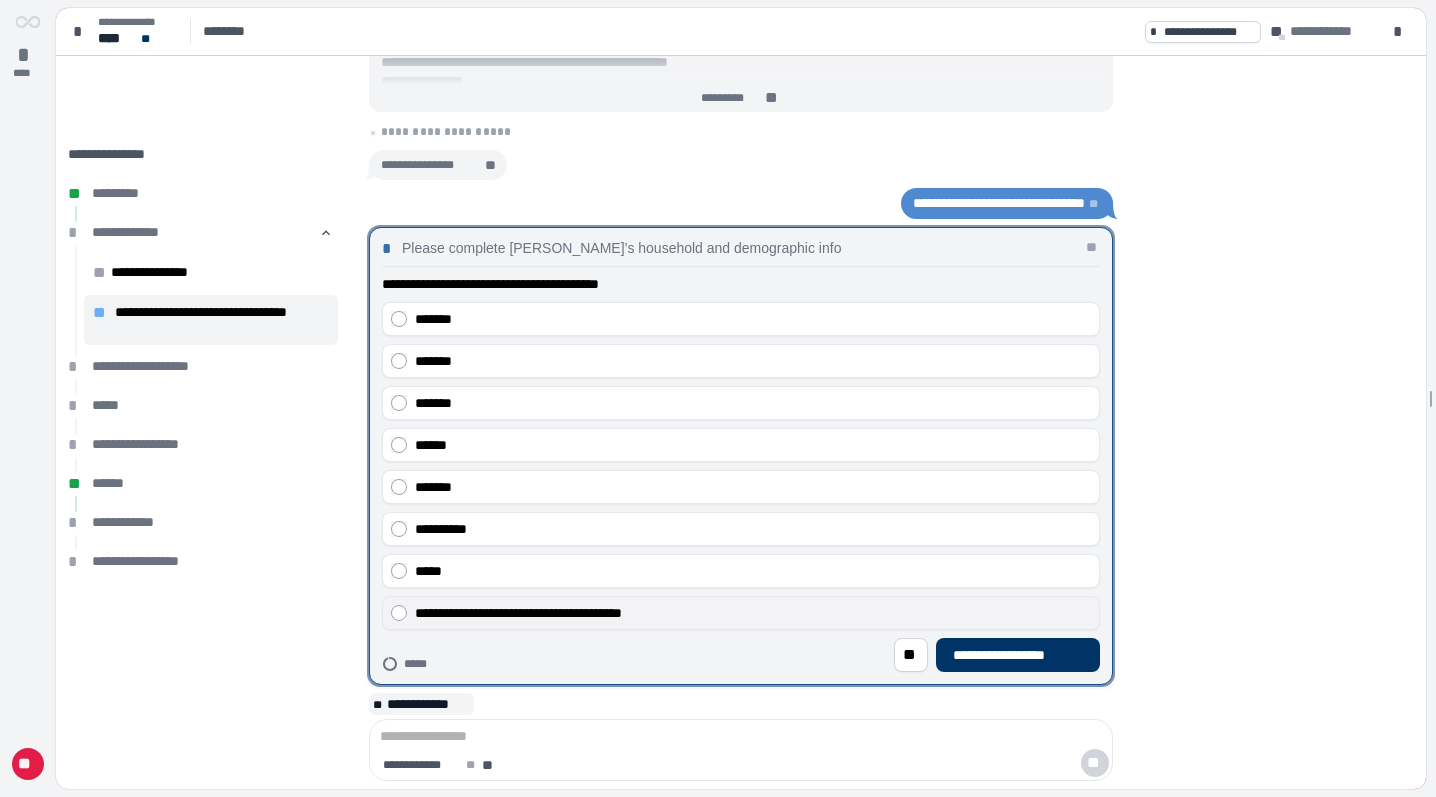 click on "**********" at bounding box center [753, 613] 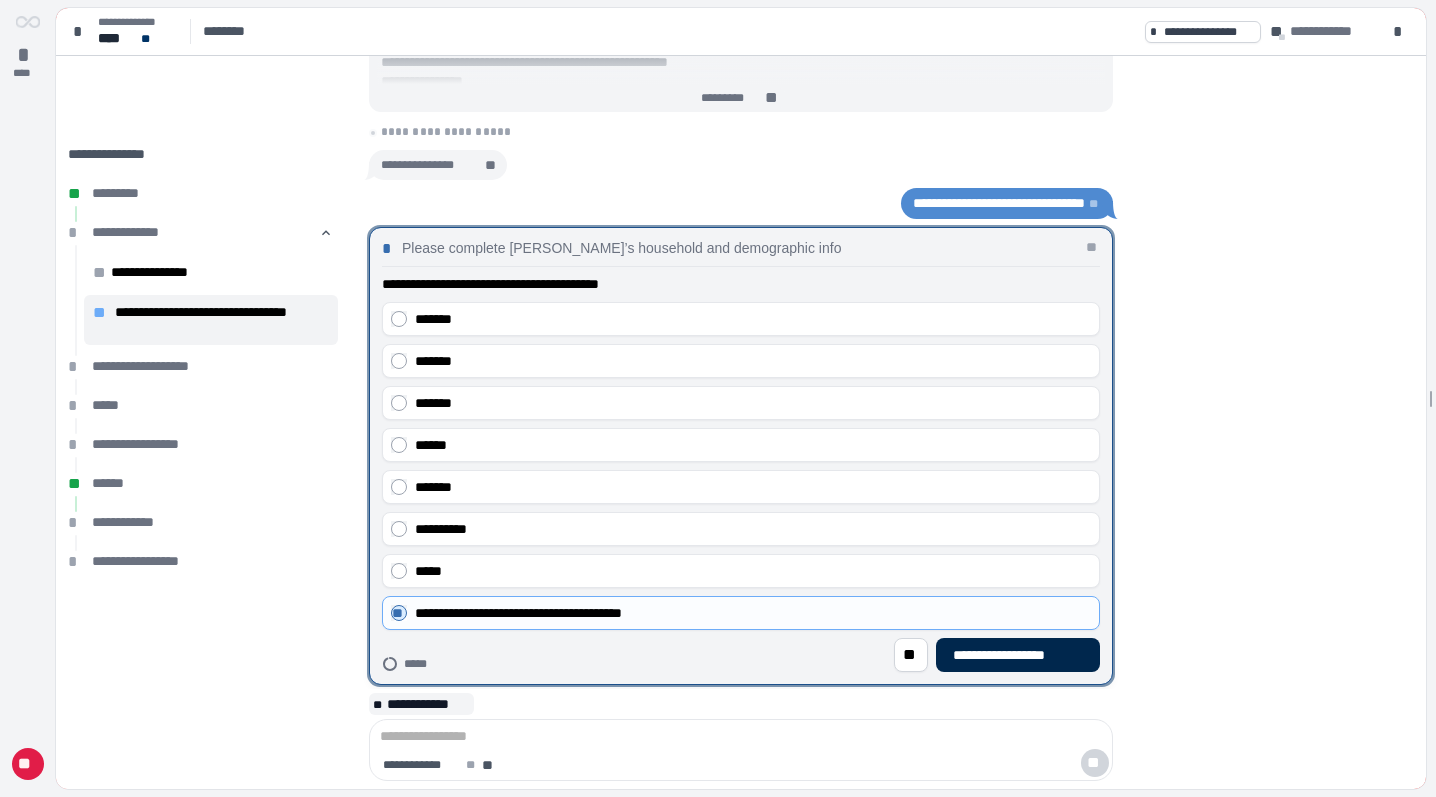 click on "**********" at bounding box center (1018, 655) 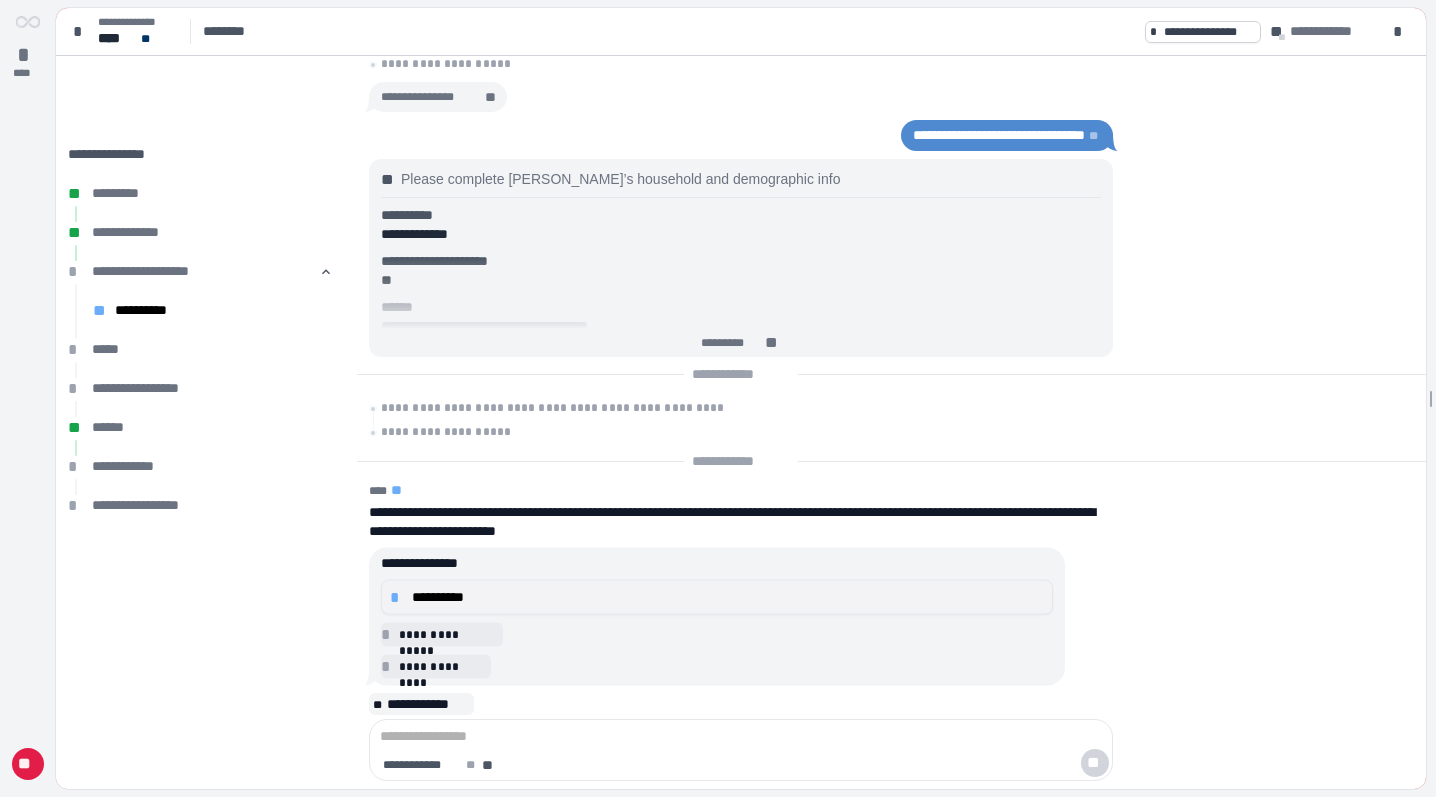 click on "**********" at bounding box center [728, 597] 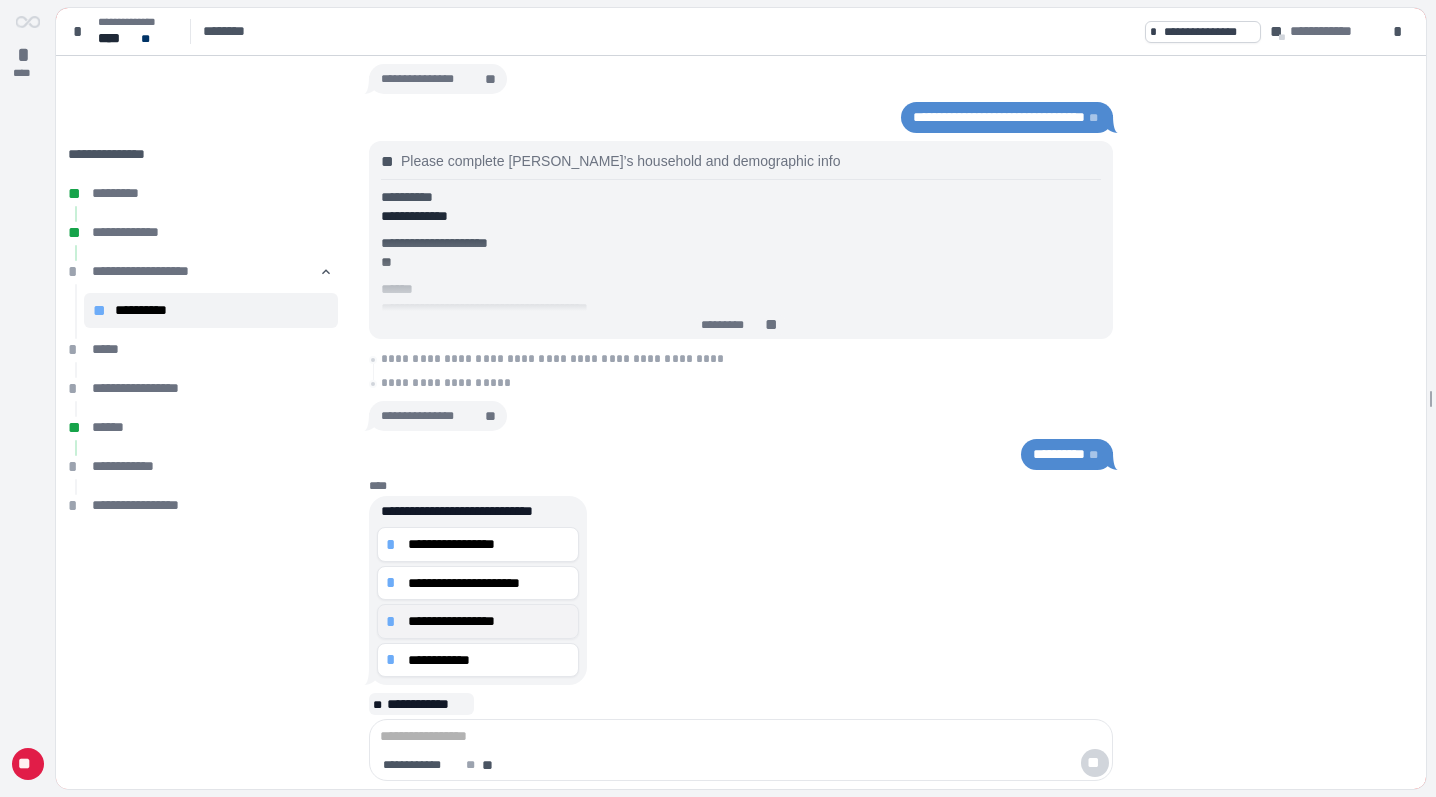 click on "**********" at bounding box center [489, 621] 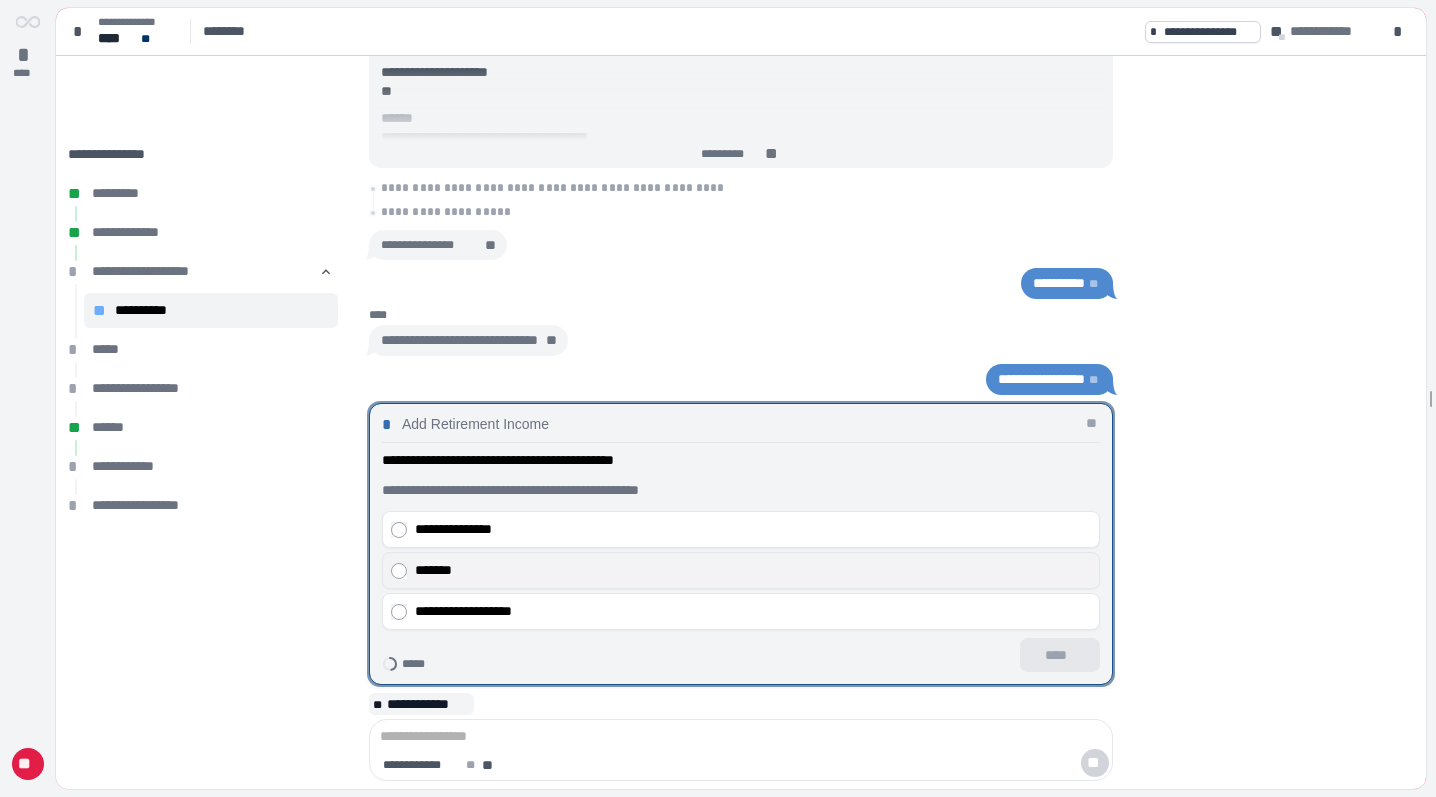 click on "*******" at bounding box center (741, 570) 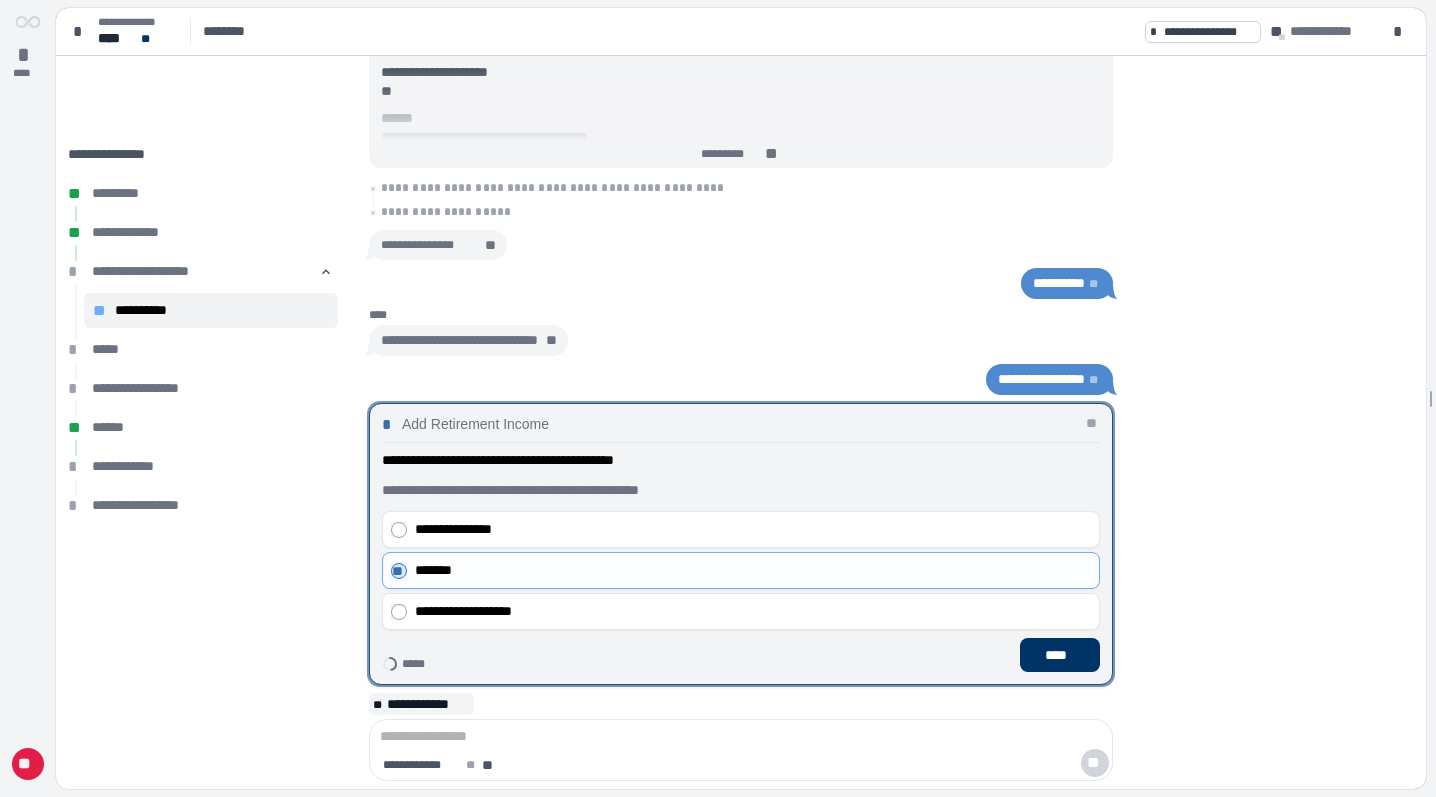 drag, startPoint x: 1150, startPoint y: 669, endPoint x: 1124, endPoint y: 669, distance: 26 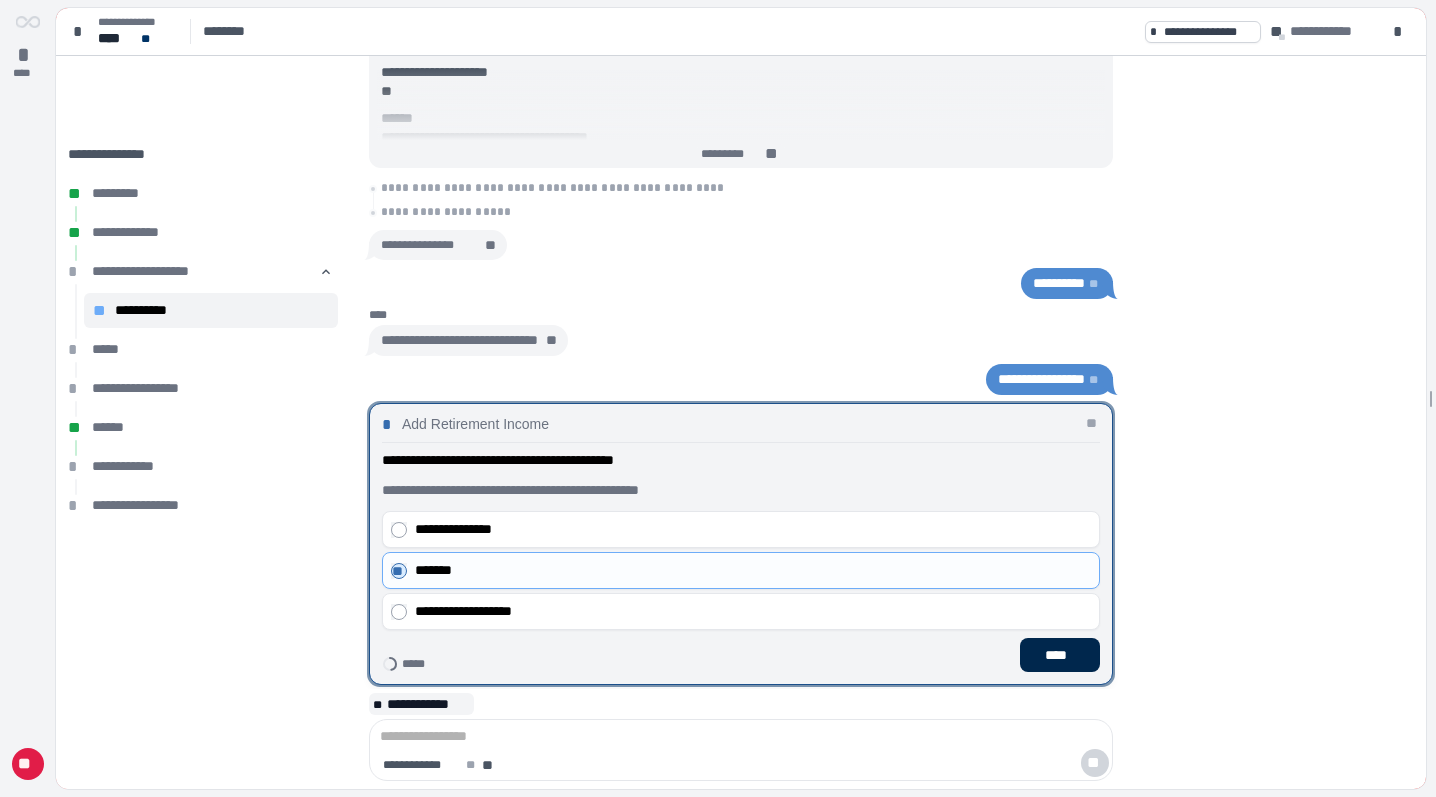 click on "****" at bounding box center [1060, 655] 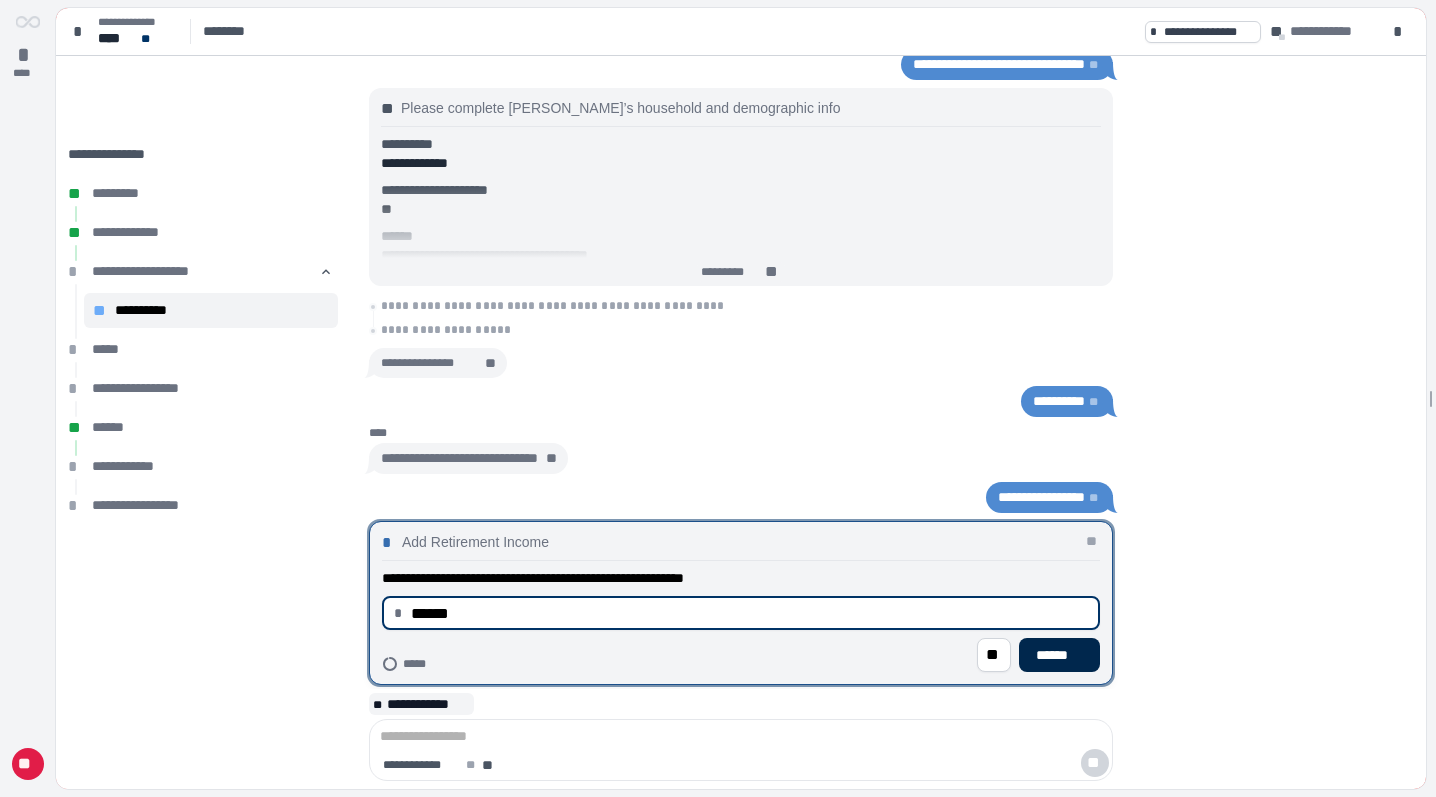 type on "*********" 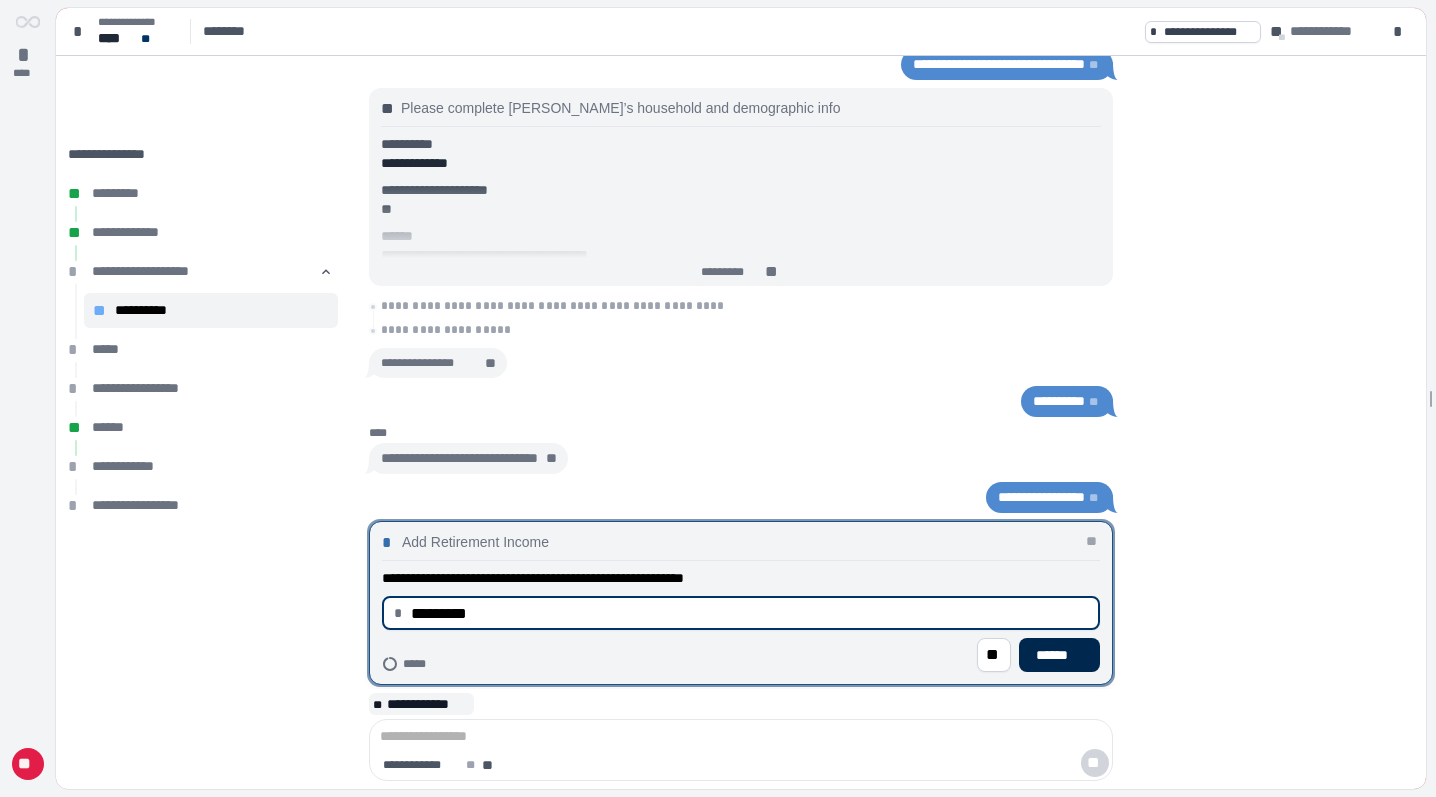 click on "******" at bounding box center (1059, 655) 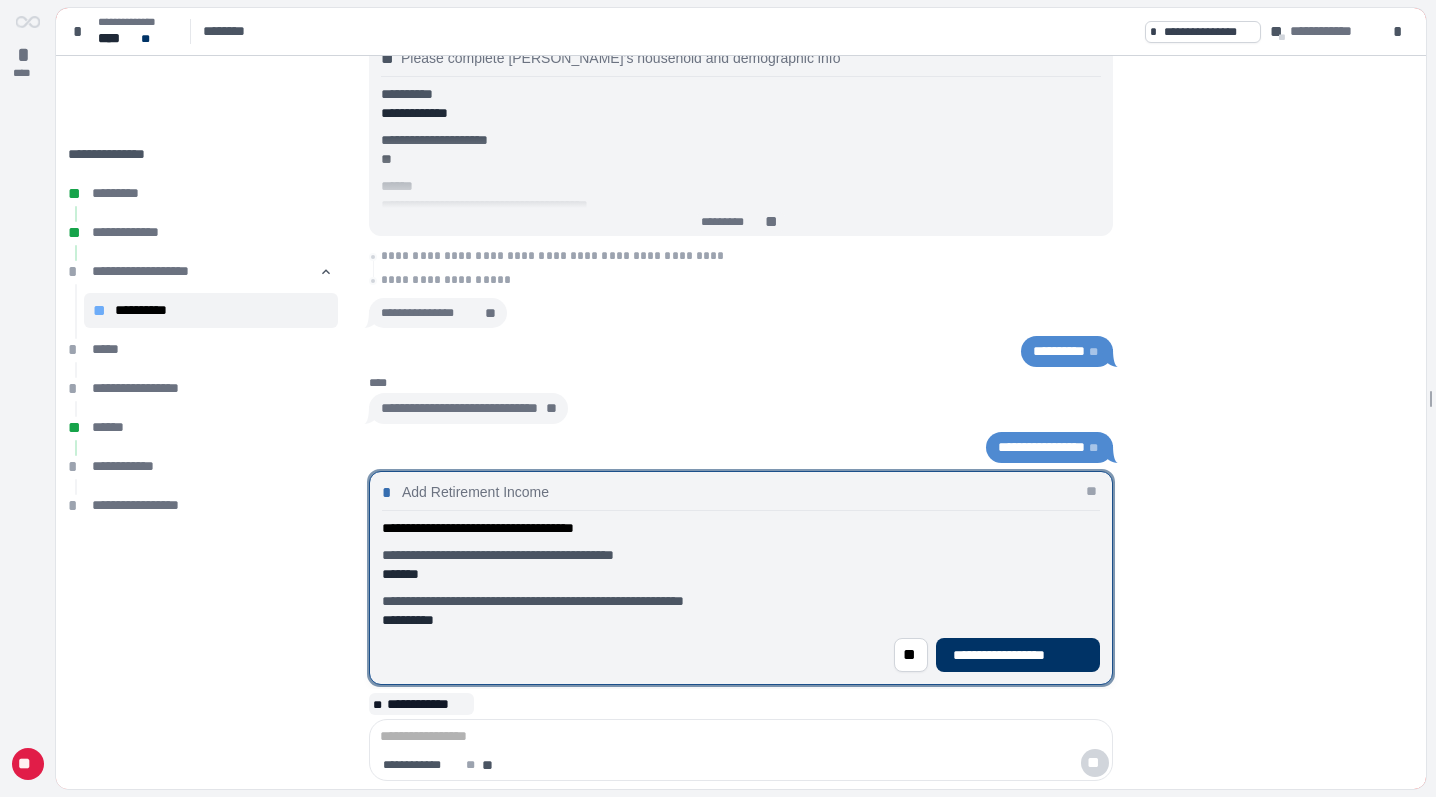 click on "**********" at bounding box center (1018, 655) 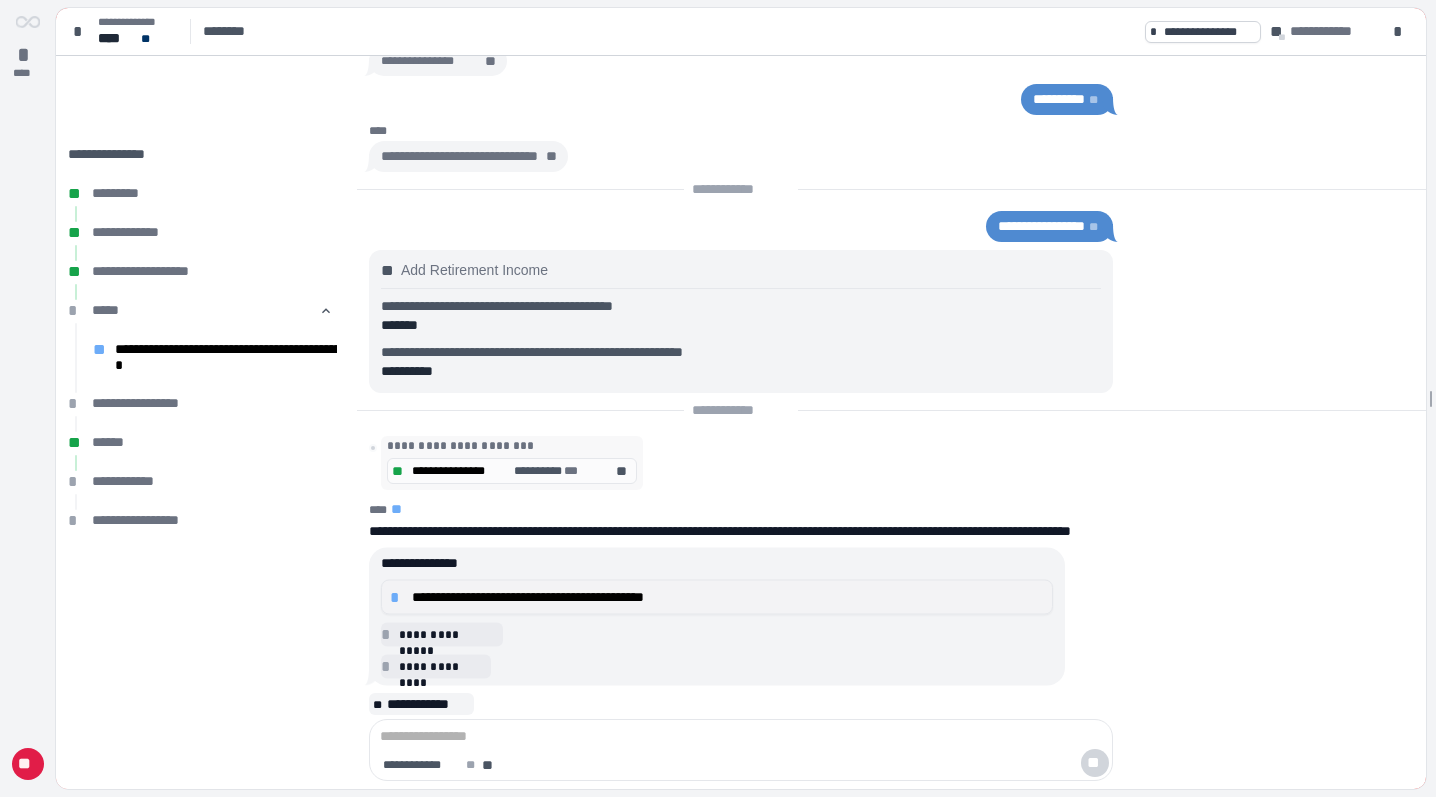 click on "**********" at bounding box center [728, 597] 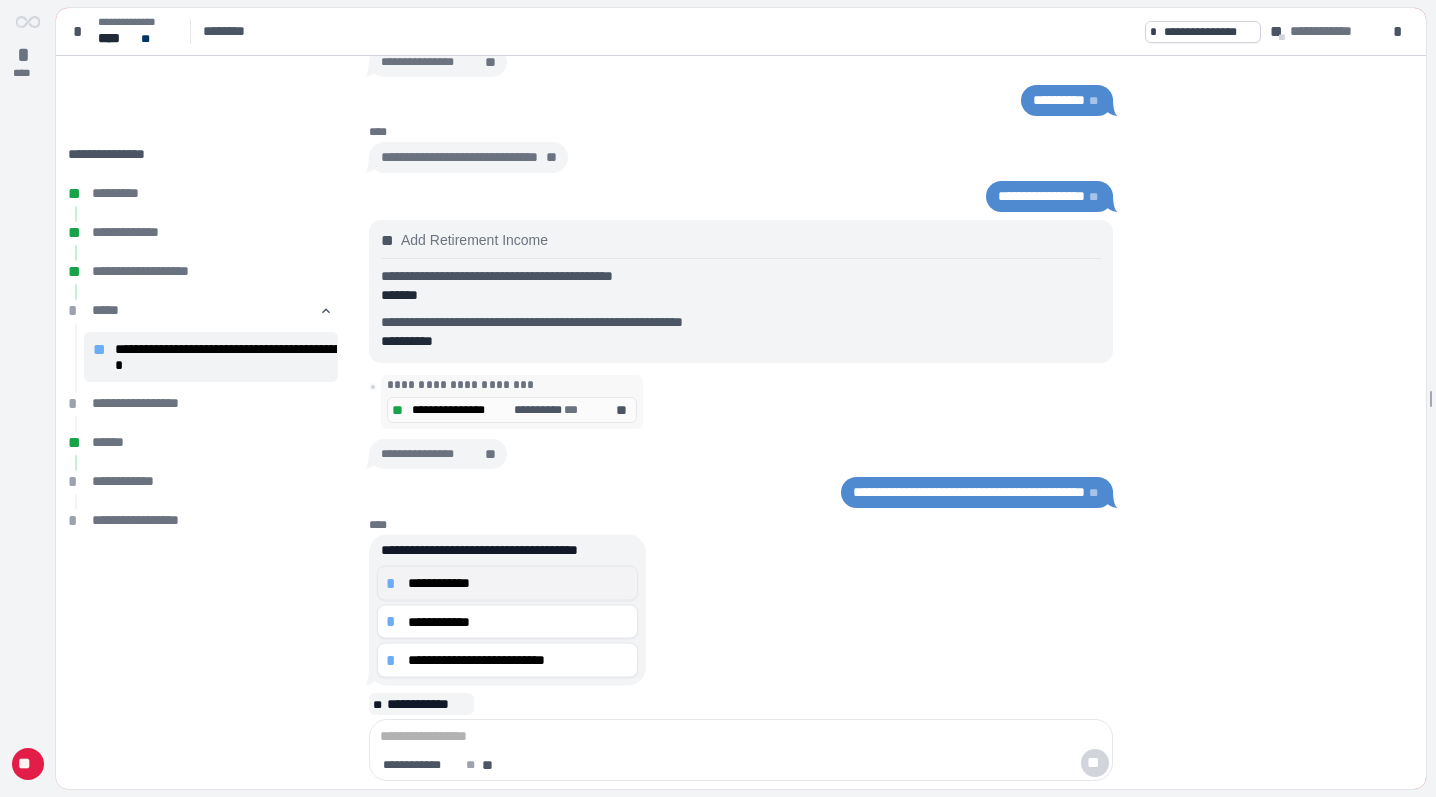 click on "**********" at bounding box center [518, 583] 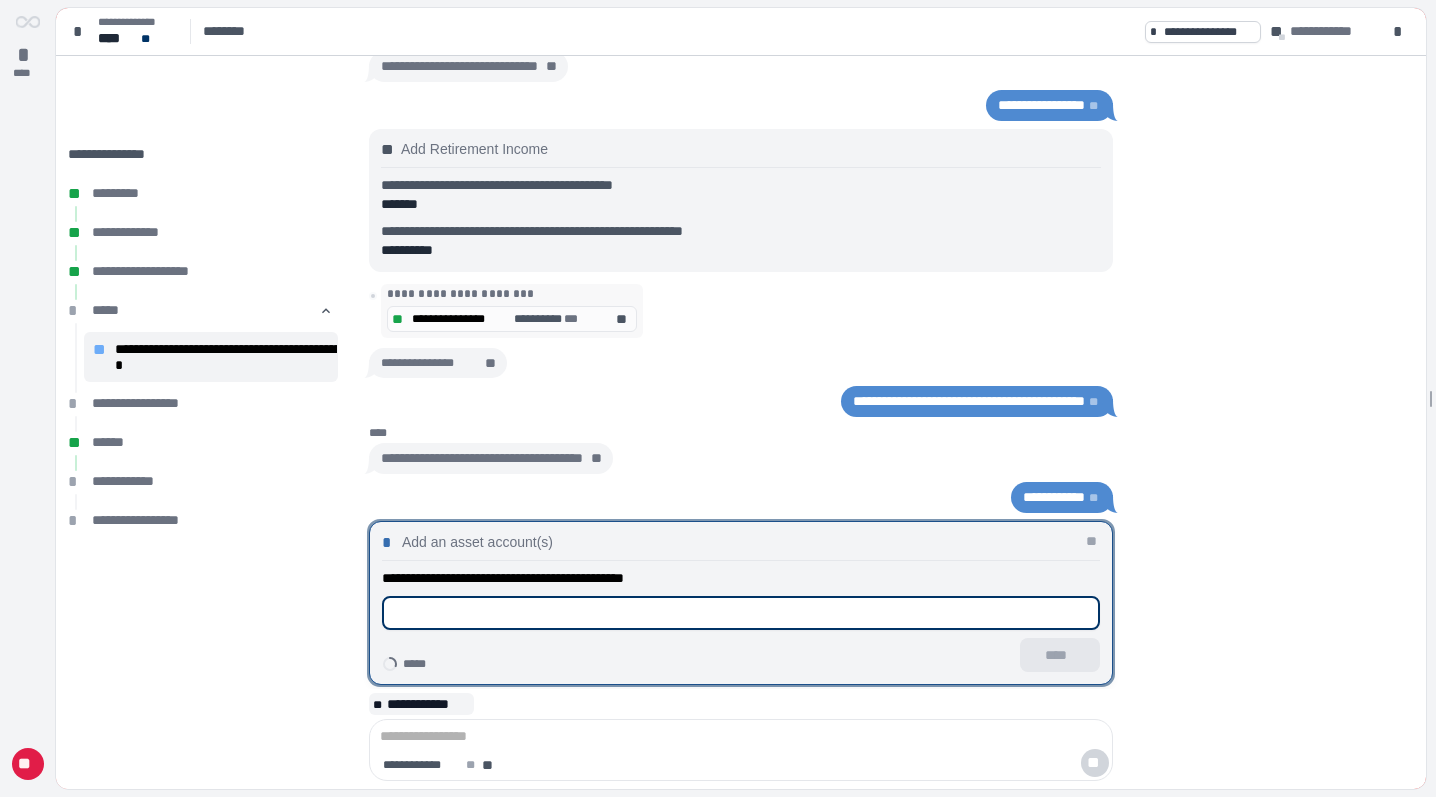 click at bounding box center (741, 613) 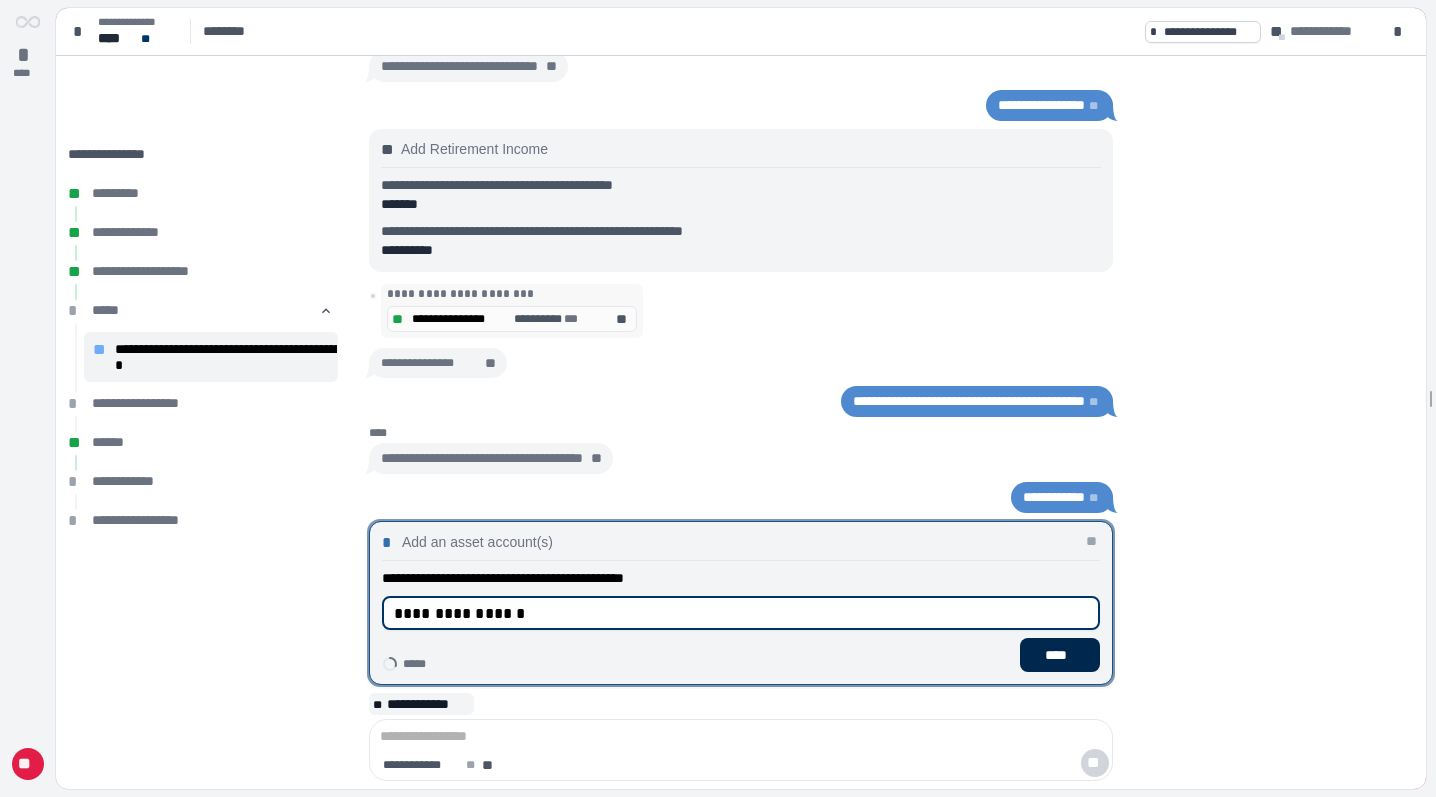 type on "**********" 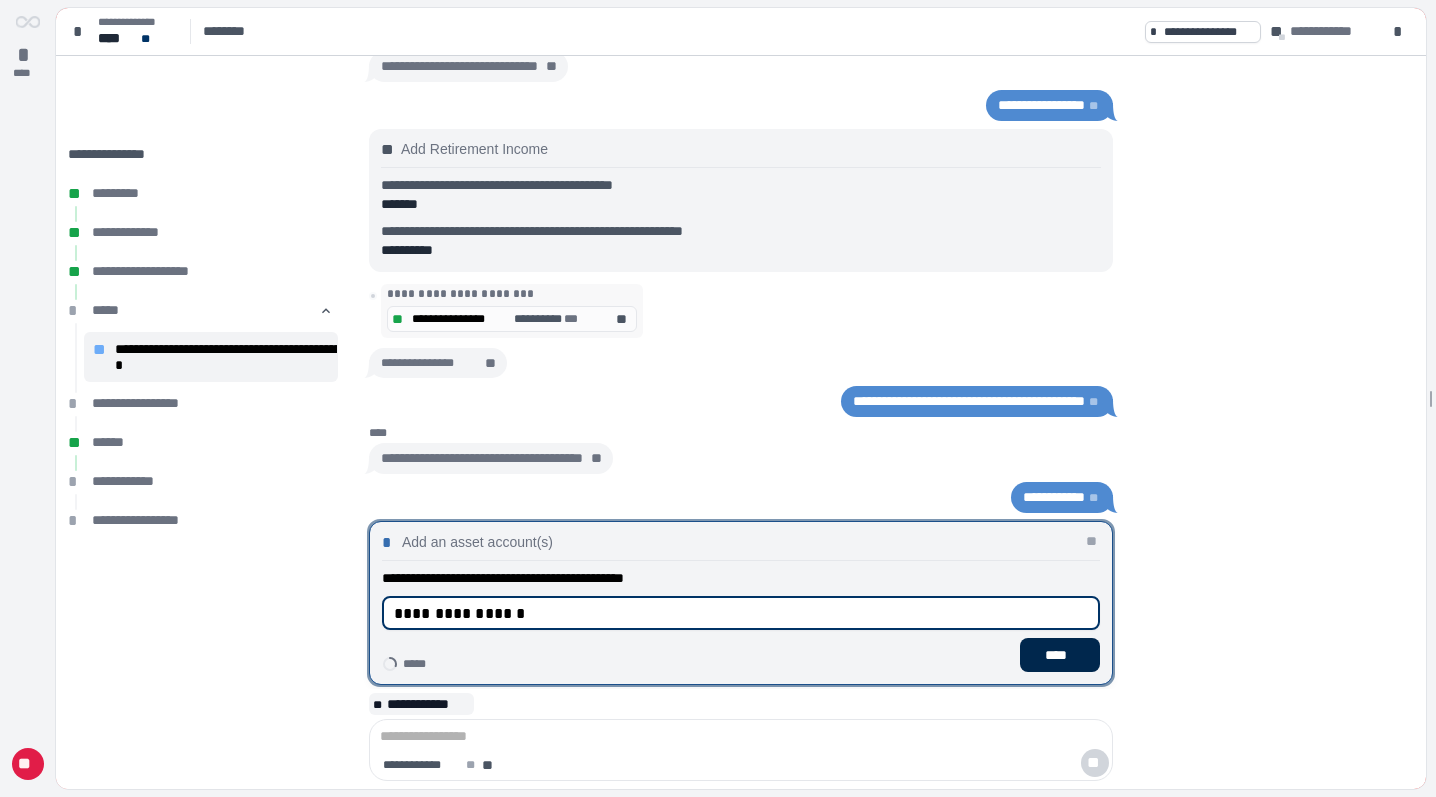 click on "****" at bounding box center [1060, 655] 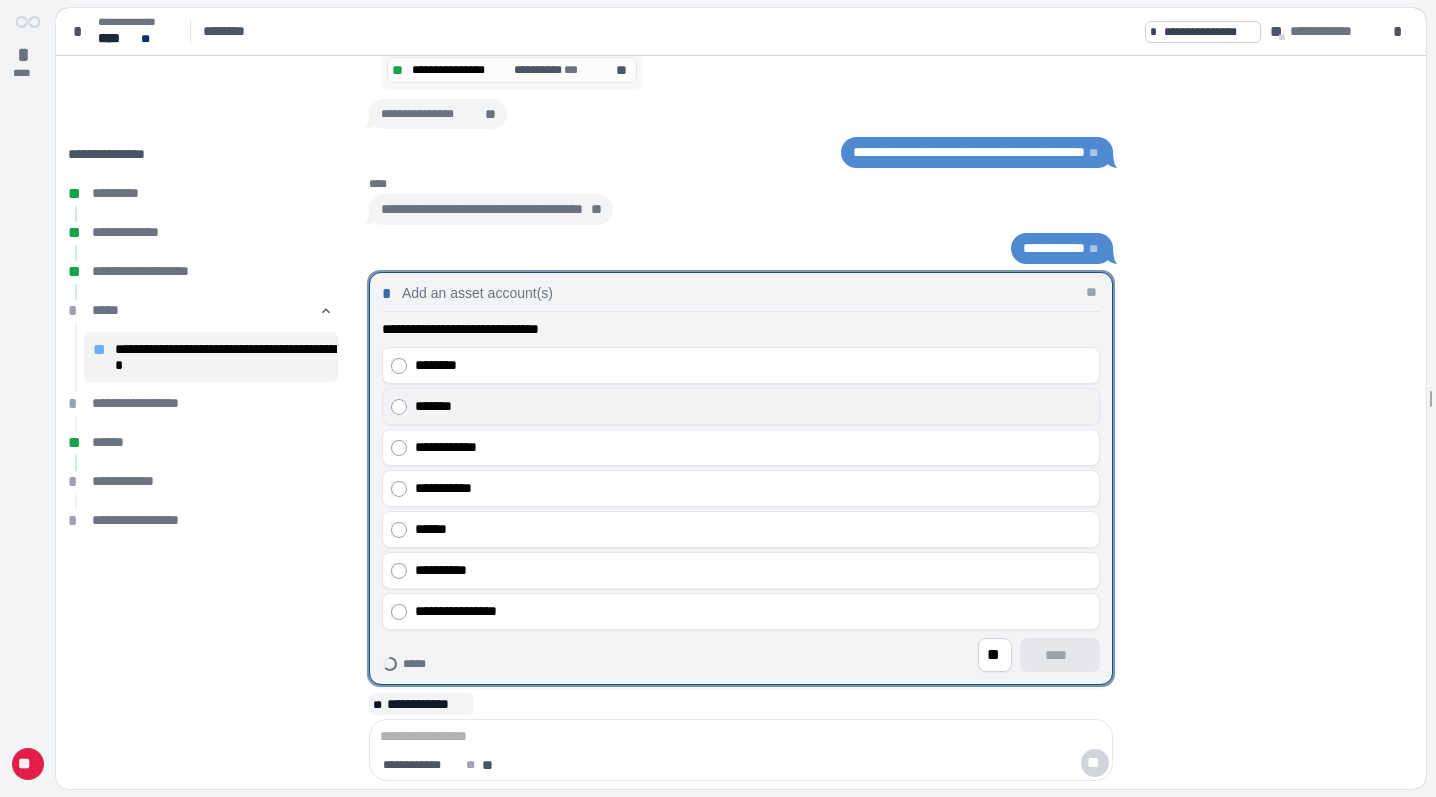 click on "*******" at bounding box center (741, 406) 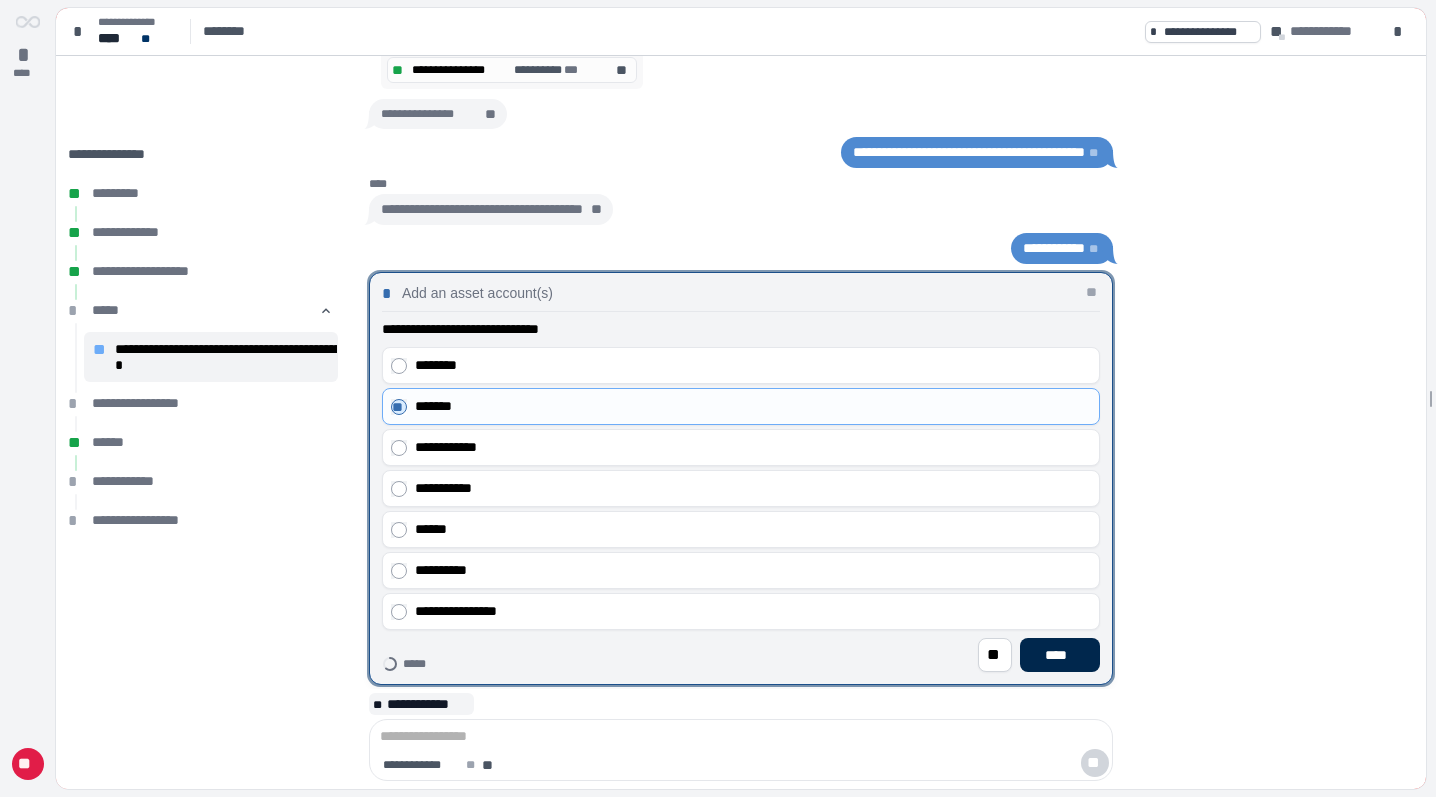 click on "****" at bounding box center (1060, 655) 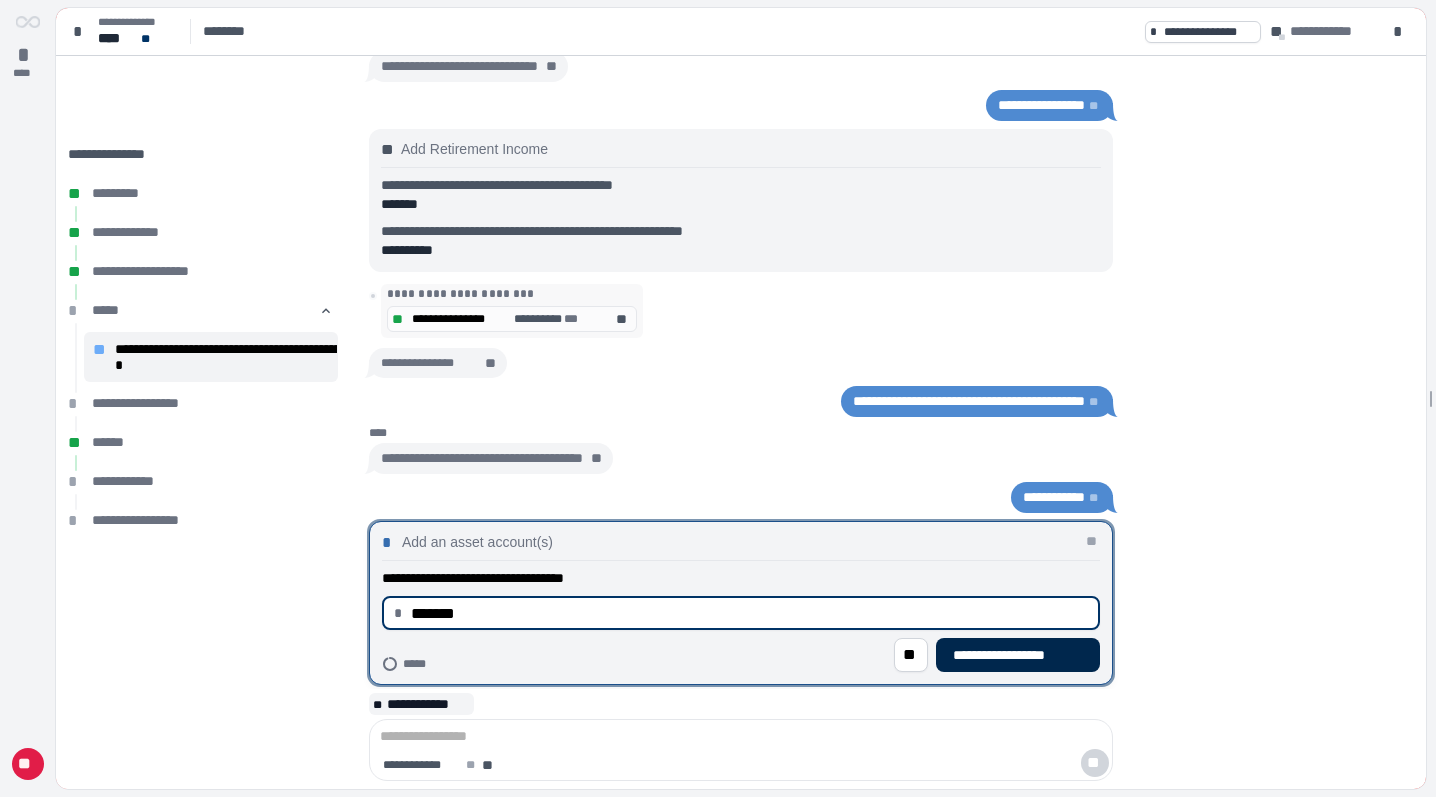 type on "**********" 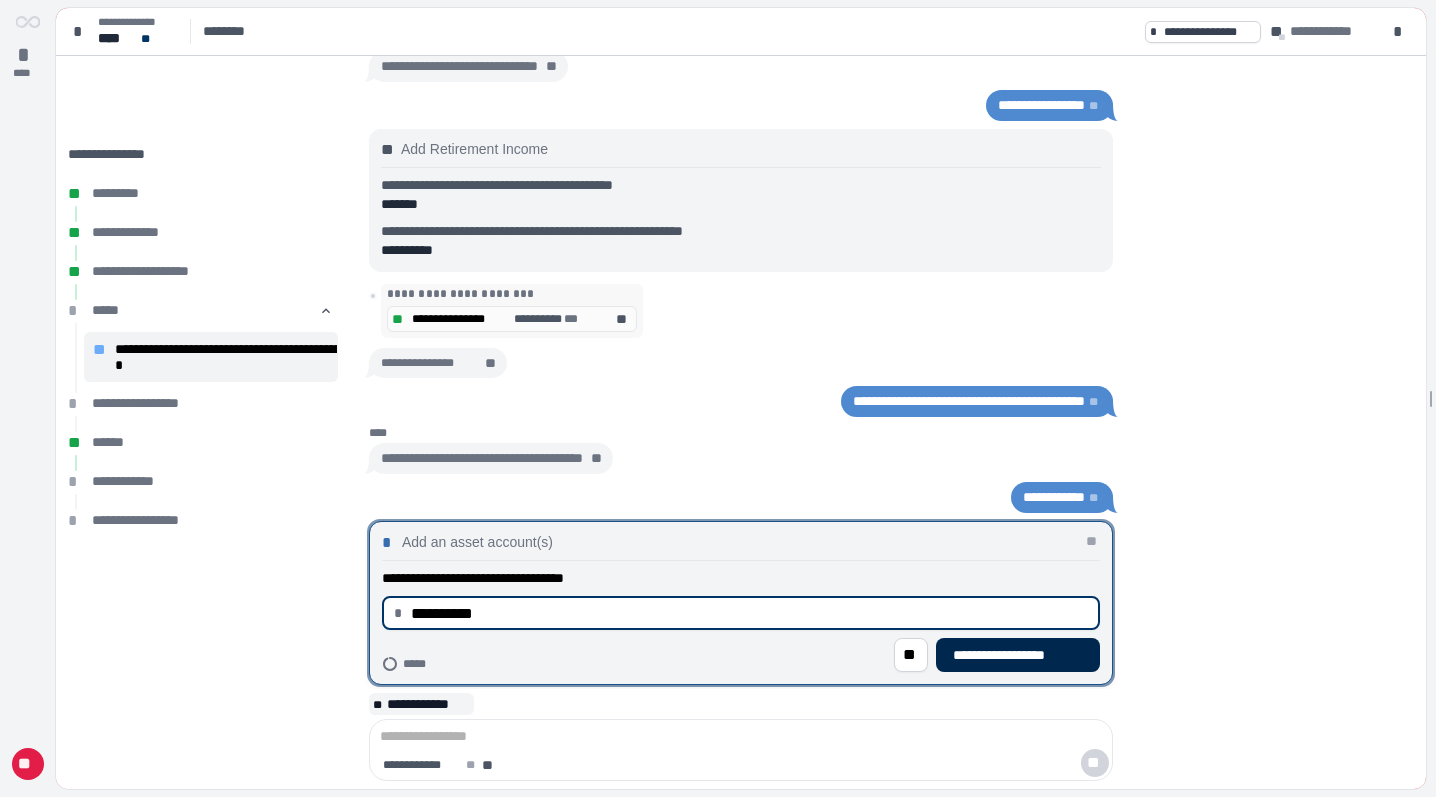 click on "**********" at bounding box center [1018, 655] 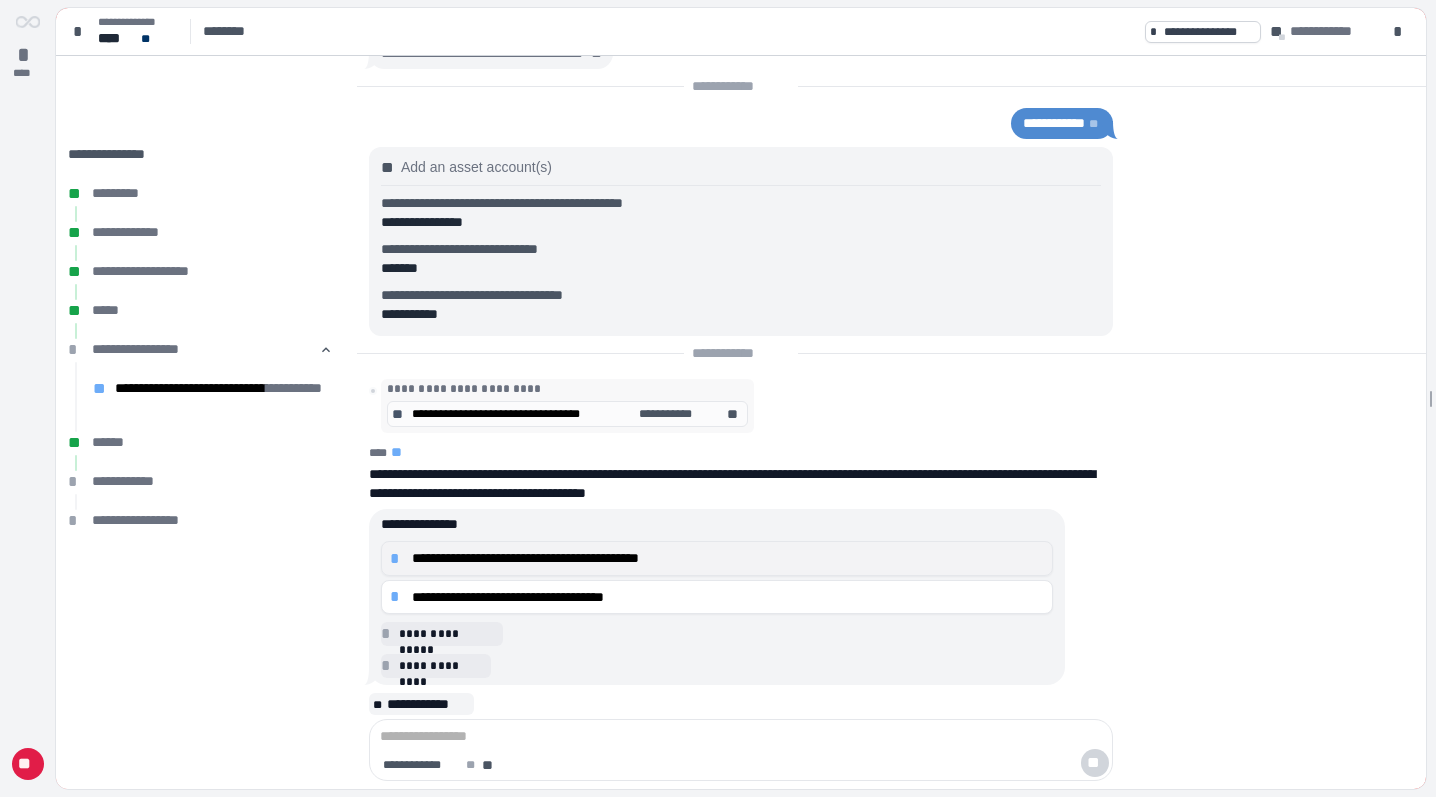click on "**********" at bounding box center (728, 558) 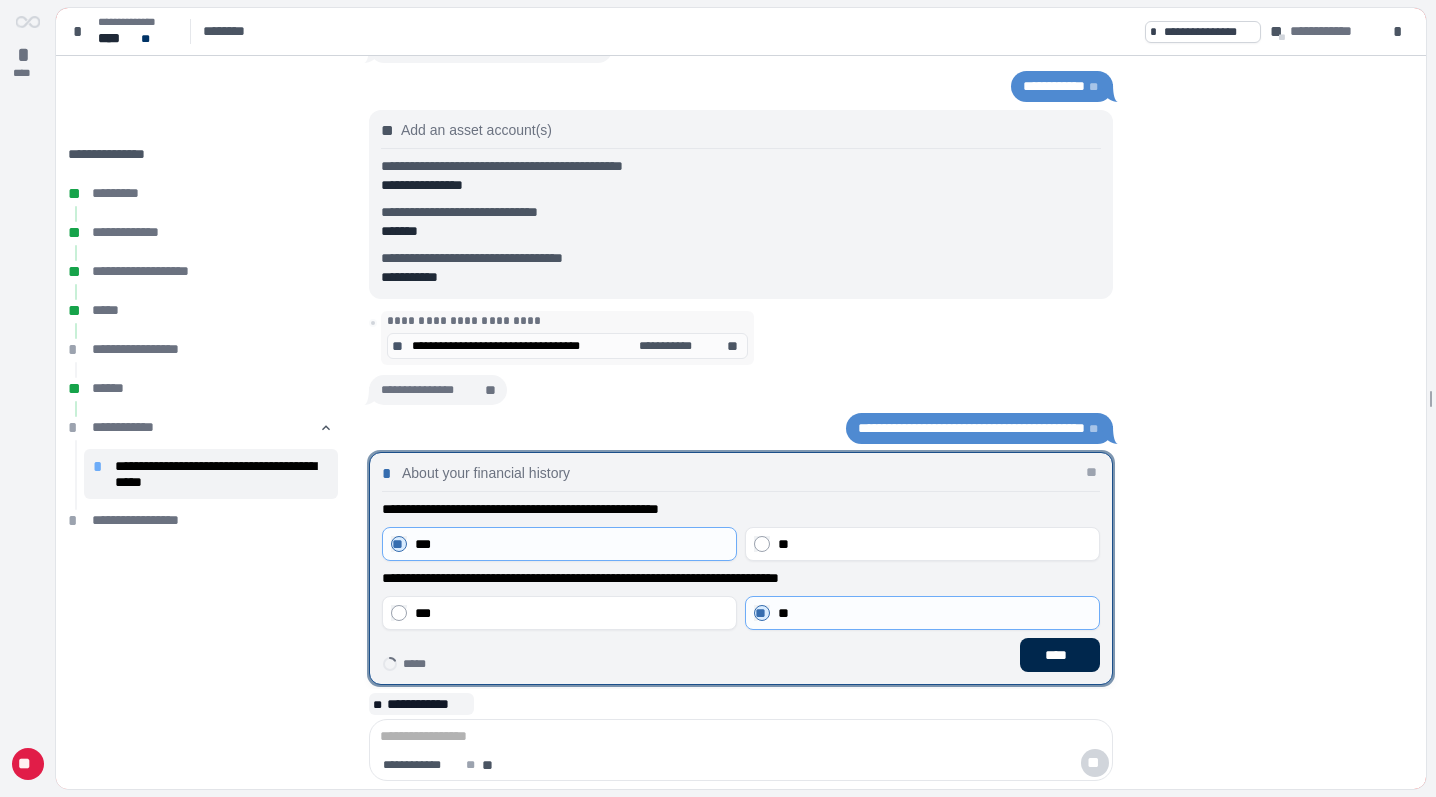click on "****" at bounding box center (1060, 655) 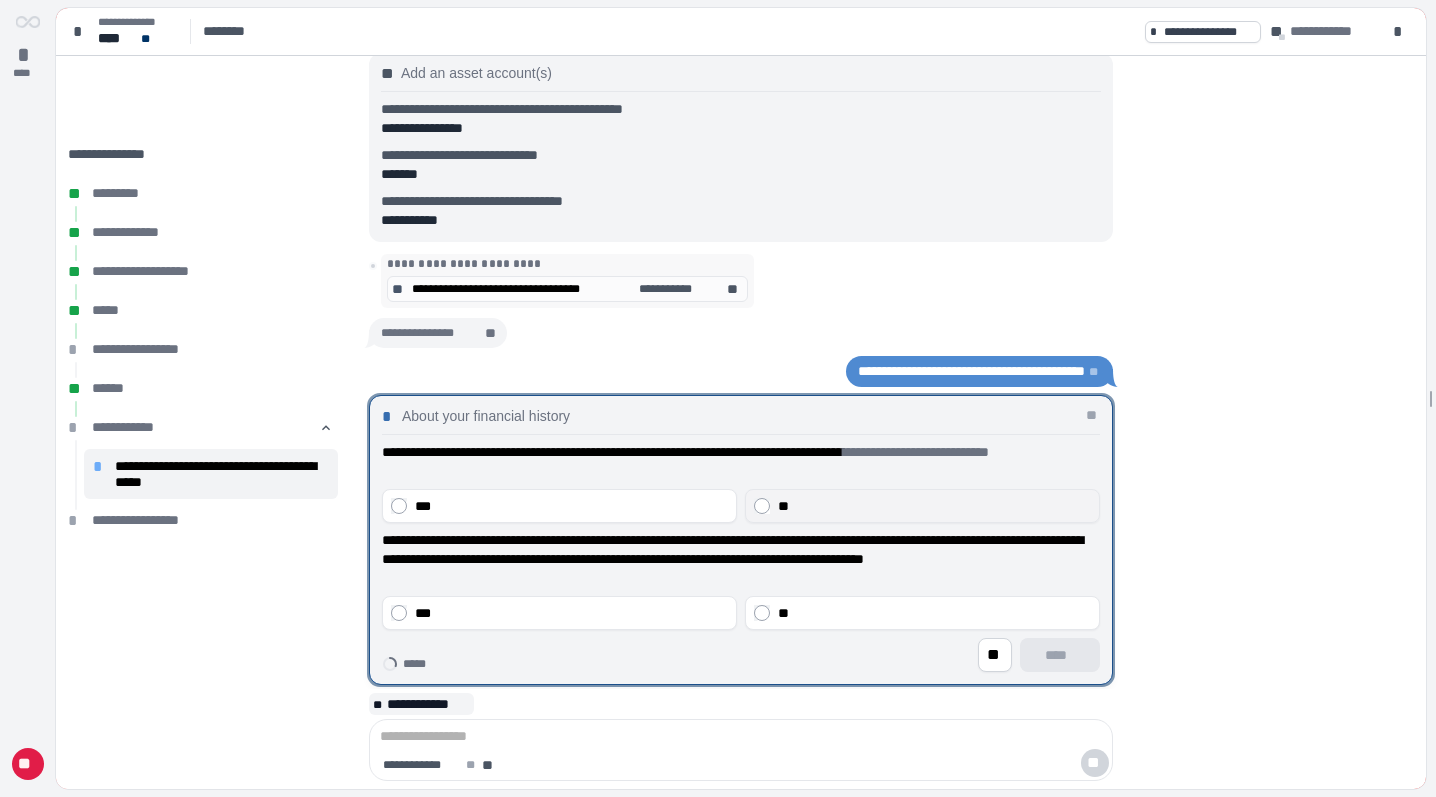 click on "**" at bounding box center (934, 506) 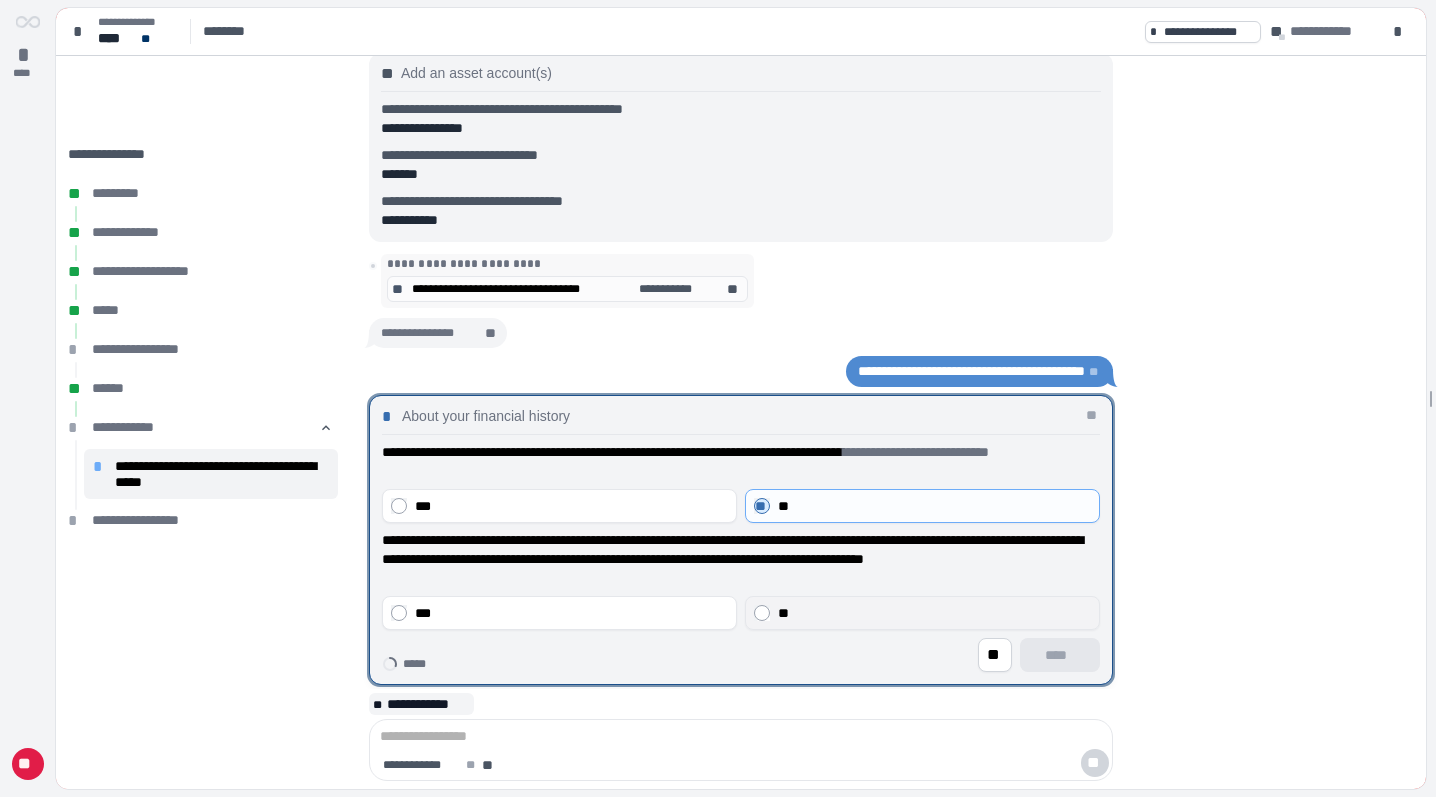 click on "**" at bounding box center (922, 613) 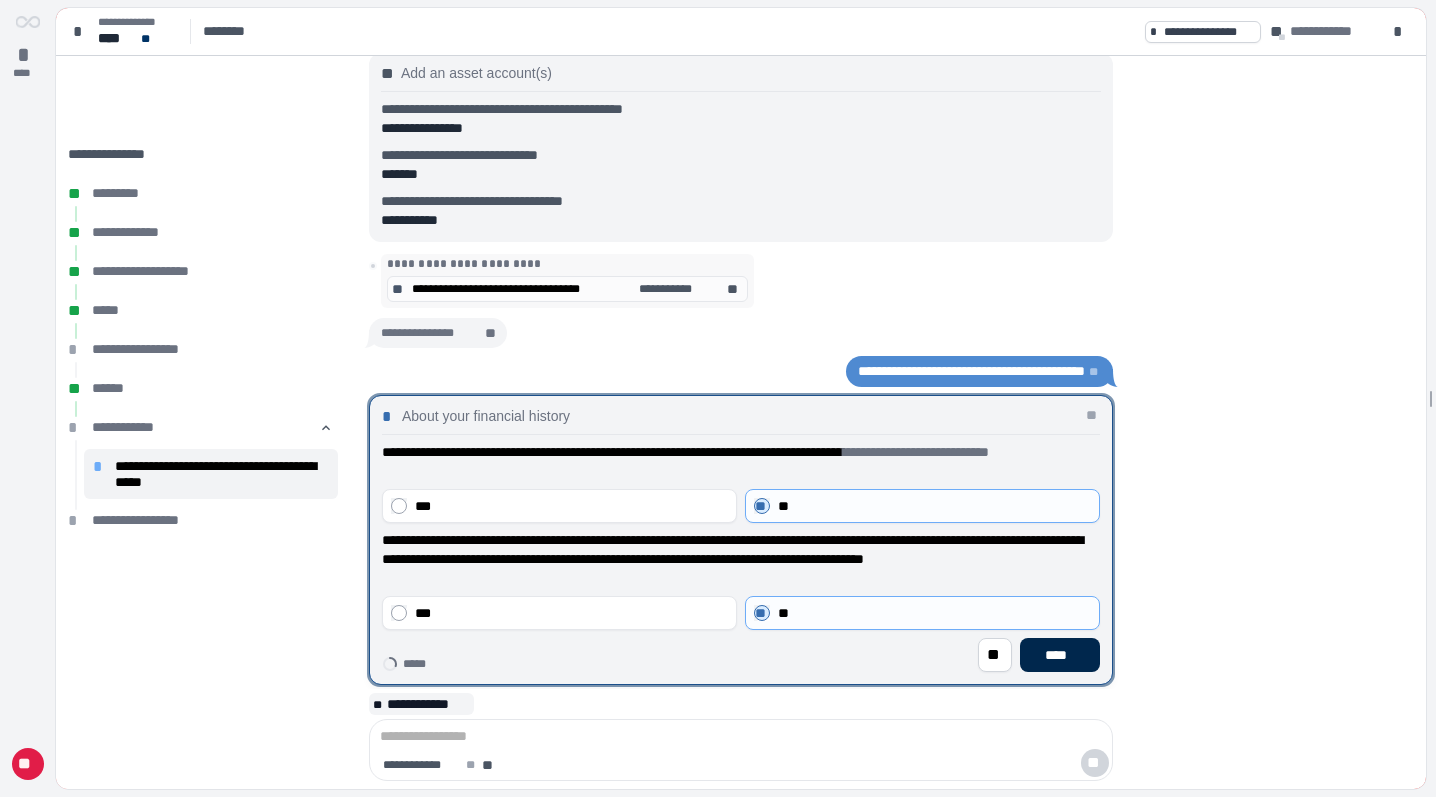 click on "****" at bounding box center [1060, 655] 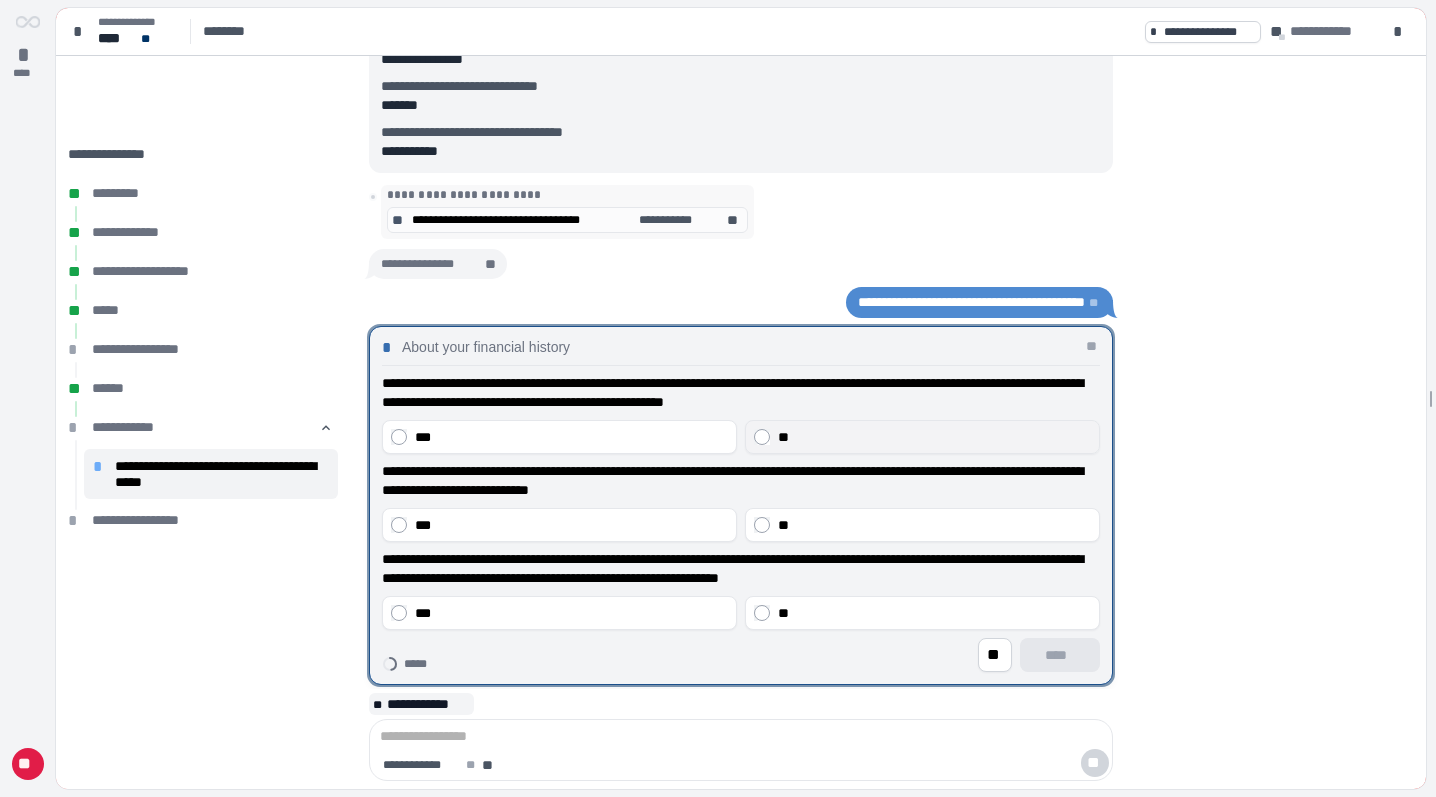 click on "**" at bounding box center (934, 437) 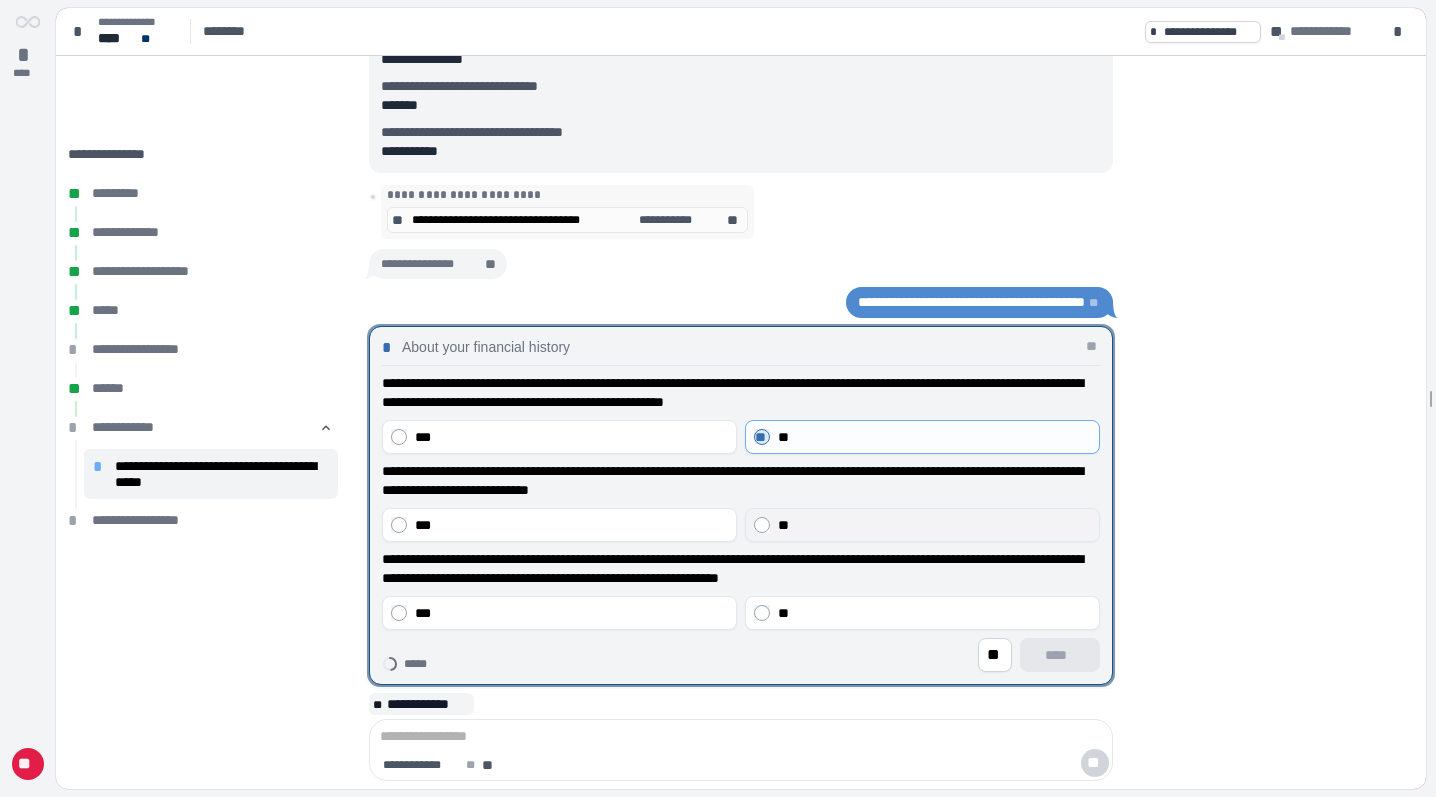 click on "**" at bounding box center (934, 525) 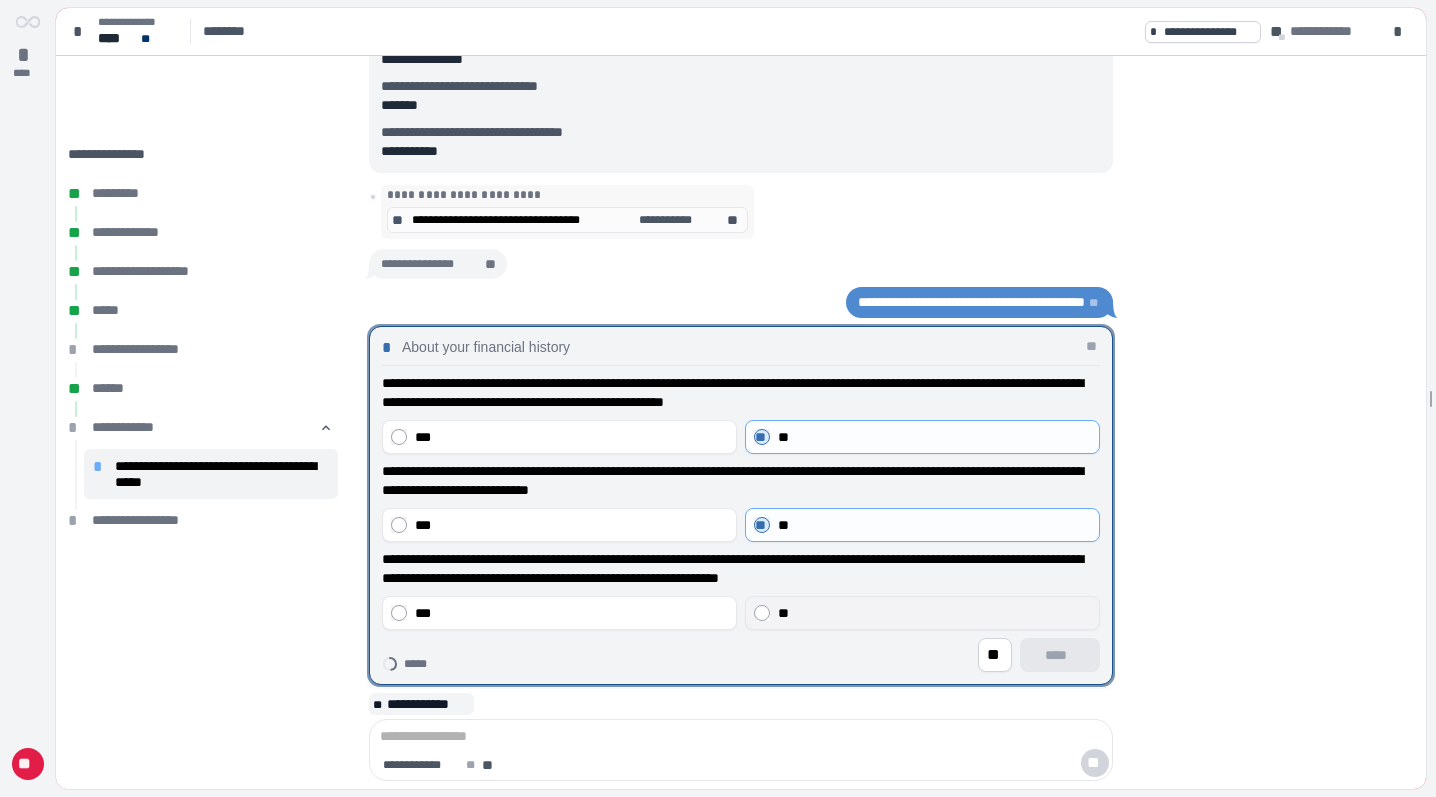 click on "**" at bounding box center (934, 613) 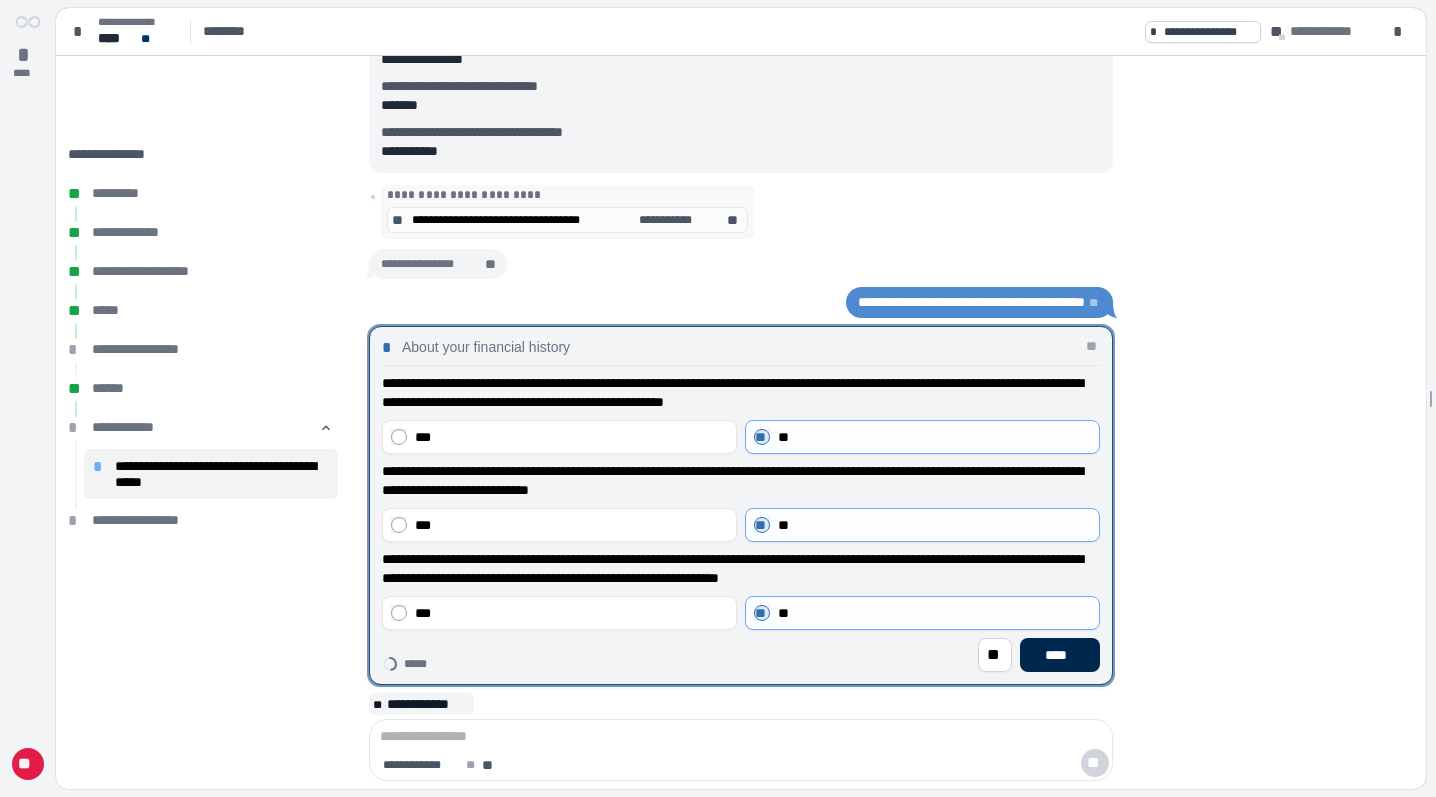 click on "****" at bounding box center [1060, 655] 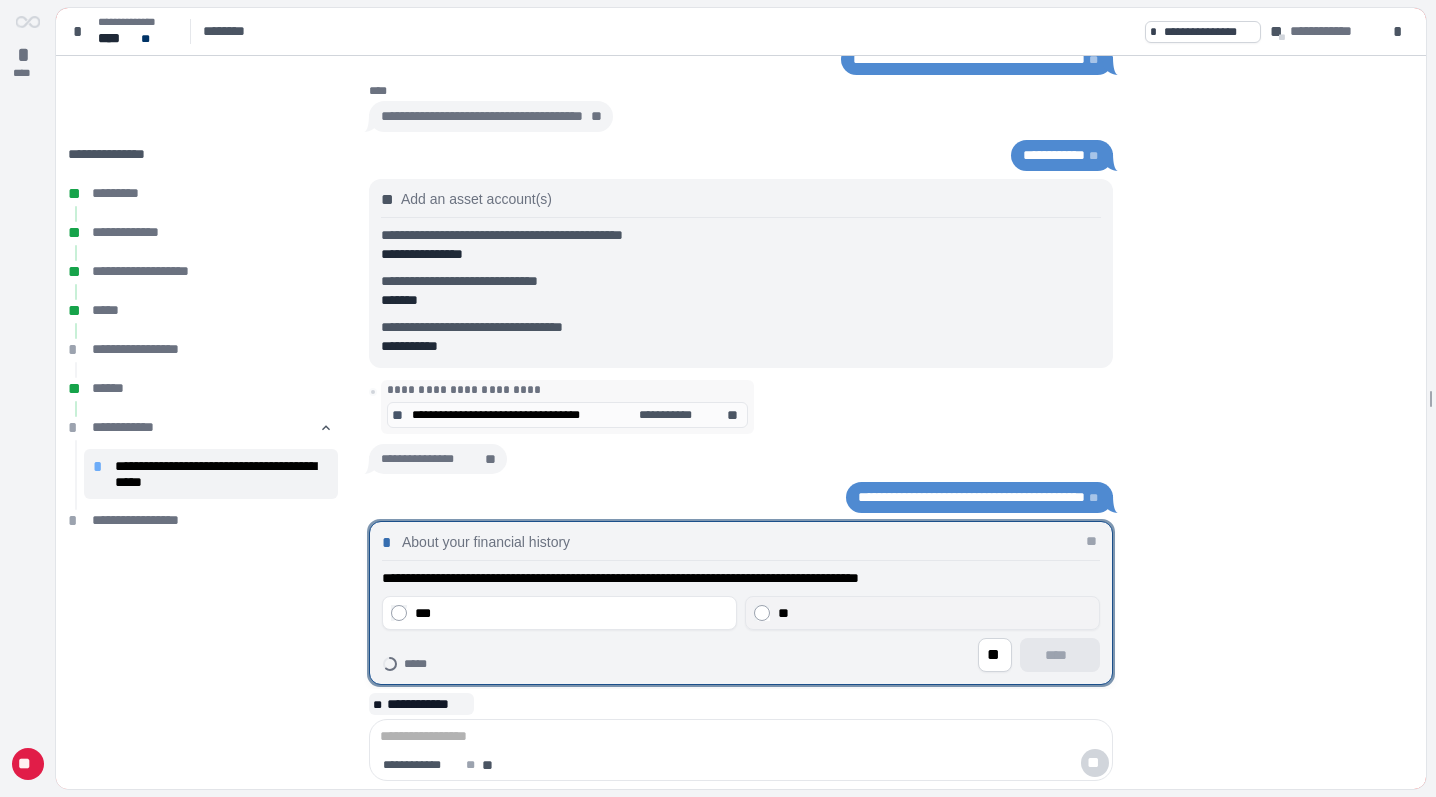 click on "**" at bounding box center [934, 613] 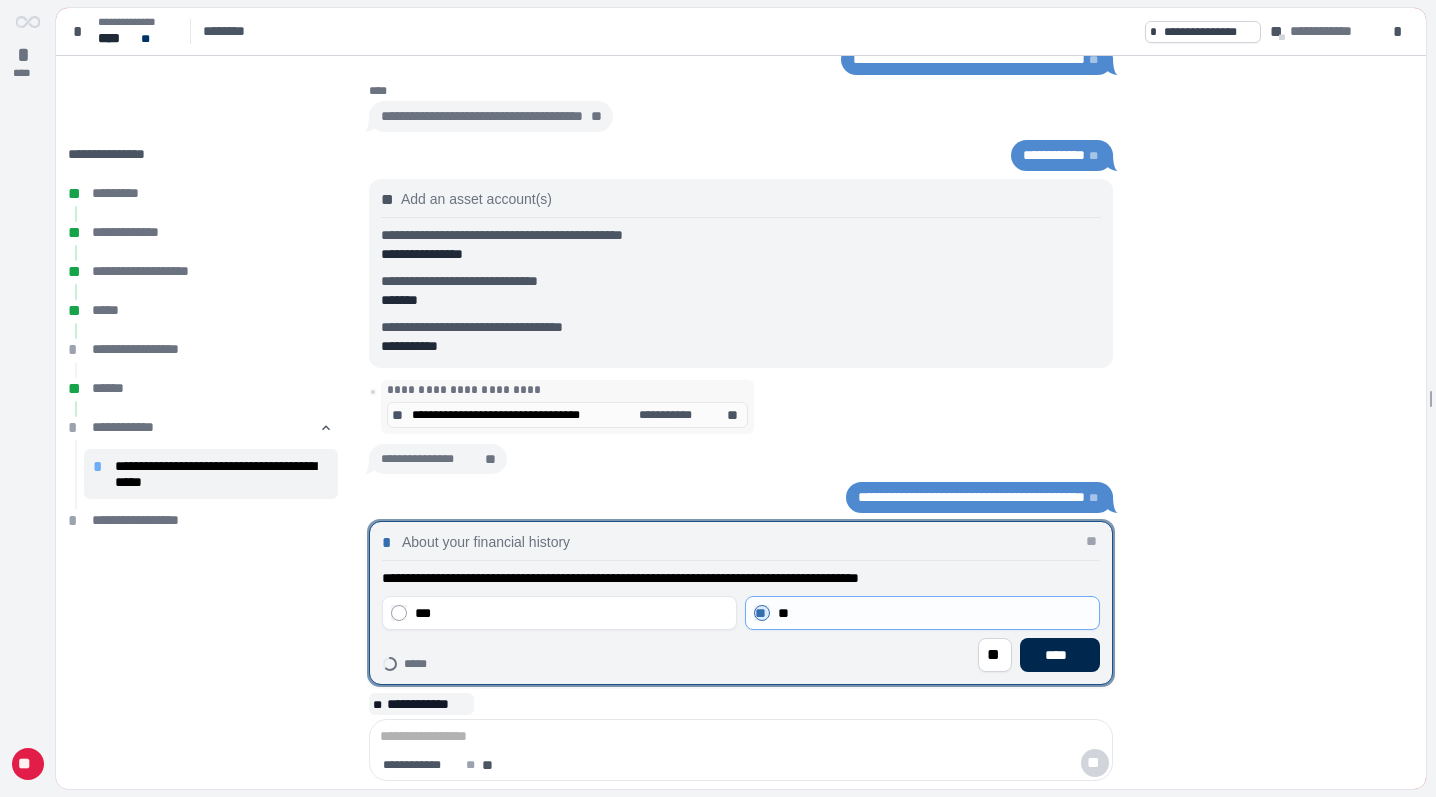 click on "****" at bounding box center [1060, 655] 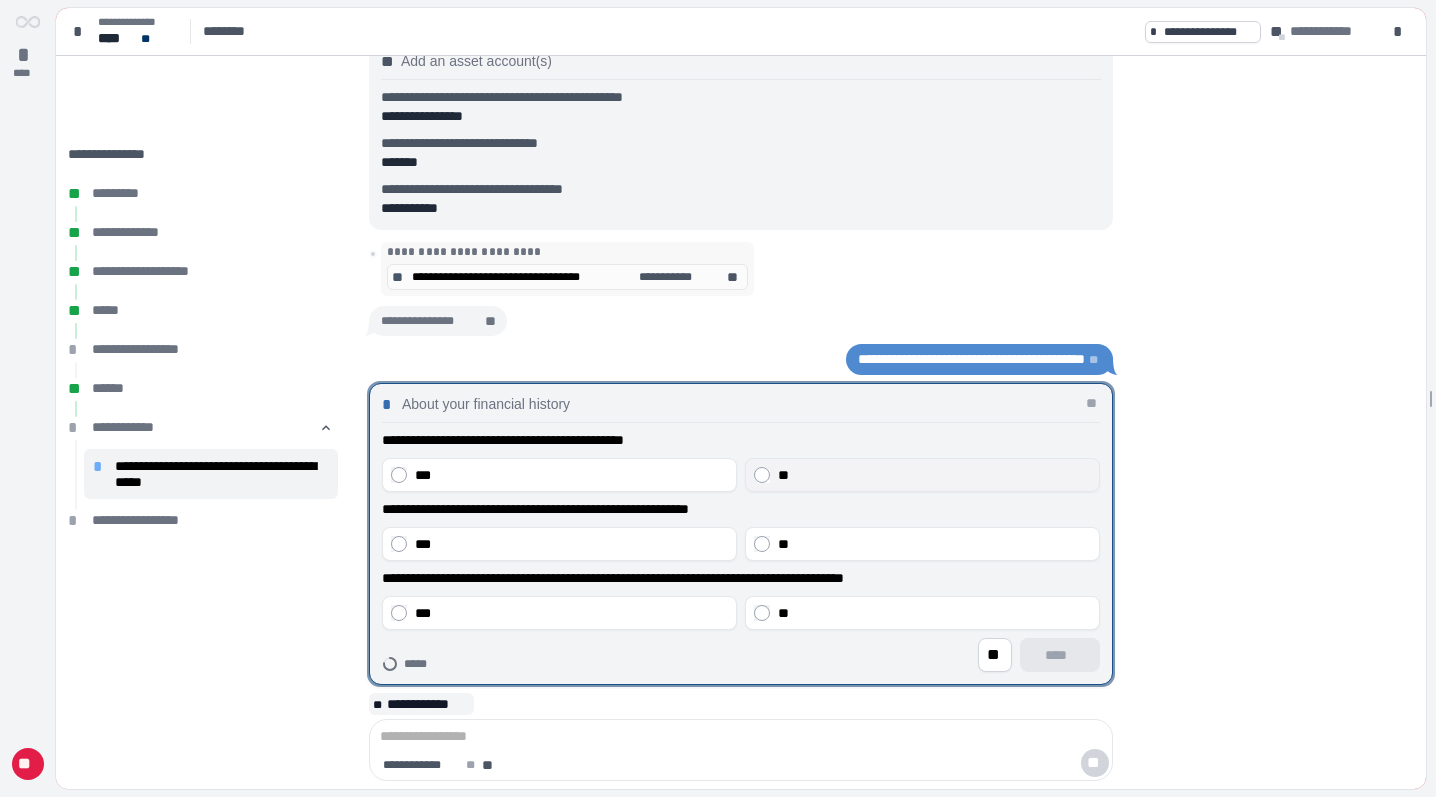 click on "**" at bounding box center [934, 475] 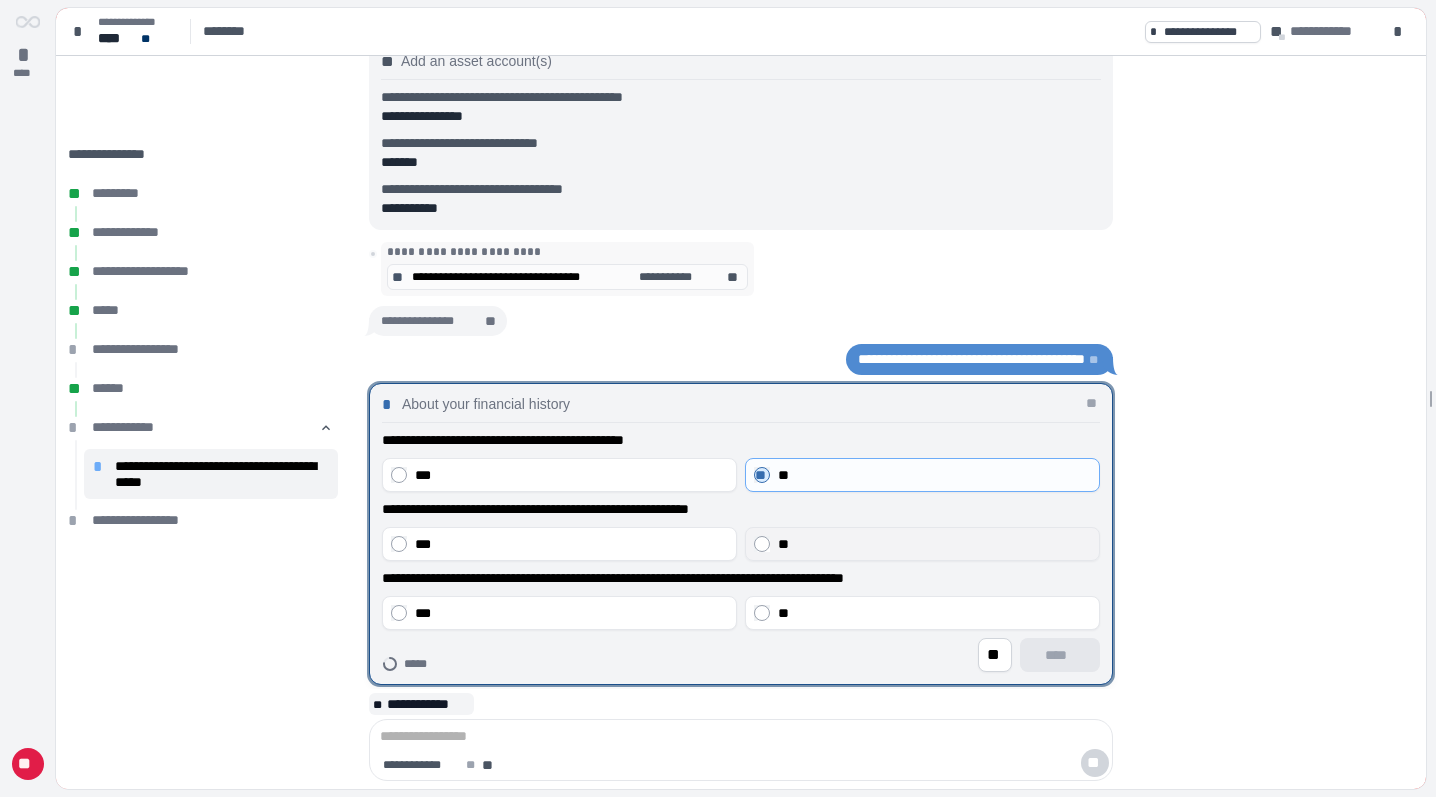 click on "**" at bounding box center [934, 544] 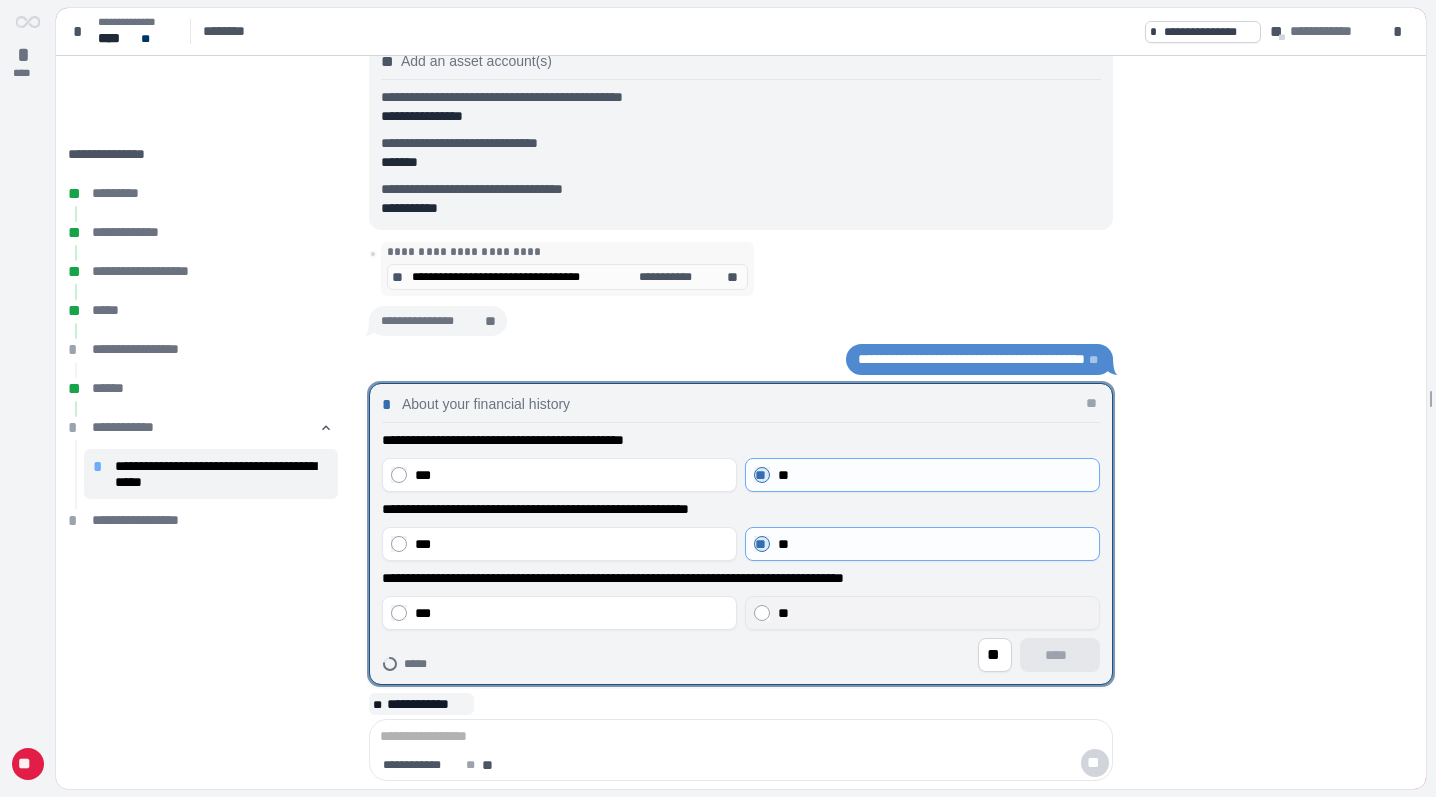click on "**" at bounding box center (922, 613) 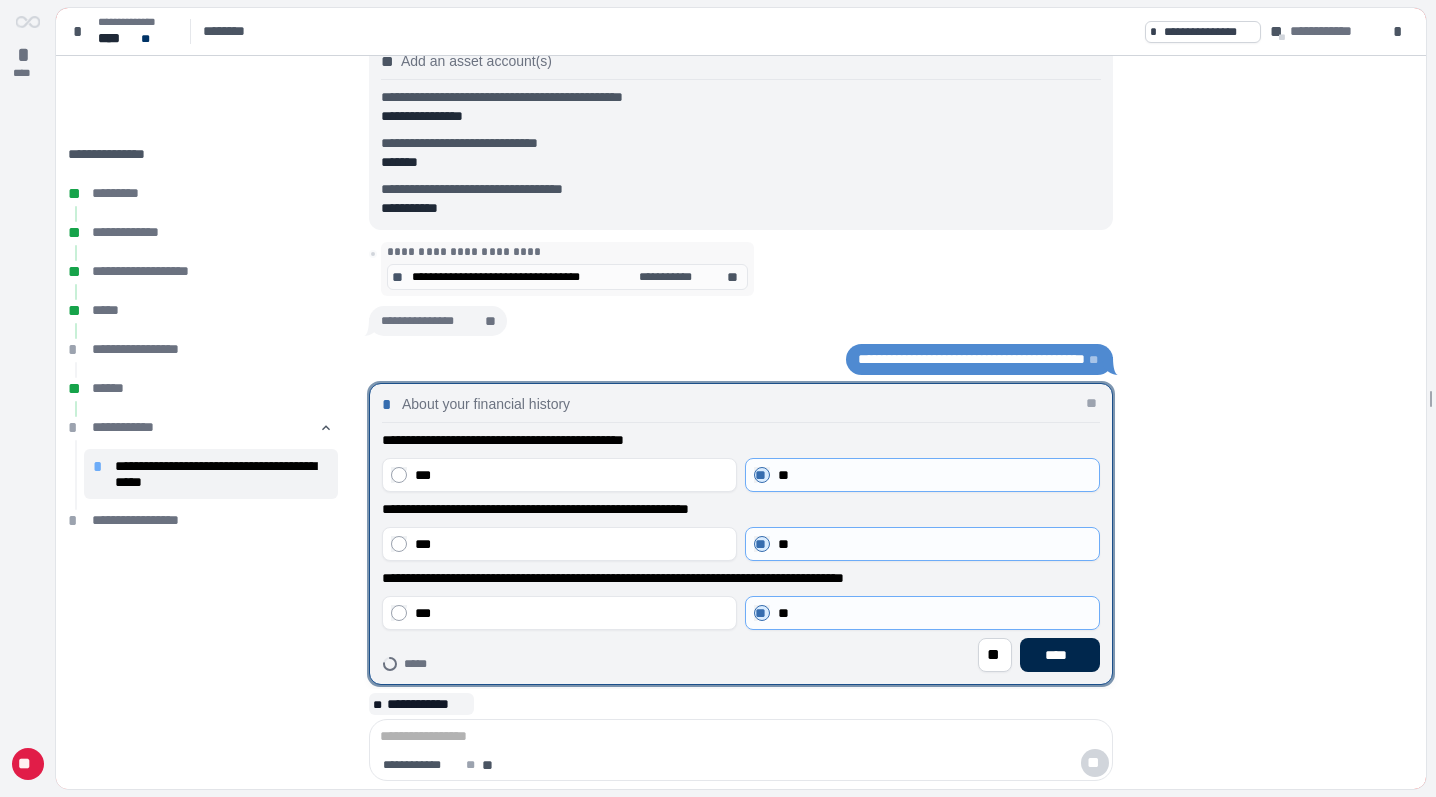 click on "****" at bounding box center [1060, 655] 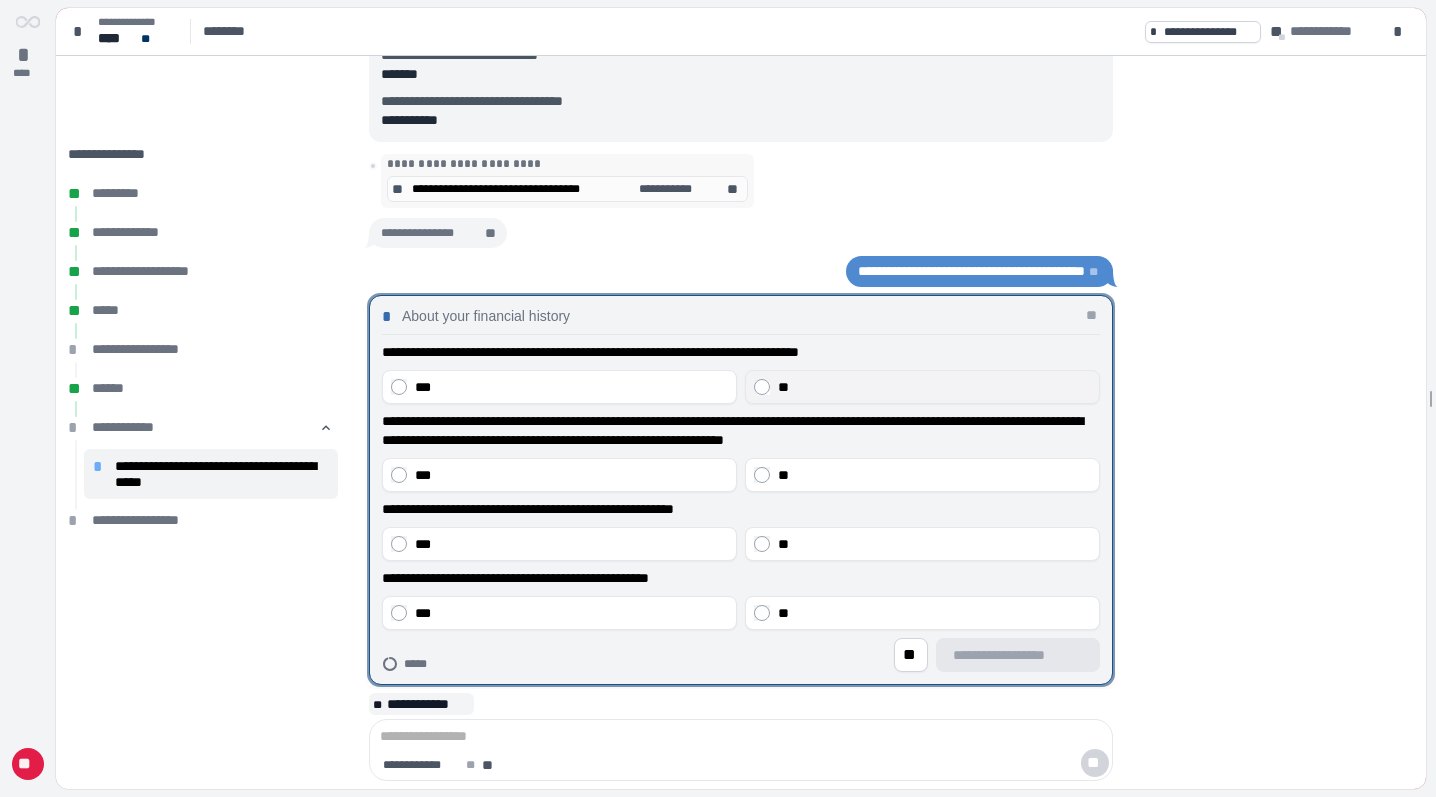 click on "**" at bounding box center (934, 387) 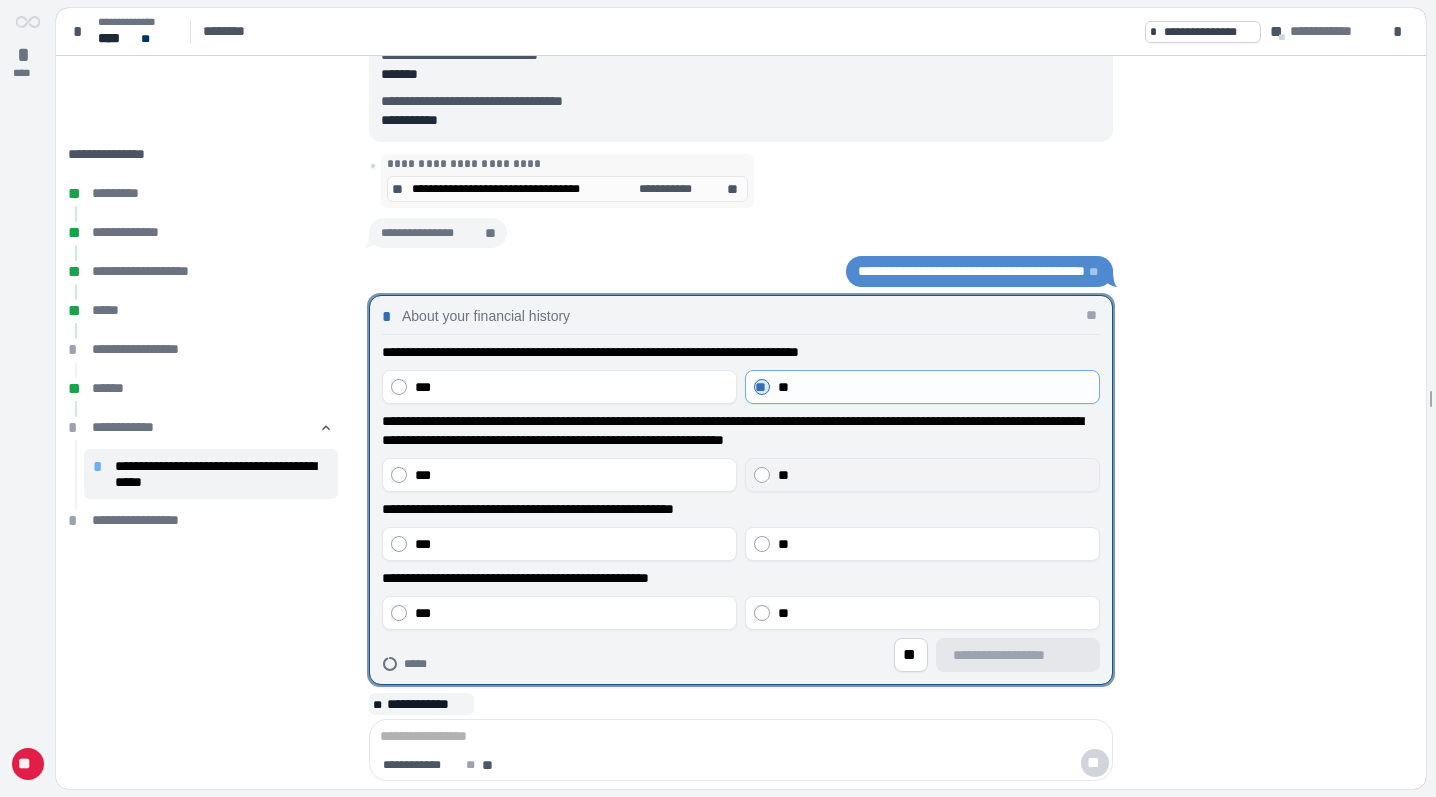 click on "**" at bounding box center [934, 475] 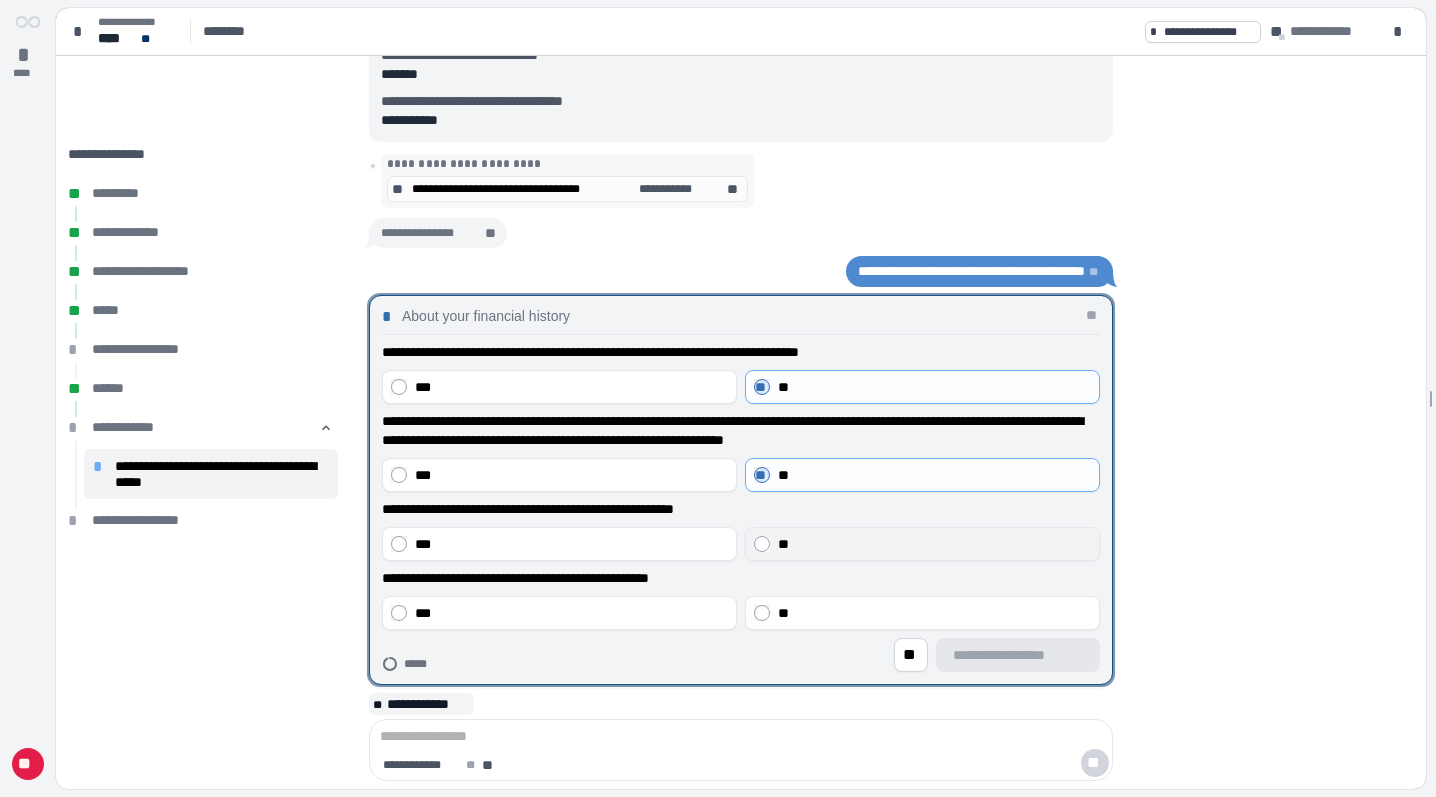 click on "**" at bounding box center [934, 544] 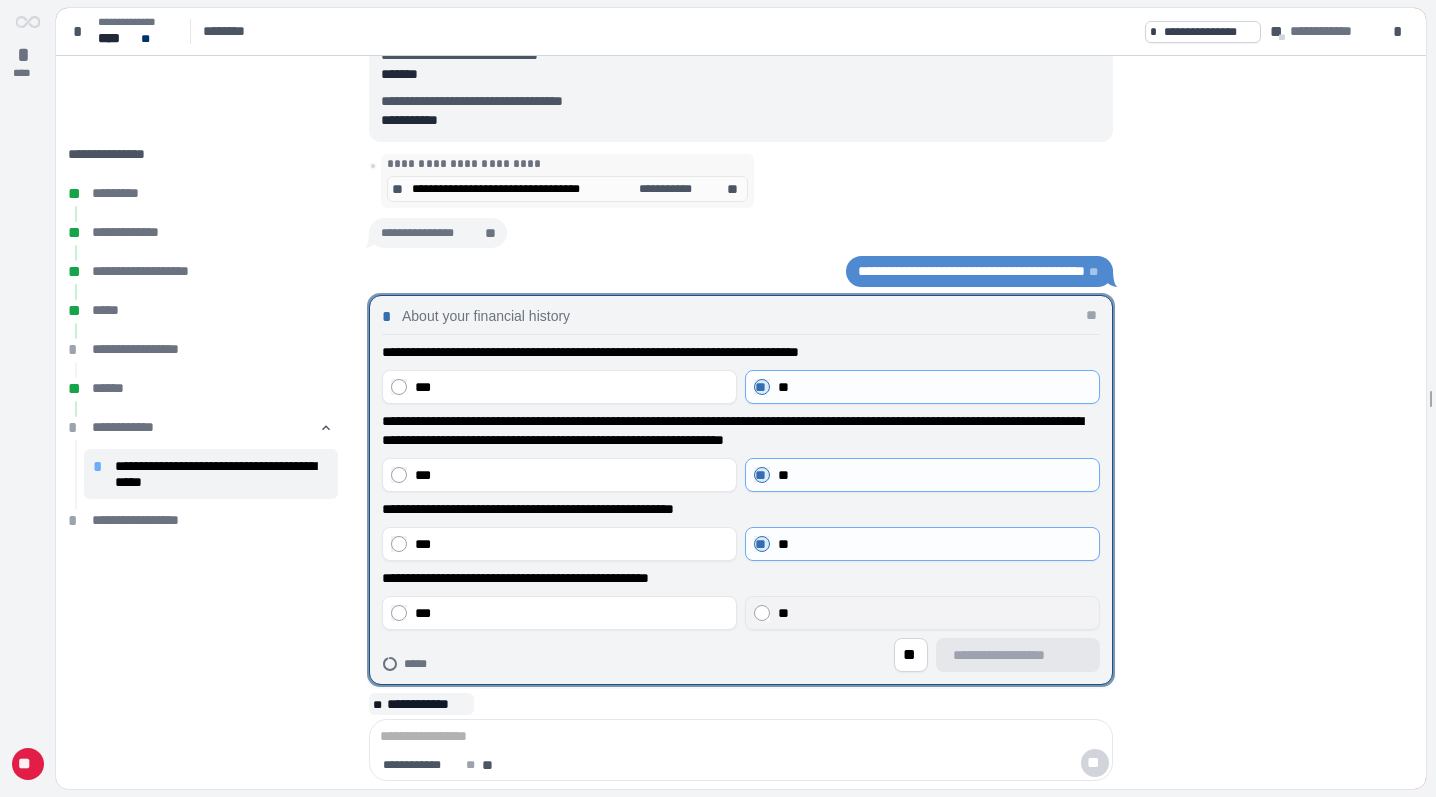 click on "**" at bounding box center (934, 613) 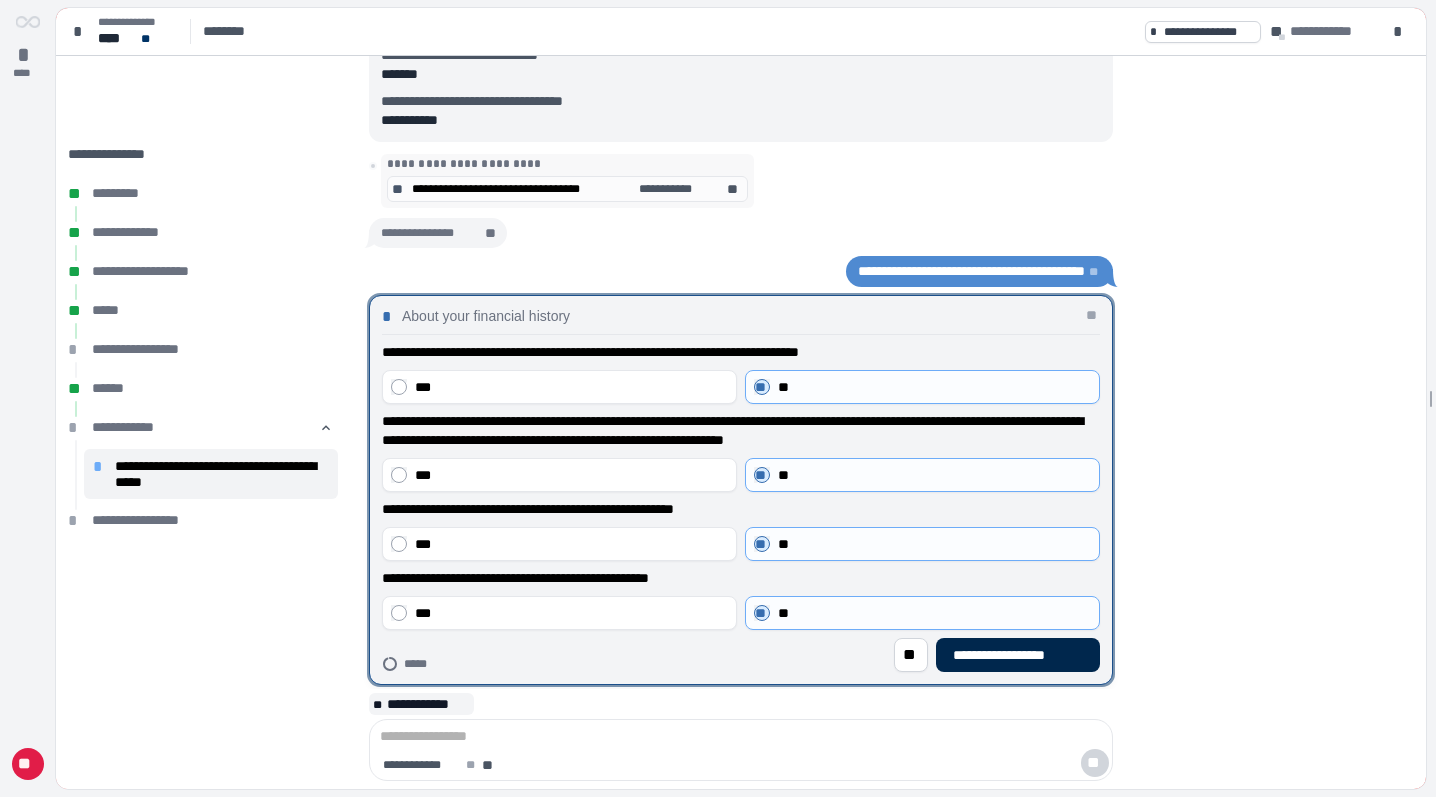 click on "**********" at bounding box center (1018, 655) 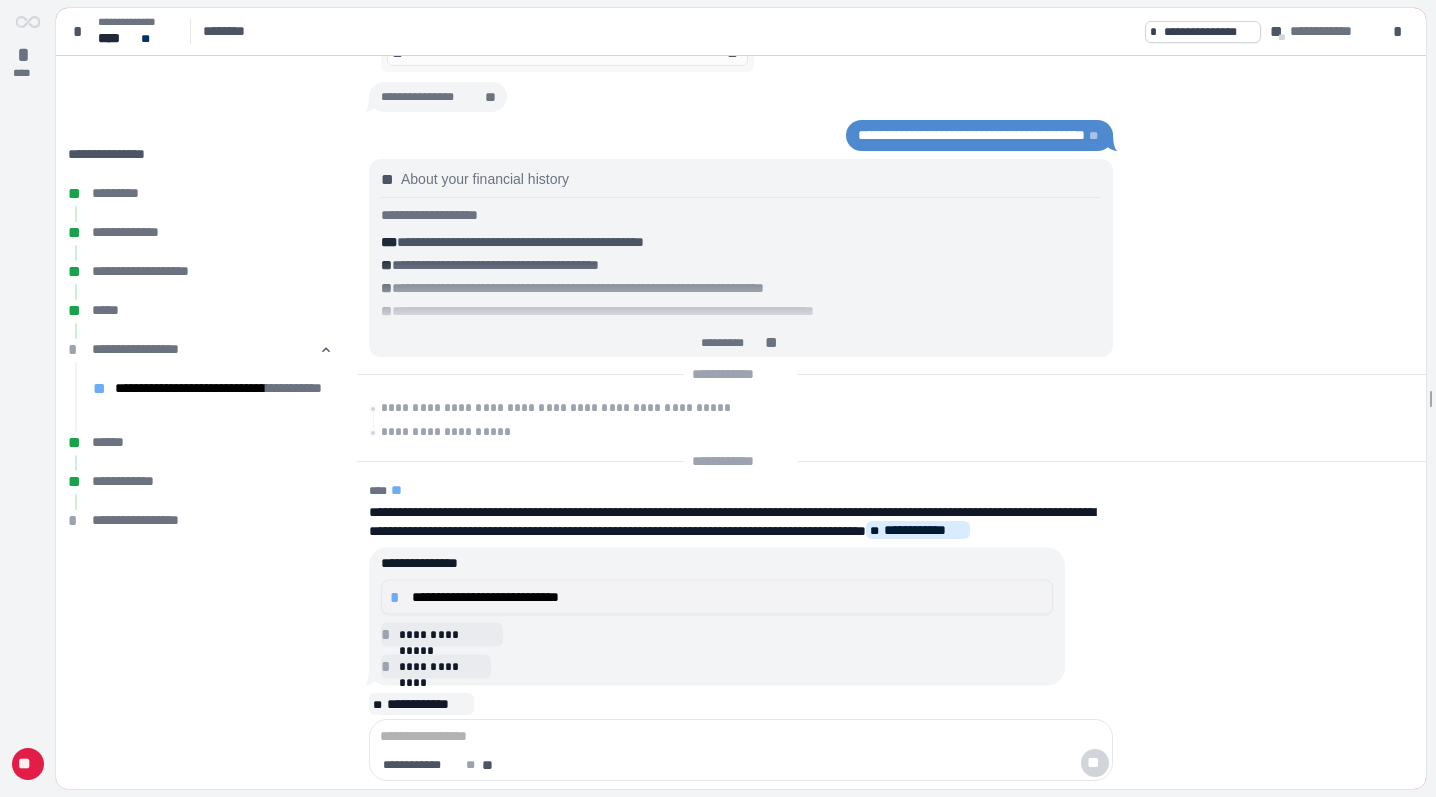 click on "**********" at bounding box center [728, 597] 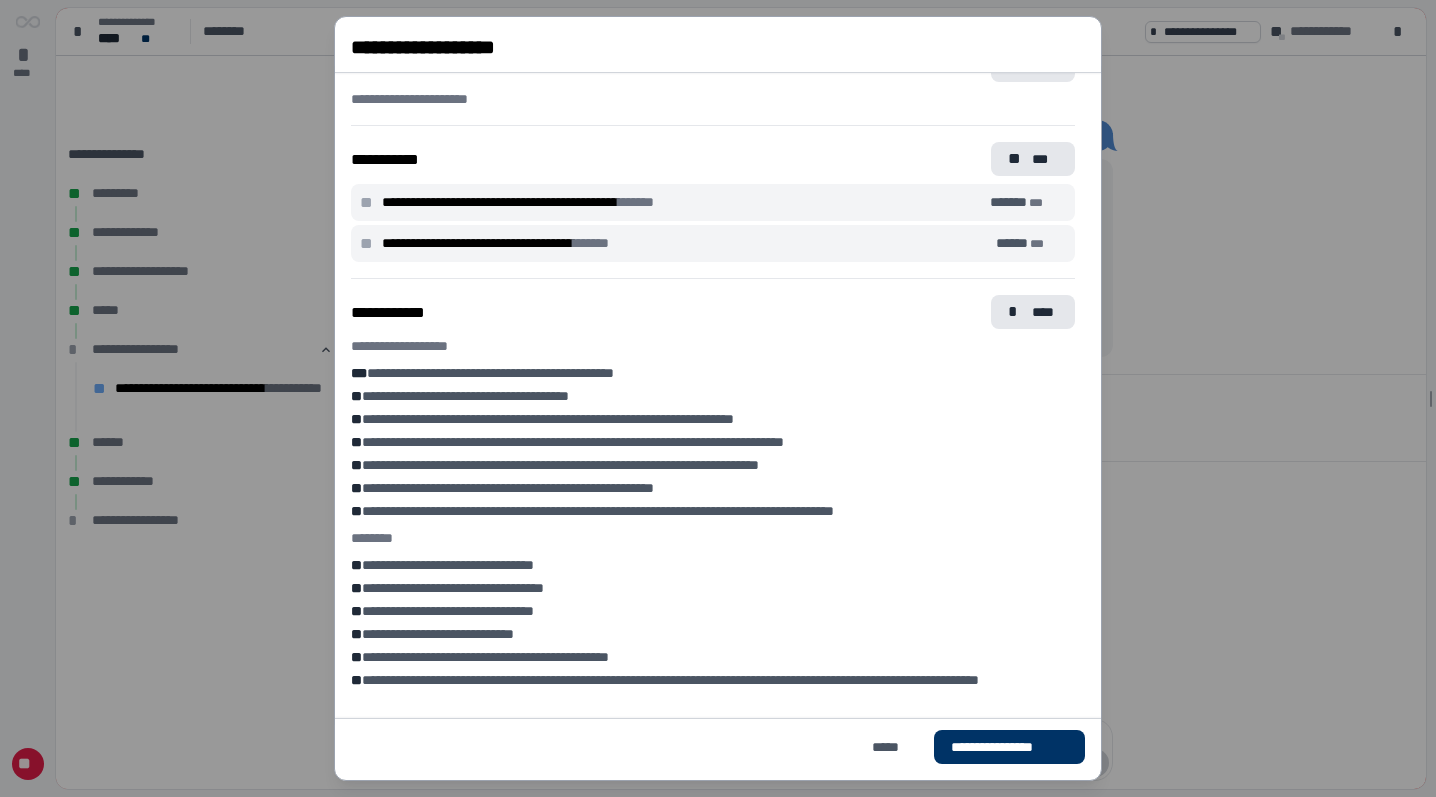 scroll, scrollTop: 516, scrollLeft: 0, axis: vertical 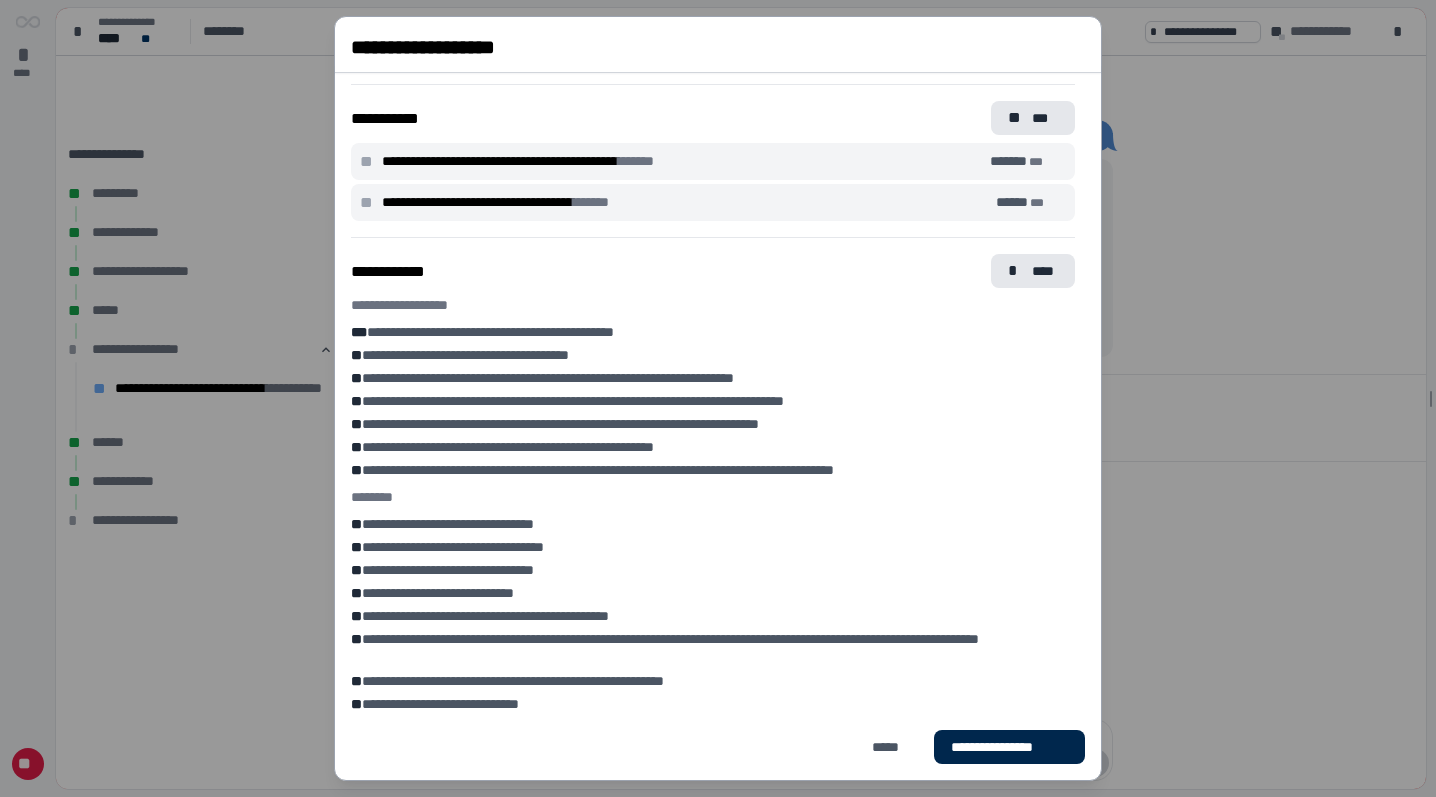 click on "**********" at bounding box center [1009, 747] 